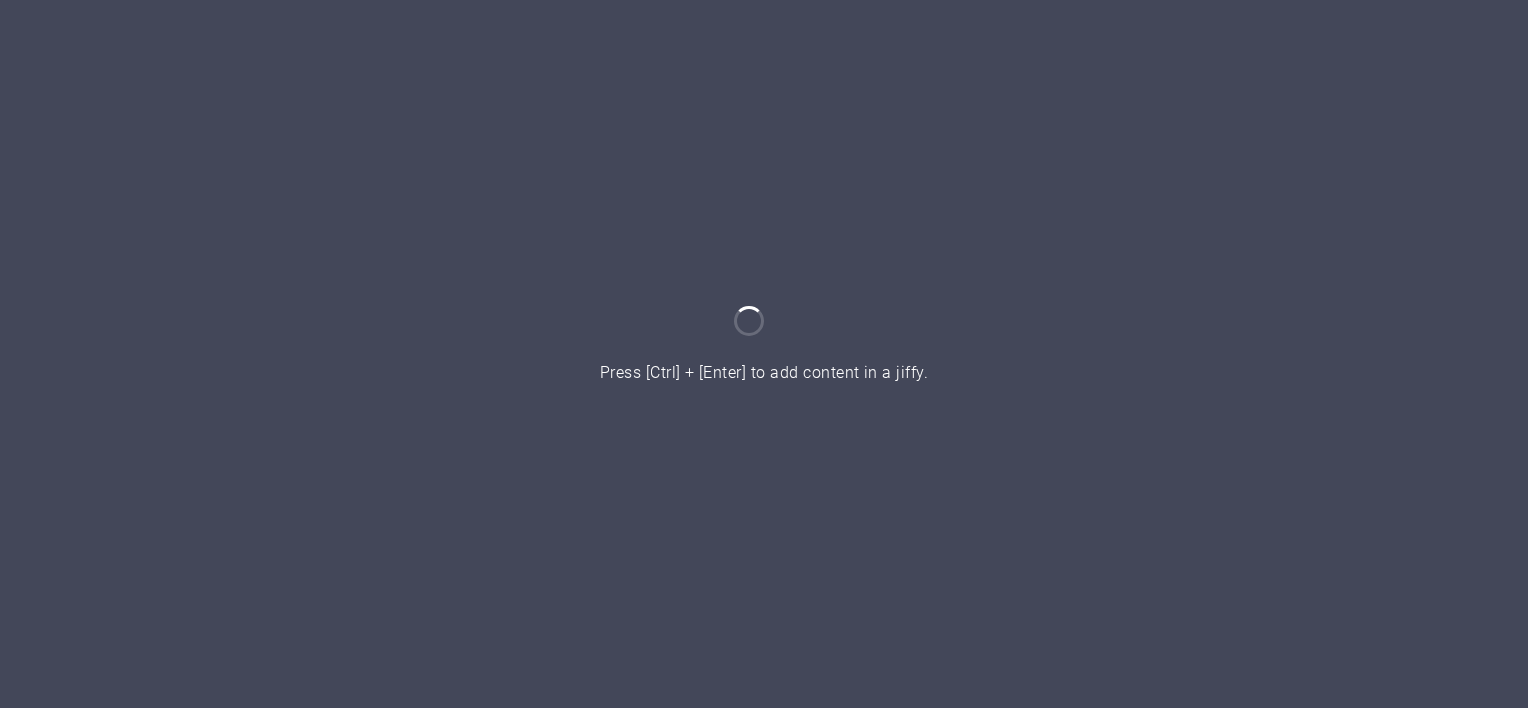 scroll, scrollTop: 0, scrollLeft: 0, axis: both 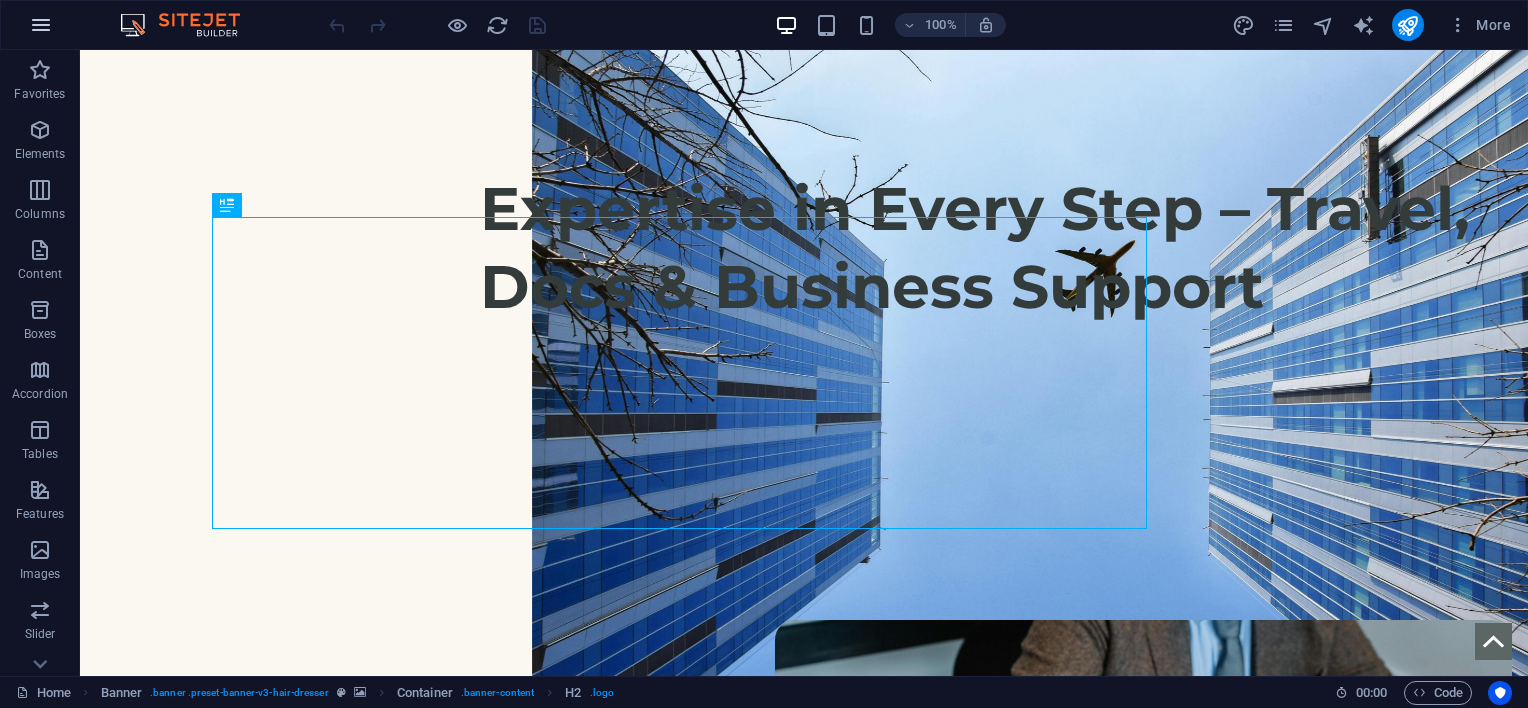 click at bounding box center (41, 25) 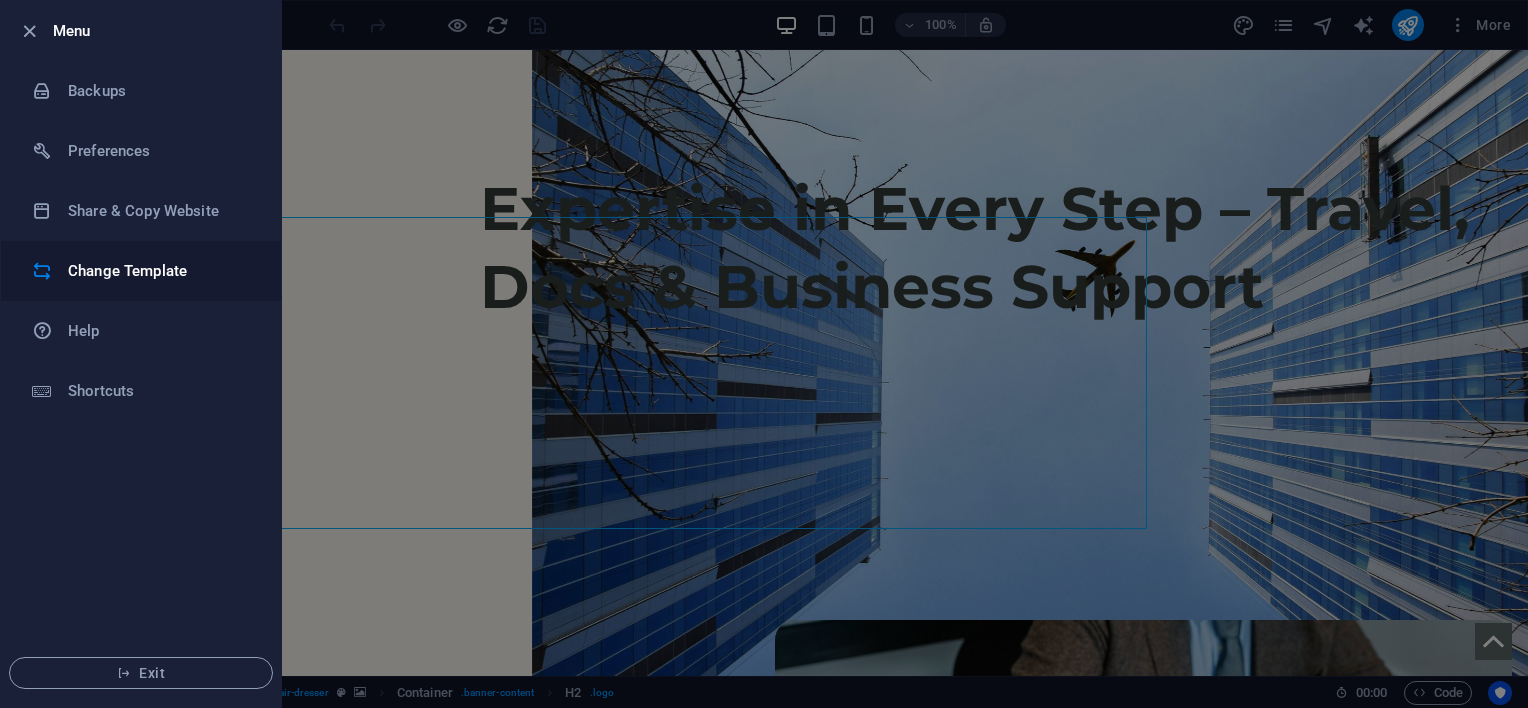 click on "Change Template" at bounding box center (160, 271) 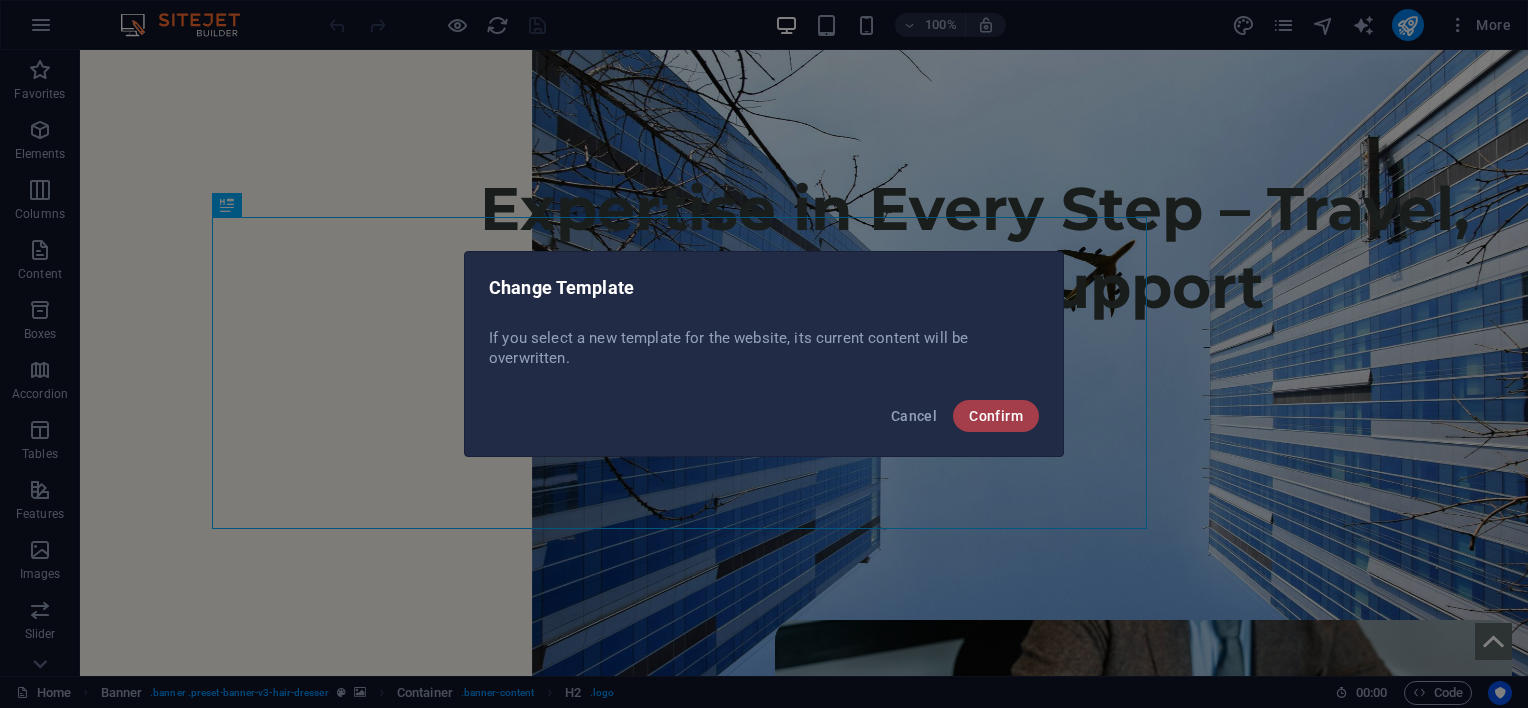 click on "Confirm" at bounding box center [996, 416] 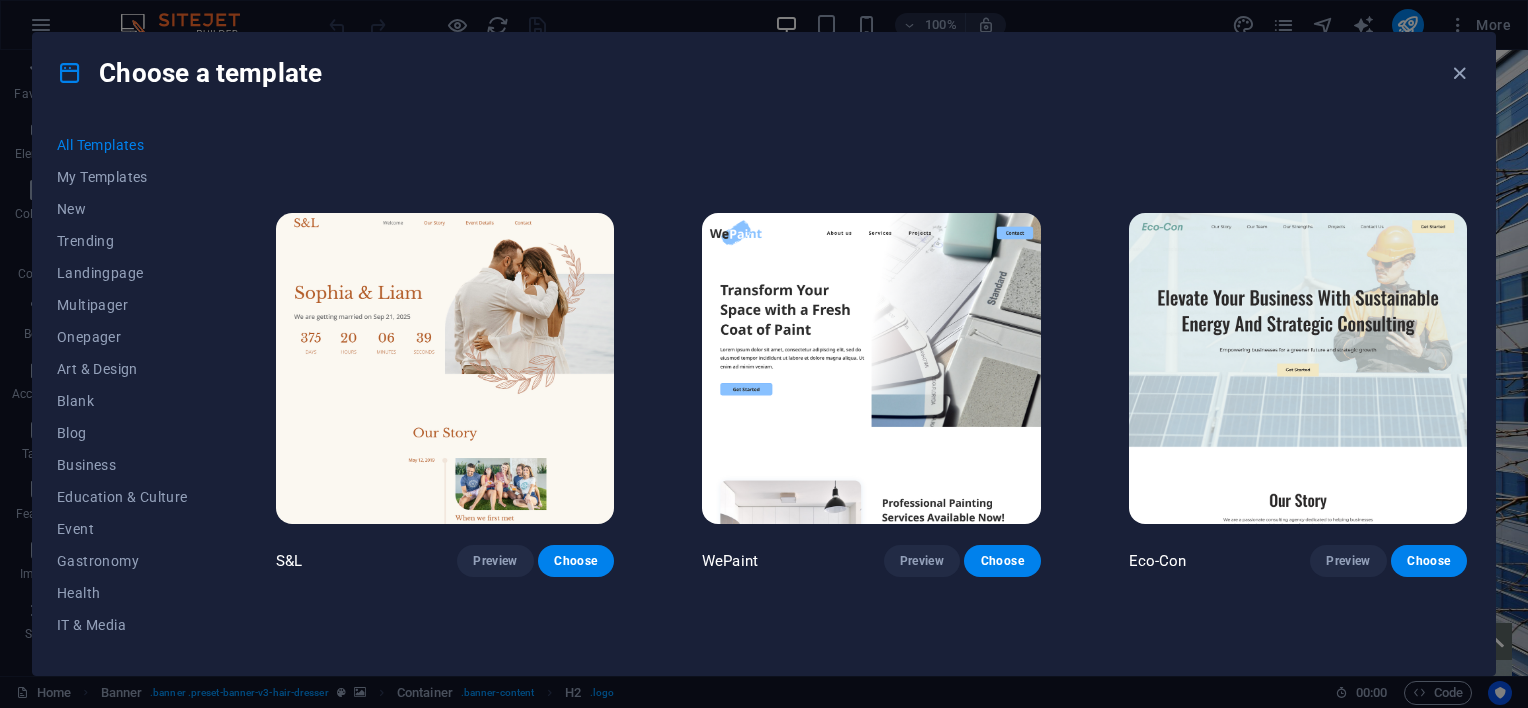 scroll, scrollTop: 1254, scrollLeft: 0, axis: vertical 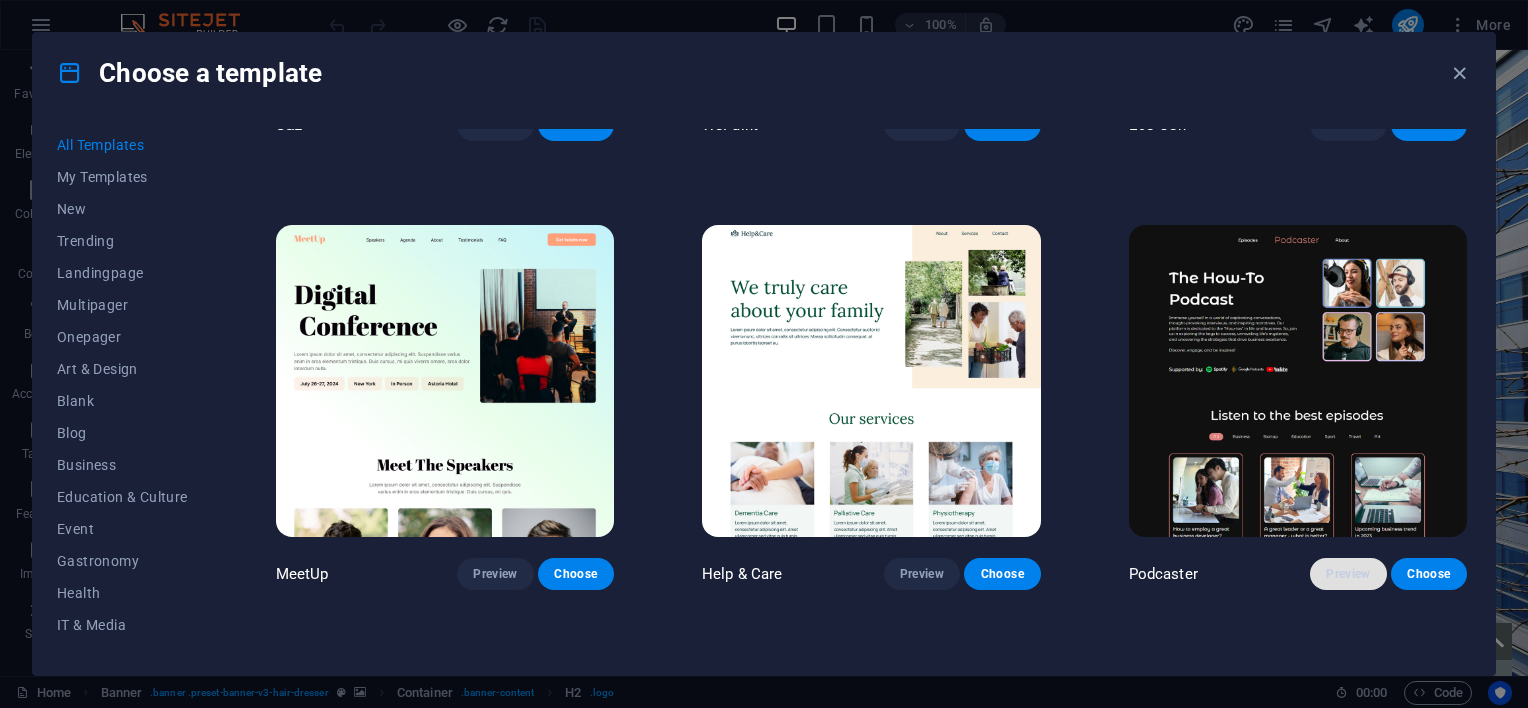 click on "Preview" at bounding box center [1348, 574] 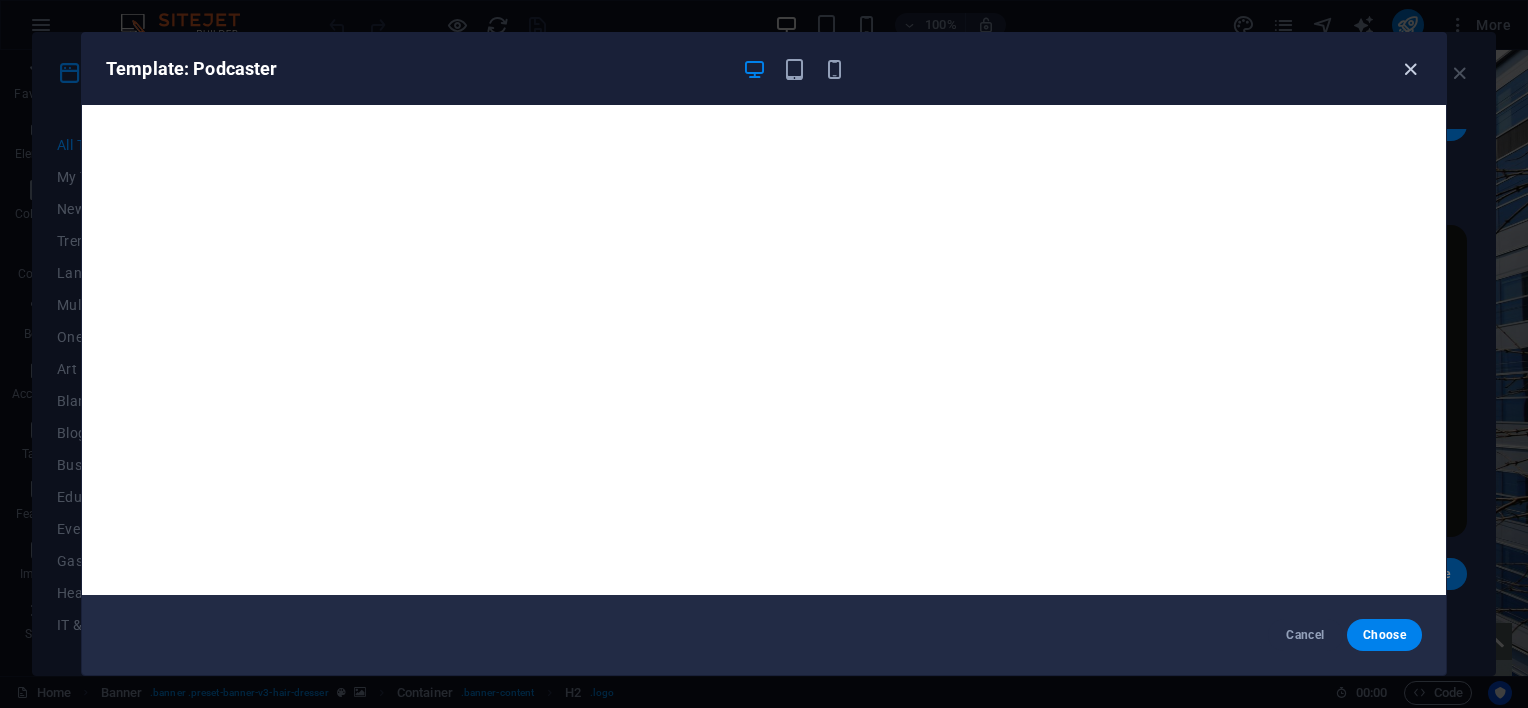 click at bounding box center [1410, 69] 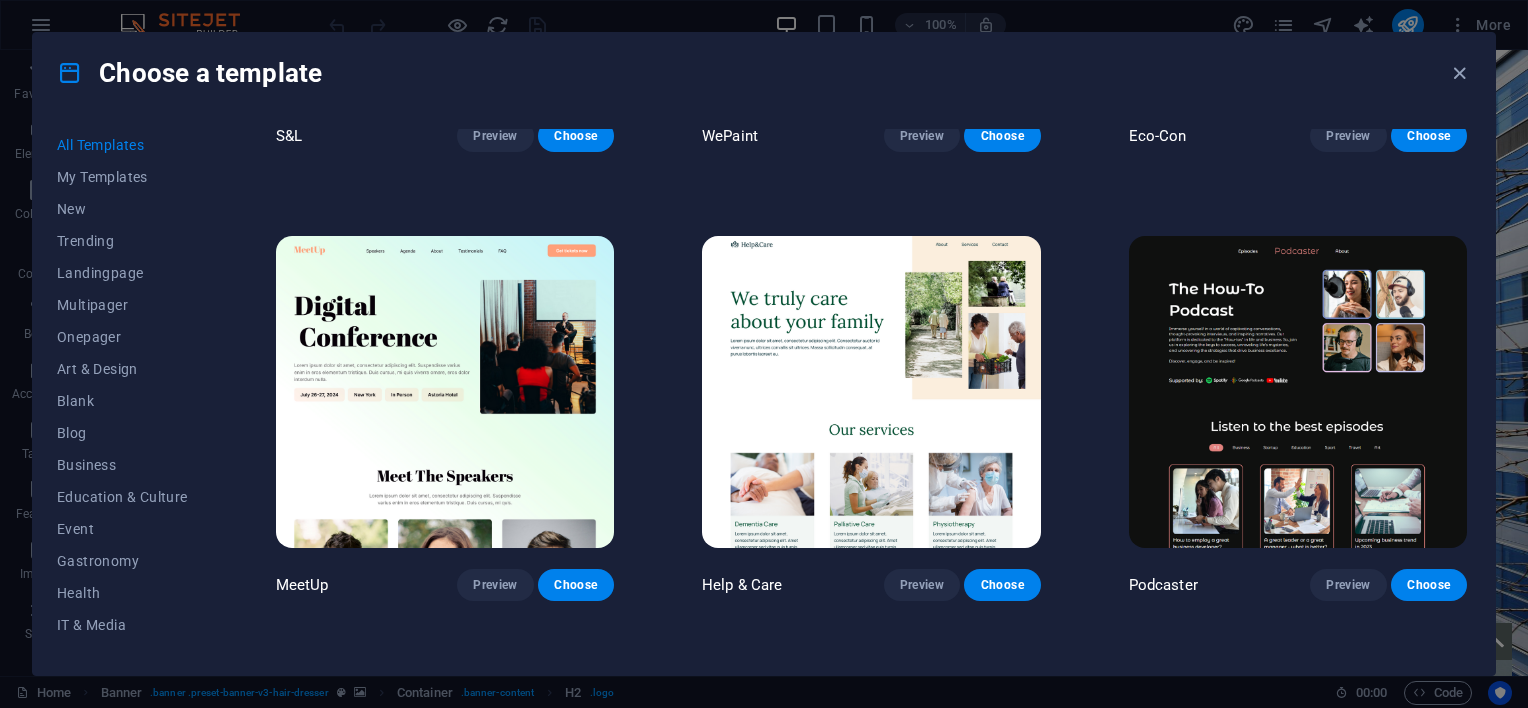 scroll, scrollTop: 1211, scrollLeft: 0, axis: vertical 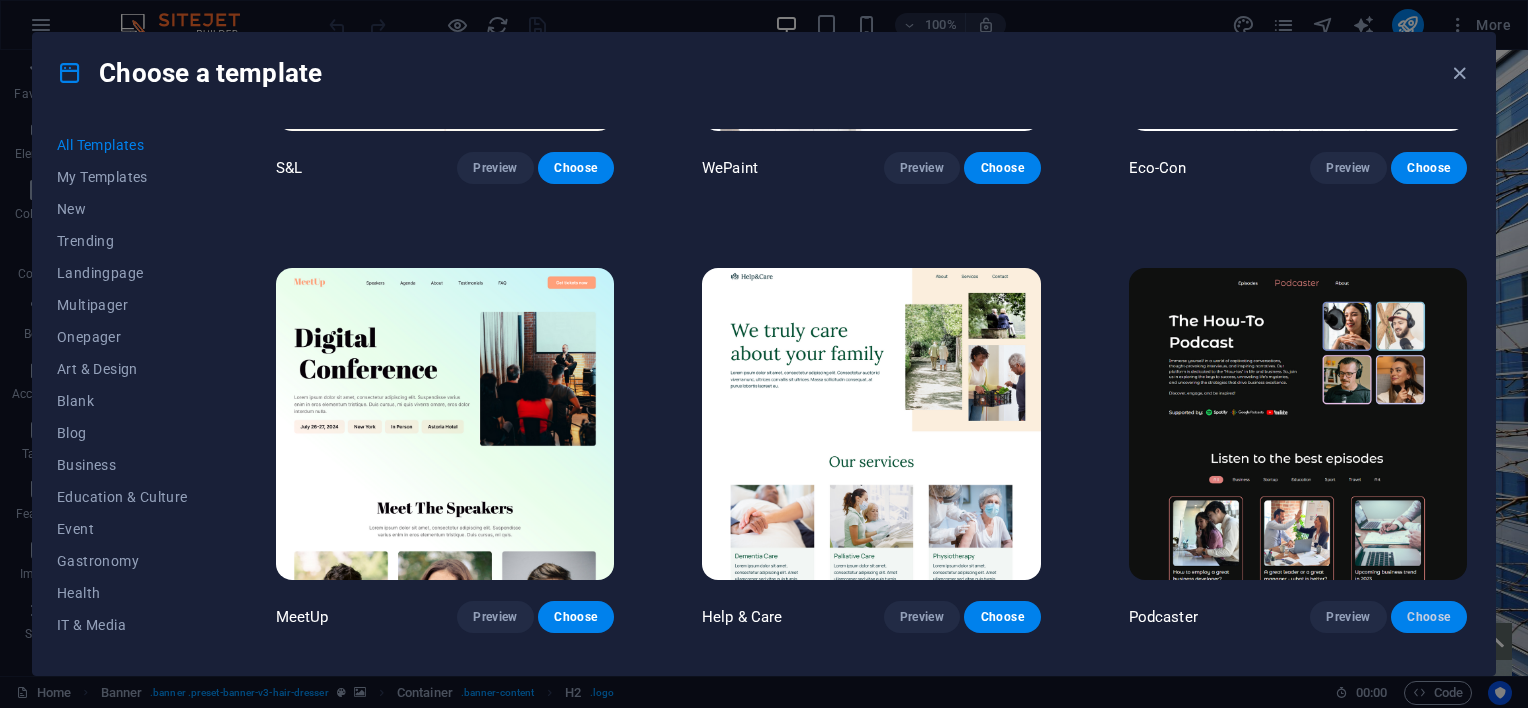 click on "Choose" at bounding box center [1429, 617] 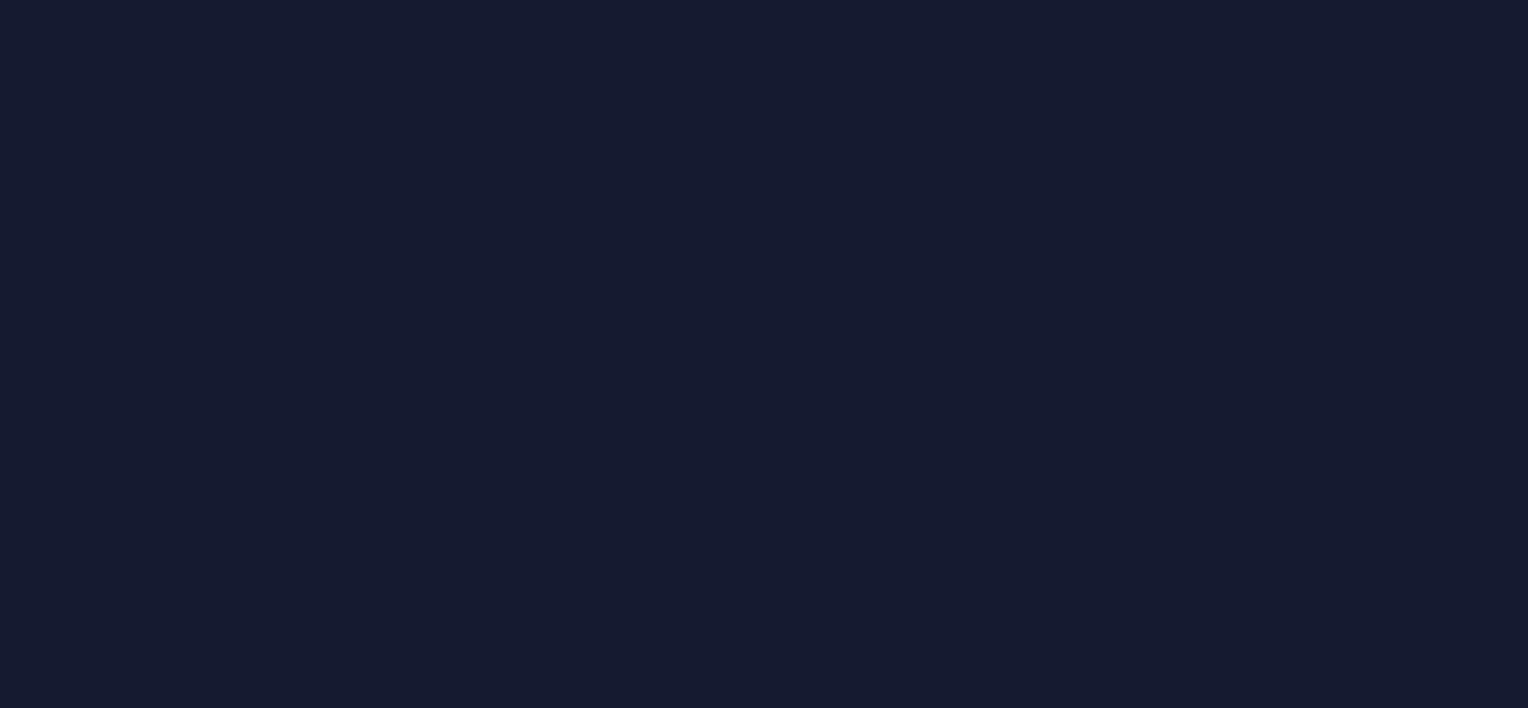 scroll, scrollTop: 0, scrollLeft: 0, axis: both 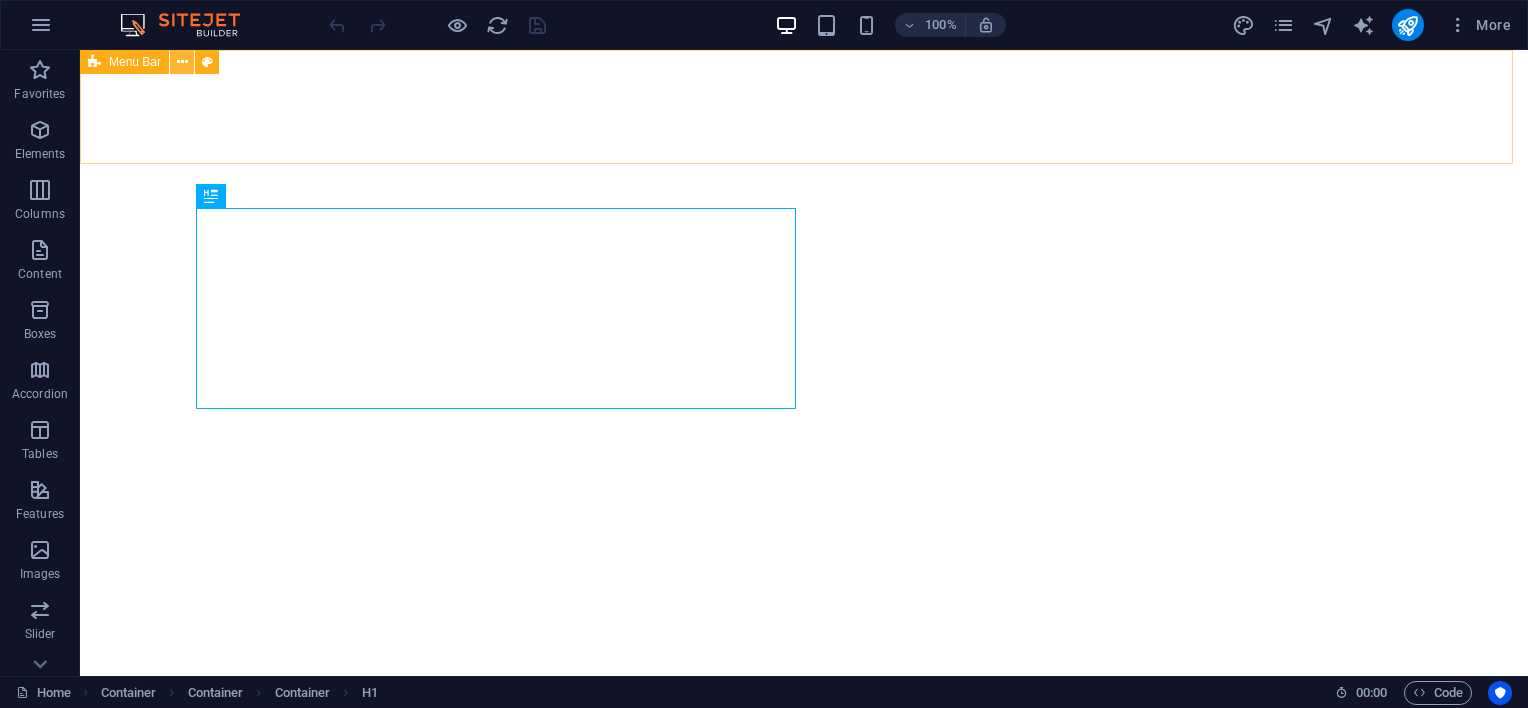 click at bounding box center [182, 62] 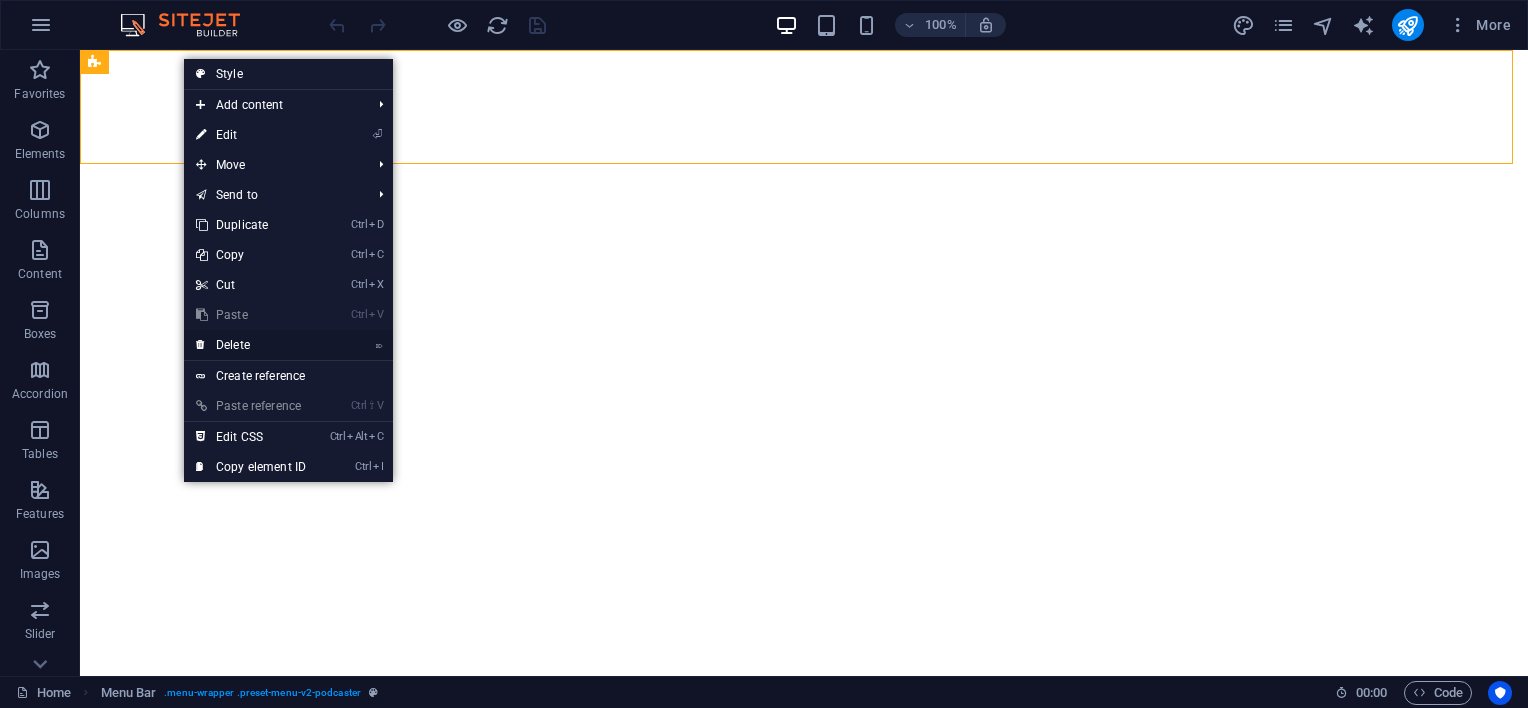 click on "⌦  Delete" at bounding box center [251, 345] 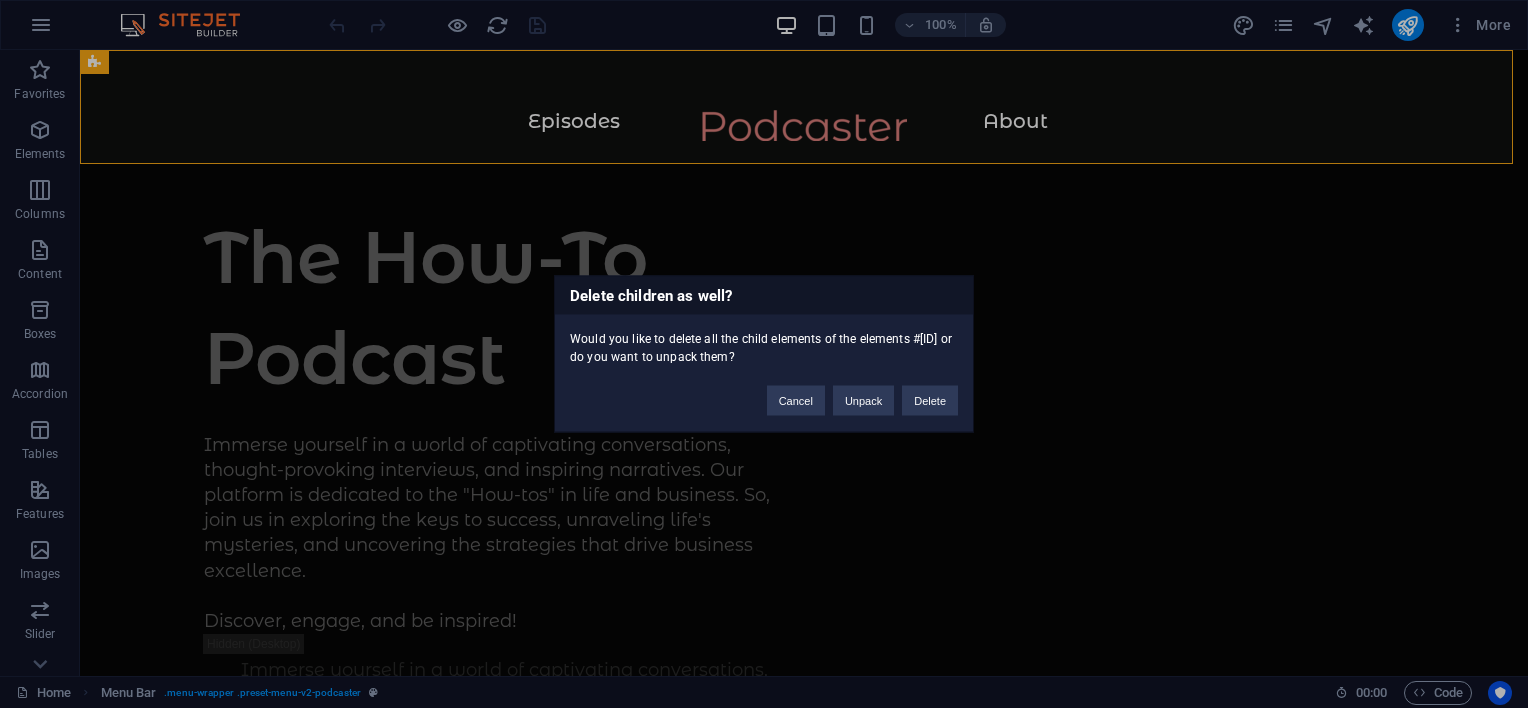scroll, scrollTop: 0, scrollLeft: 0, axis: both 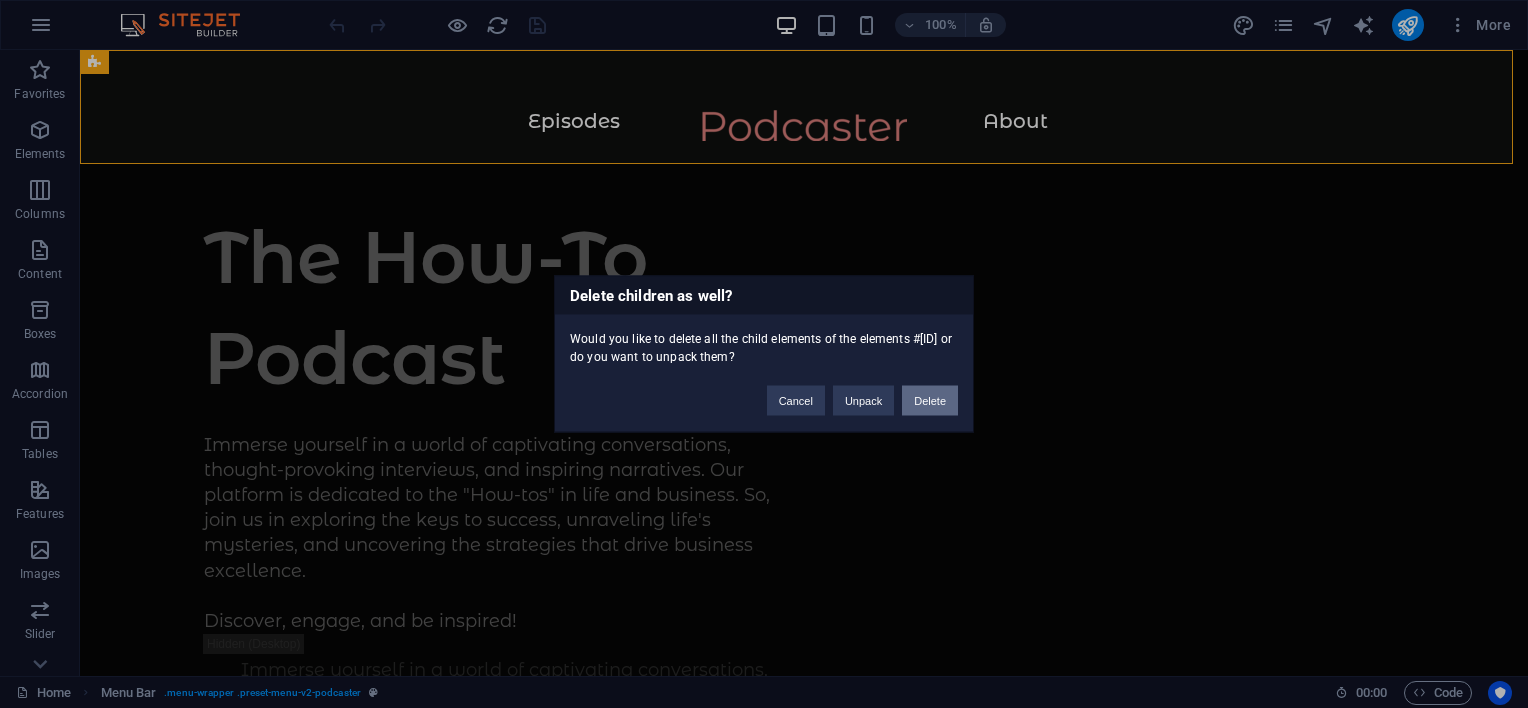 click on "Delete" at bounding box center [930, 401] 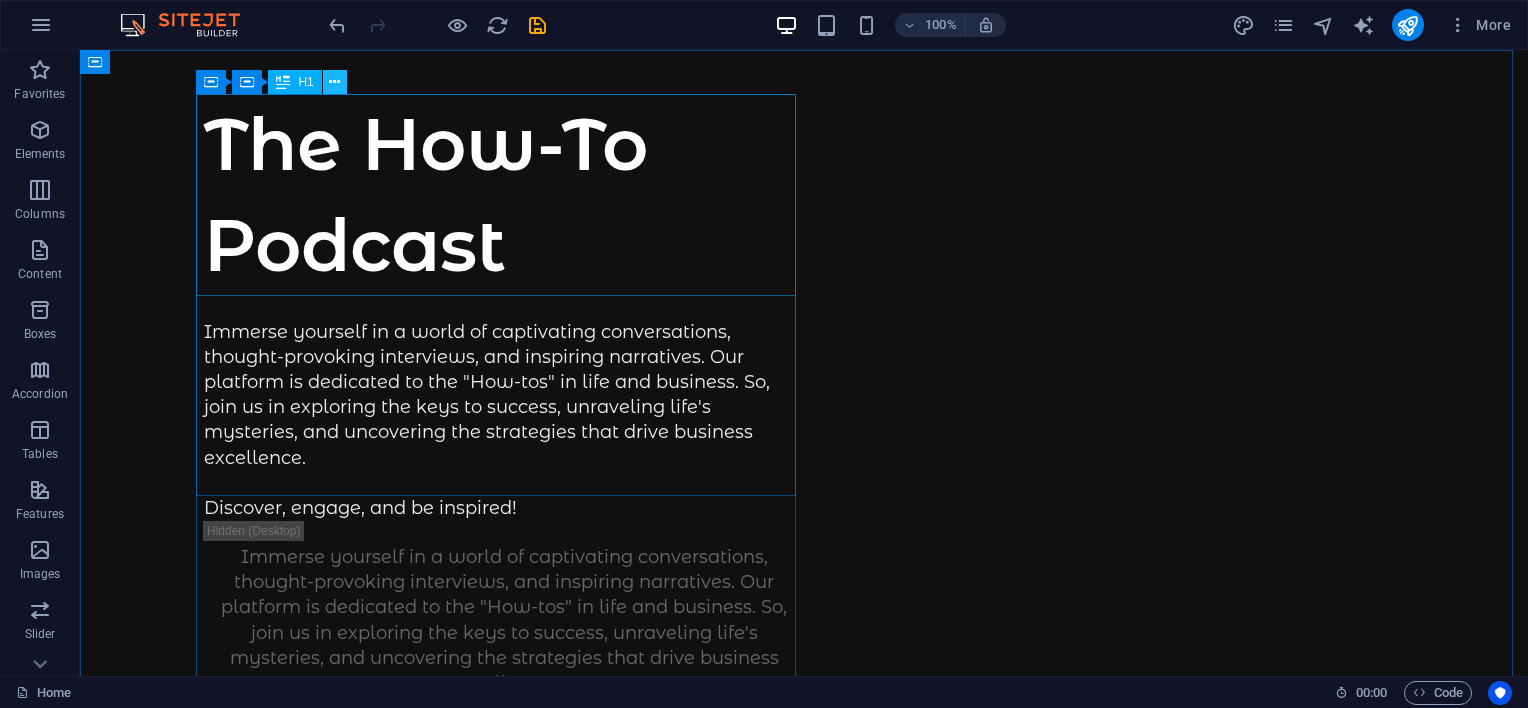 click at bounding box center [335, 82] 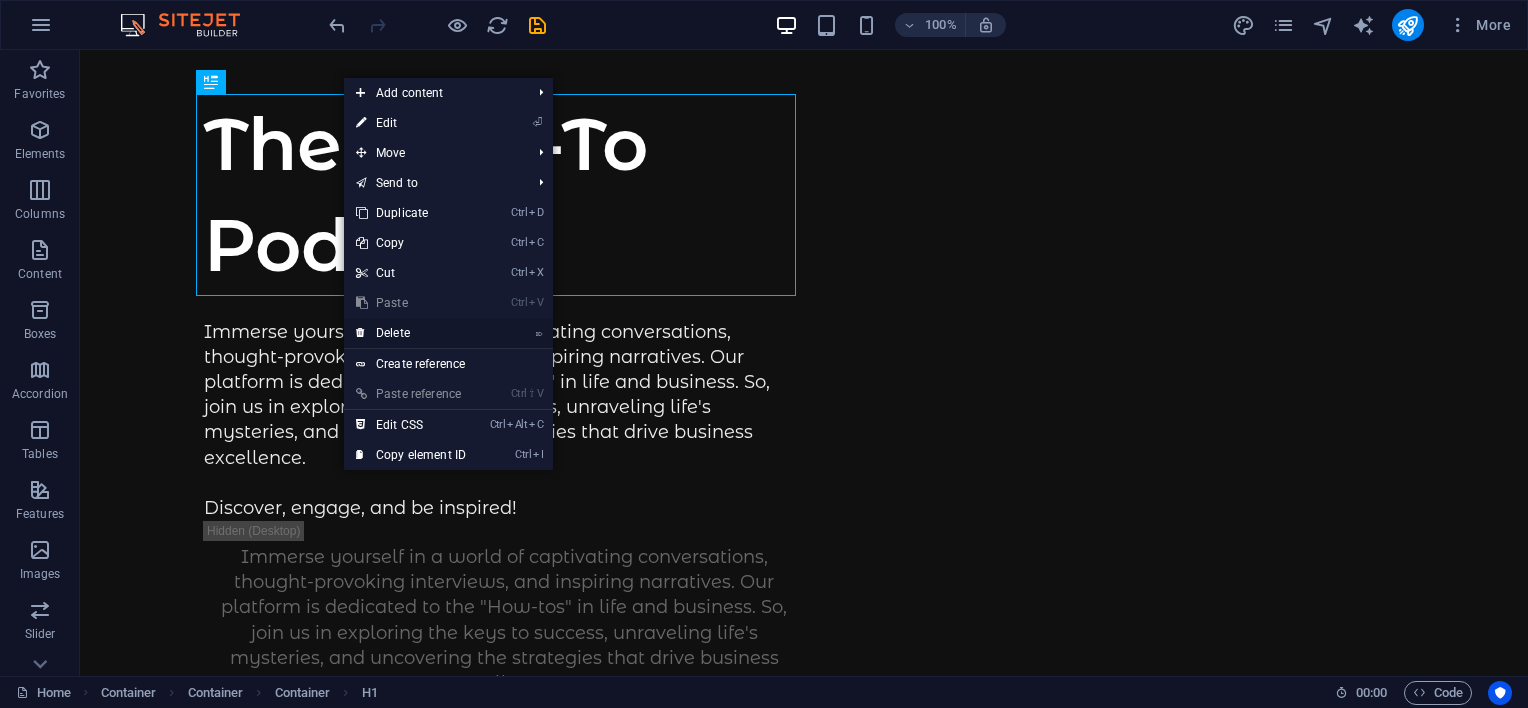 click on "⌦  Delete" at bounding box center (411, 333) 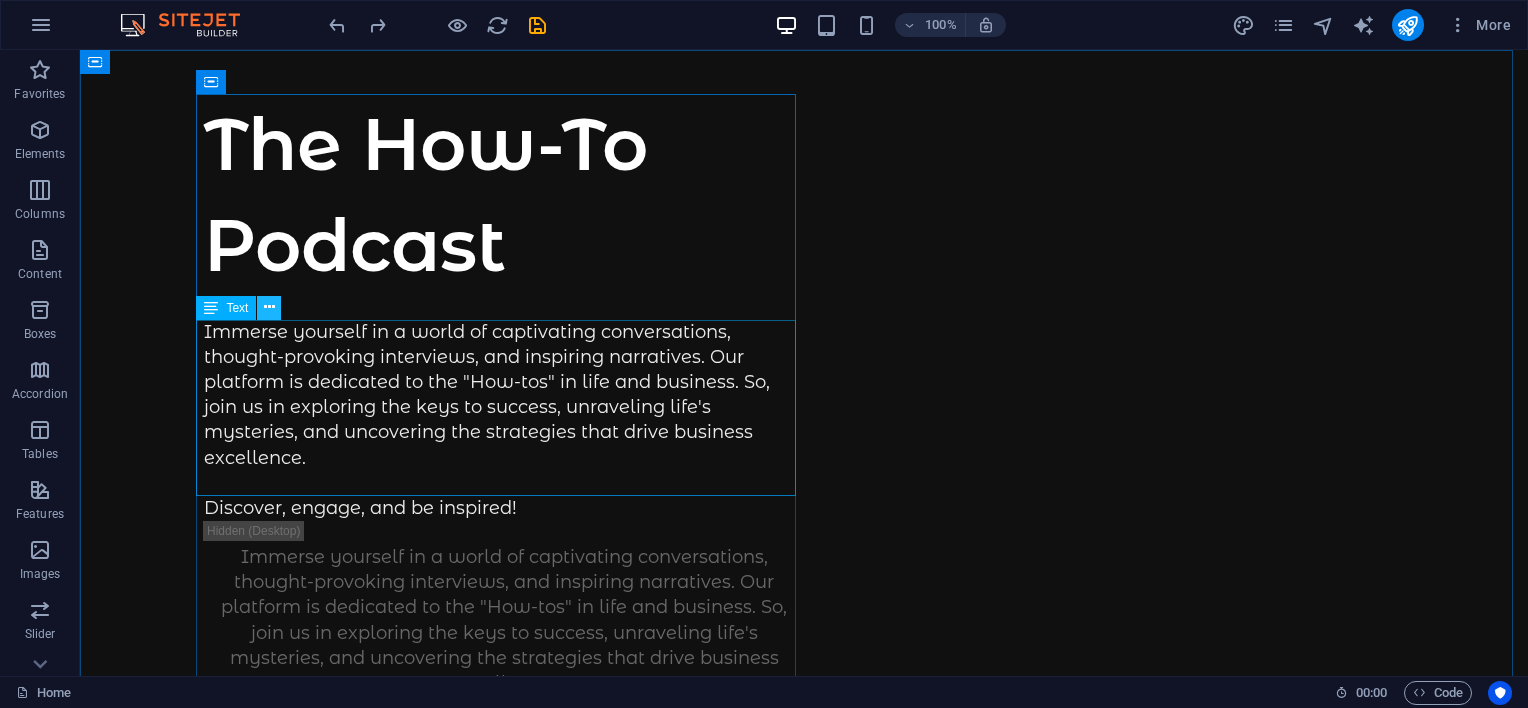 click at bounding box center (269, 307) 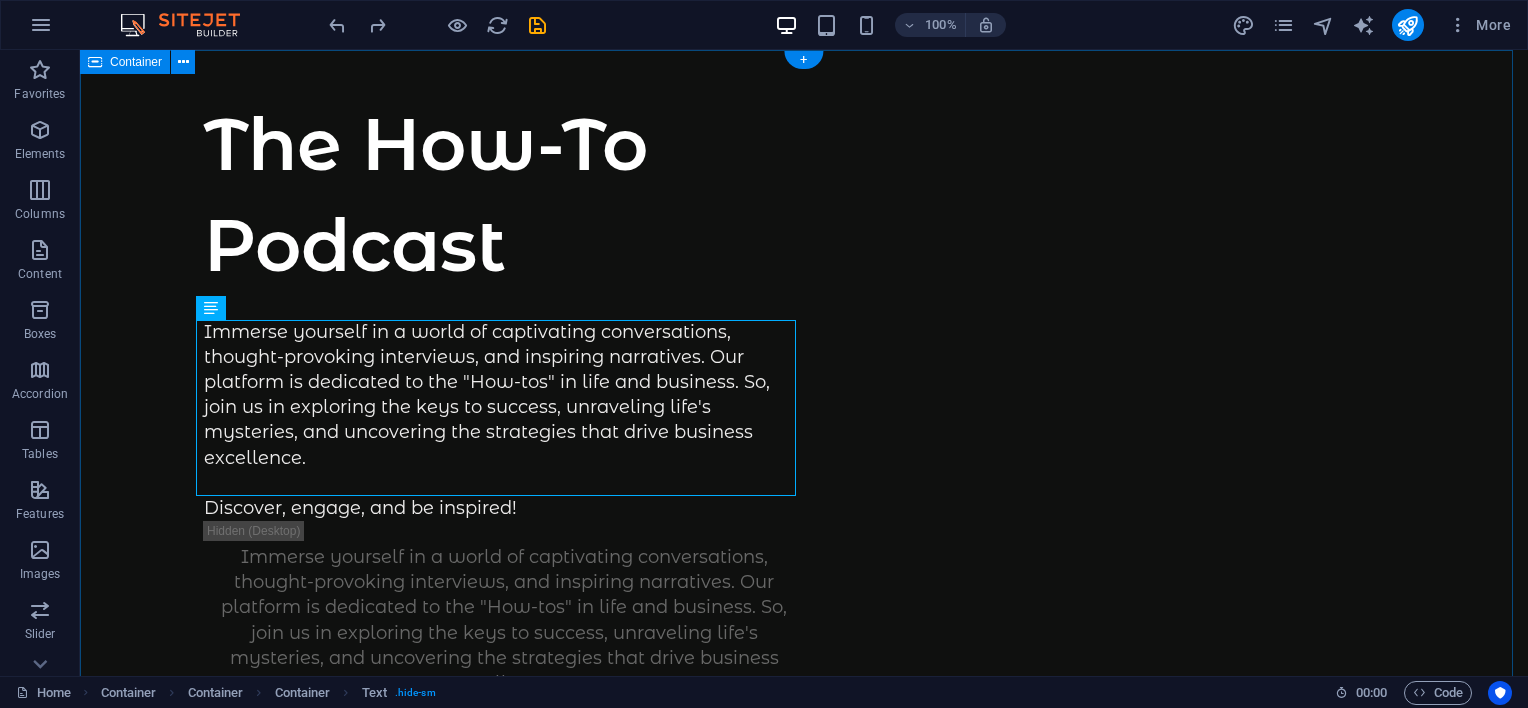 click on "The How-To Podcast Immerse yourself in a world of captivating conversations, thought-provoking interviews, and inspiring narratives. Our platform is dedicated to the "How-tos" in life and business. So, join us in exploring the keys to success, unraveling life's mysteries, and uncovering the strategies that drive business excellence. Discover, engage, and be inspired! Immerse yourself in a world of captivating conversations, thought-provoking interviews, and inspiring narratives. Our platform is dedicated to the "How-tos" in life and business. So, join us in exploring the keys to success, unraveling life's mysteries, and uncovering the strategies that drive business excellence. Discover, engage, and be inspired! Supported by:" at bounding box center (804, 981) 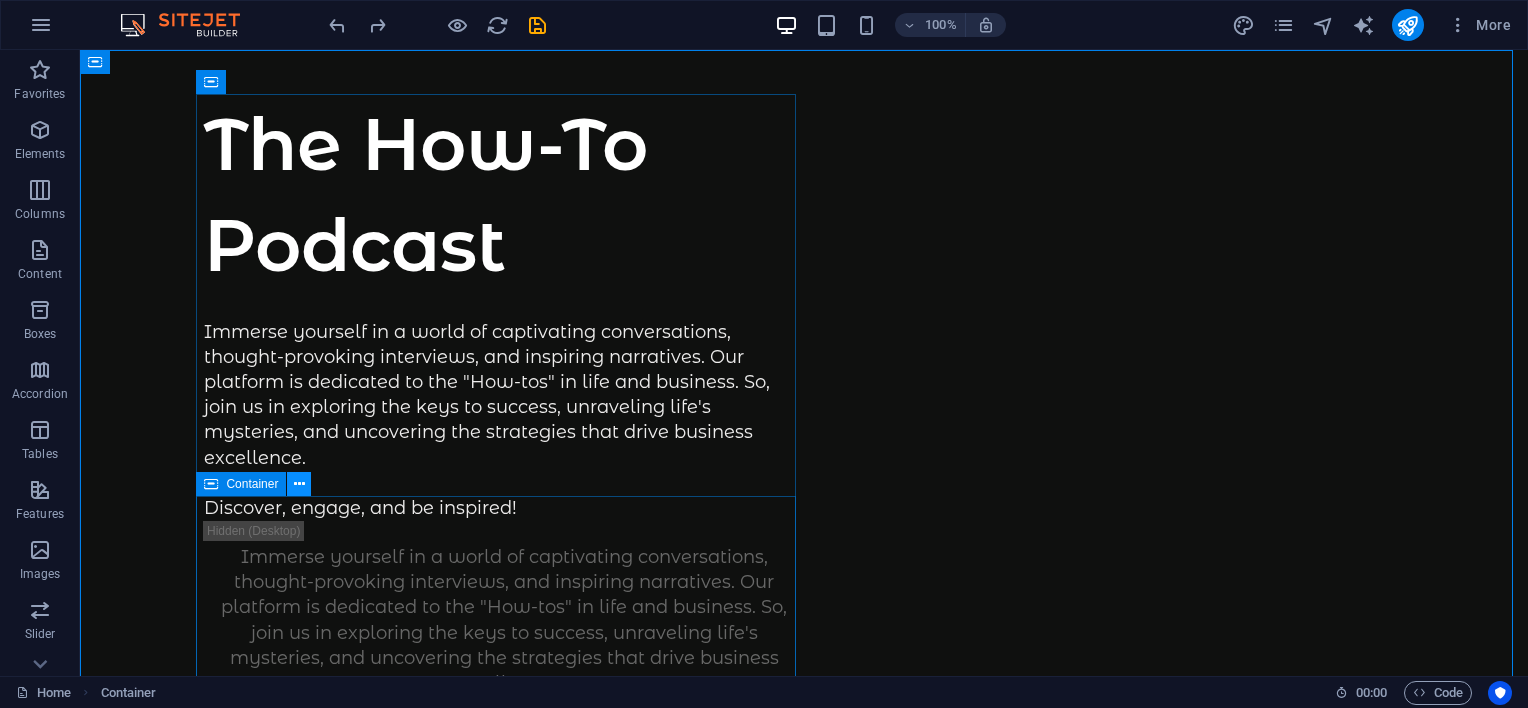 click at bounding box center (299, 484) 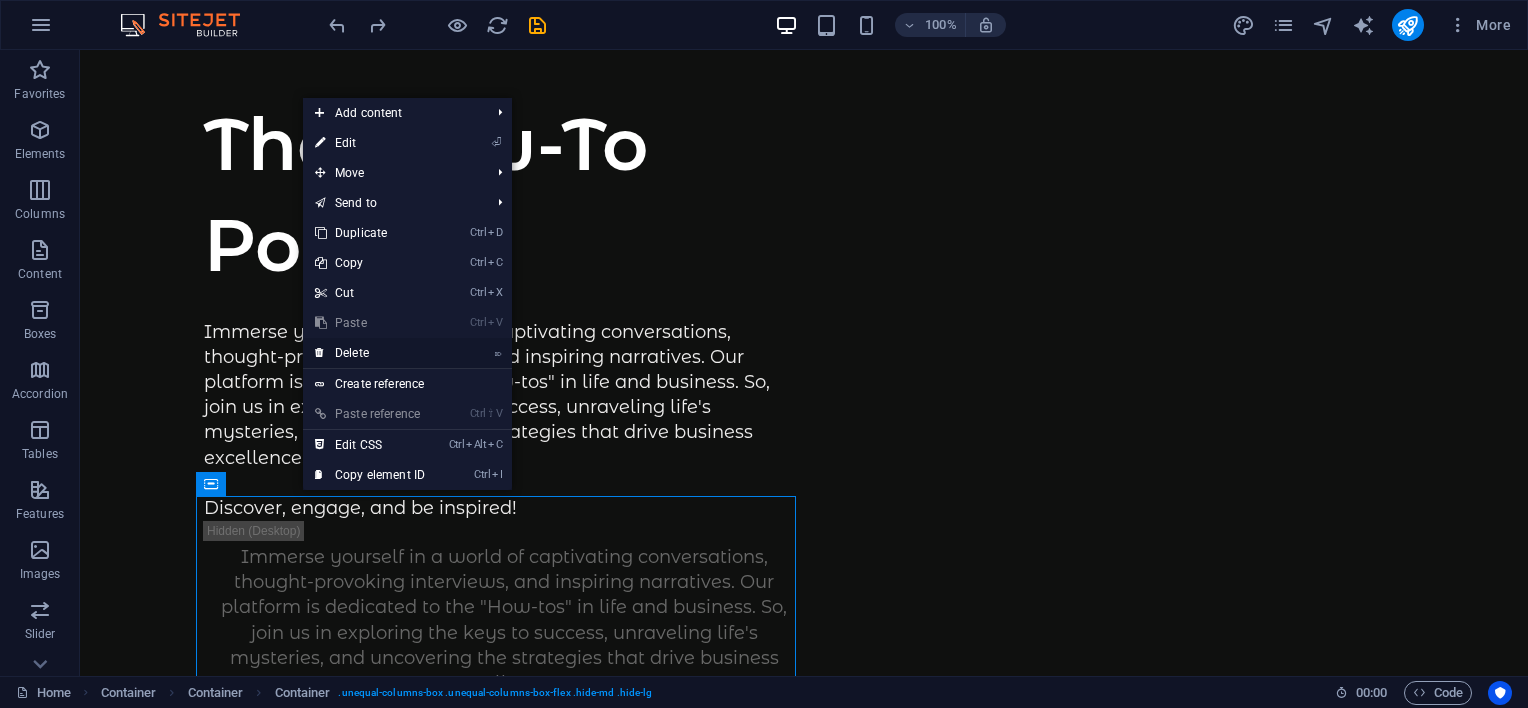 click on "⌦  Delete" at bounding box center [370, 353] 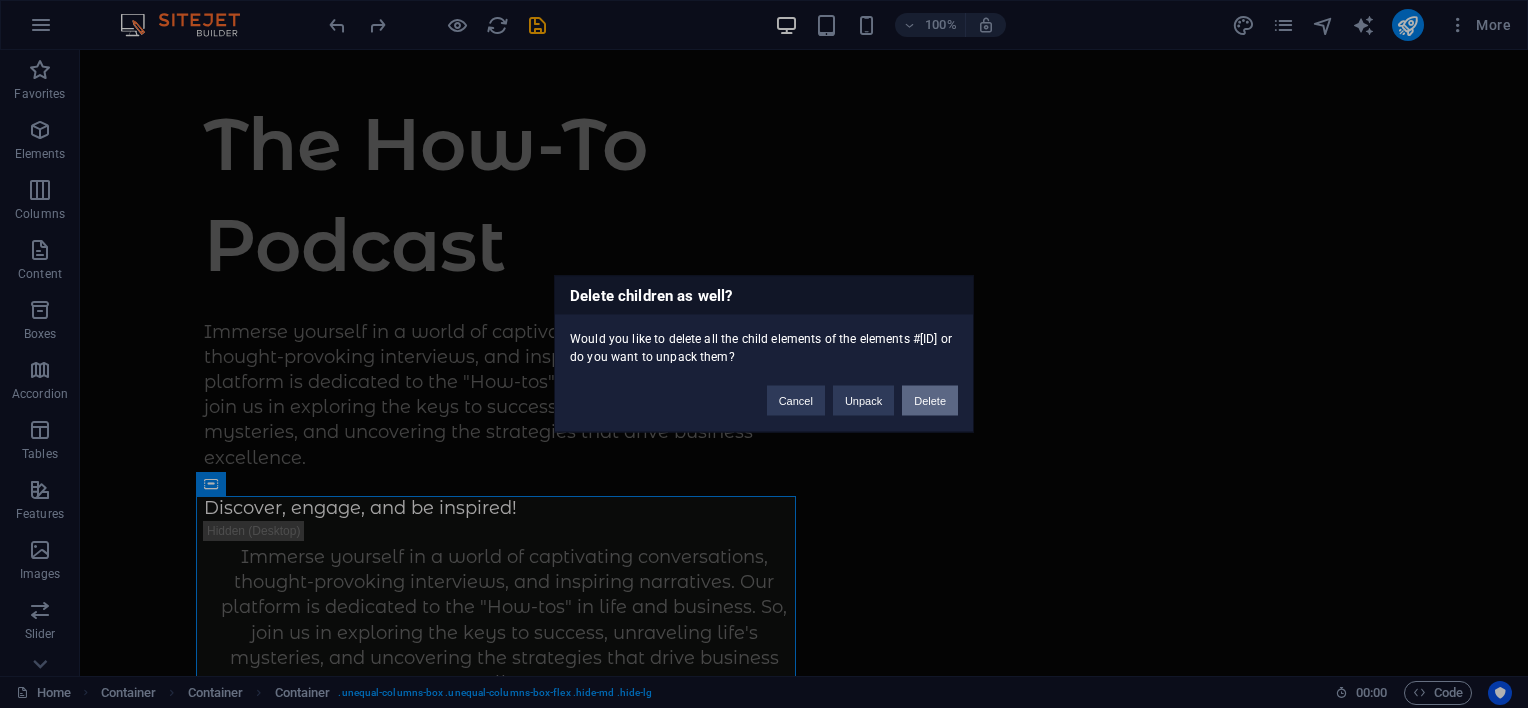 click on "Delete" at bounding box center [930, 401] 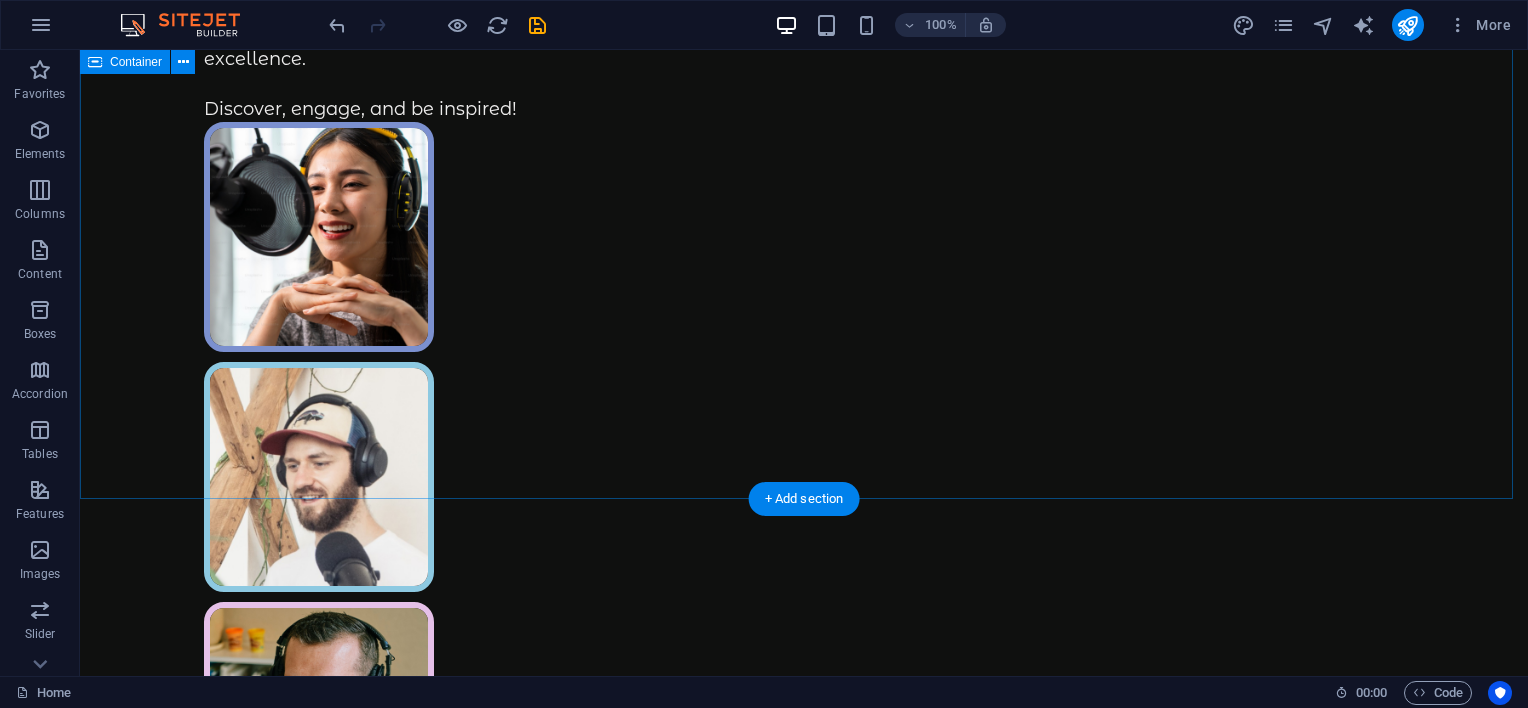 scroll, scrollTop: 400, scrollLeft: 0, axis: vertical 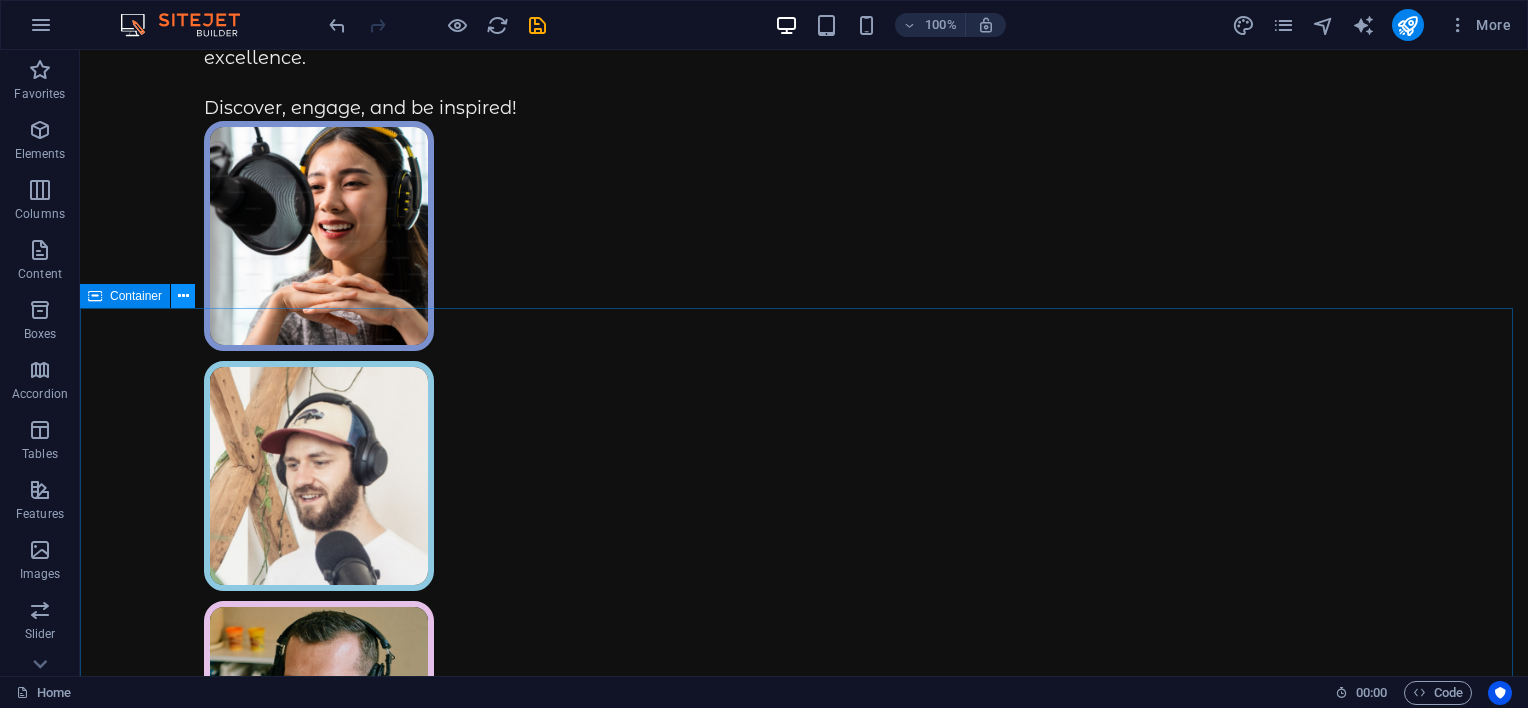 click at bounding box center (183, 296) 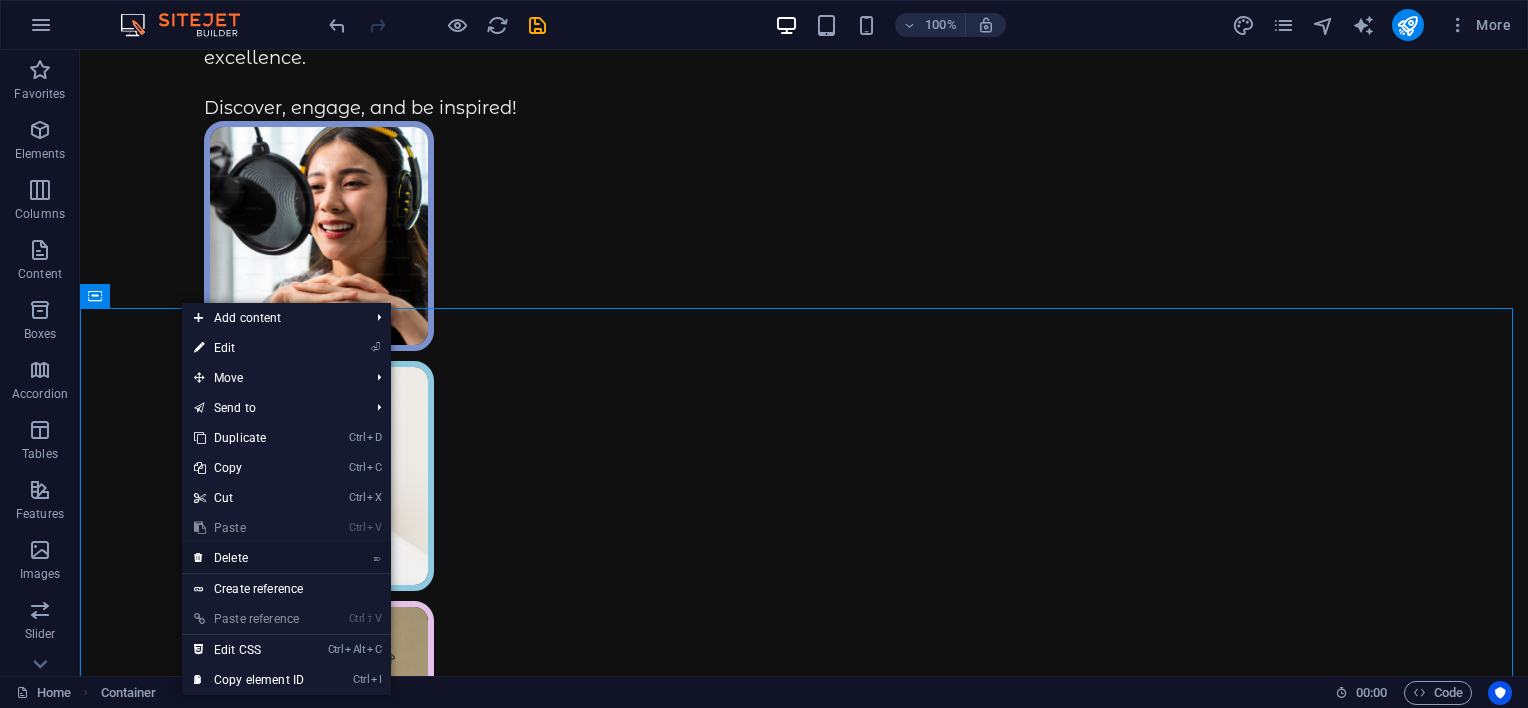 click on "⌦  Delete" at bounding box center [249, 558] 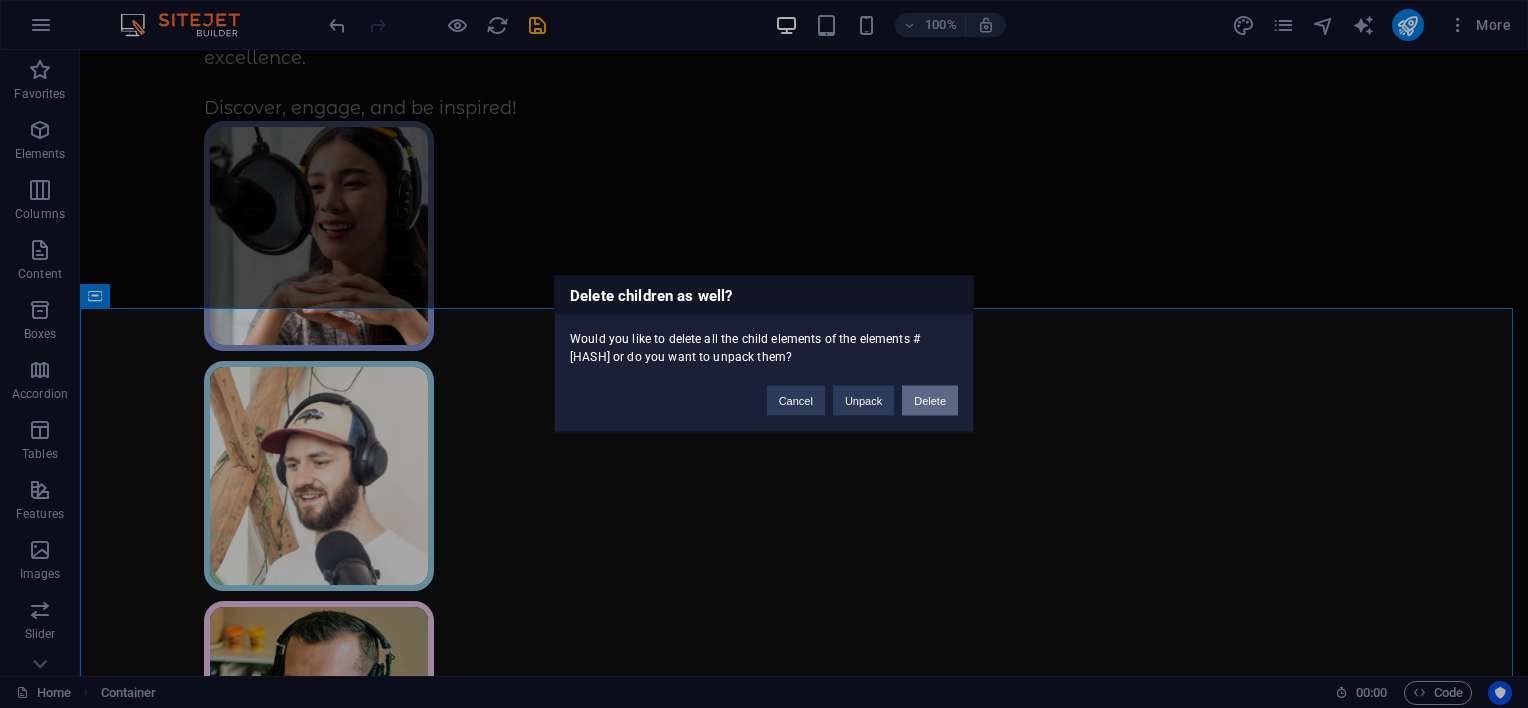 click on "Delete" at bounding box center (930, 401) 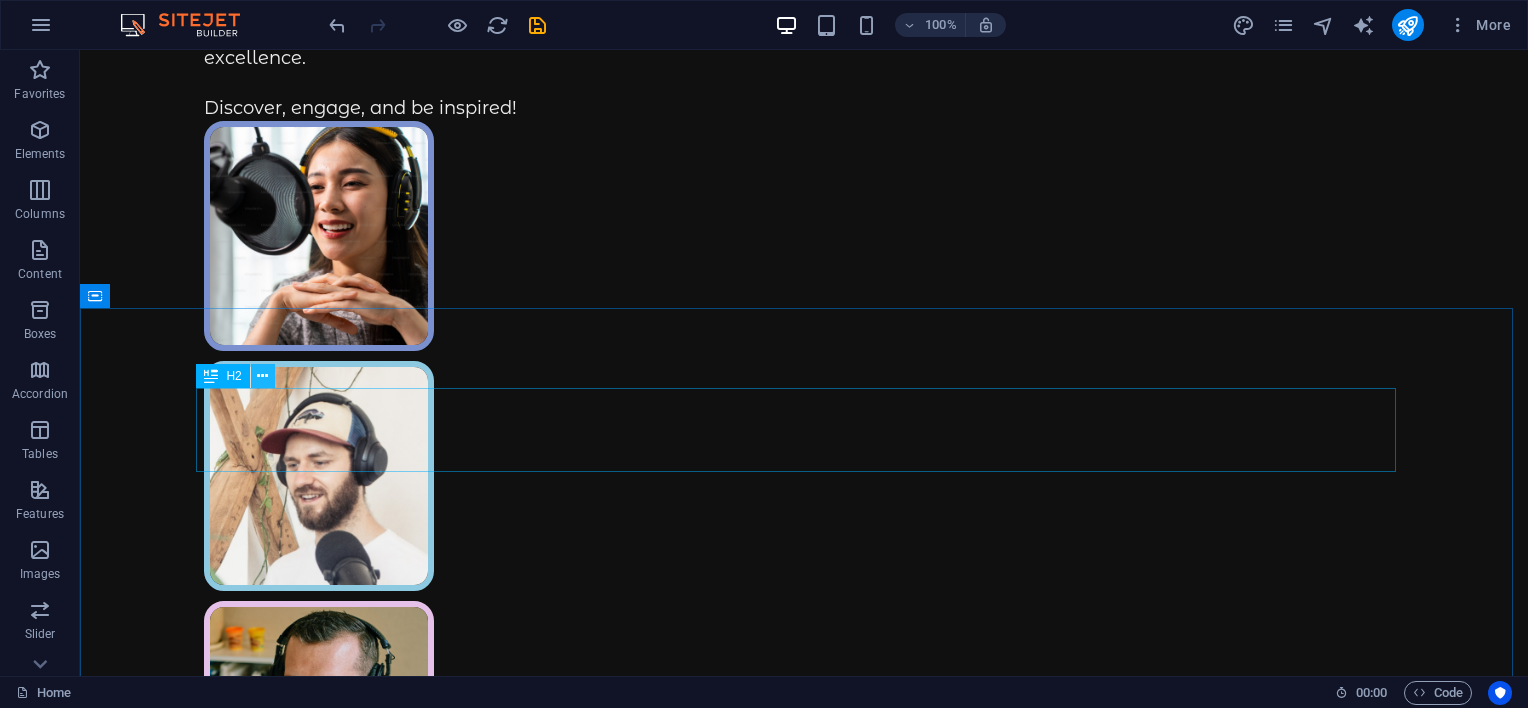 click at bounding box center (262, 376) 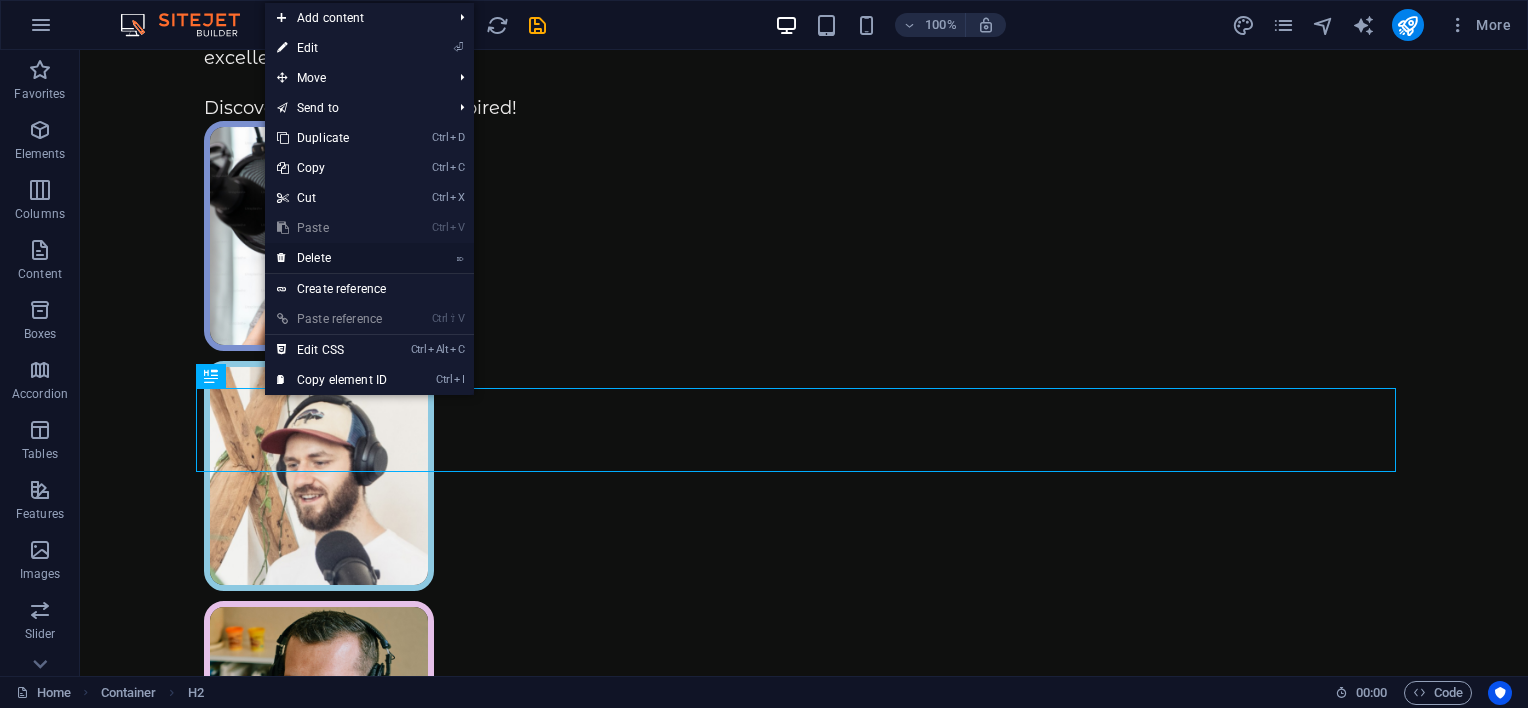 click on "⌦  Delete" at bounding box center (332, 258) 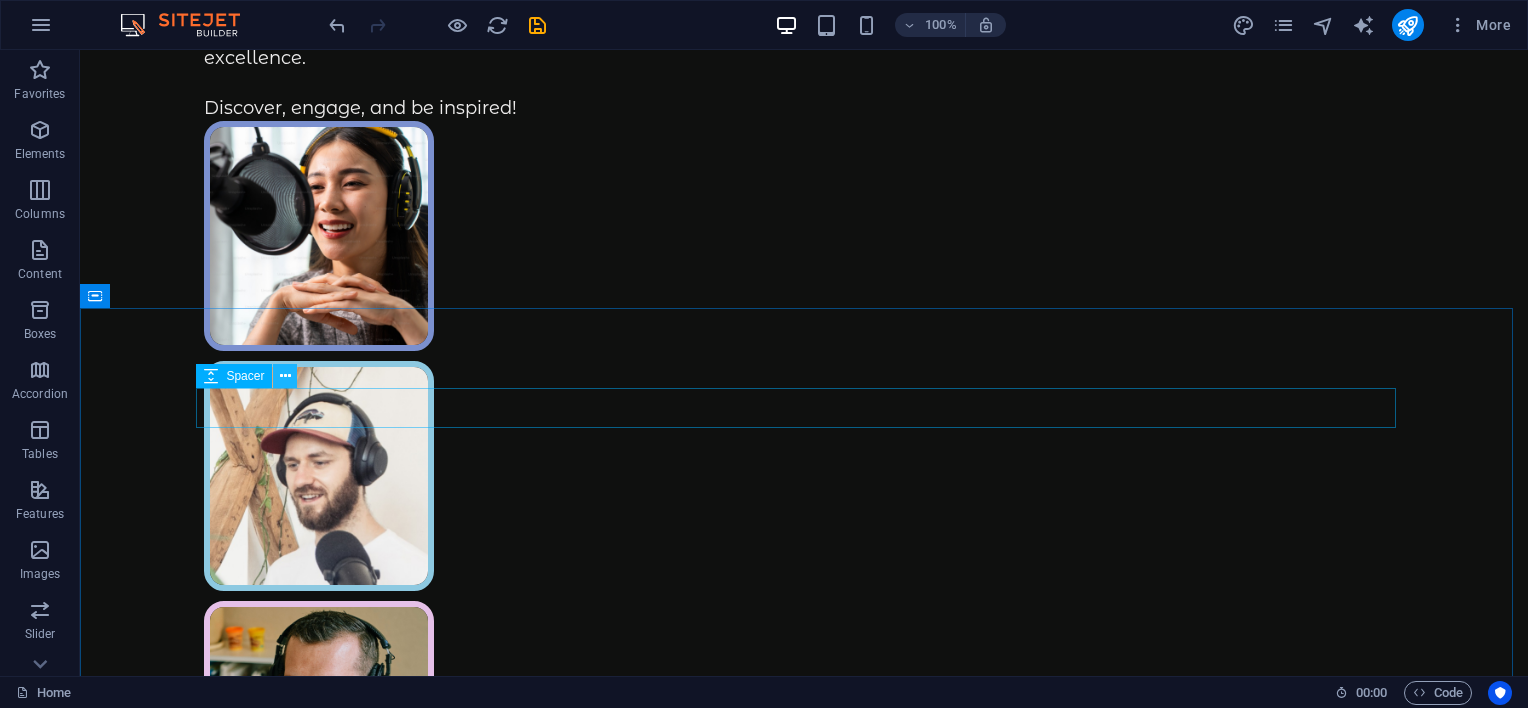 click at bounding box center (285, 376) 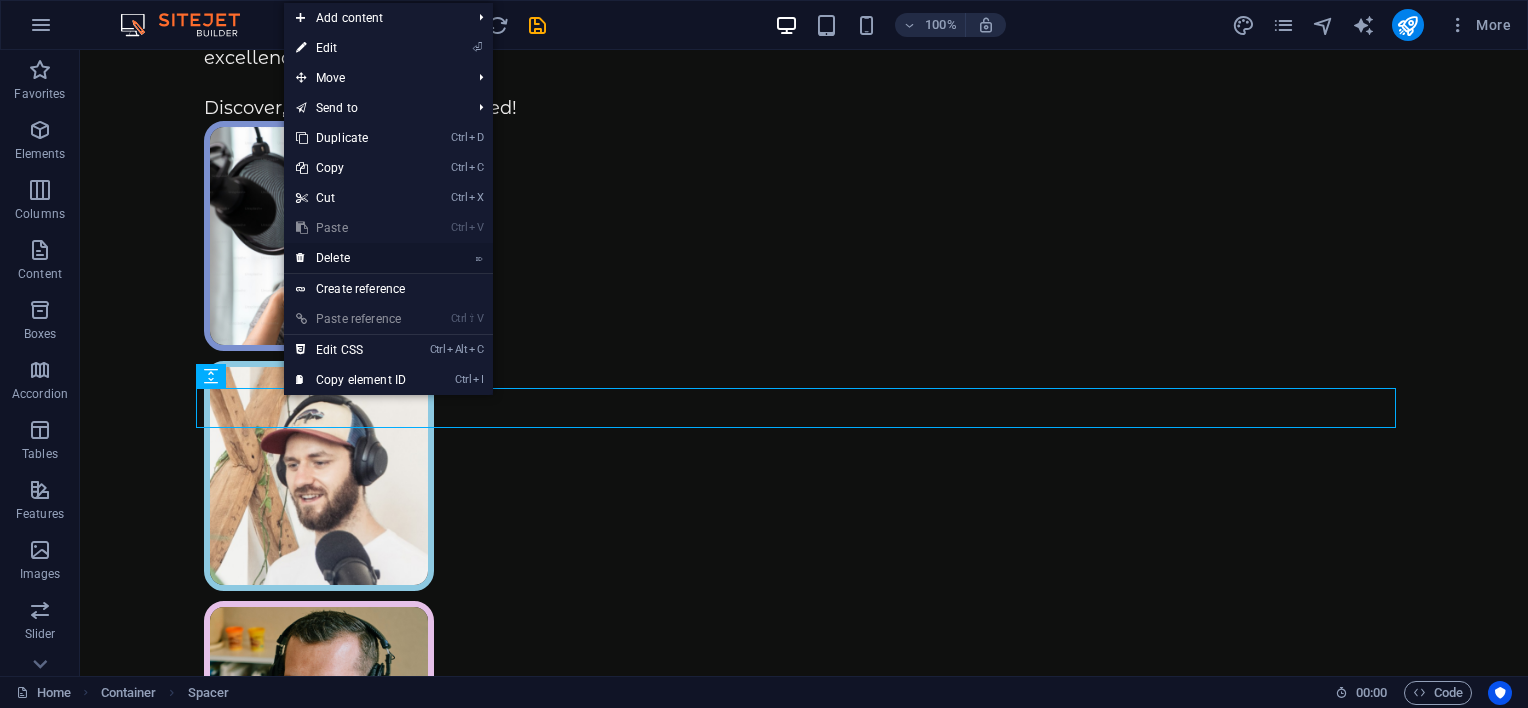 click on "⌦  Delete" at bounding box center [351, 258] 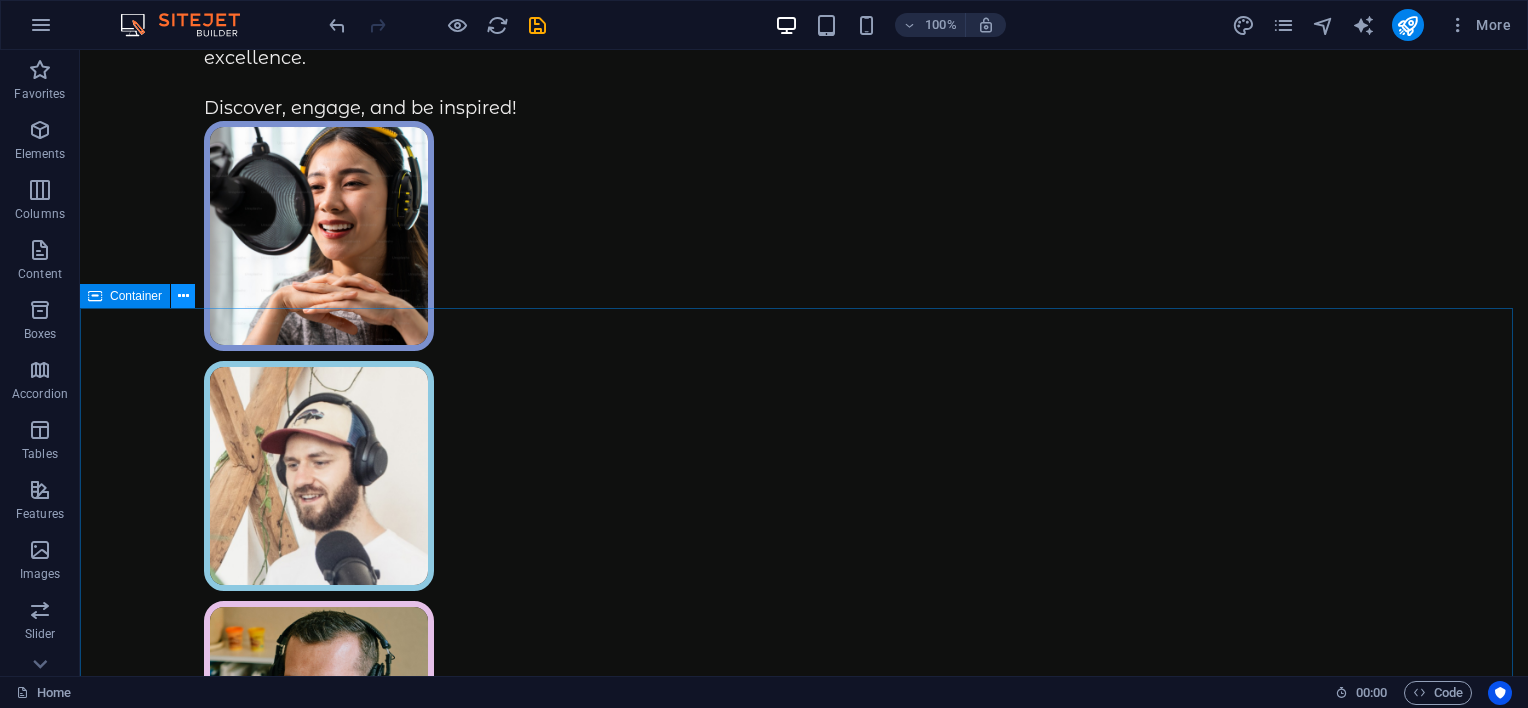 click at bounding box center [183, 296] 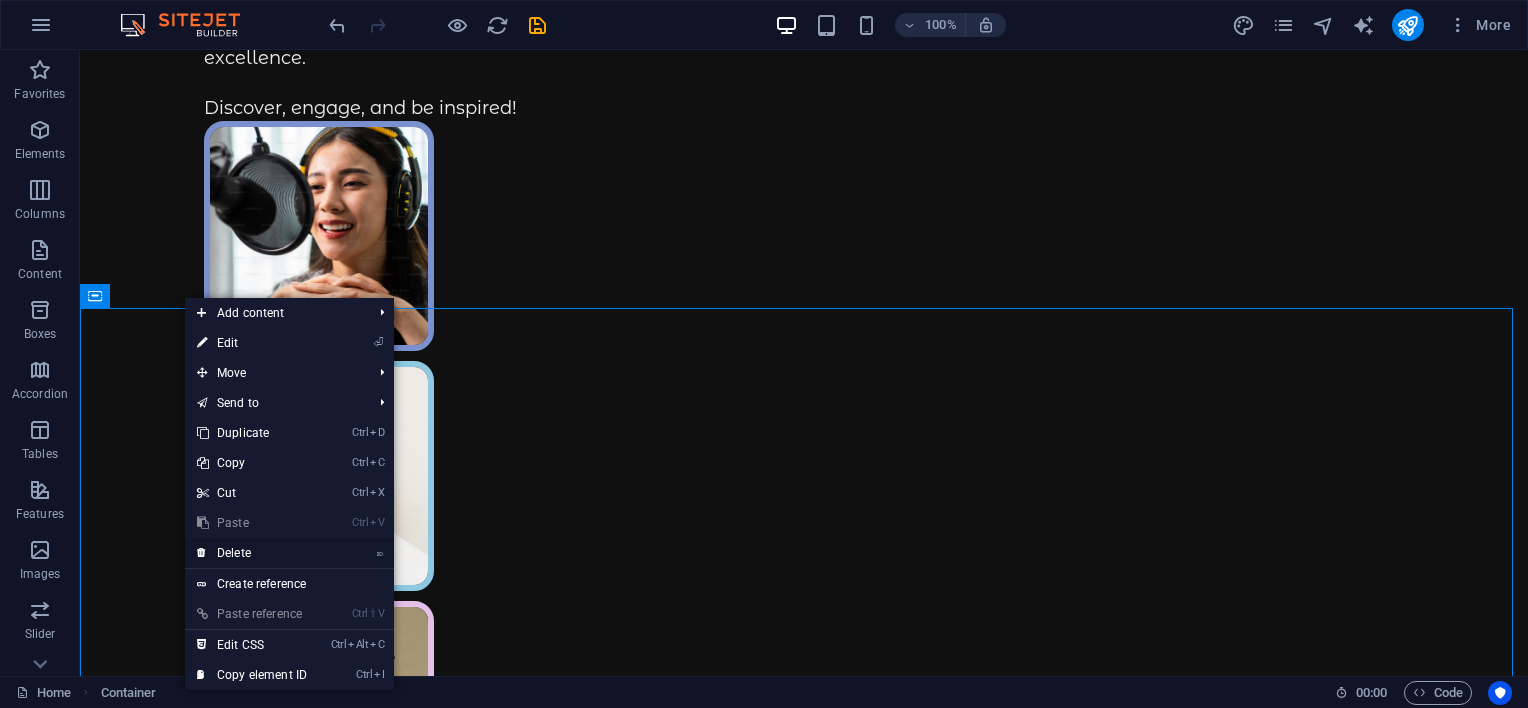 click on "⌦  Delete" at bounding box center (252, 553) 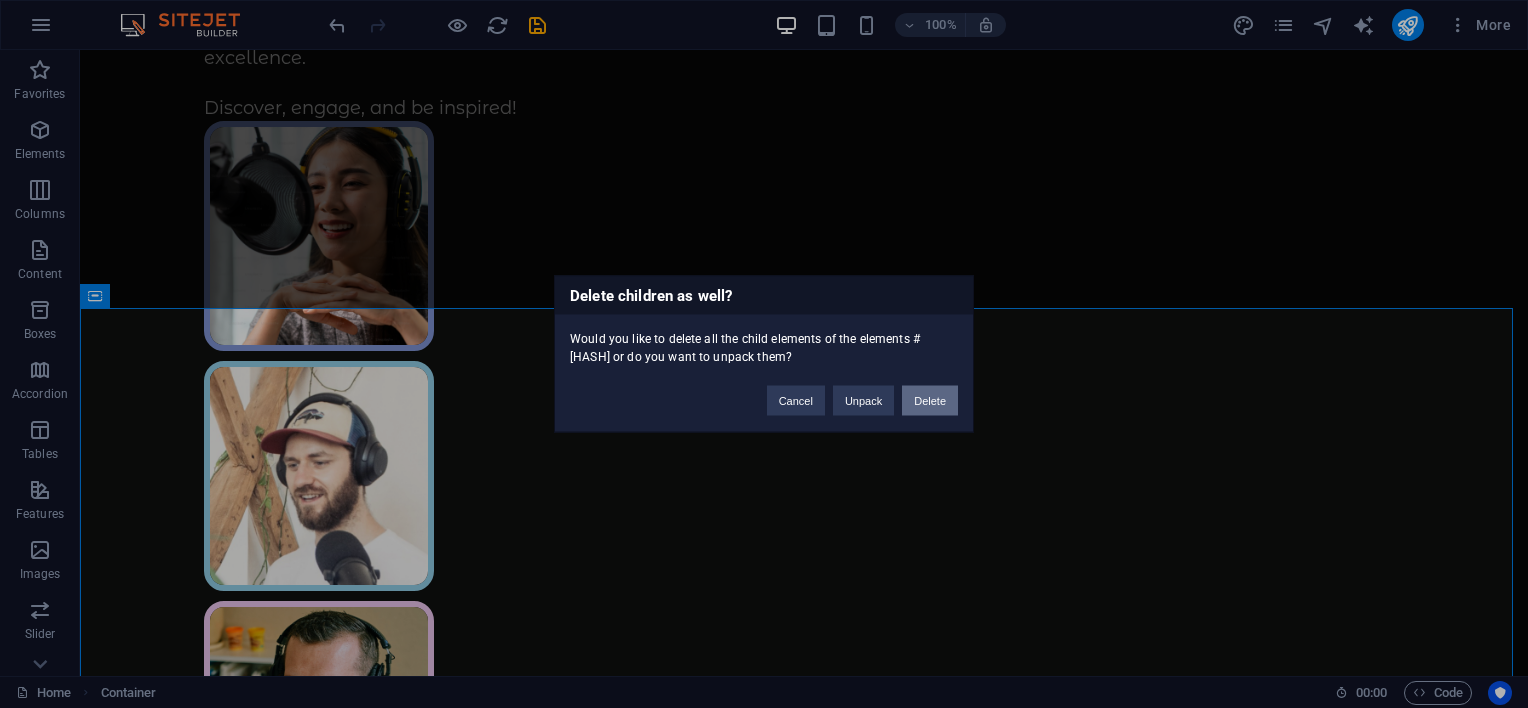 click on "Delete" at bounding box center [930, 401] 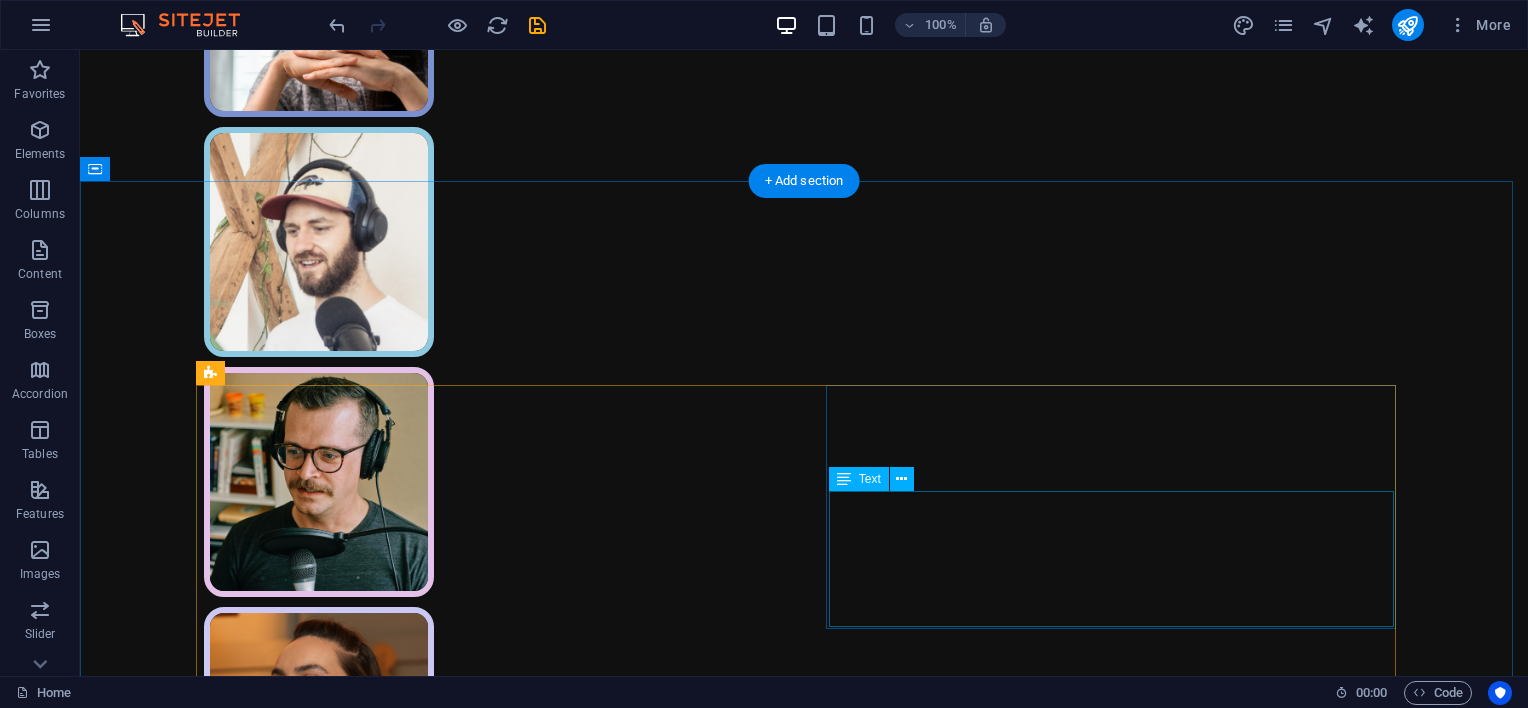 scroll, scrollTop: 462, scrollLeft: 0, axis: vertical 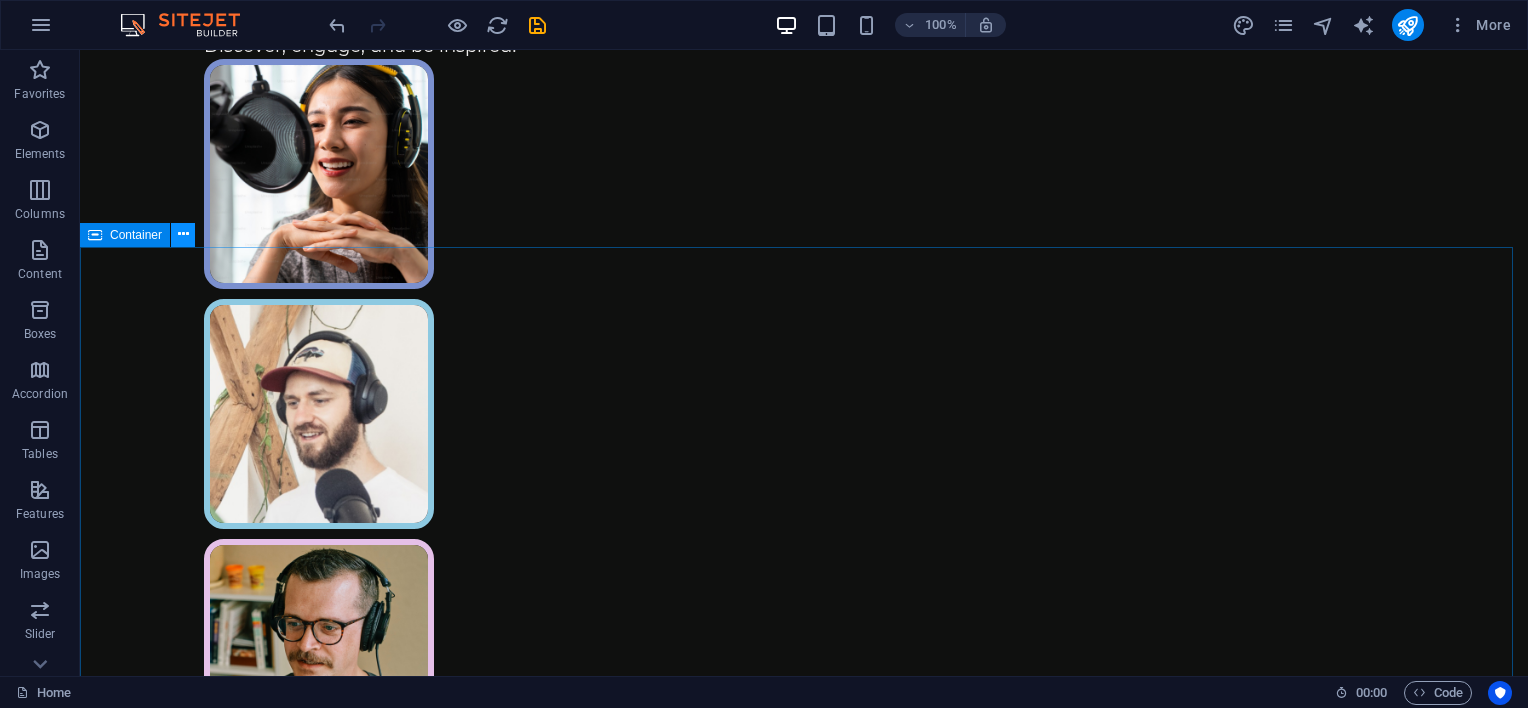 click at bounding box center [183, 234] 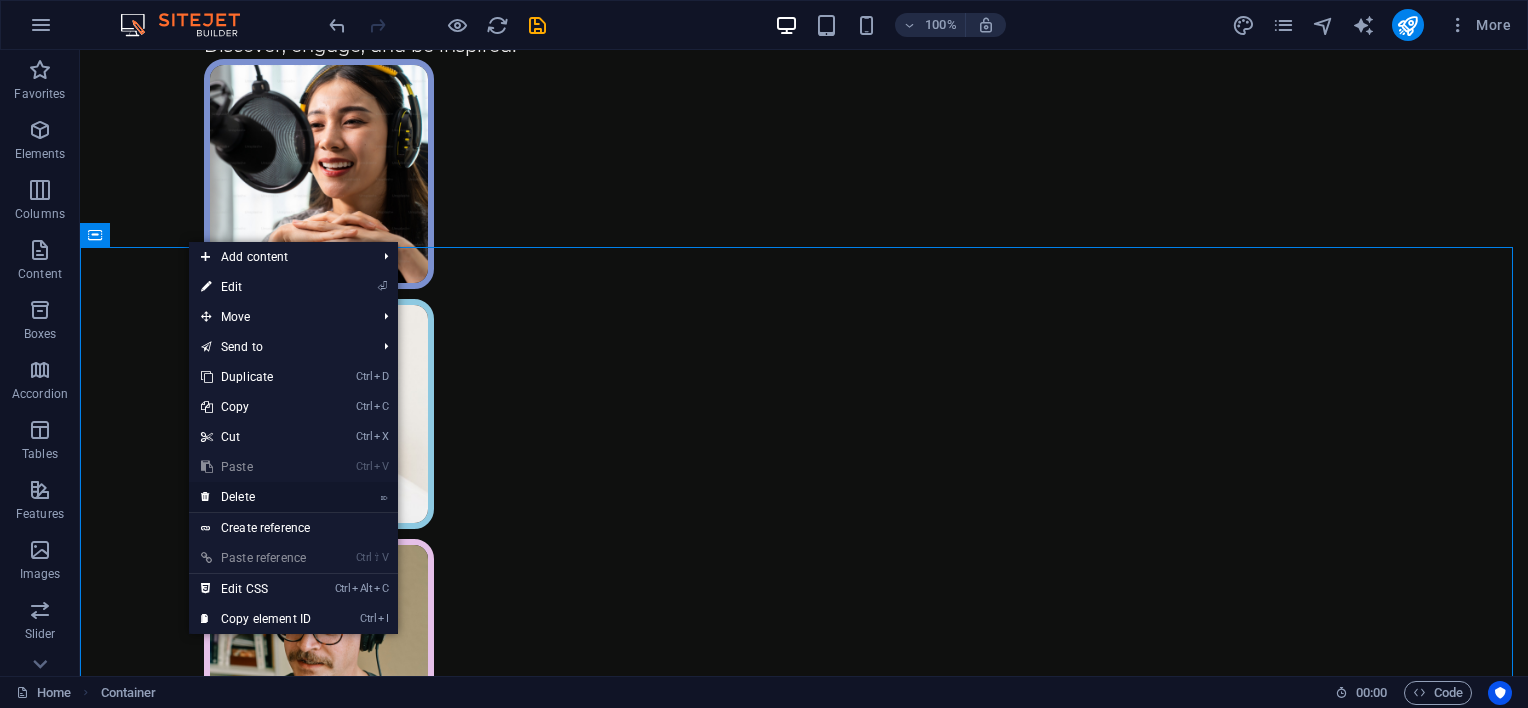 click on "⌦  Delete" at bounding box center (256, 497) 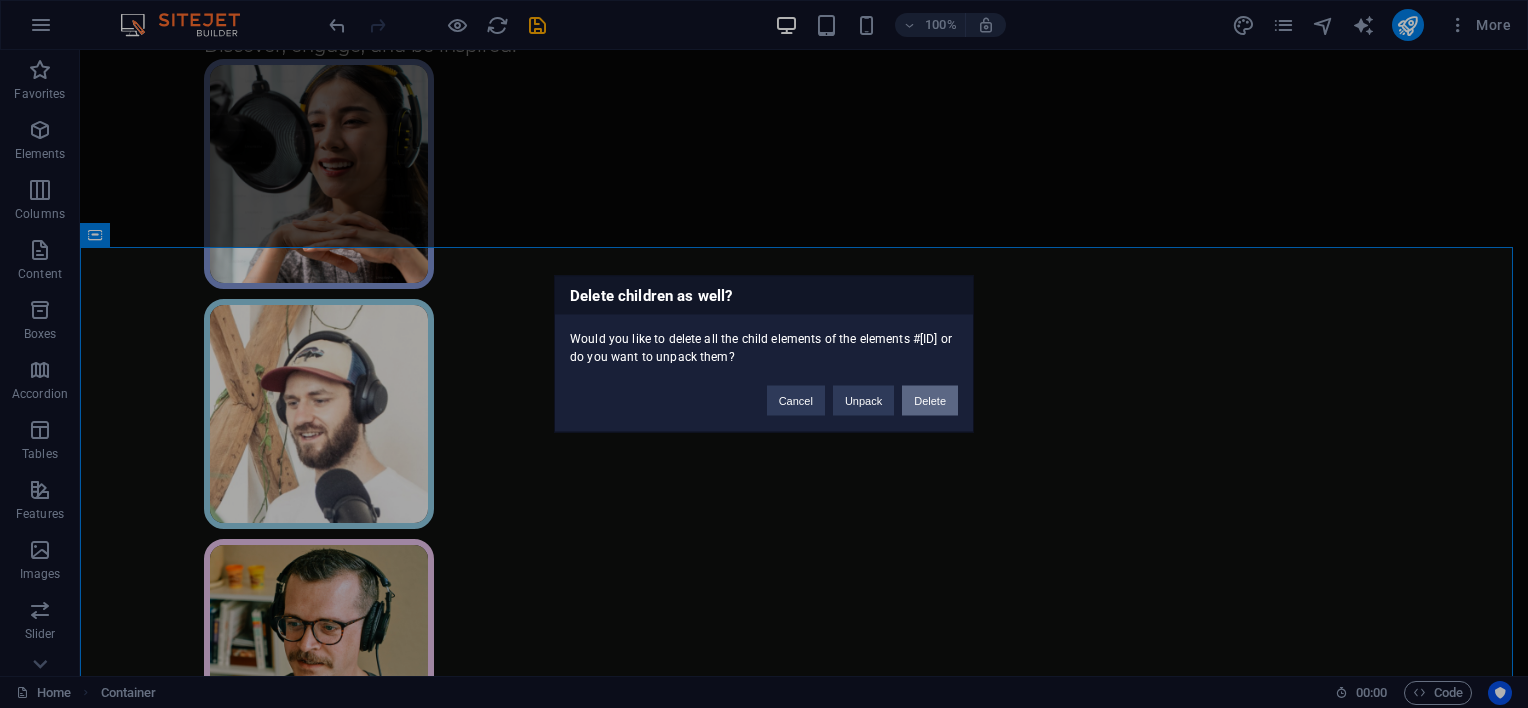 click on "Delete" at bounding box center (930, 401) 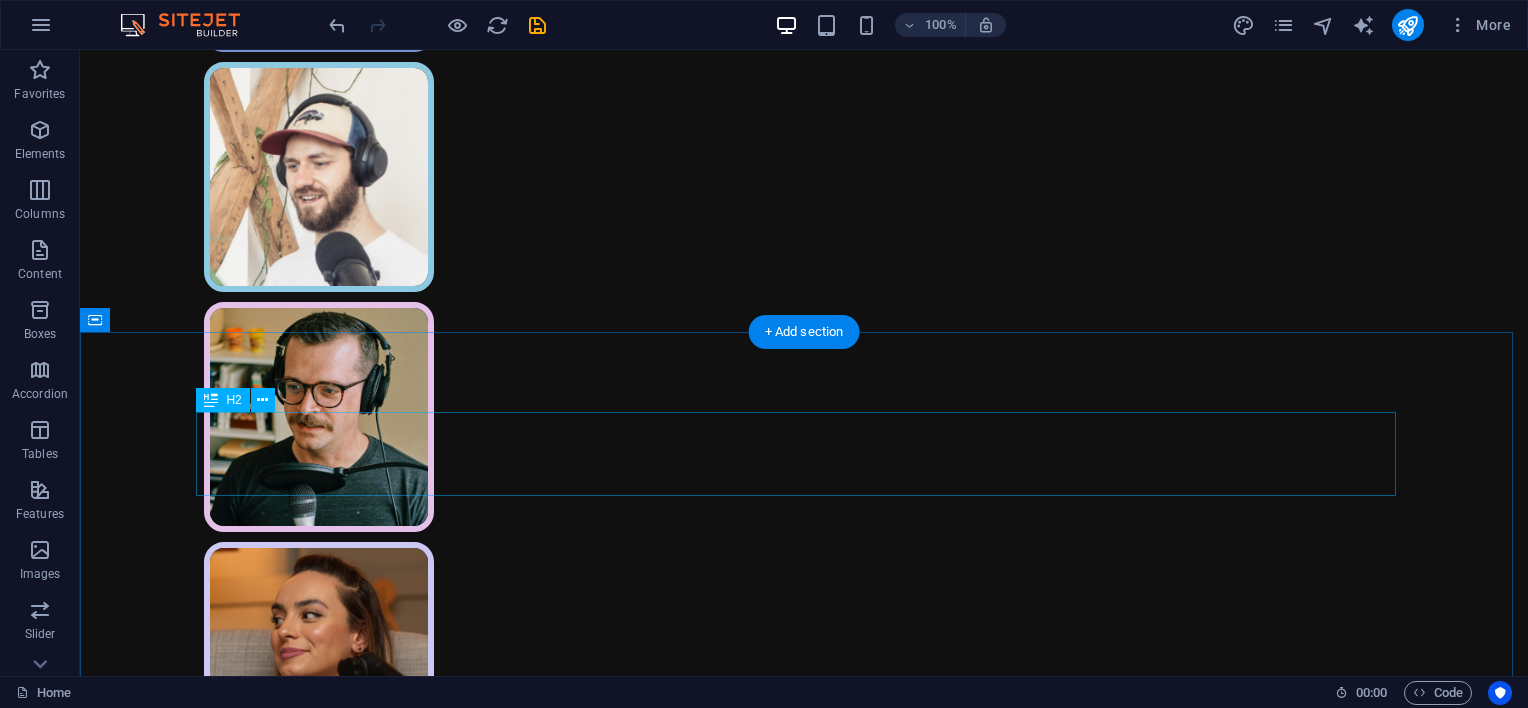 scroll, scrollTop: 339, scrollLeft: 0, axis: vertical 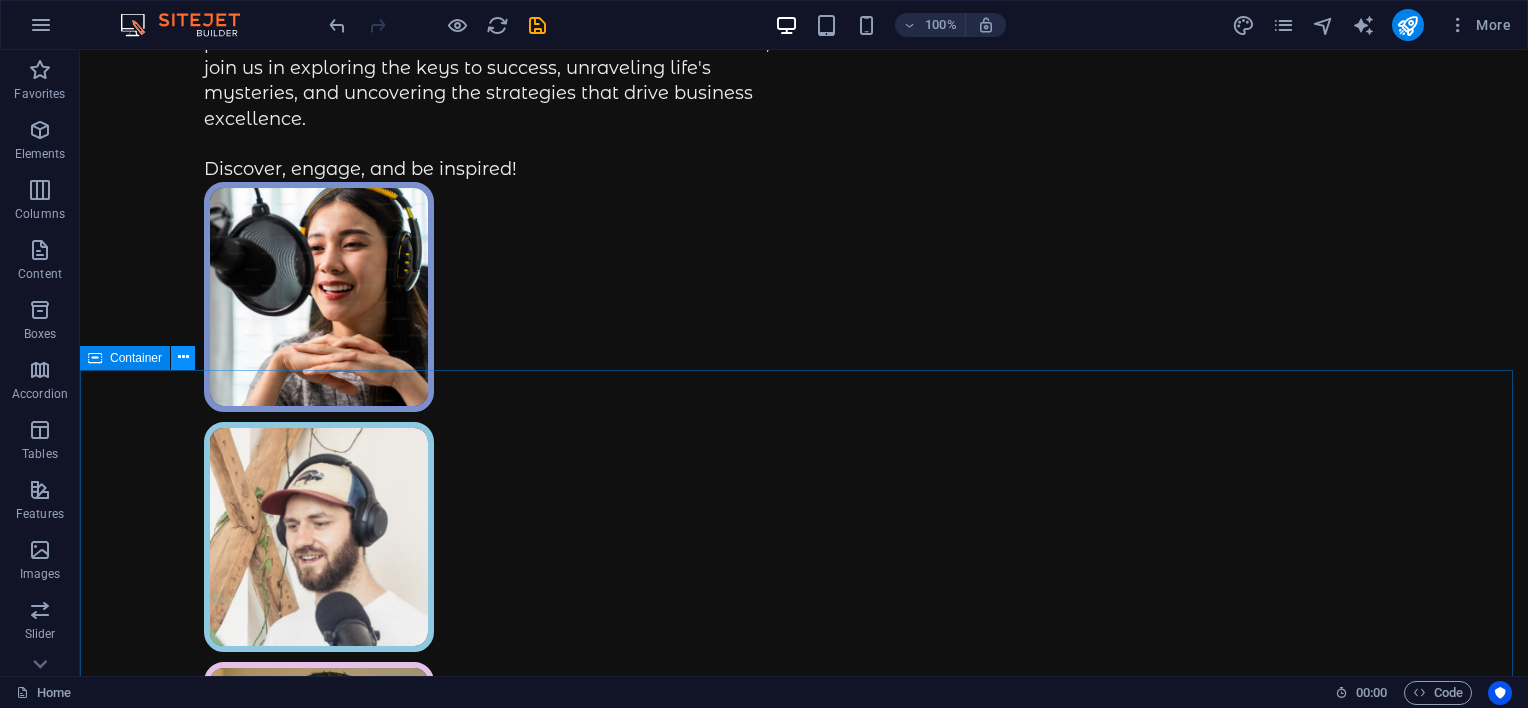 click at bounding box center [183, 358] 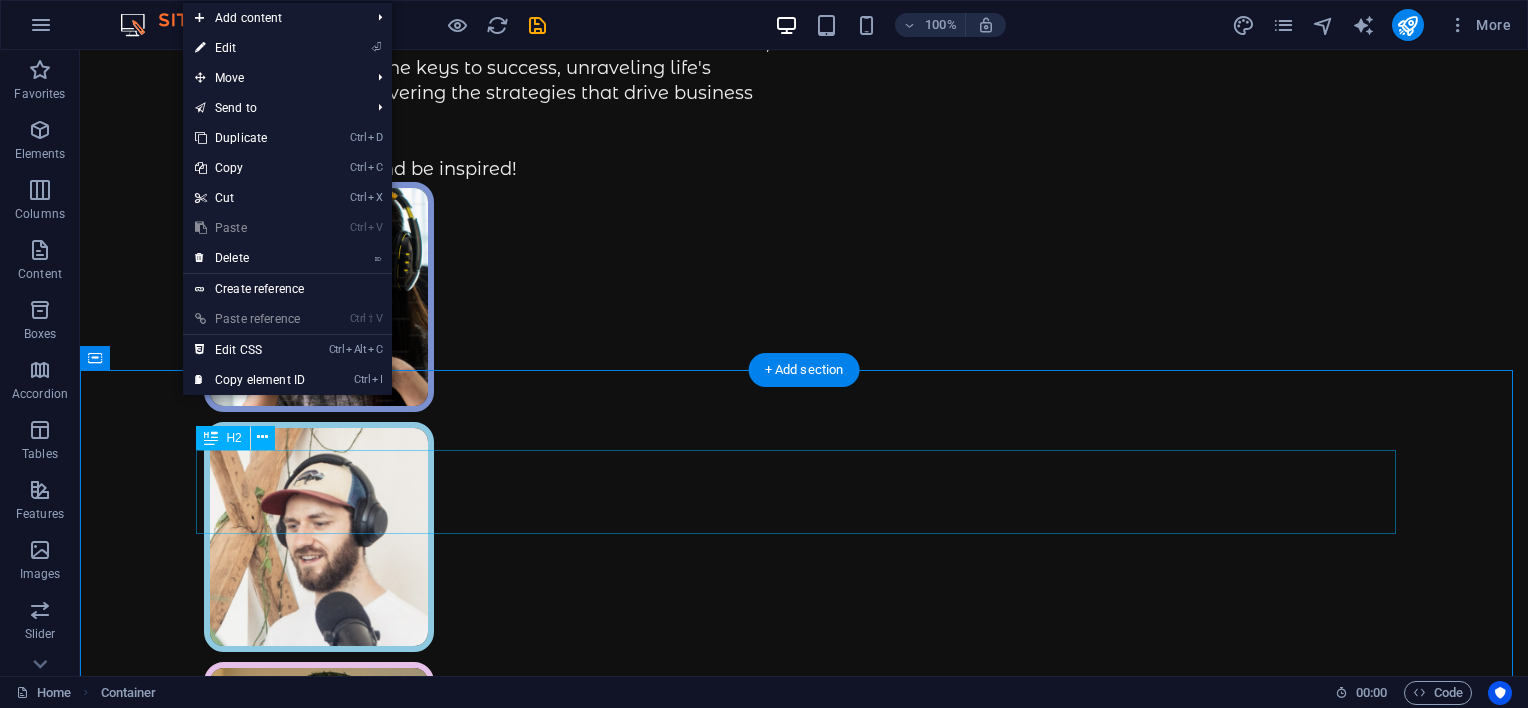 click on "Stay connected" at bounding box center (804, 1470) 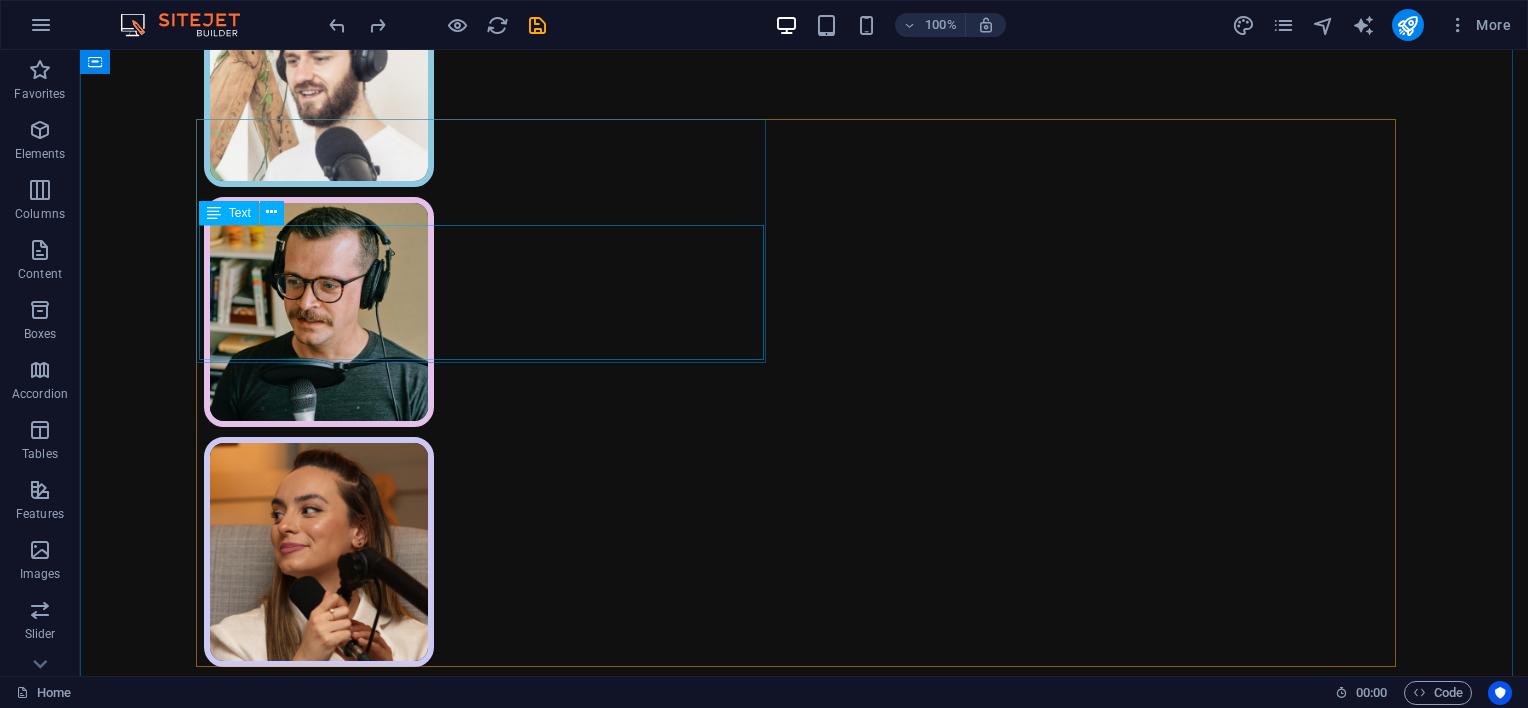 scroll, scrollTop: 812, scrollLeft: 0, axis: vertical 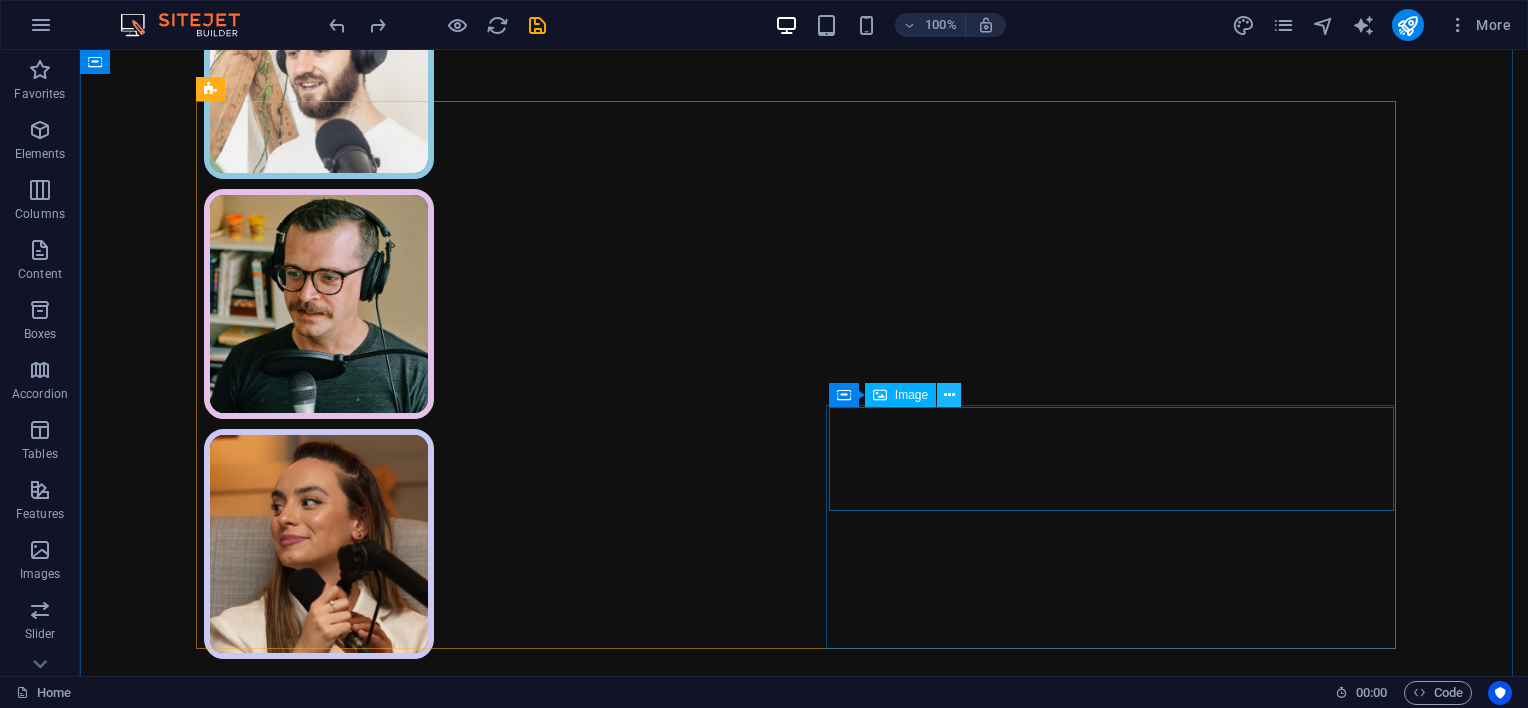 click at bounding box center [949, 395] 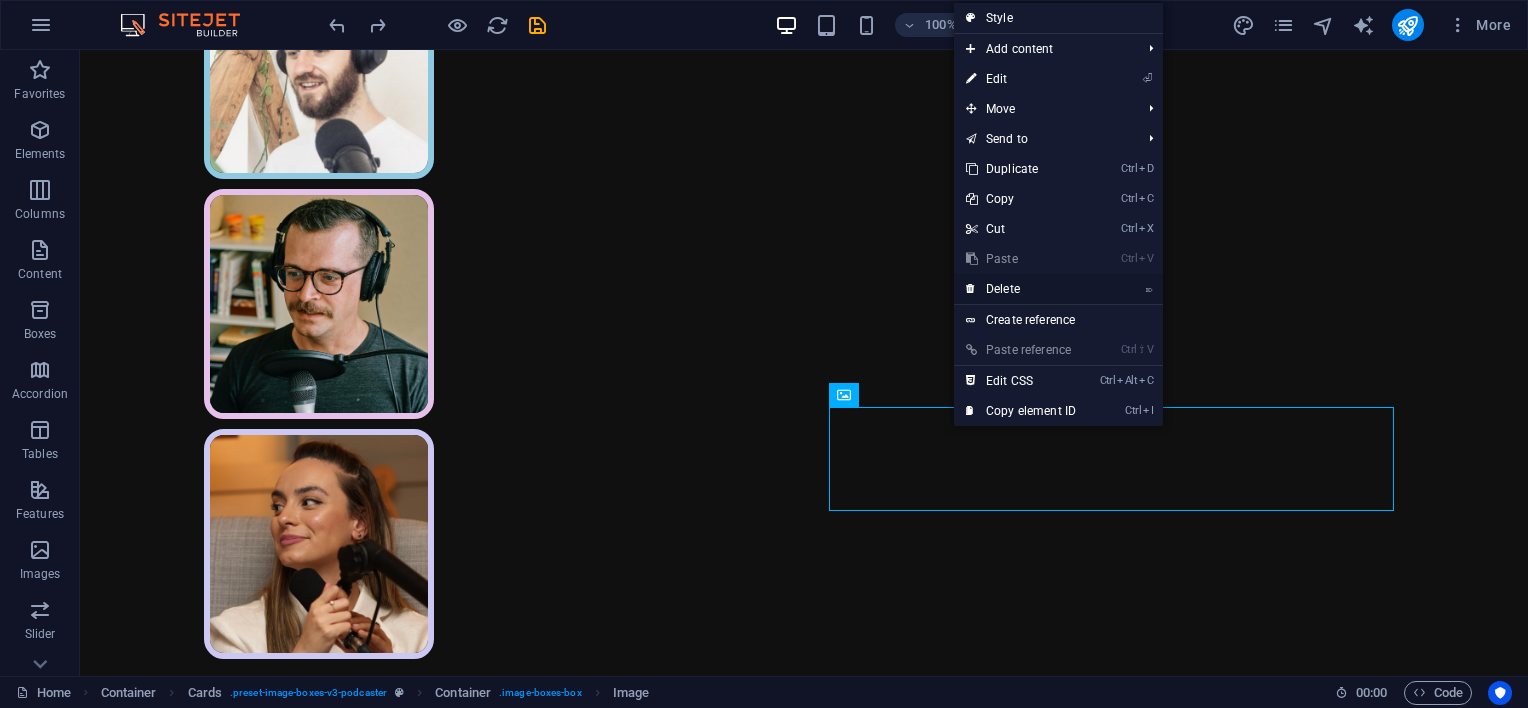 click on "⌦  Delete" at bounding box center [1021, 289] 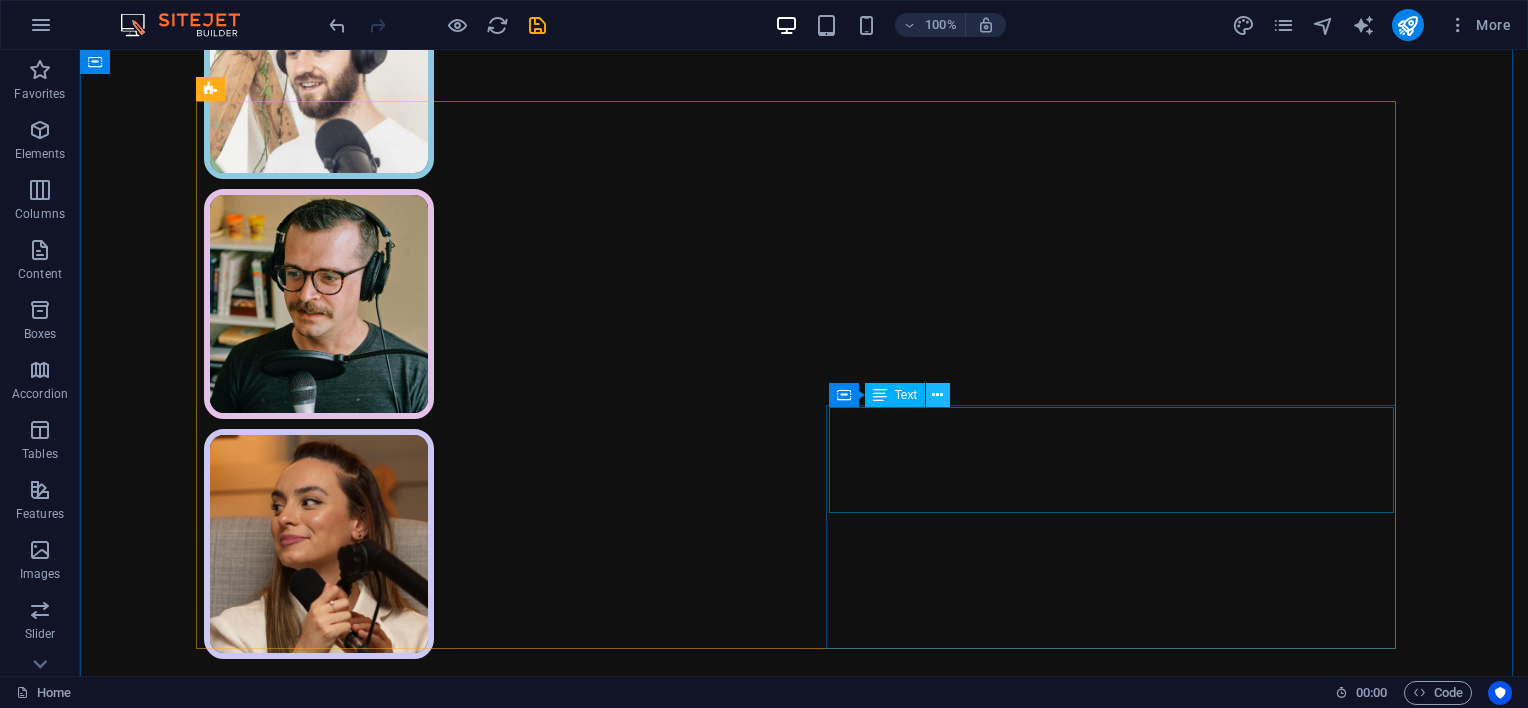 click at bounding box center (937, 395) 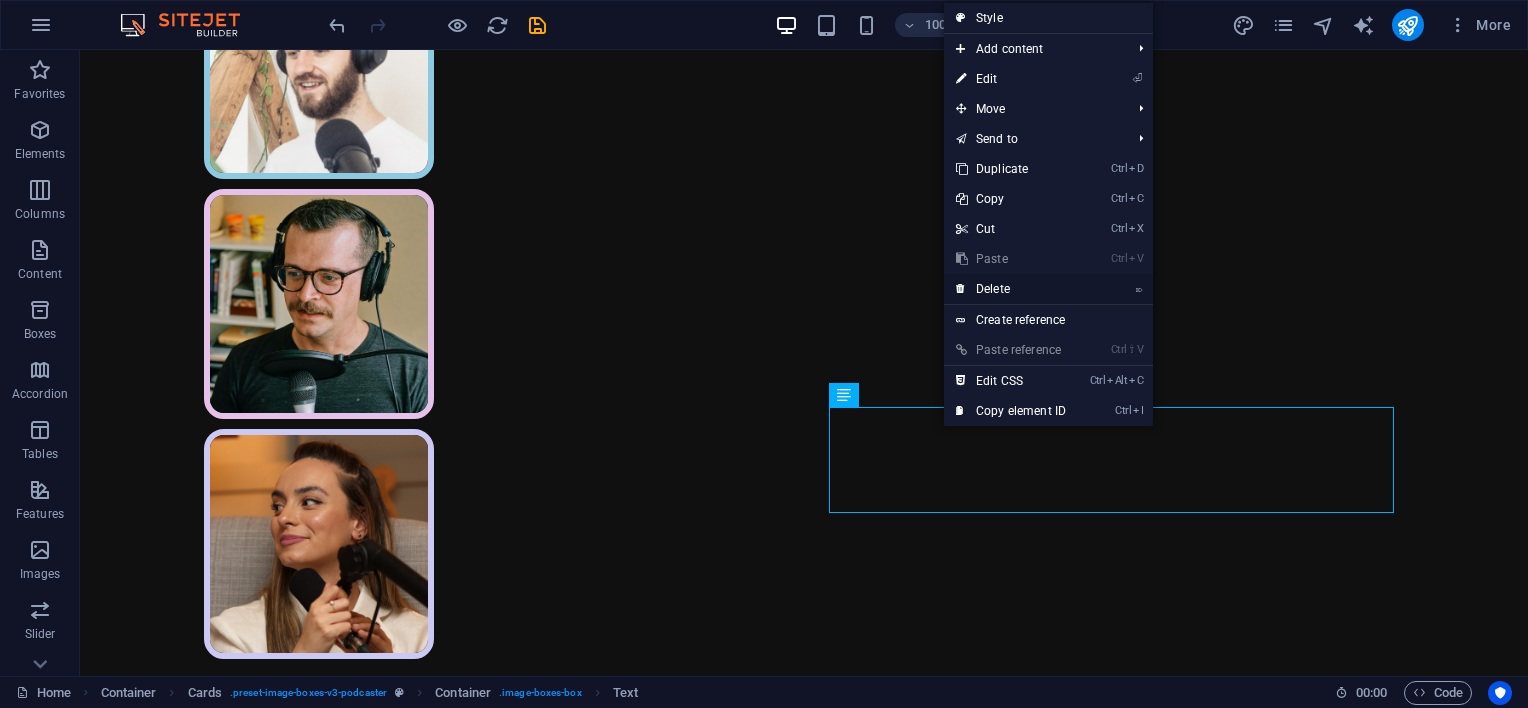 click on "⌦  Delete" at bounding box center (1011, 289) 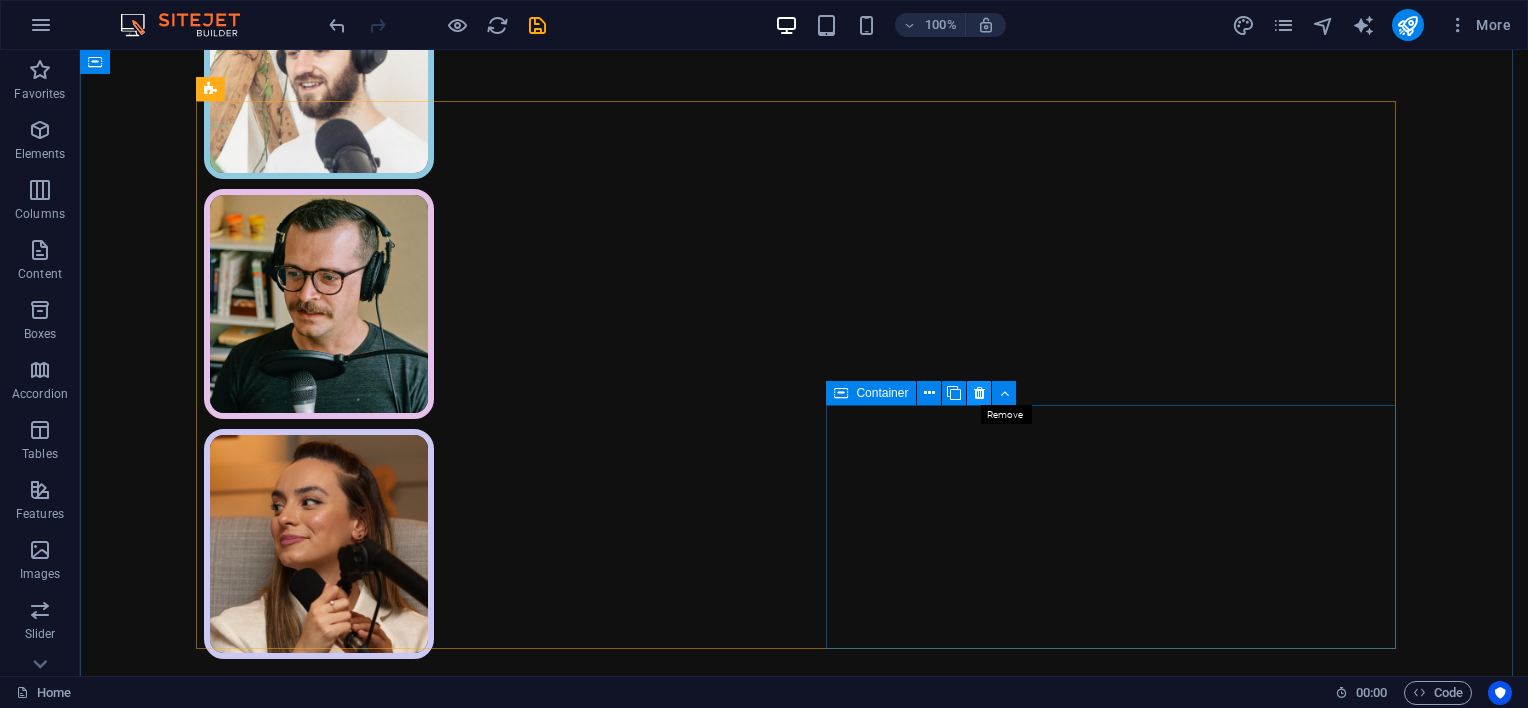 click at bounding box center [979, 393] 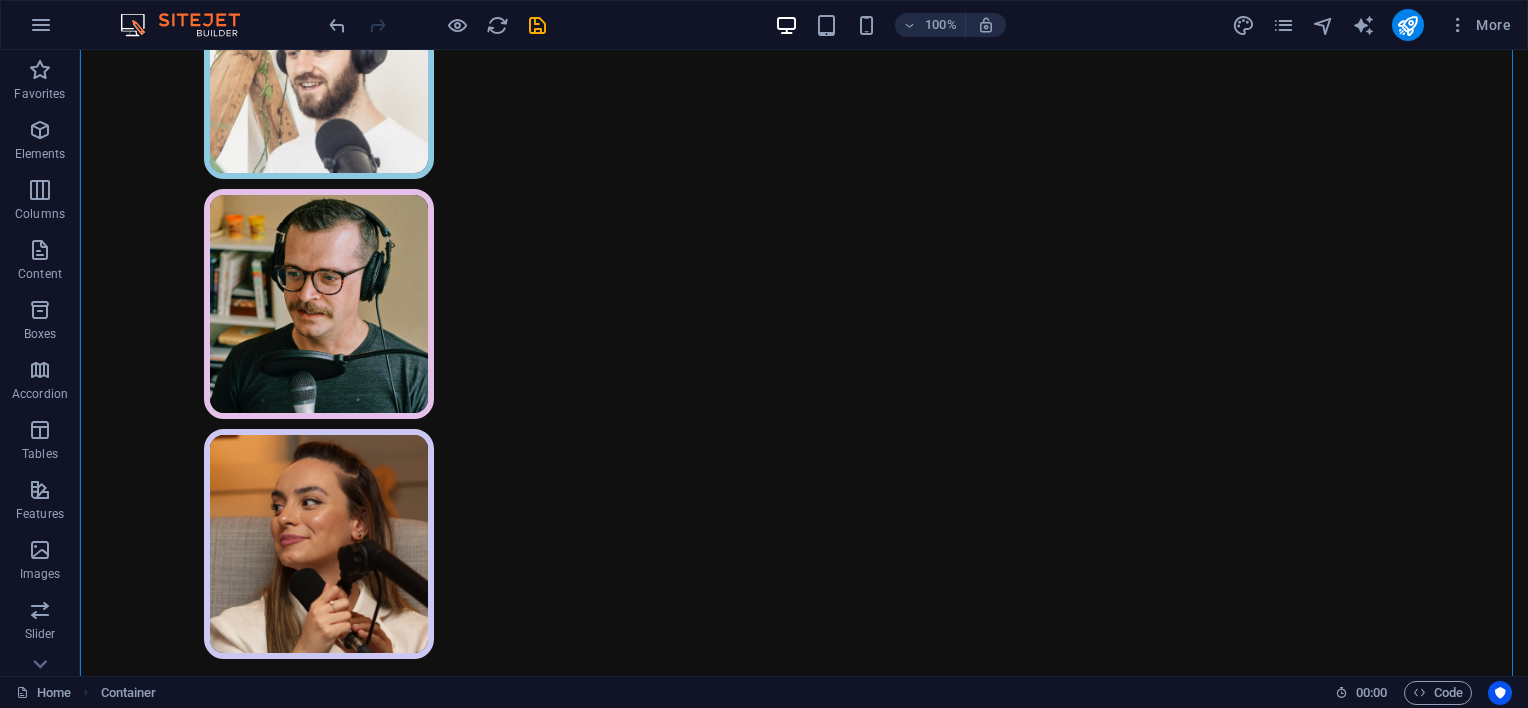 drag, startPoint x: 335, startPoint y: 448, endPoint x: 664, endPoint y: 431, distance: 329.4389 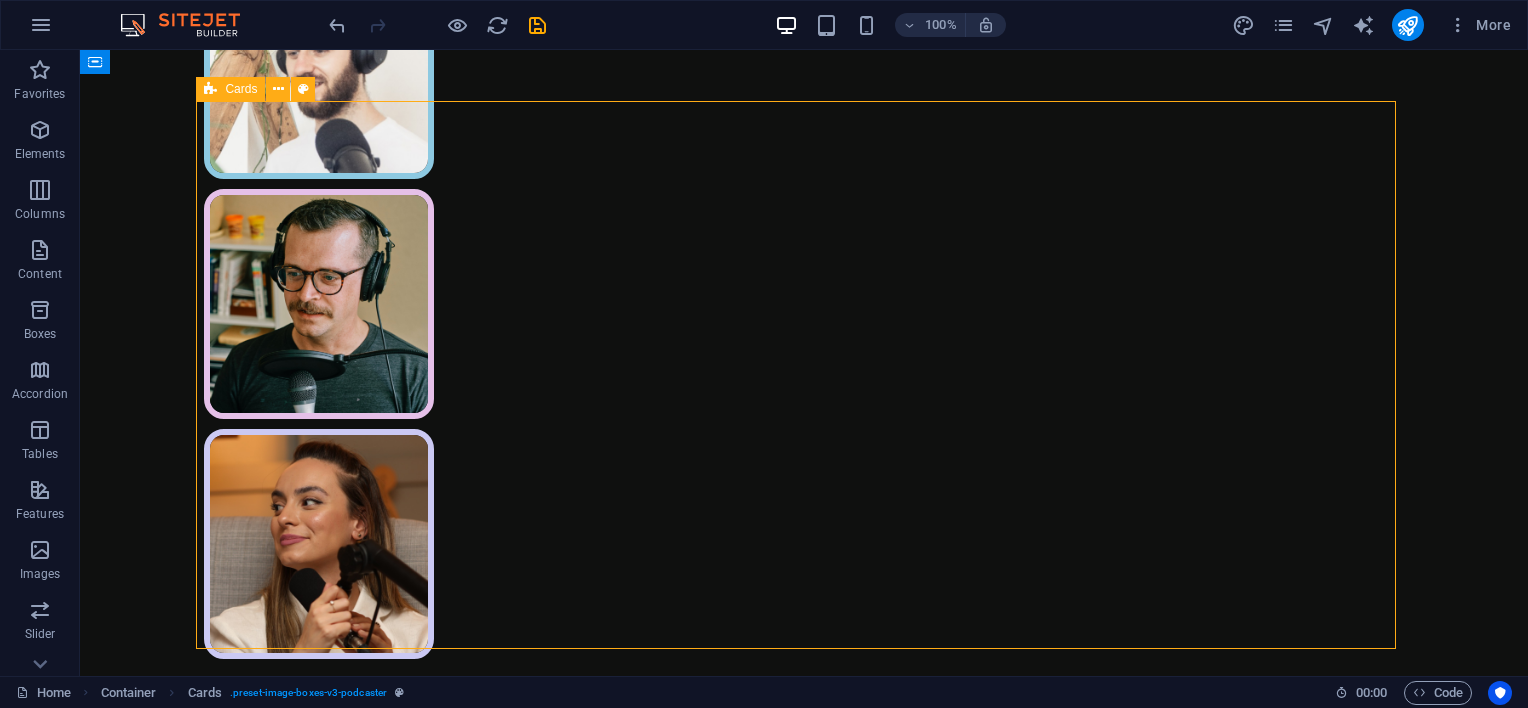 drag, startPoint x: 770, startPoint y: 572, endPoint x: 906, endPoint y: 578, distance: 136.1323 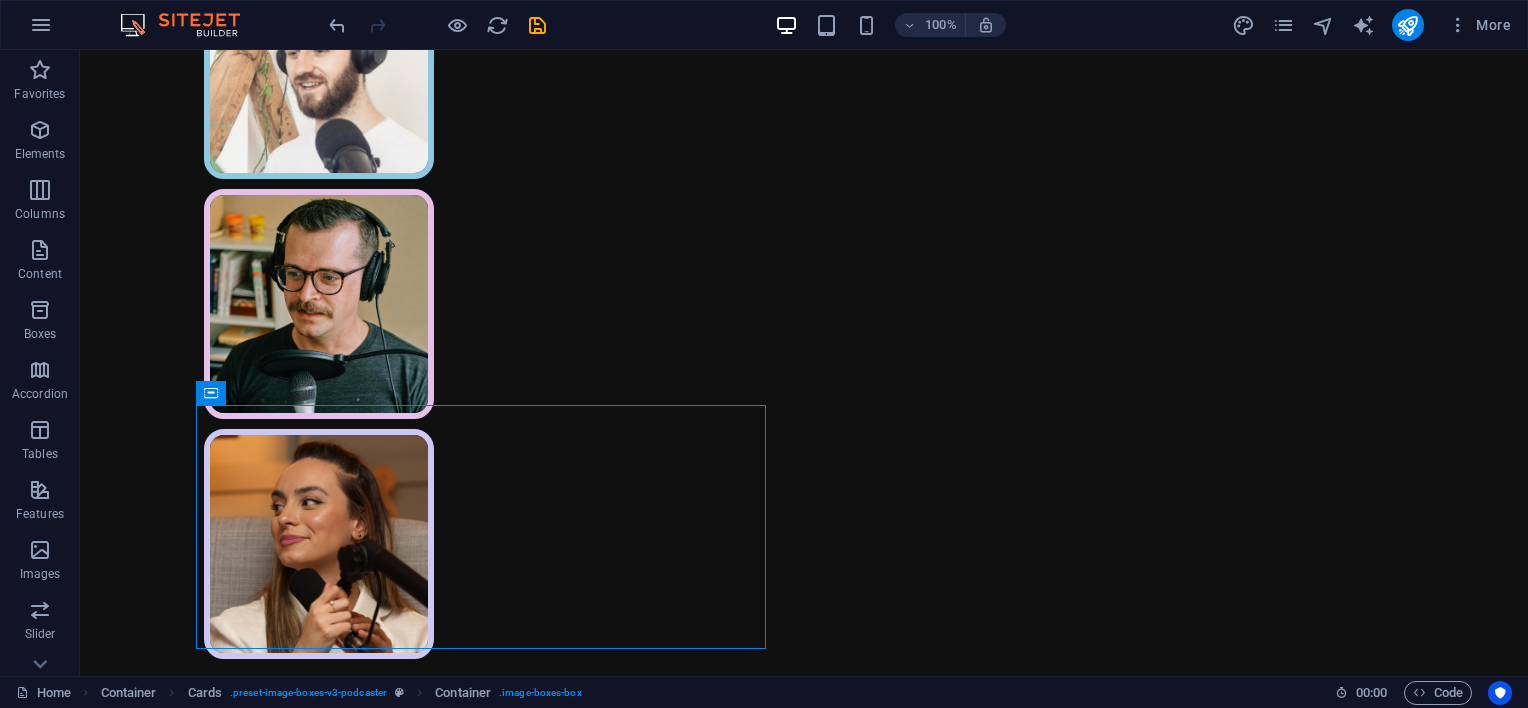 drag, startPoint x: 294, startPoint y: 445, endPoint x: 940, endPoint y: 405, distance: 647.2372 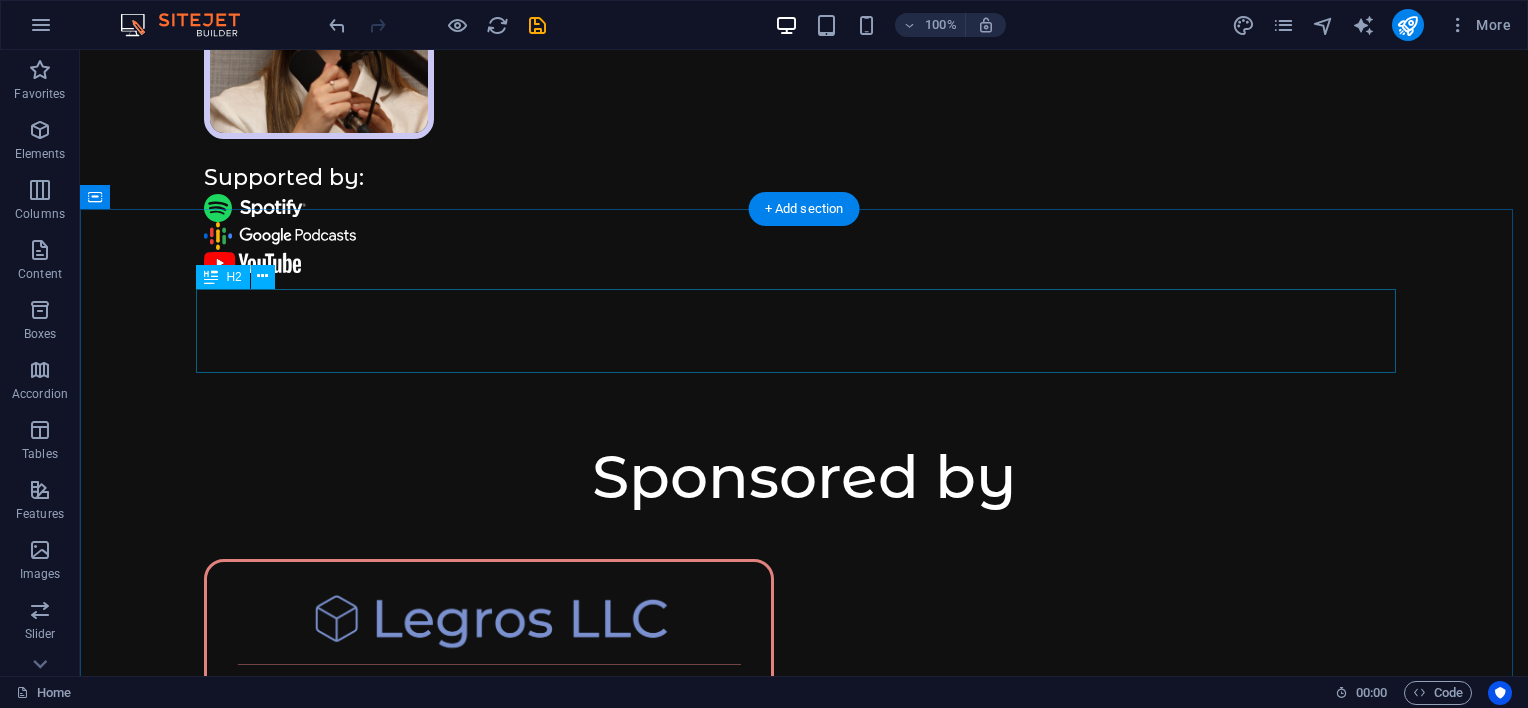 scroll, scrollTop: 1332, scrollLeft: 0, axis: vertical 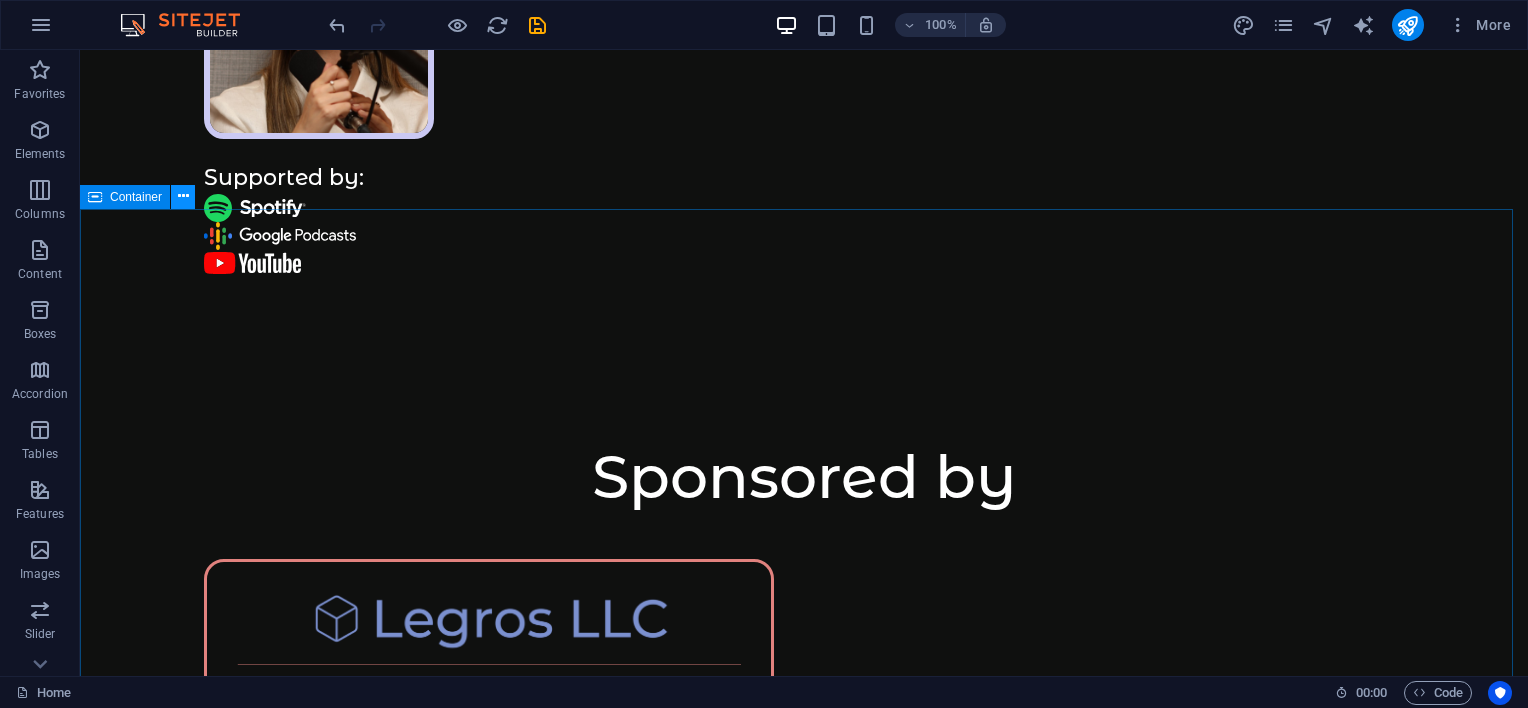 click at bounding box center [183, 196] 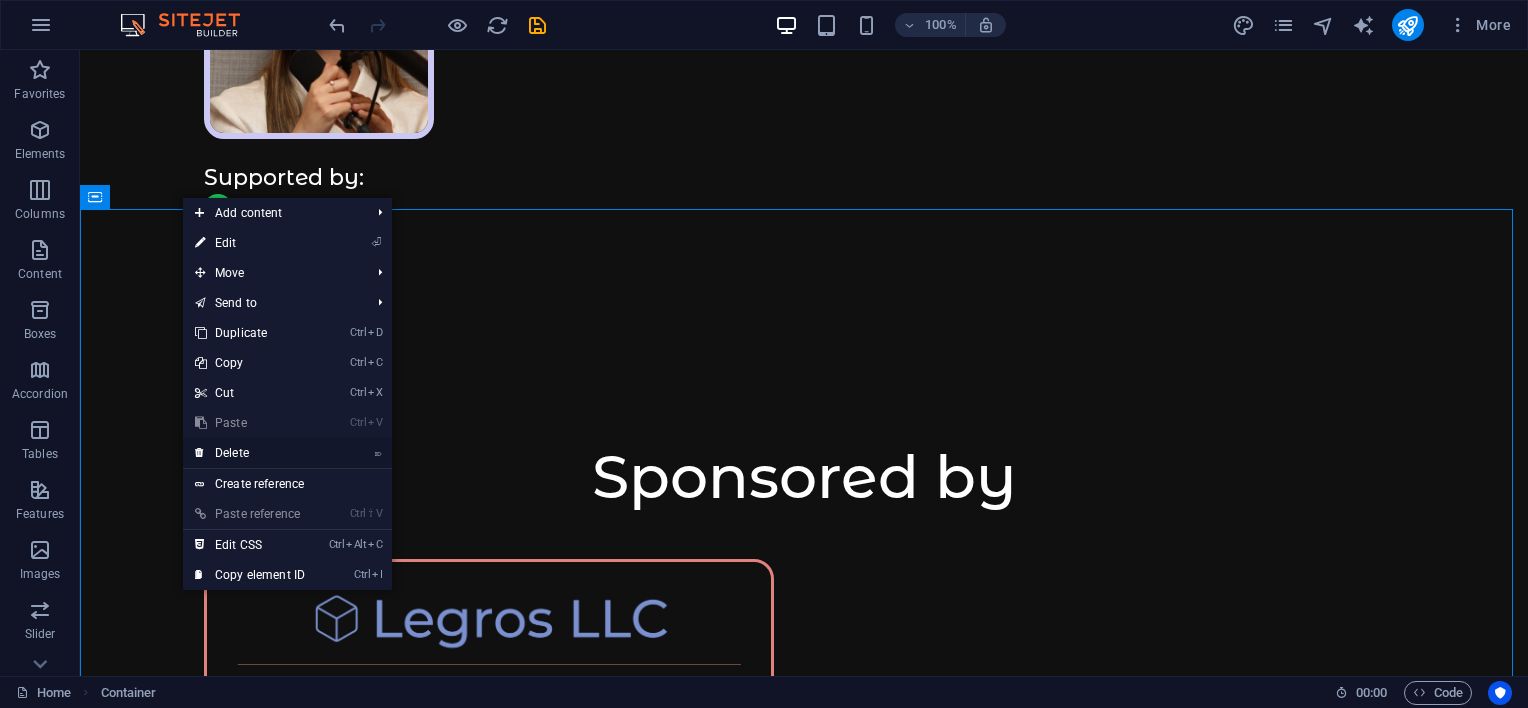 click on "⌦  Delete" at bounding box center (250, 453) 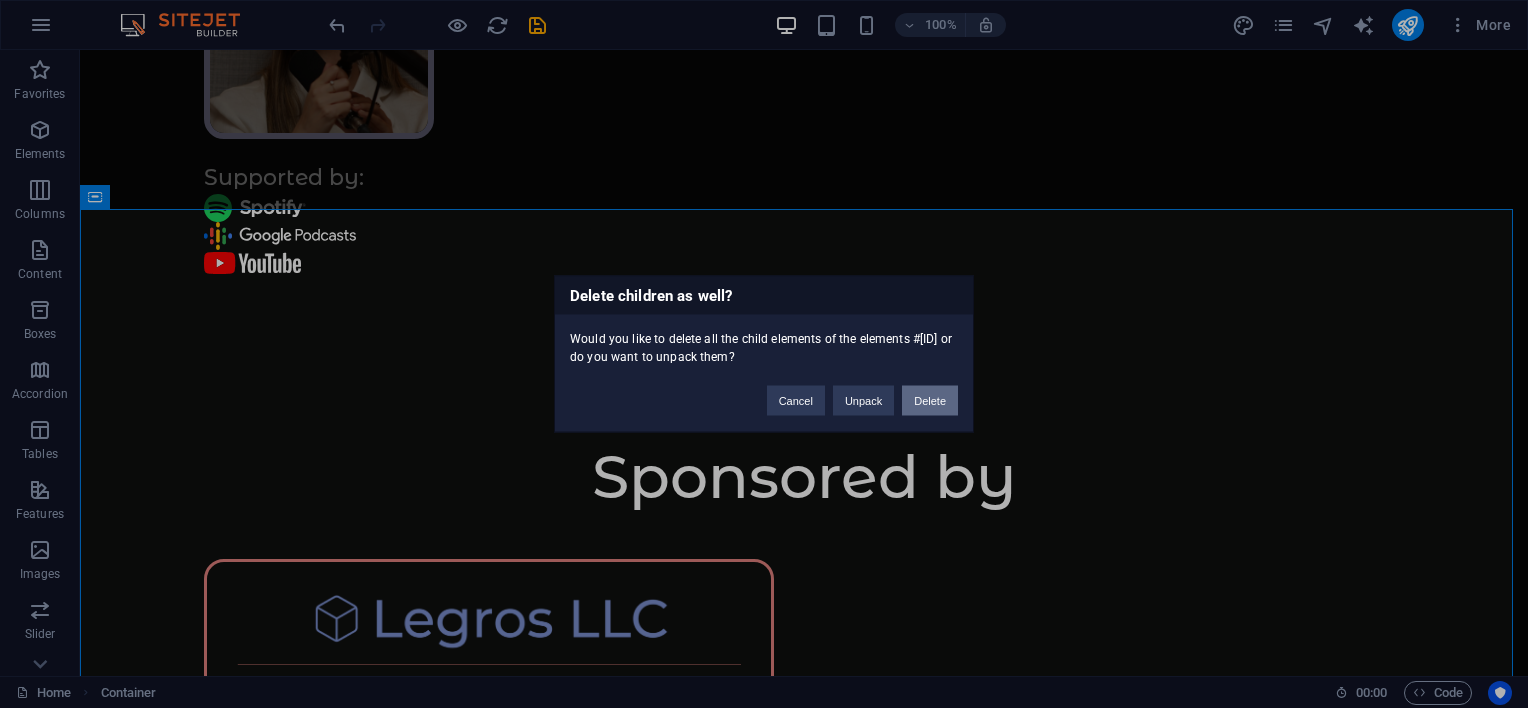 click on "Delete" at bounding box center (930, 401) 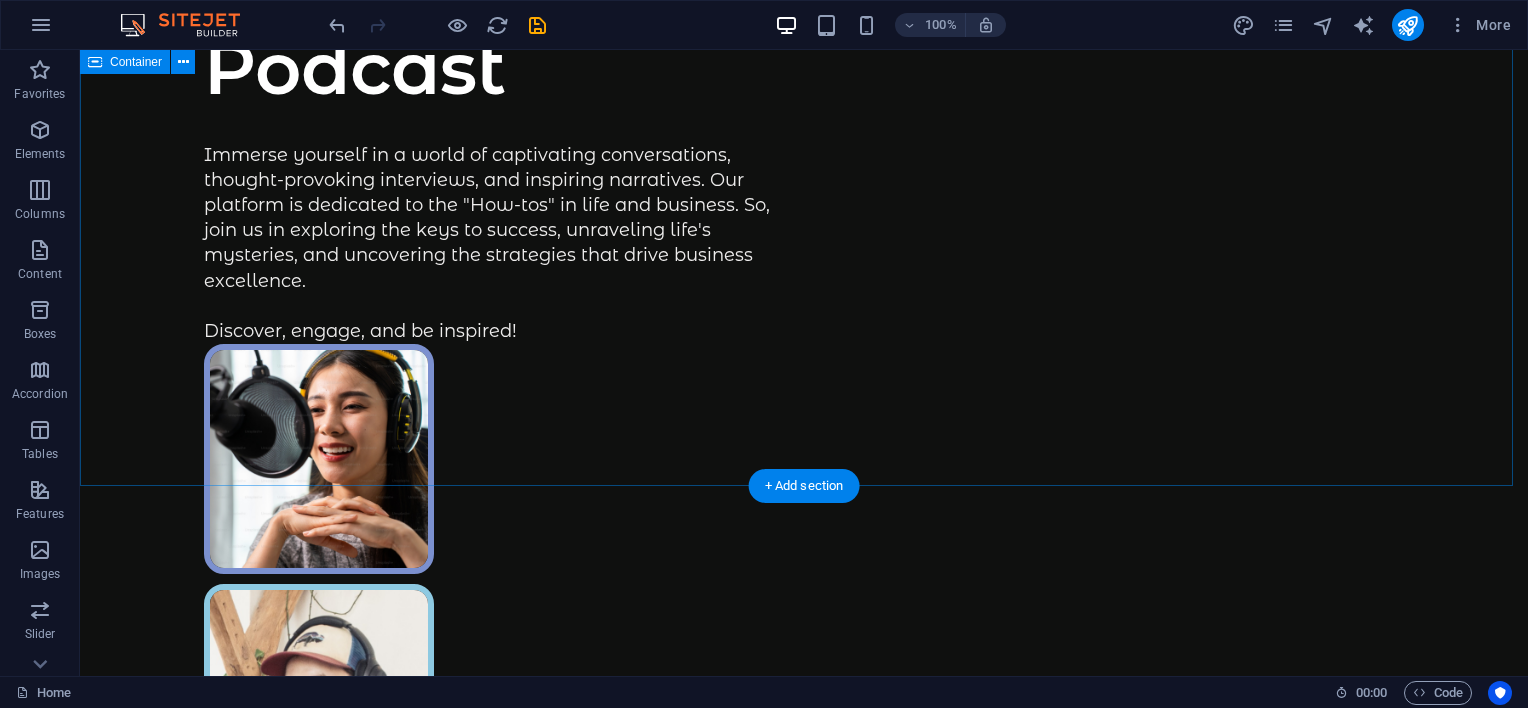 scroll, scrollTop: 0, scrollLeft: 0, axis: both 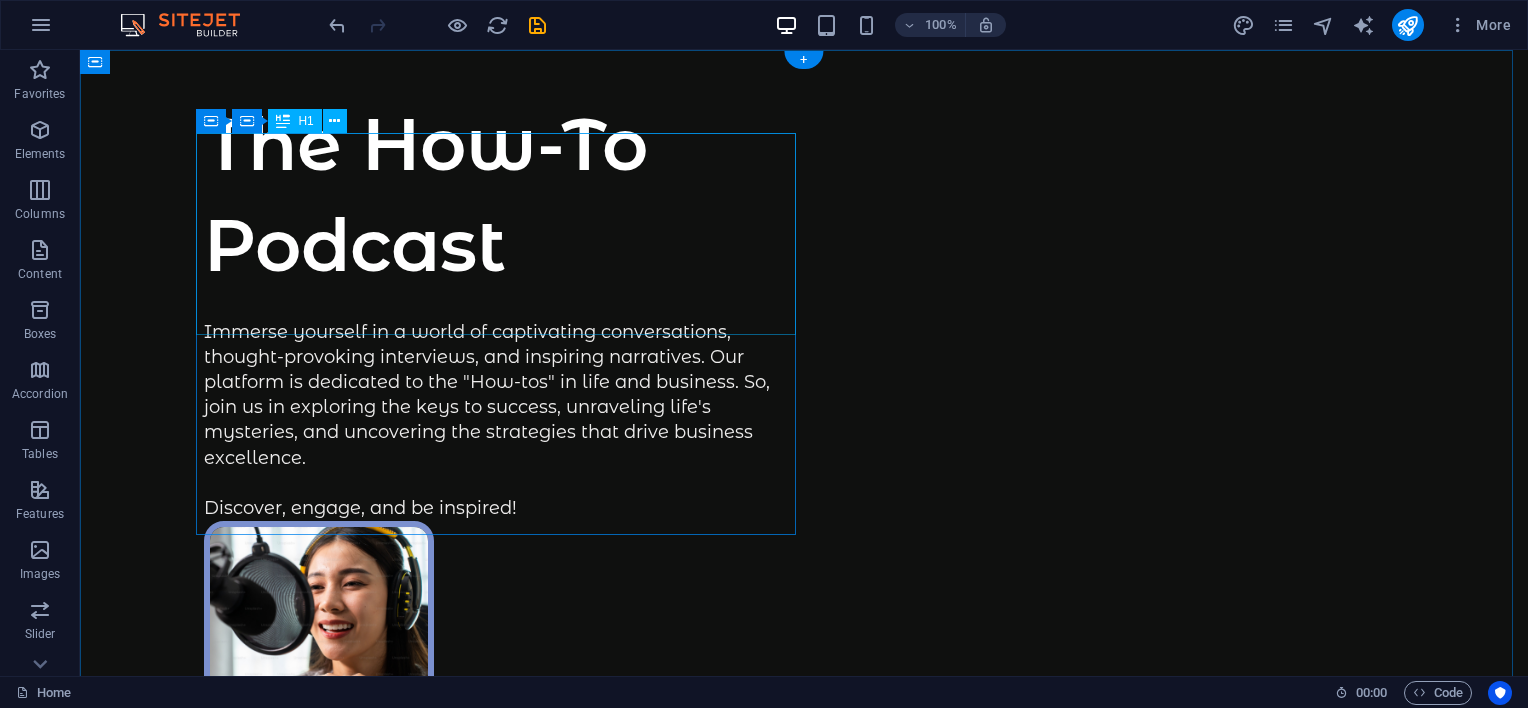 click on "The How-To Podcast" at bounding box center [504, 195] 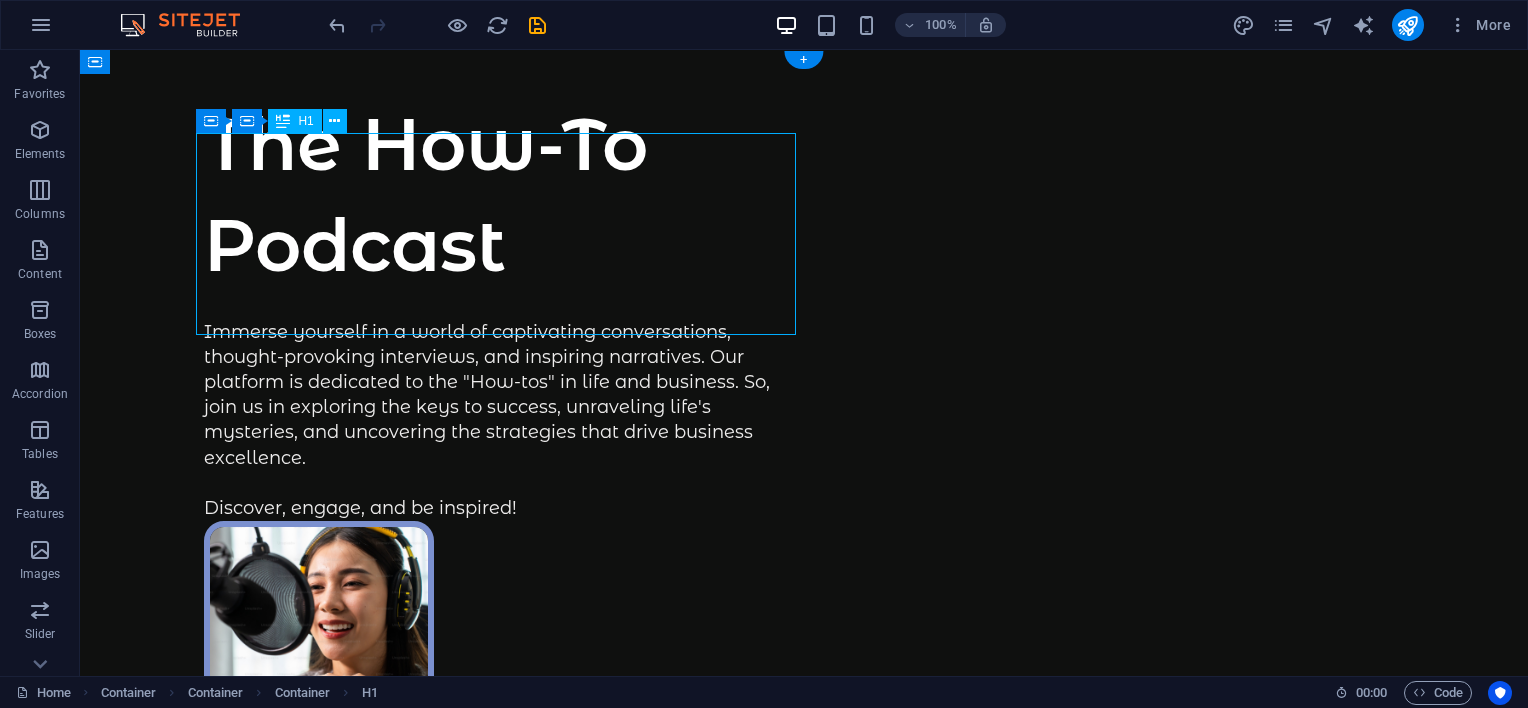 click on "The How-To Podcast" at bounding box center (504, 195) 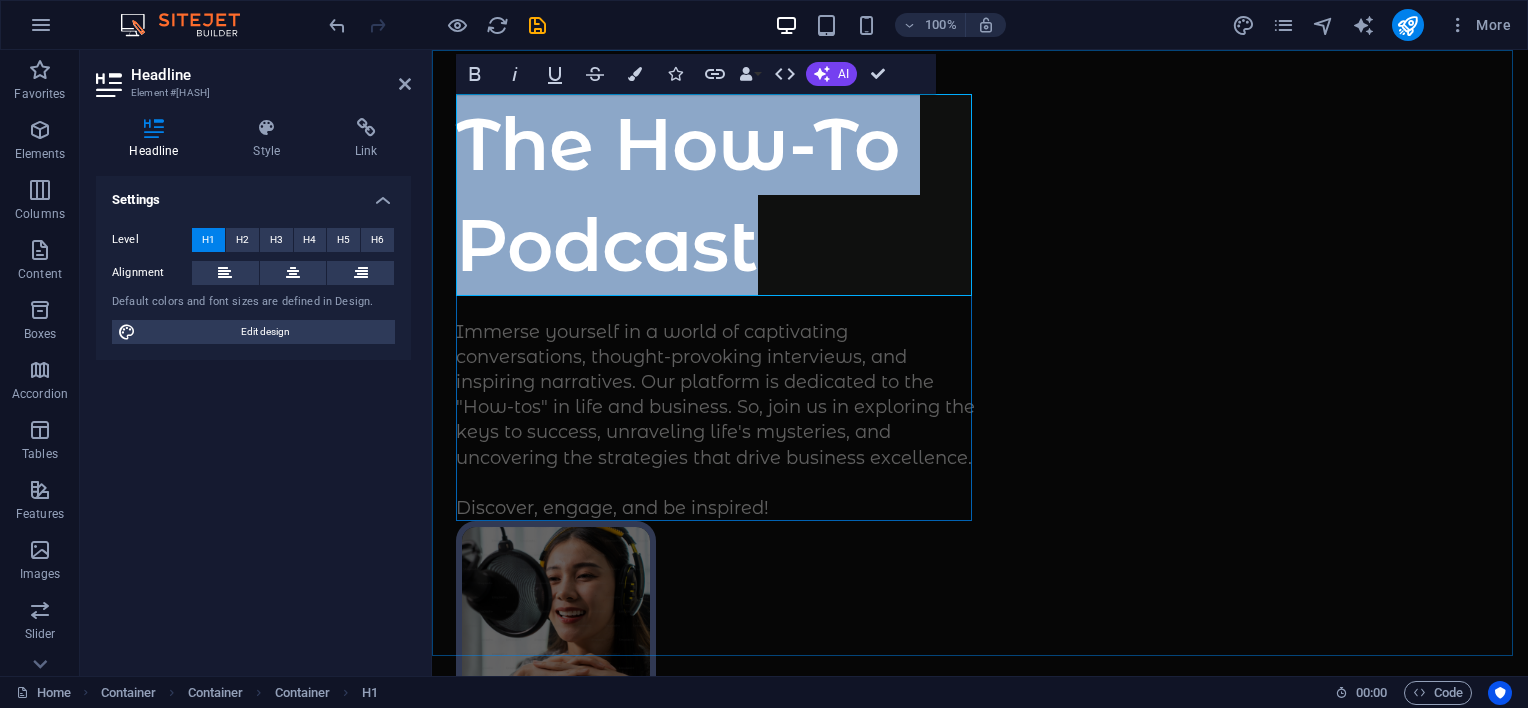 type 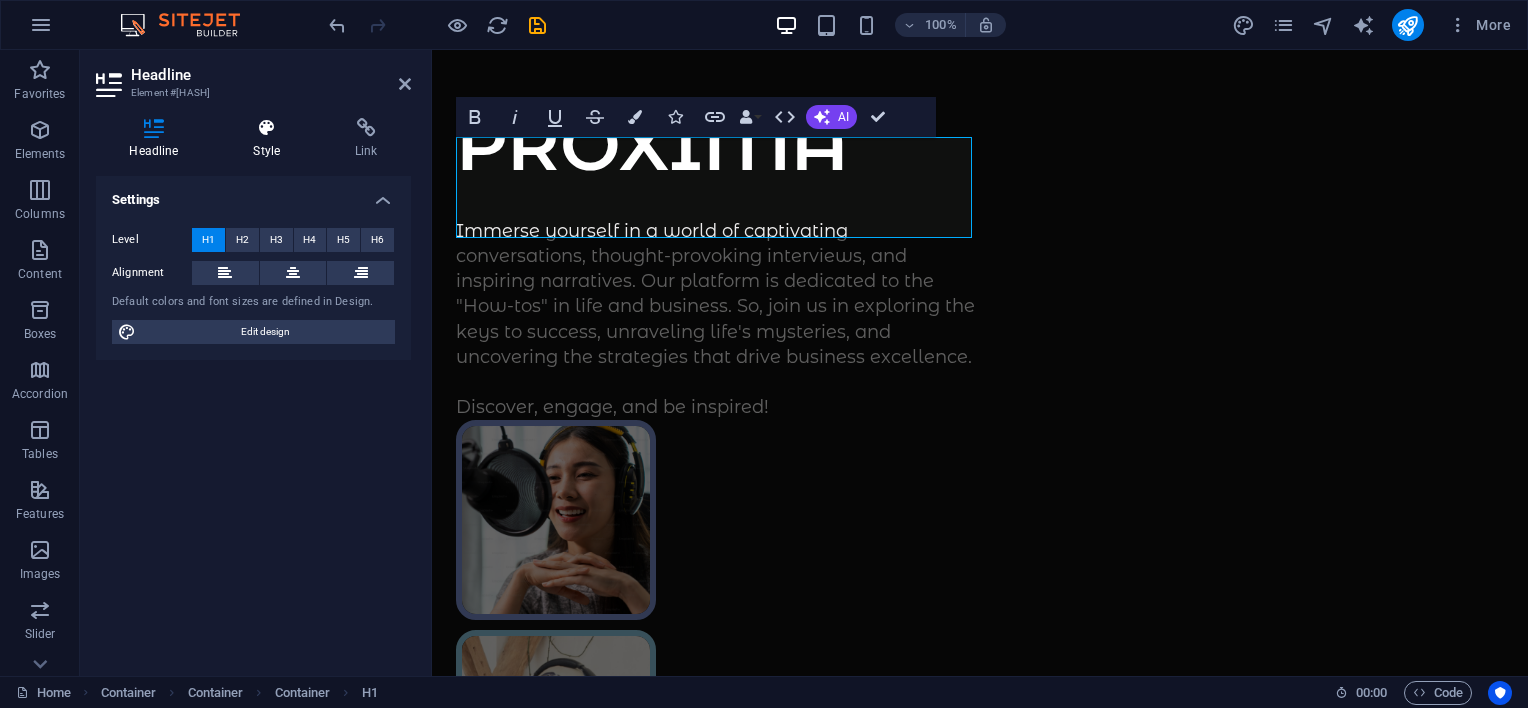 click on "Style" at bounding box center (271, 139) 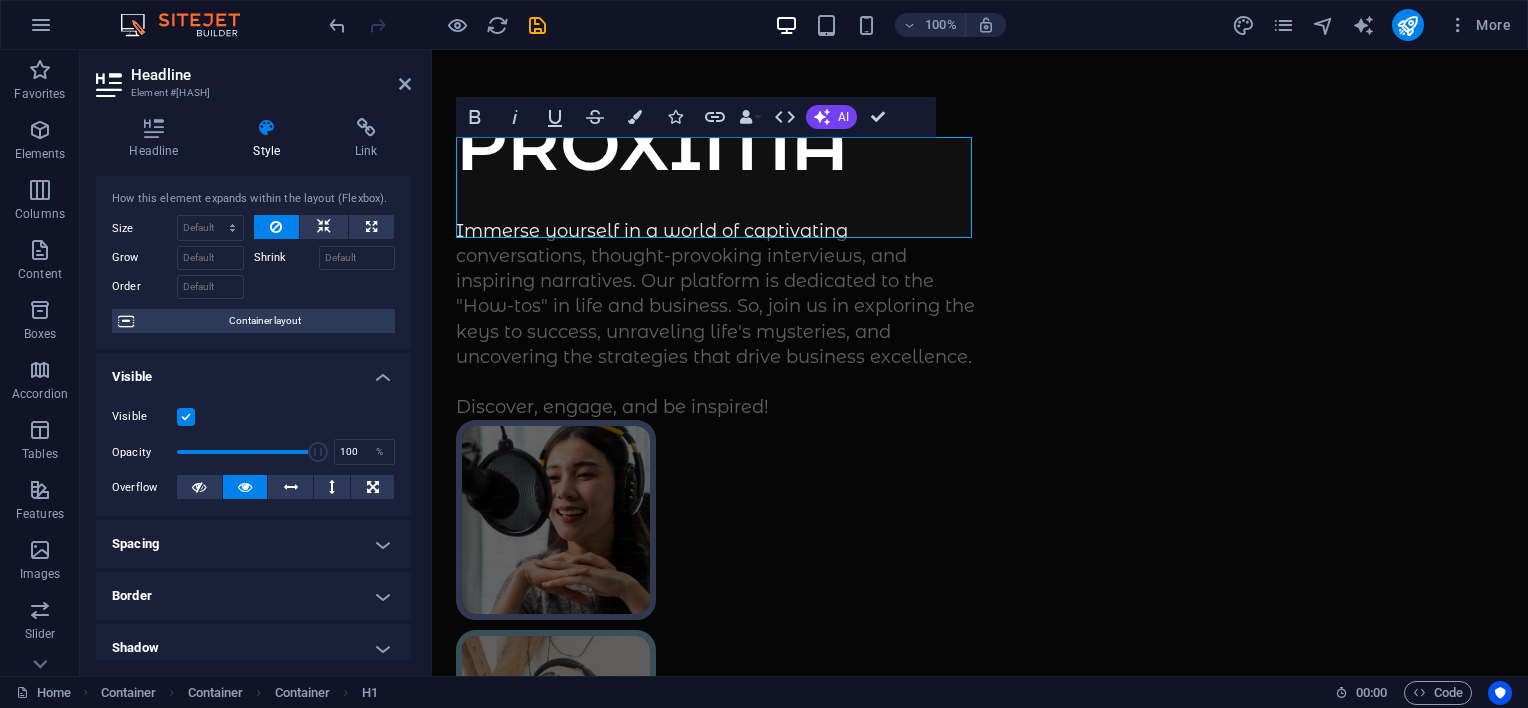 scroll, scrollTop: 0, scrollLeft: 0, axis: both 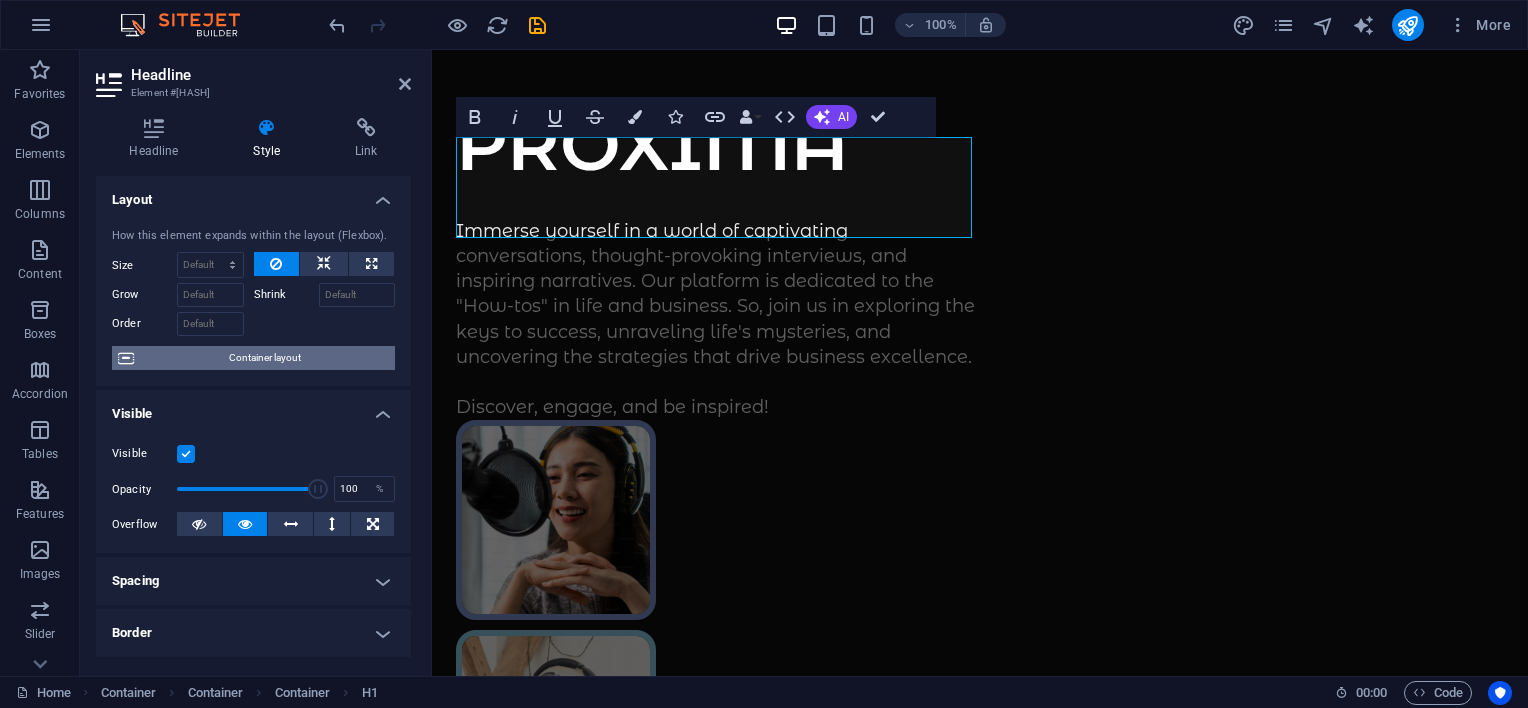 click on "Container layout" at bounding box center (264, 358) 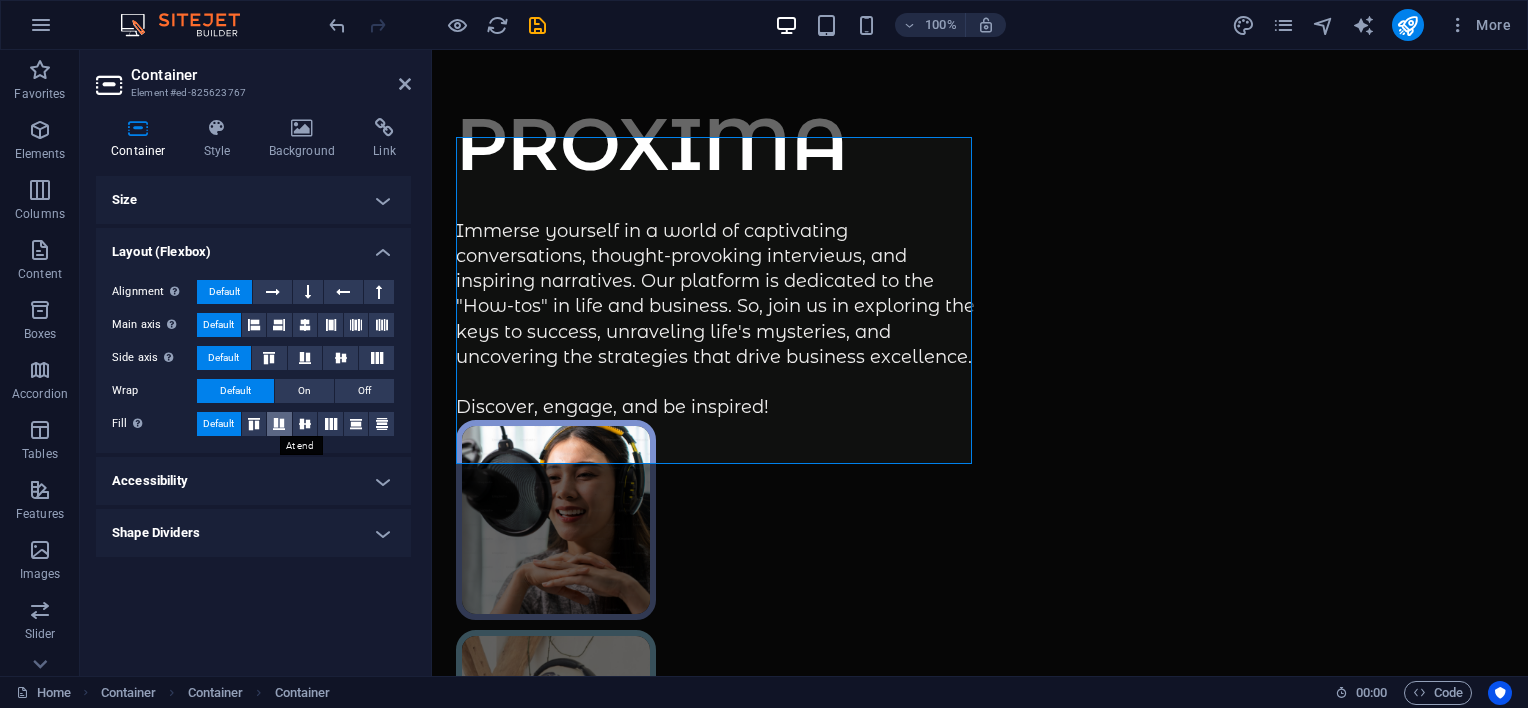 click at bounding box center [279, 424] 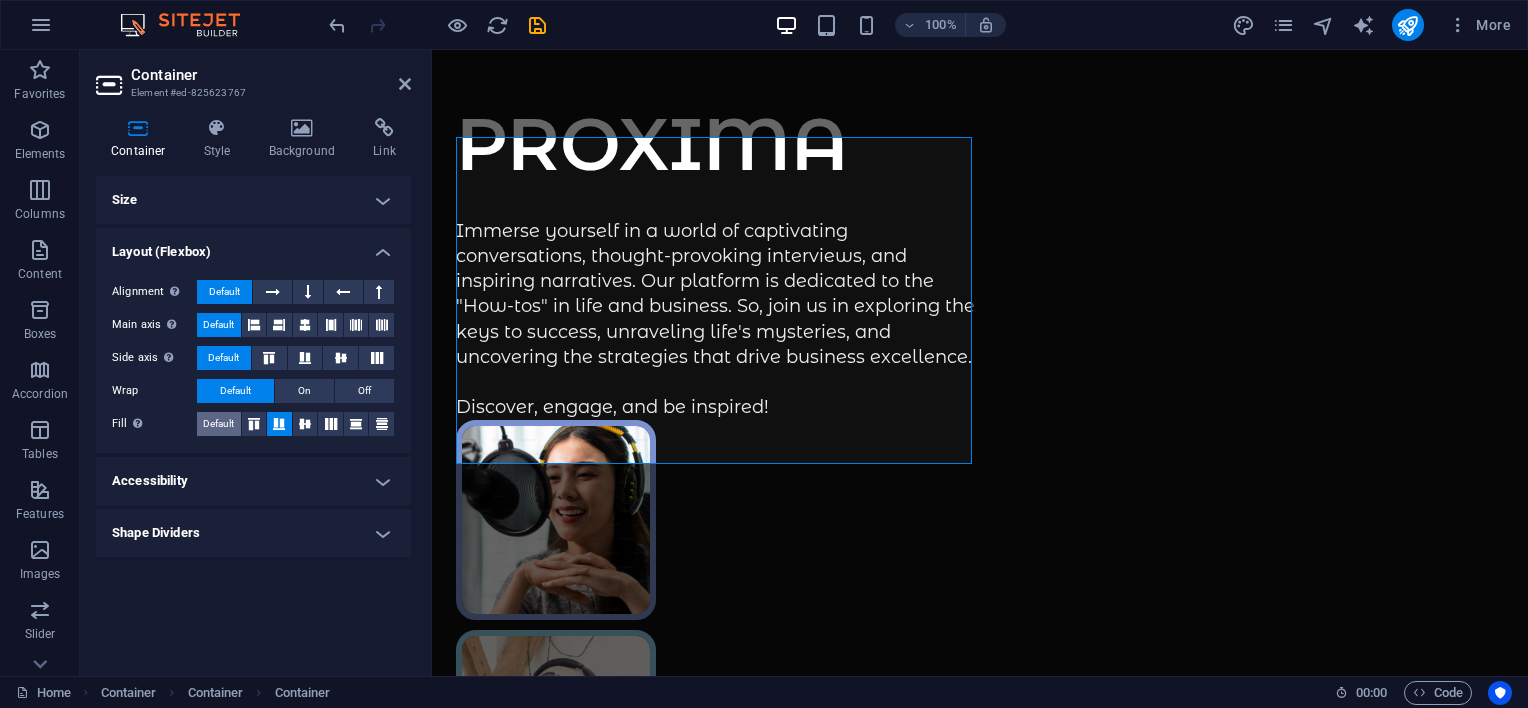 click on "Default" at bounding box center [218, 424] 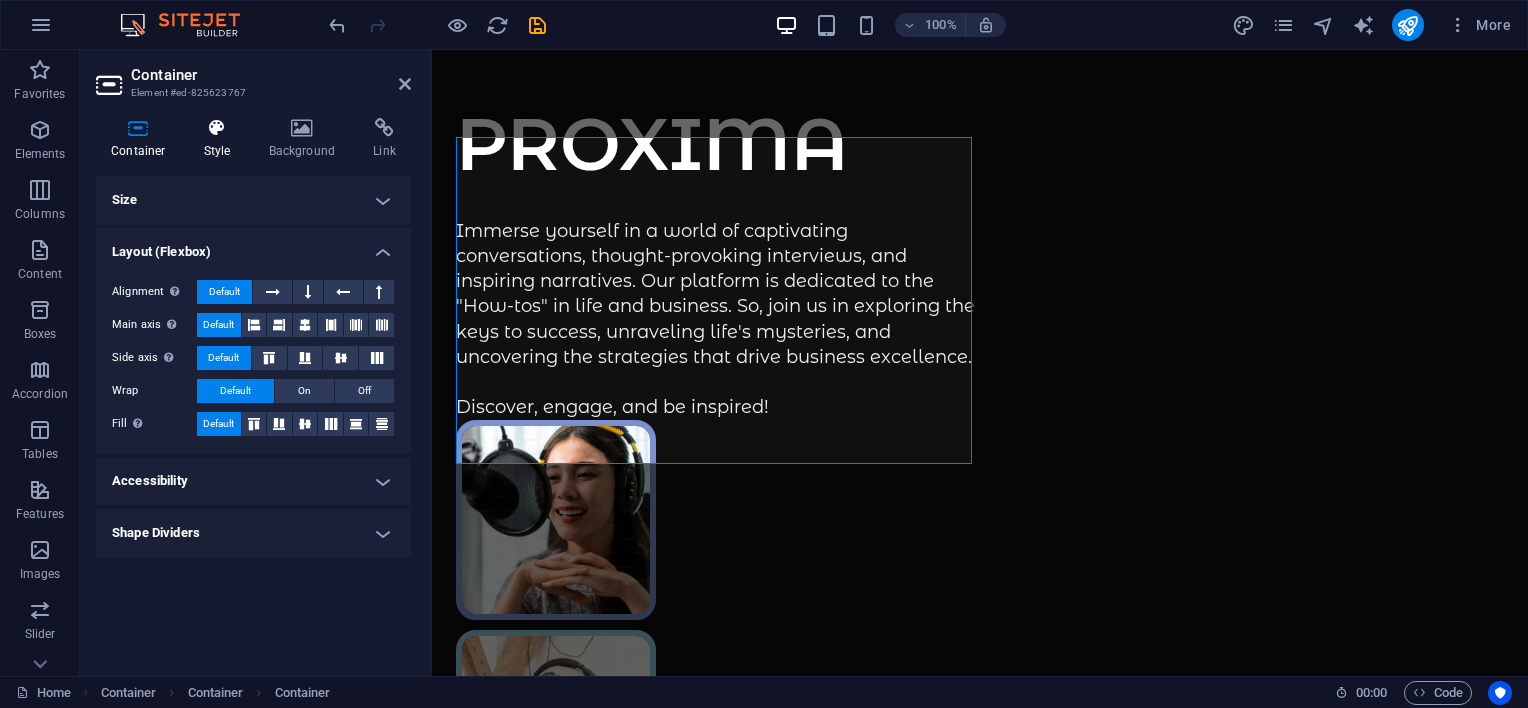 click on "Style" at bounding box center [221, 139] 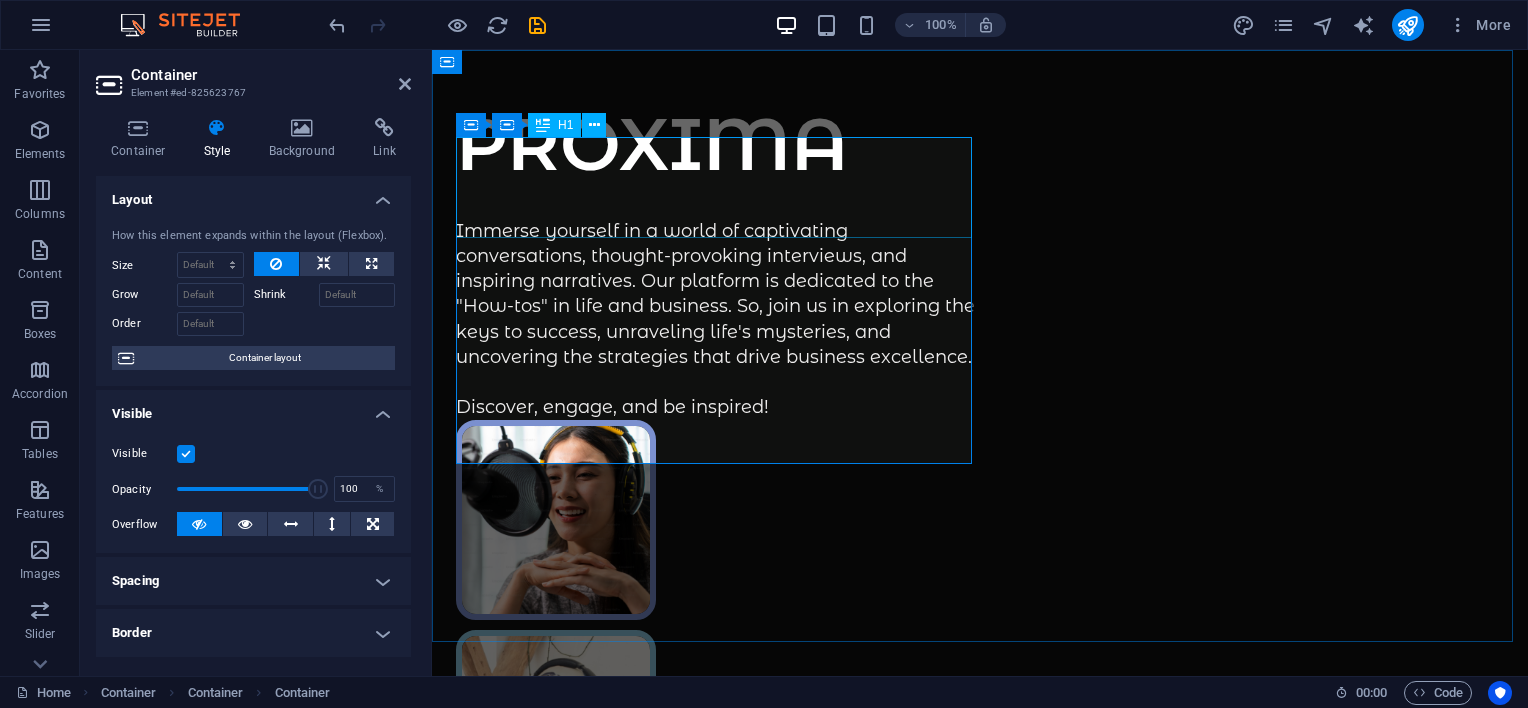 click on "PROXIMA" at bounding box center [718, 144] 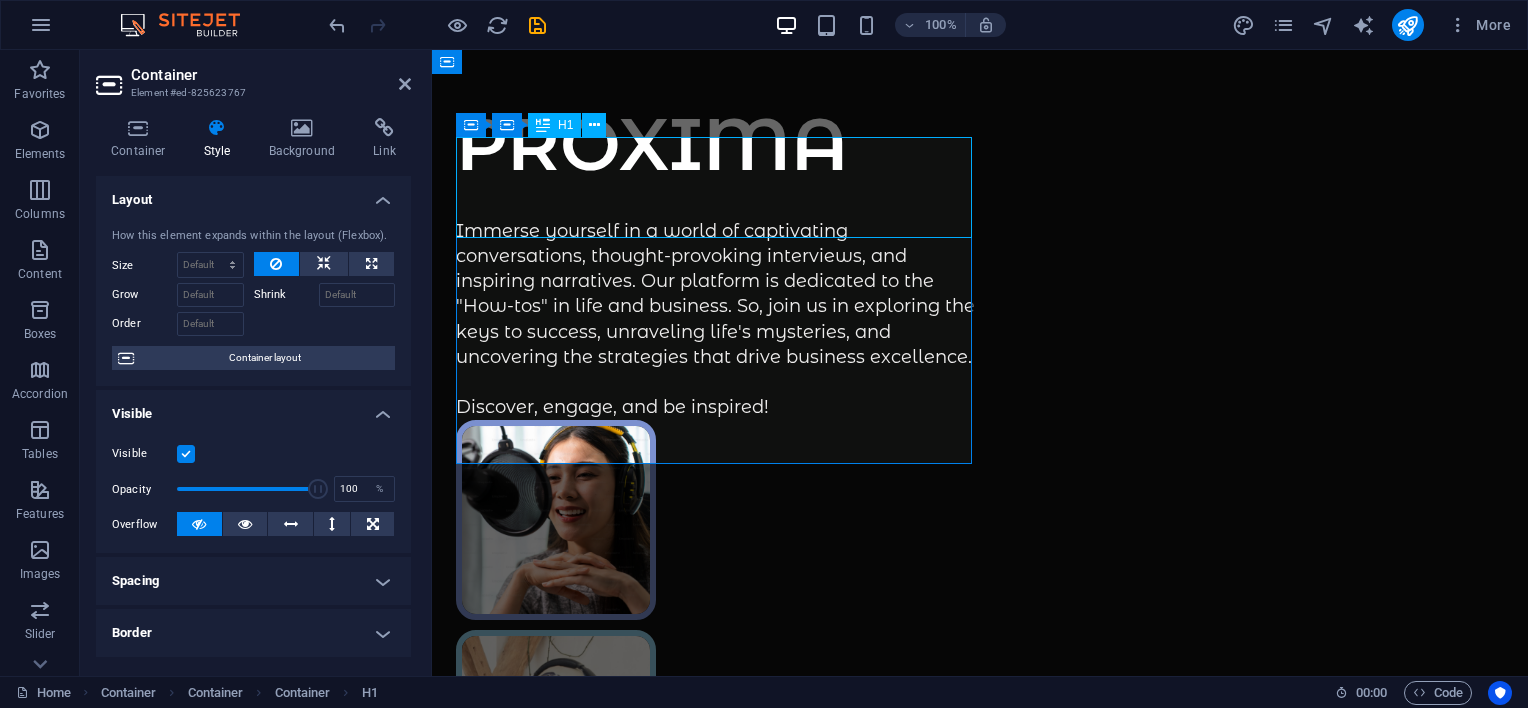 click on "PROXIMA" at bounding box center [718, 144] 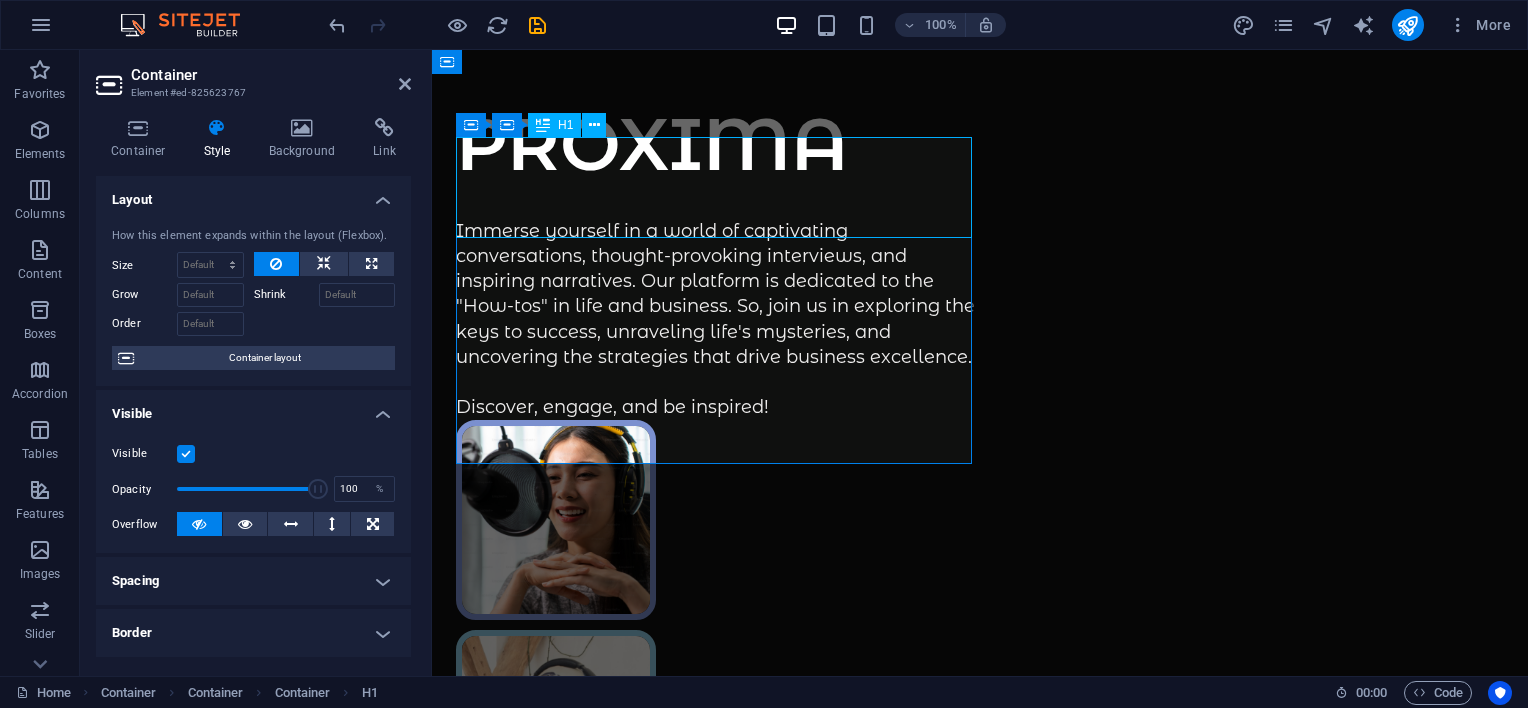 click on "PROXIMA" at bounding box center [718, 144] 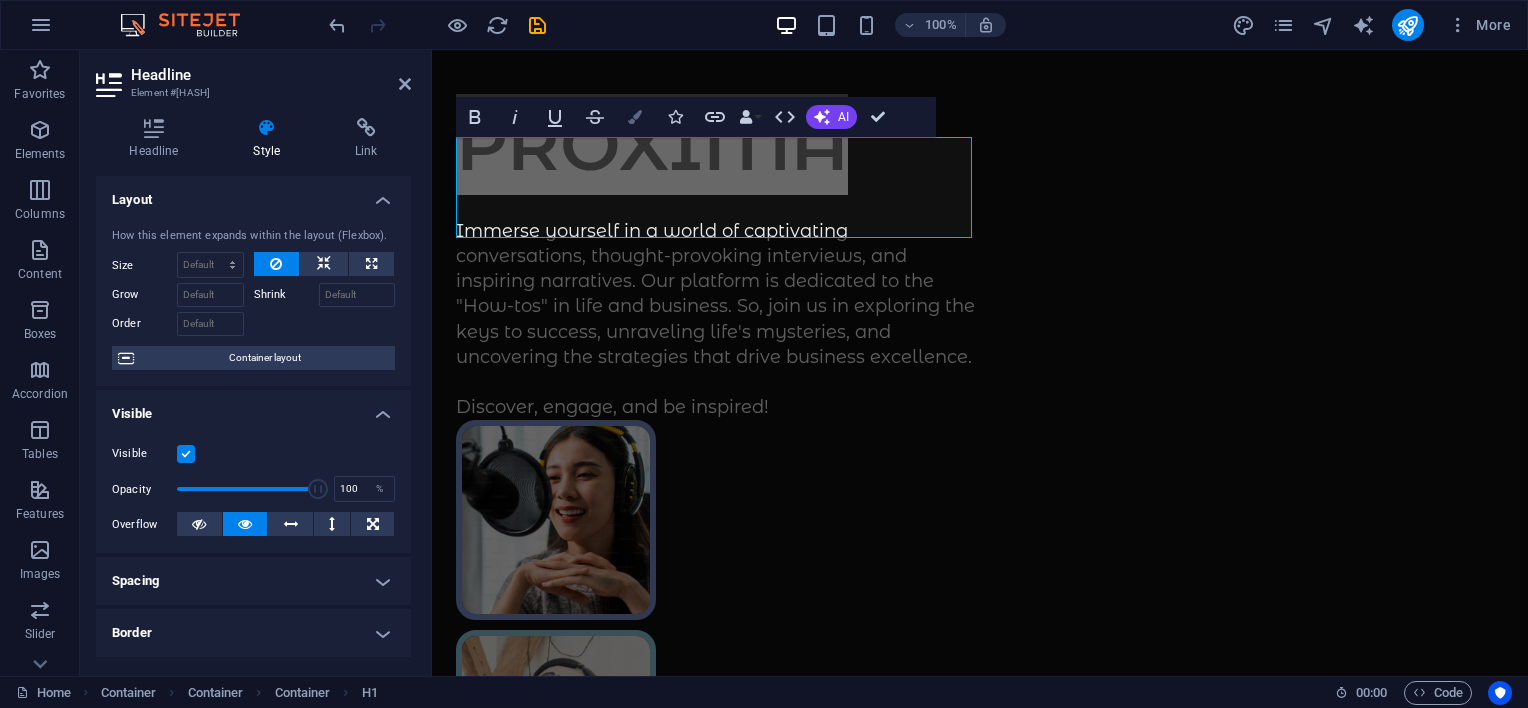 click at bounding box center (635, 117) 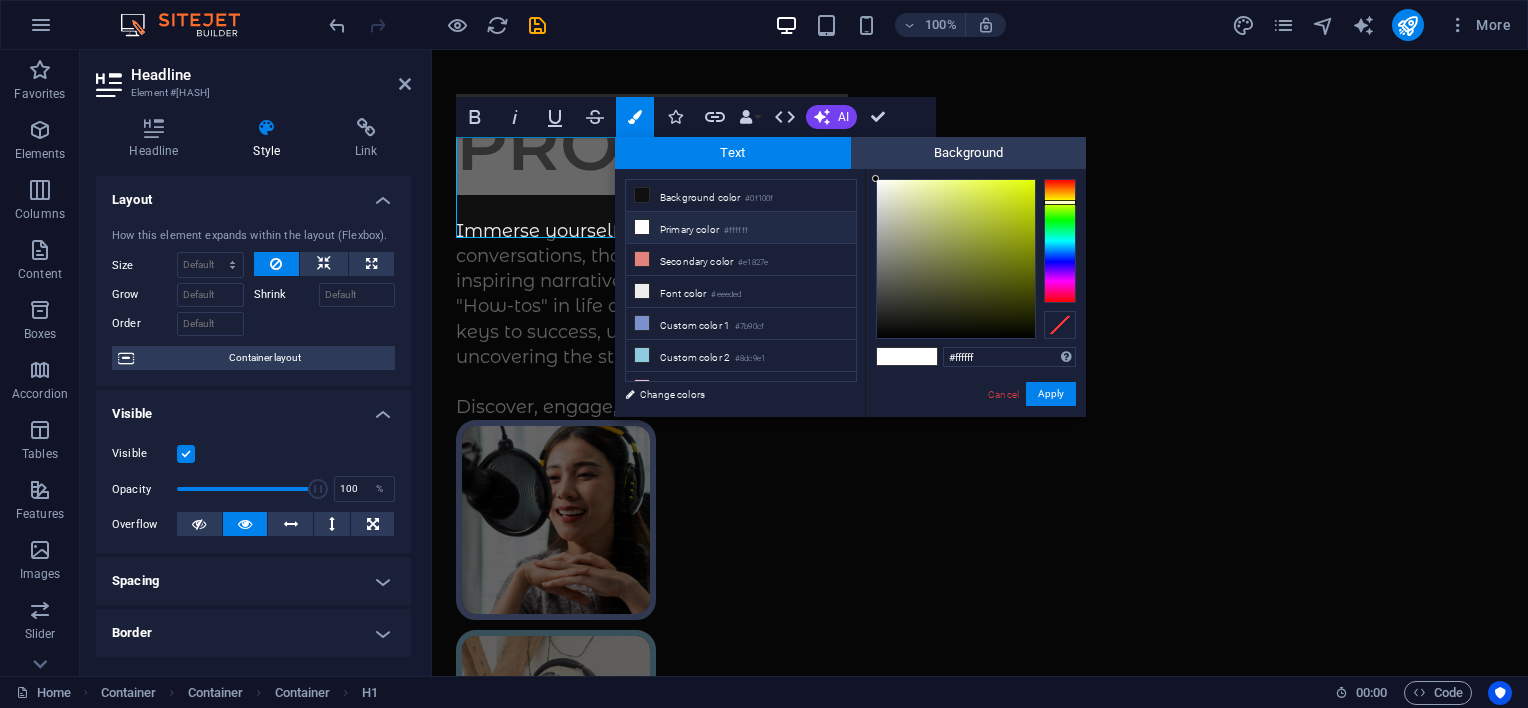 click at bounding box center [1060, 241] 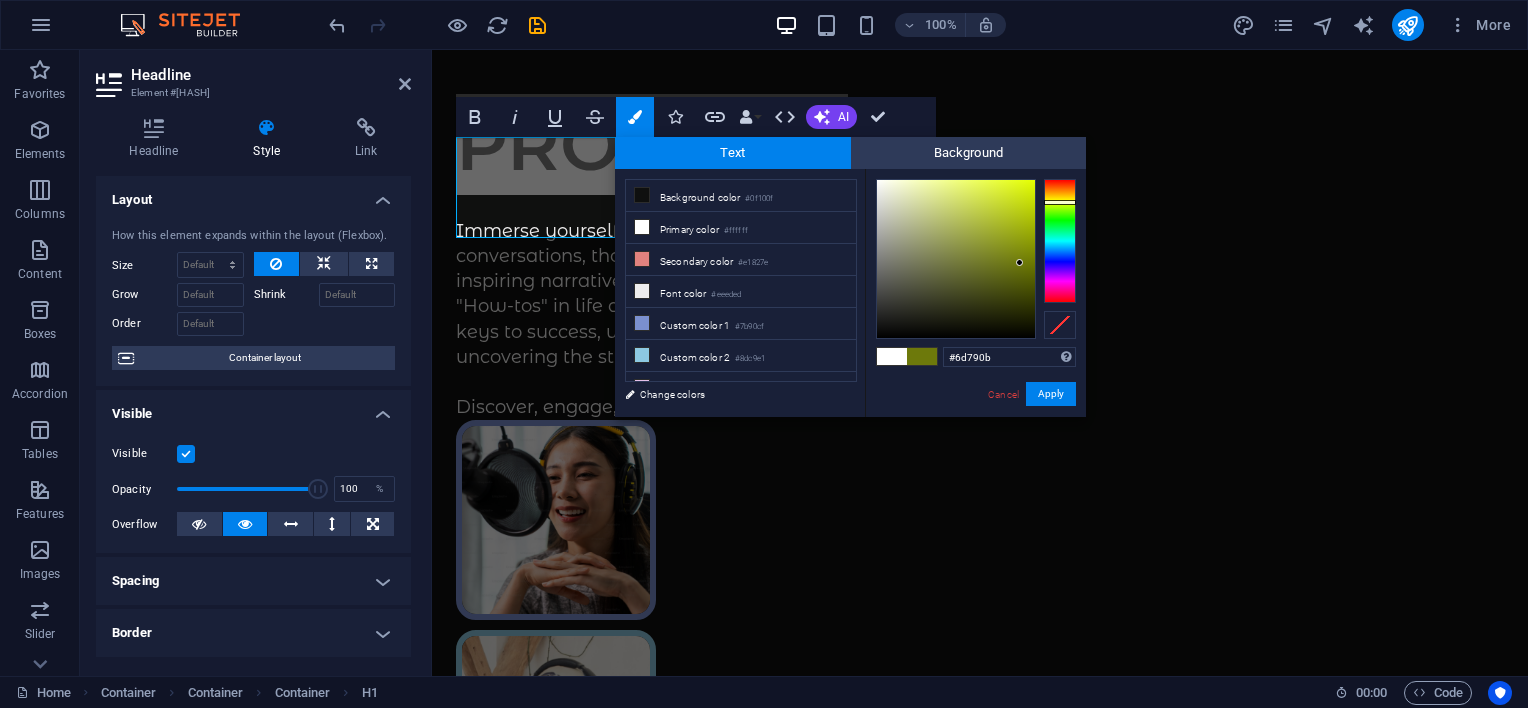 click at bounding box center [956, 259] 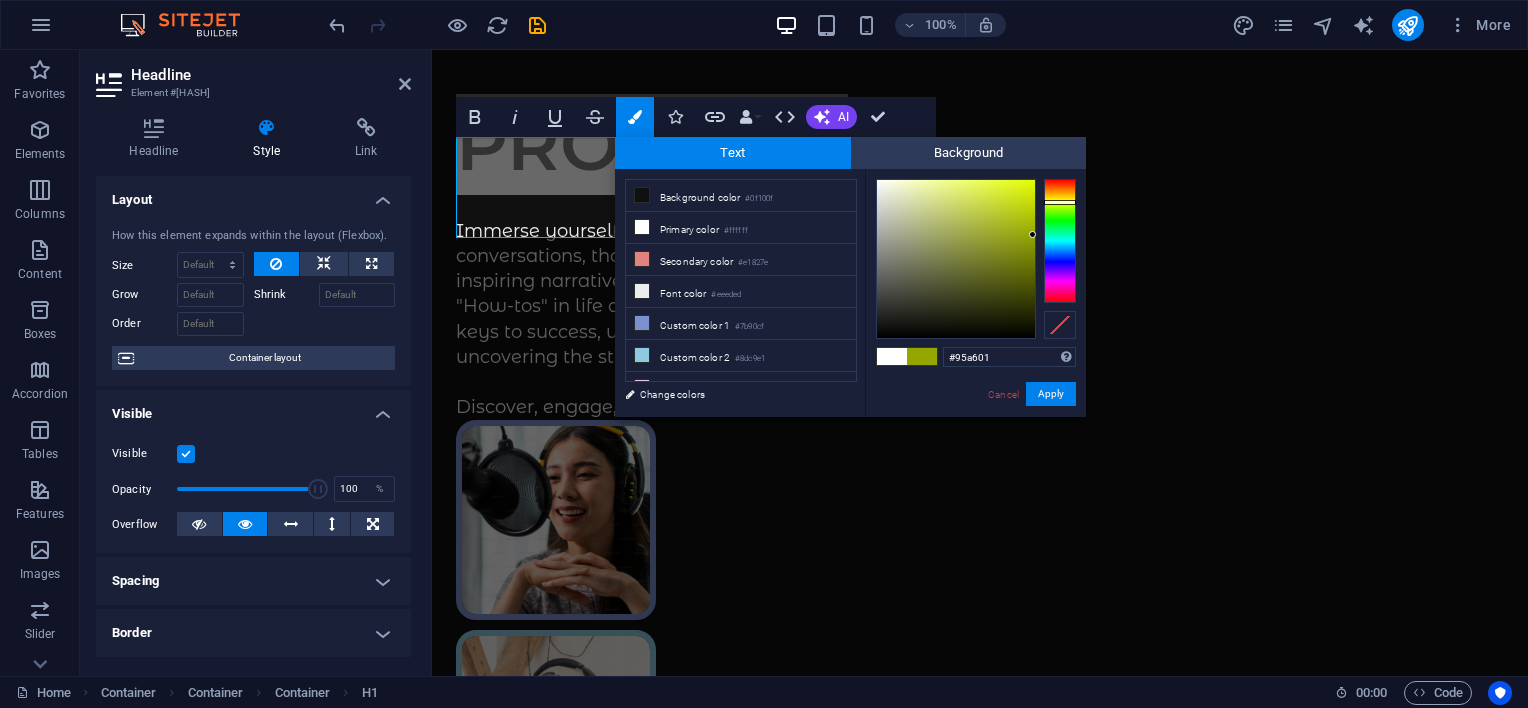 drag, startPoint x: 1020, startPoint y: 263, endPoint x: 1033, endPoint y: 235, distance: 30.870699 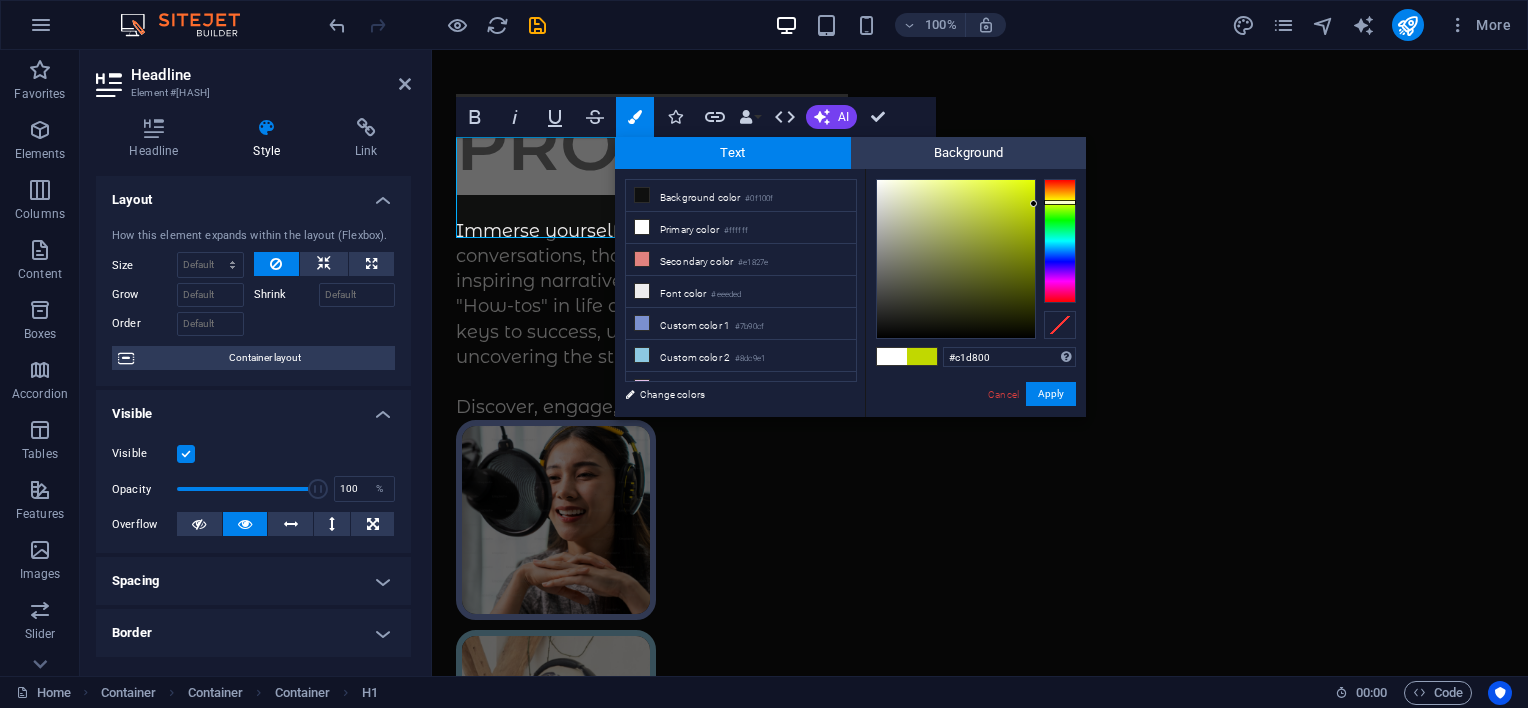 drag, startPoint x: 1031, startPoint y: 228, endPoint x: 1048, endPoint y: 204, distance: 29.410883 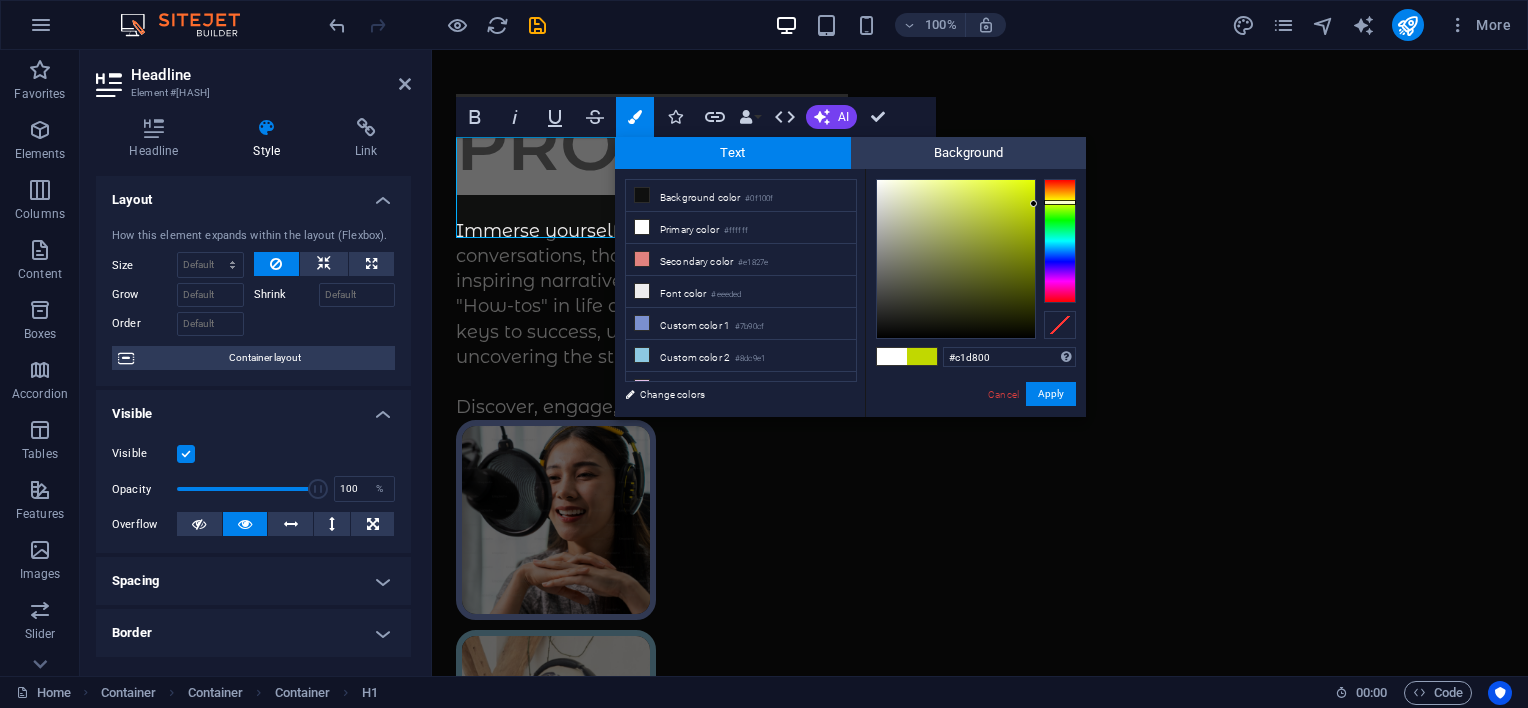 click at bounding box center (976, 259) 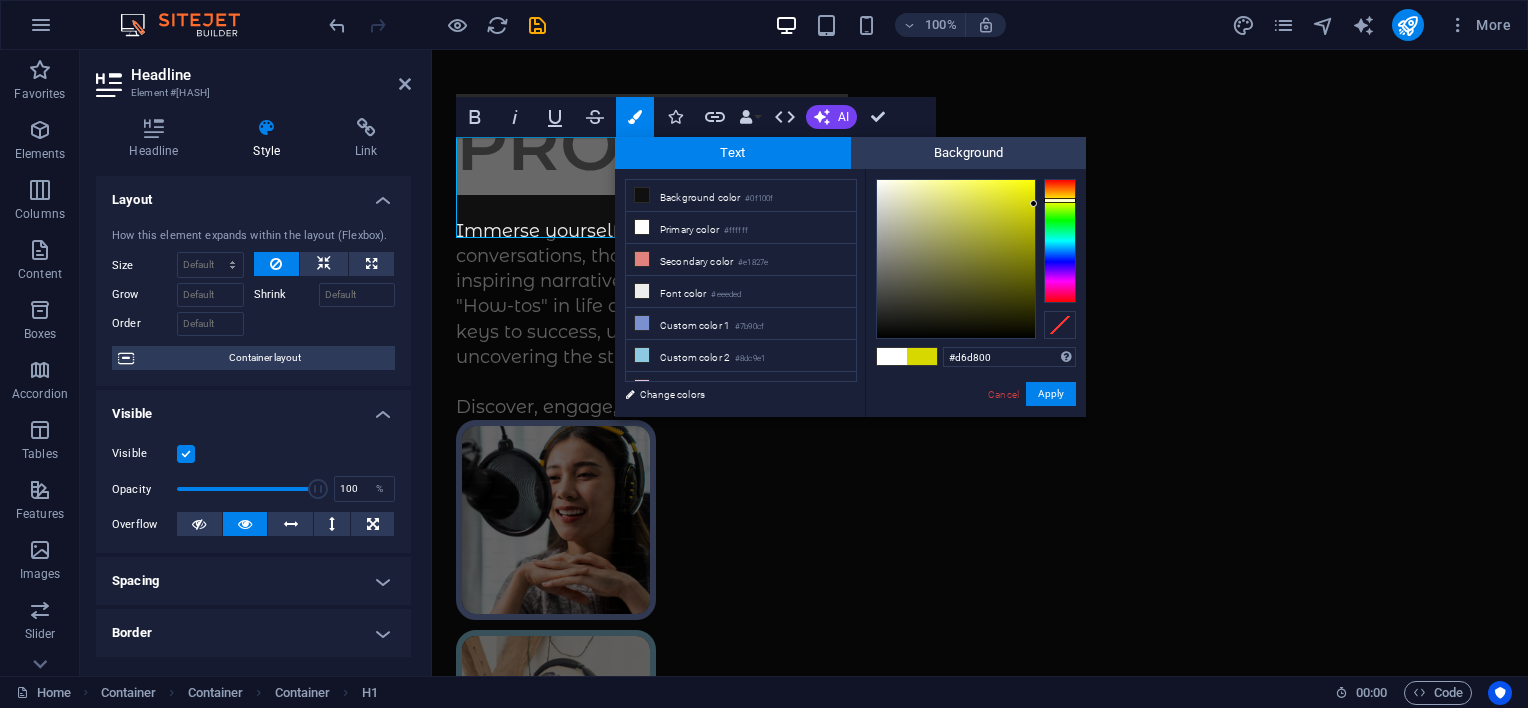 click at bounding box center (1060, 200) 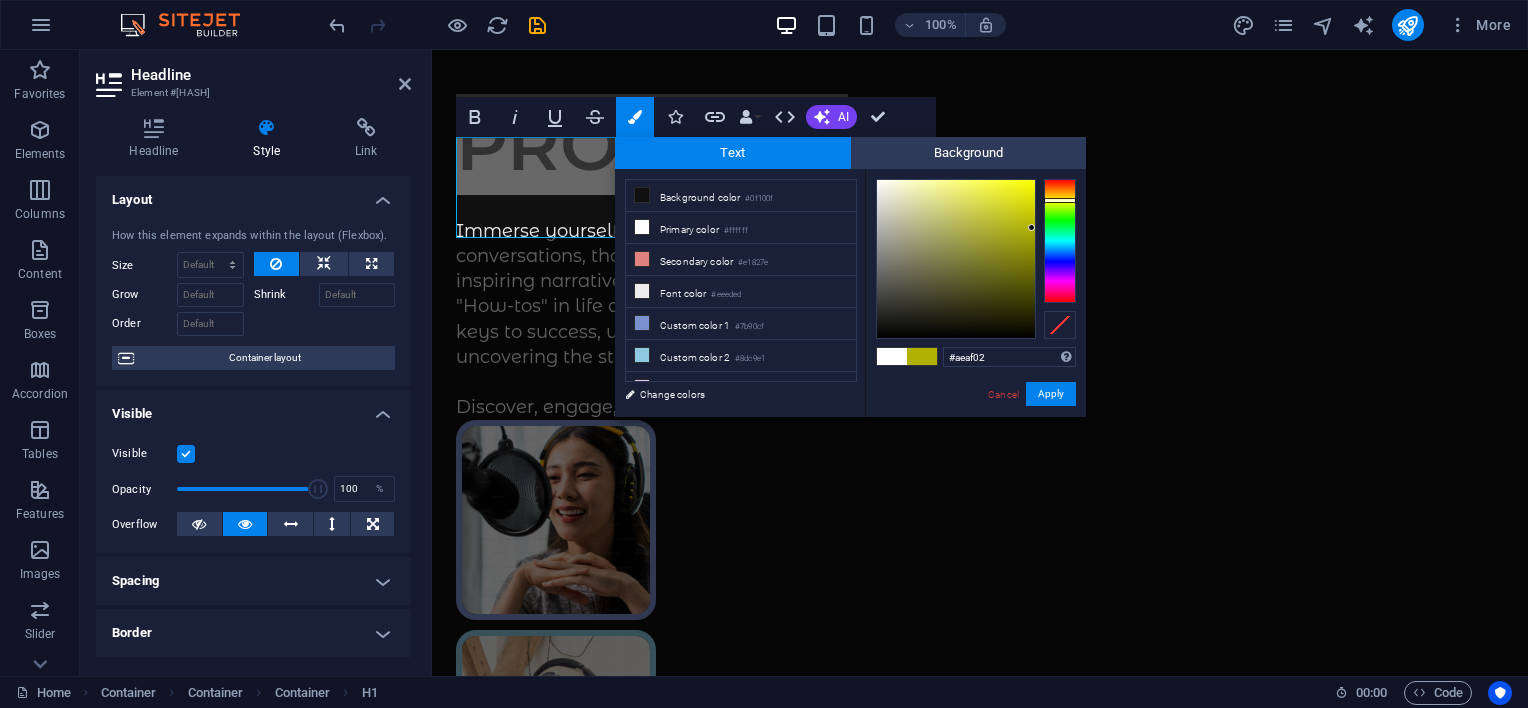 type on "#adae02" 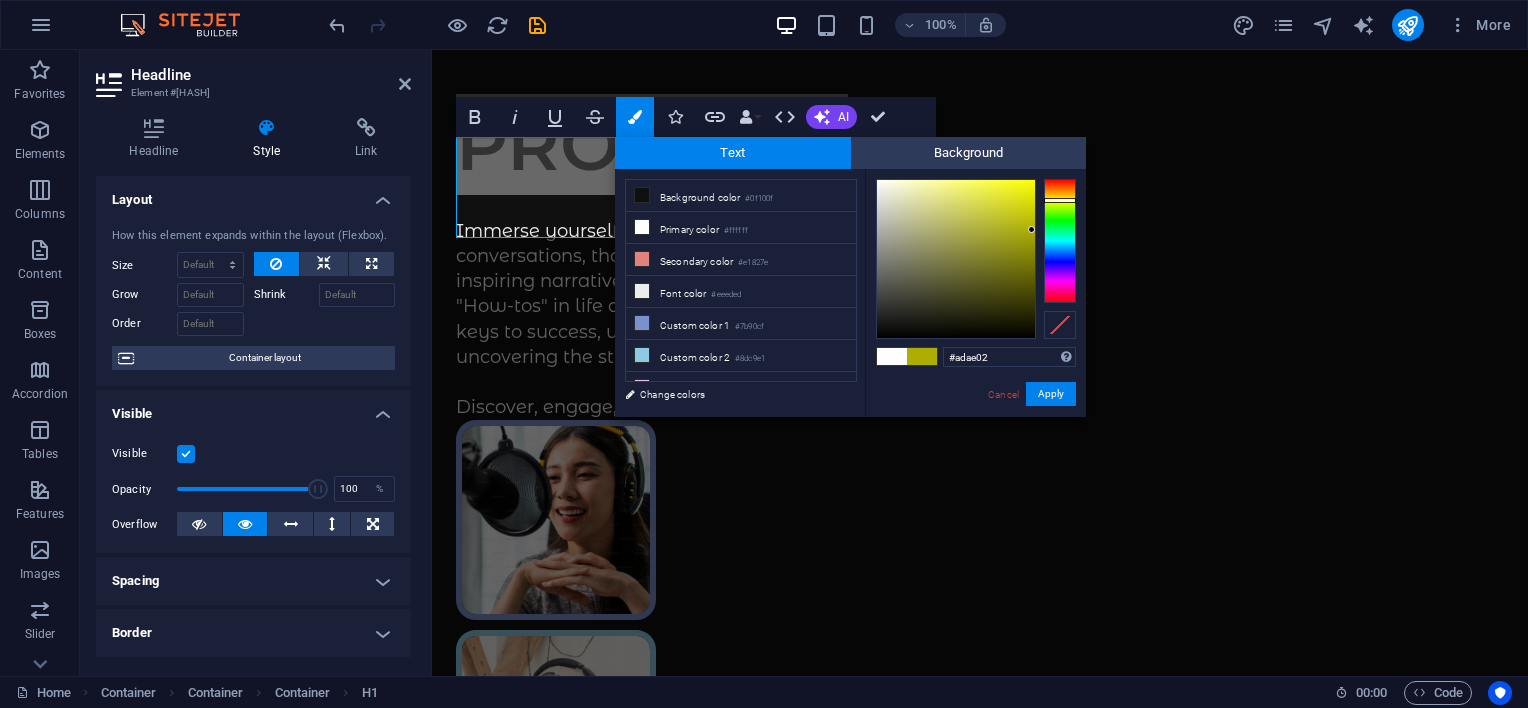 drag, startPoint x: 1032, startPoint y: 203, endPoint x: 1032, endPoint y: 230, distance: 27 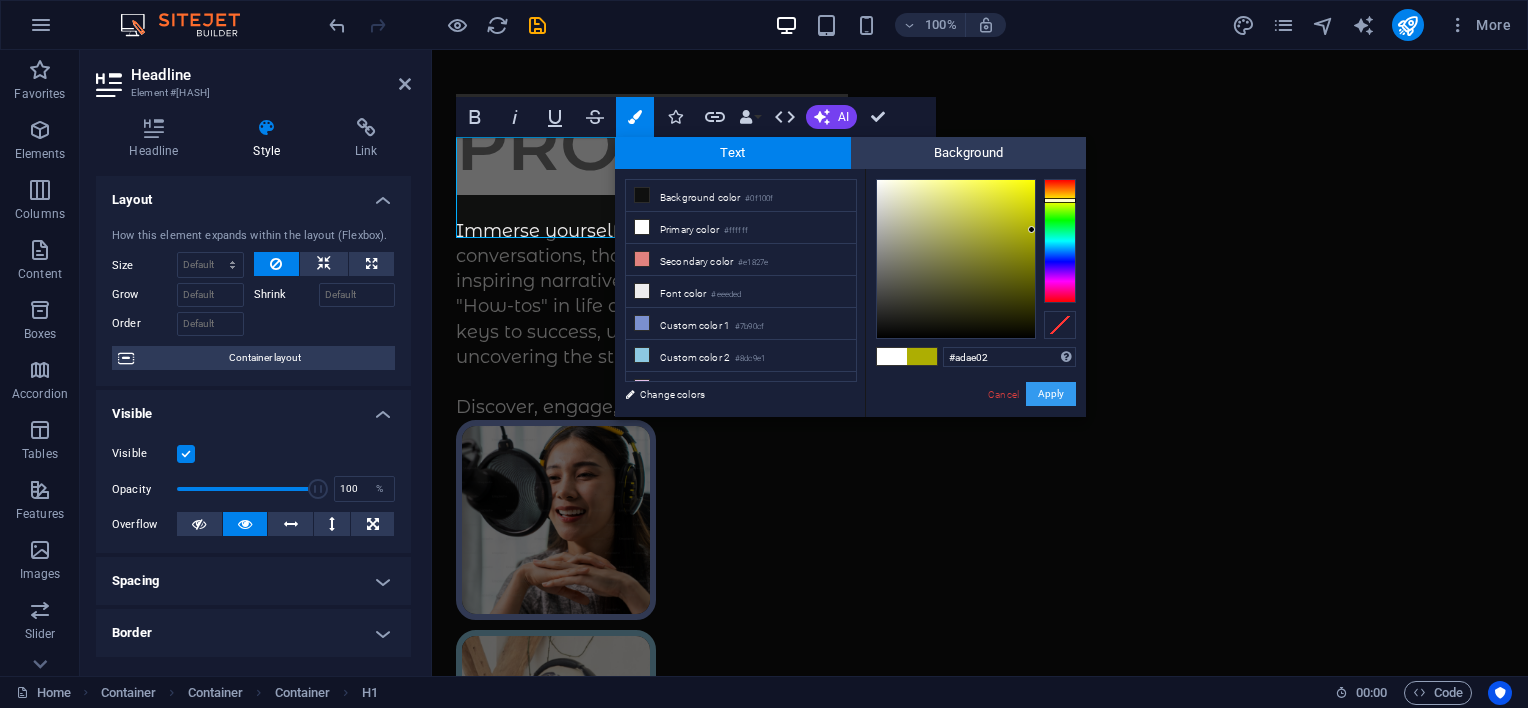 click on "Apply" at bounding box center [1051, 394] 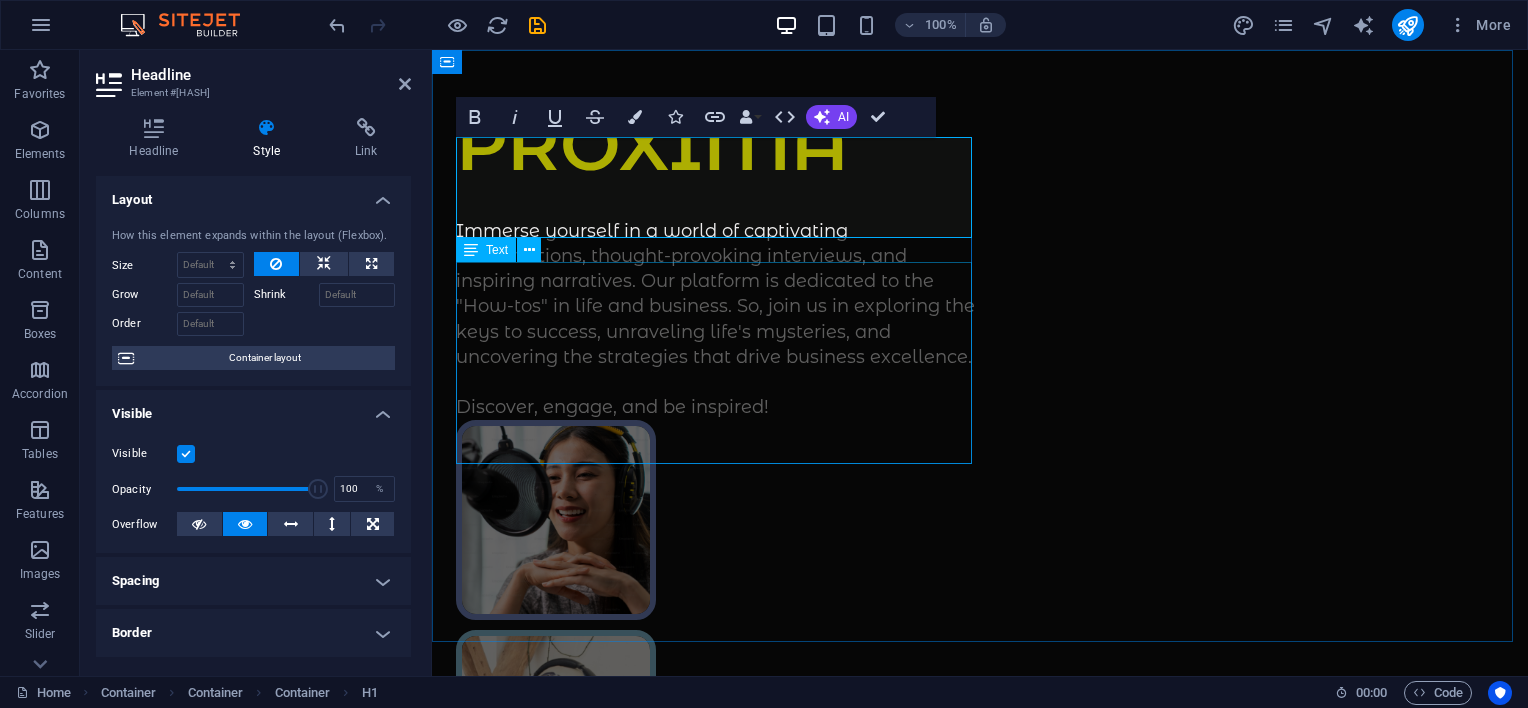 click on "Immerse yourself in a world of captivating conversations, thought-provoking interviews, and inspiring narratives. Our platform is dedicated to the "How-tos" in life and business. So, join us in exploring the keys to success, unraveling life's mysteries, and uncovering the strategies that drive business excellence. Discover, engage, and be inspired!" at bounding box center (718, 320) 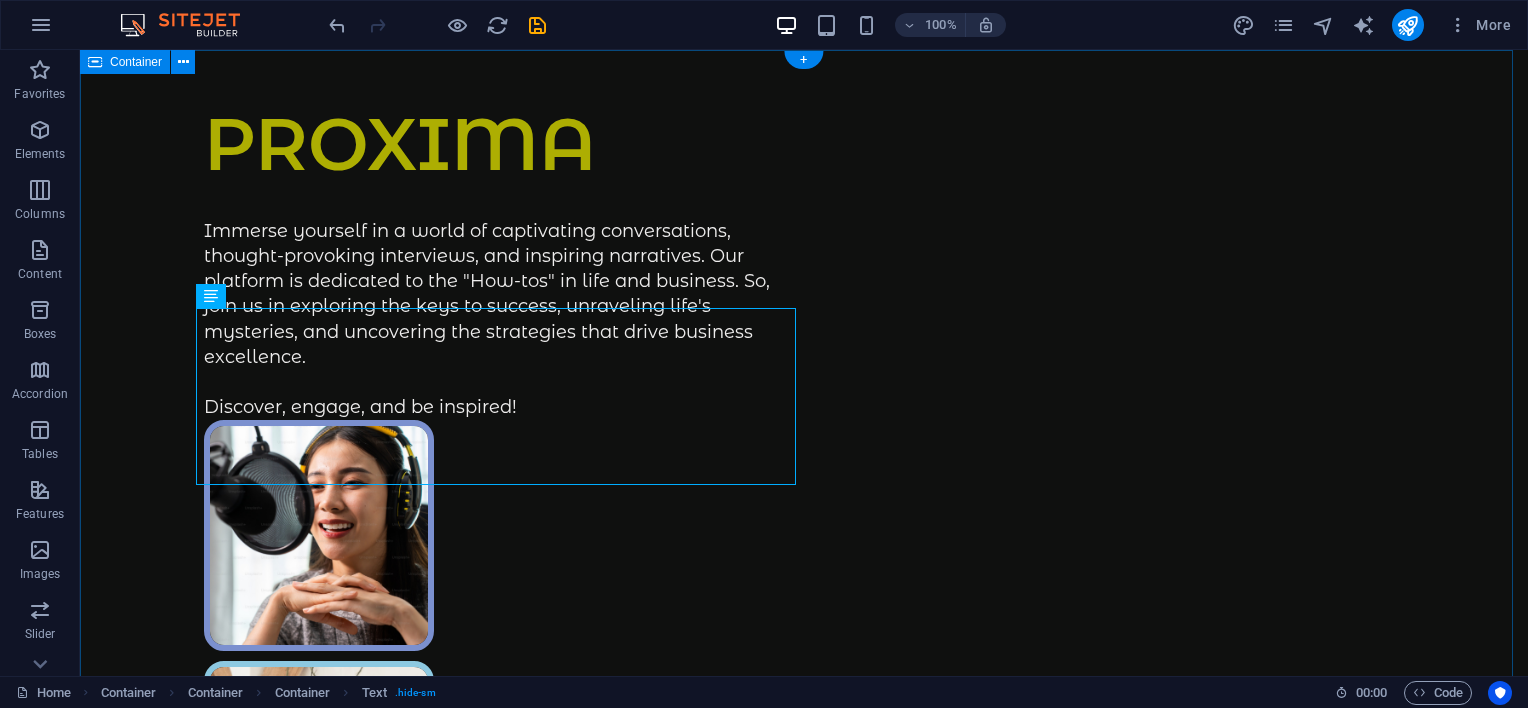 click on "PROXIMA Immerse yourself in a world of captivating conversations, thought-provoking interviews, and inspiring narratives. Our platform is dedicated to the "How-tos" in life and business. So, join us in exploring the keys to success, unraveling life's mysteries, and uncovering the strategies that drive business excellence. Discover, engage, and be inspired! Supported by:" at bounding box center [804, 818] 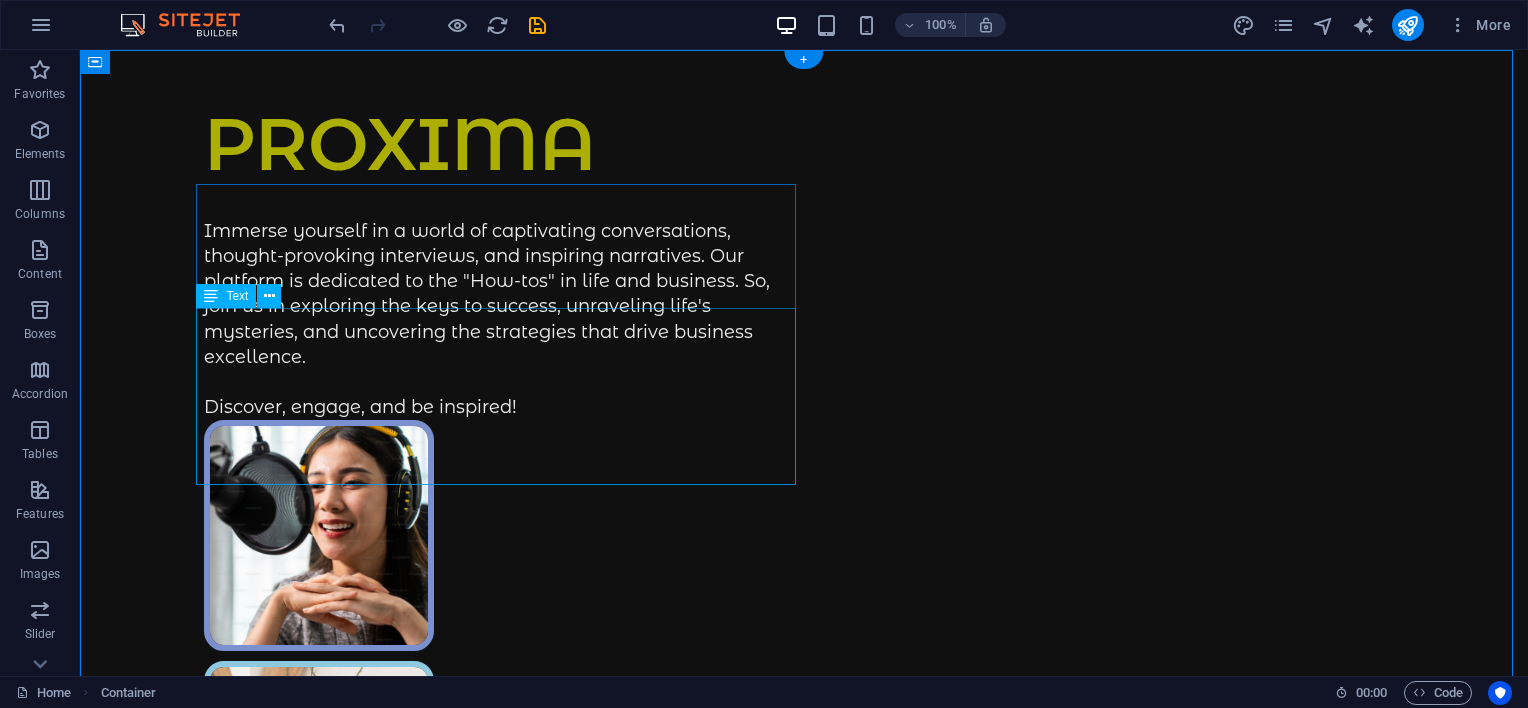 click on "Immerse yourself in a world of captivating conversations, thought-provoking interviews, and inspiring narratives. Our platform is dedicated to the "How-tos" in life and business. So, join us in exploring the keys to success, unraveling life's mysteries, and uncovering the strategies that drive business excellence. Discover, engage, and be inspired!" at bounding box center (504, 320) 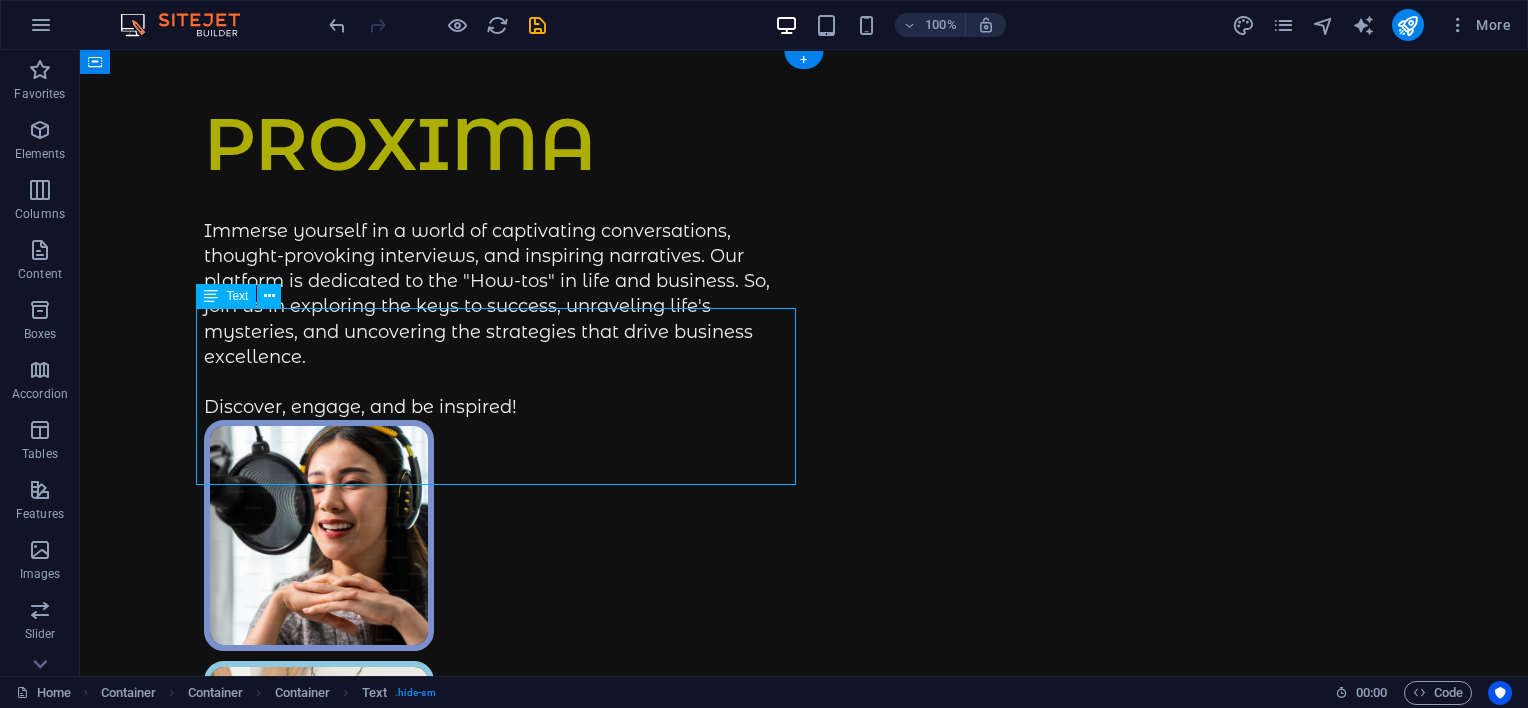 click on "Immerse yourself in a world of captivating conversations, thought-provoking interviews, and inspiring narratives. Our platform is dedicated to the "How-tos" in life and business. So, join us in exploring the keys to success, unraveling life's mysteries, and uncovering the strategies that drive business excellence. Discover, engage, and be inspired!" at bounding box center (504, 320) 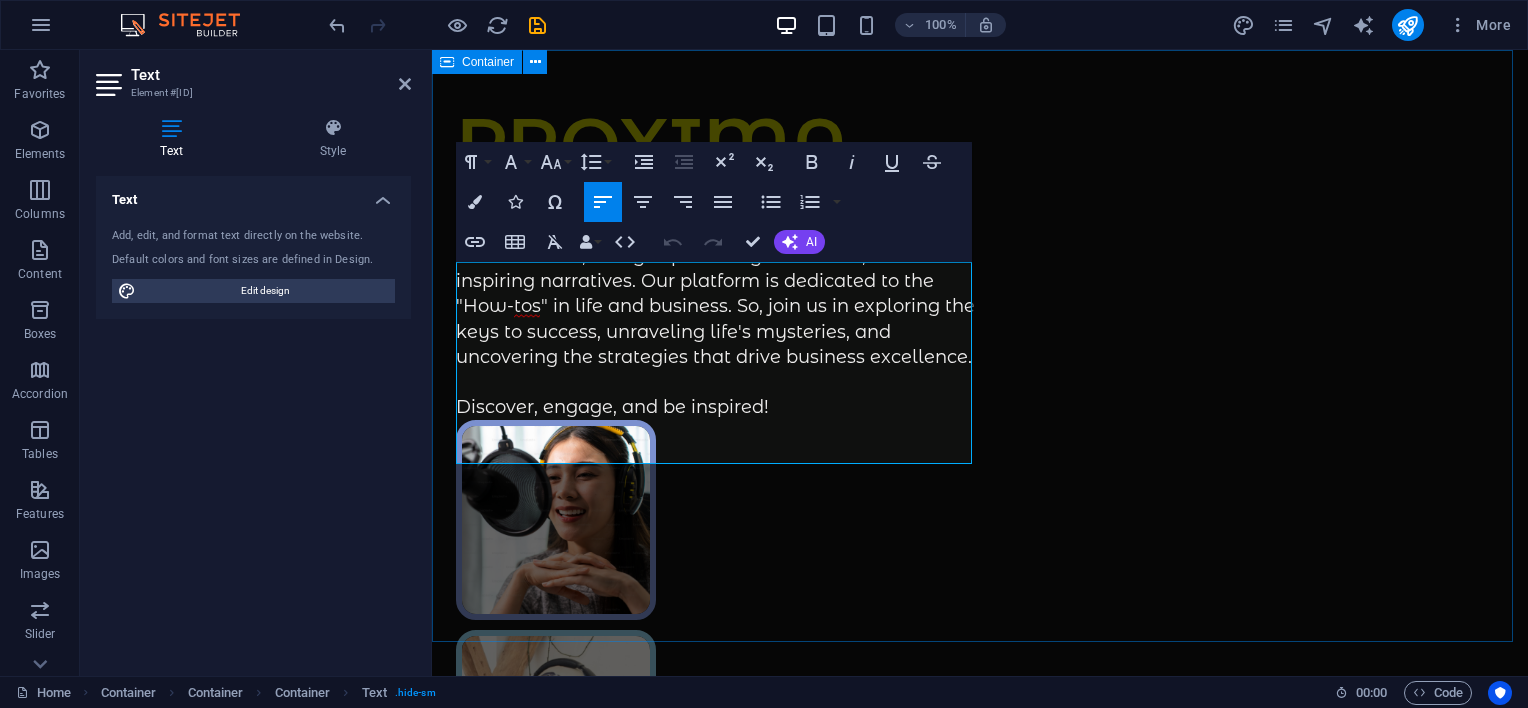 click on "PROXIMA Immerse yourself in a world of captivating conversations, thought-provoking interviews, and inspiring narratives. Our platform is dedicated to the "How-tos" in life and business. So, join us in exploring the keys to success, unraveling life's mysteries, and uncovering the strategies that drive business excellence. Discover, engage, and be inspired! Supported by:" at bounding box center [980, 757] 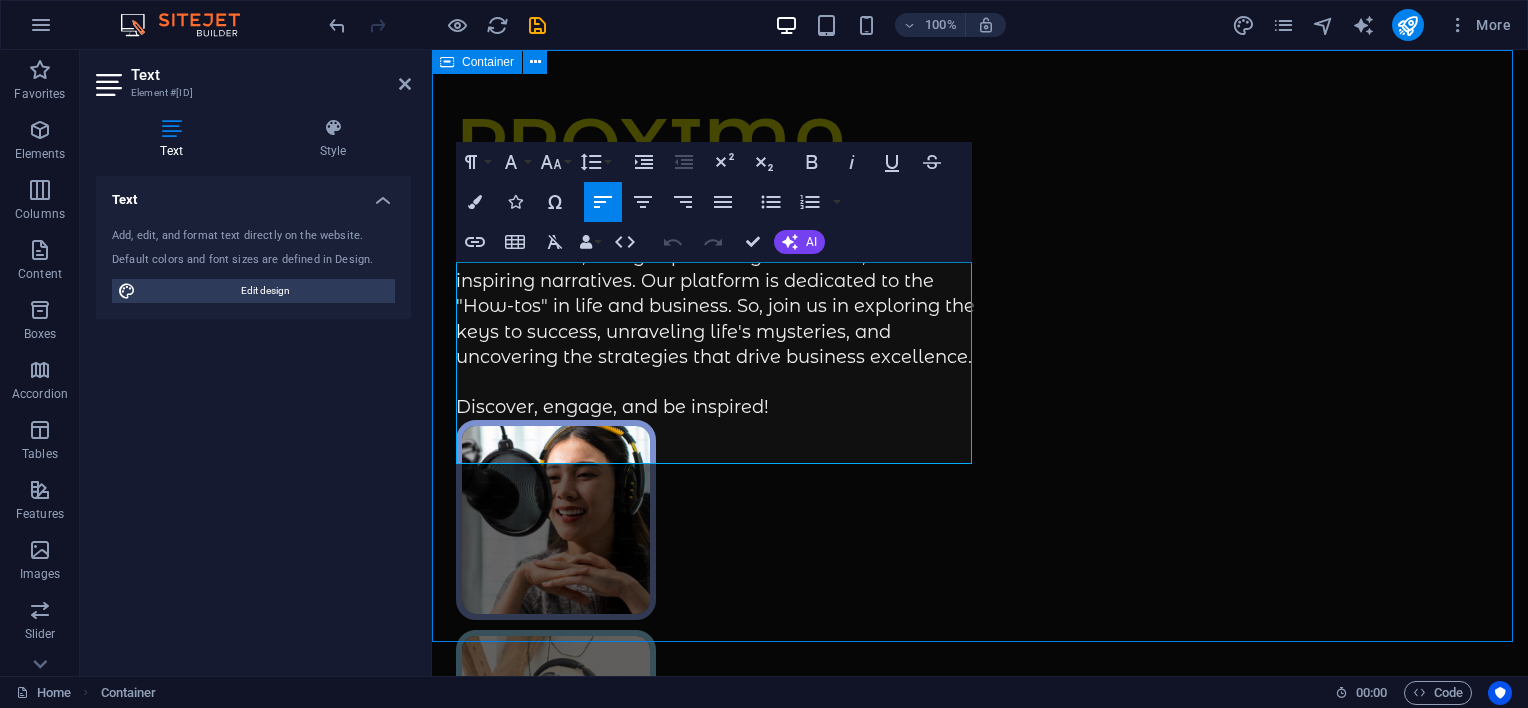 click on "PROXIMA Immerse yourself in a world of captivating conversations, thought-provoking interviews, and inspiring narratives. Our platform is dedicated to the "How-tos" in life and business. So, join us in exploring the keys to success, unraveling life's mysteries, and uncovering the strategies that drive business excellence. Discover, engage, and be inspired! Supported by:" at bounding box center (980, 757) 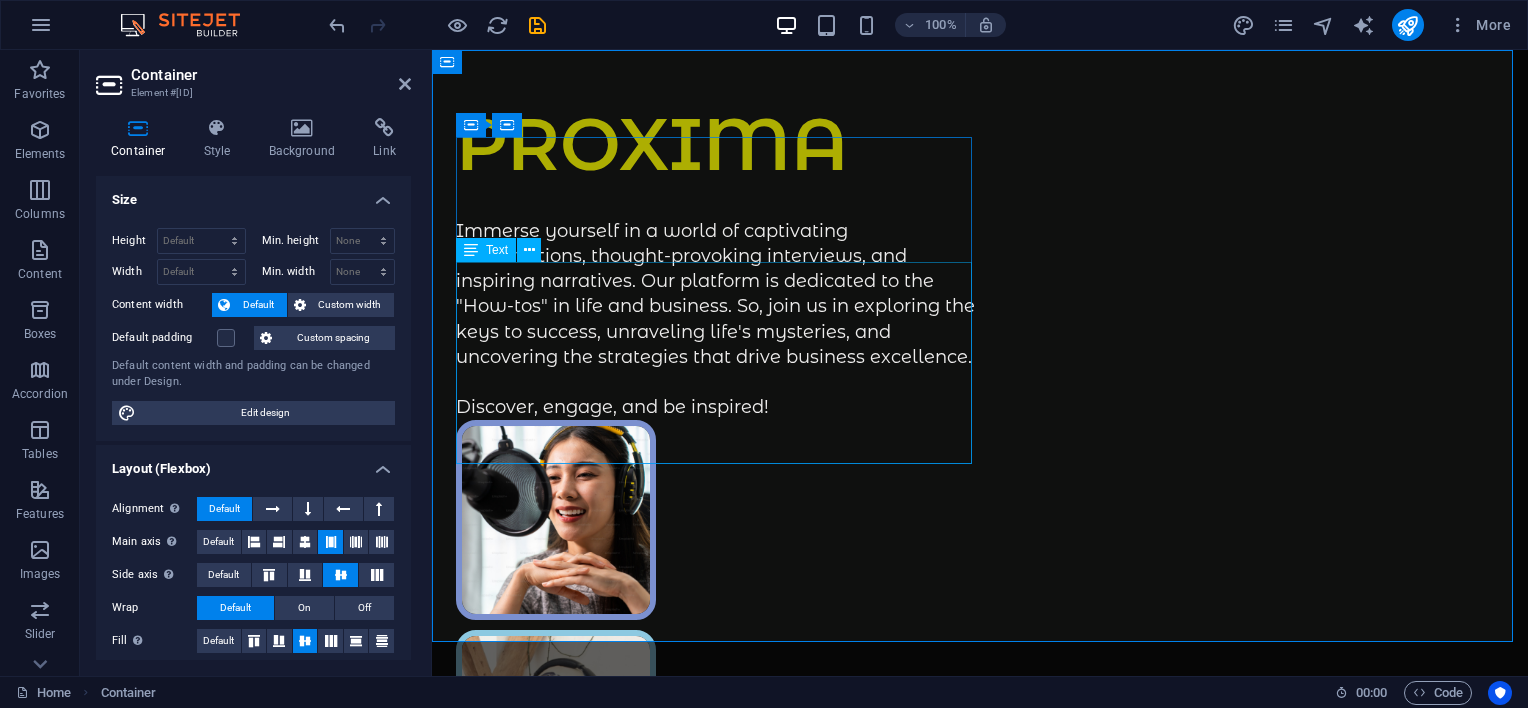 click on "Immerse yourself in a world of captivating conversations, thought-provoking interviews, and inspiring narratives. Our platform is dedicated to the "How-tos" in life and business. So, join us in exploring the keys to success, unraveling life's mysteries, and uncovering the strategies that drive business excellence. Discover, engage, and be inspired!" at bounding box center [718, 320] 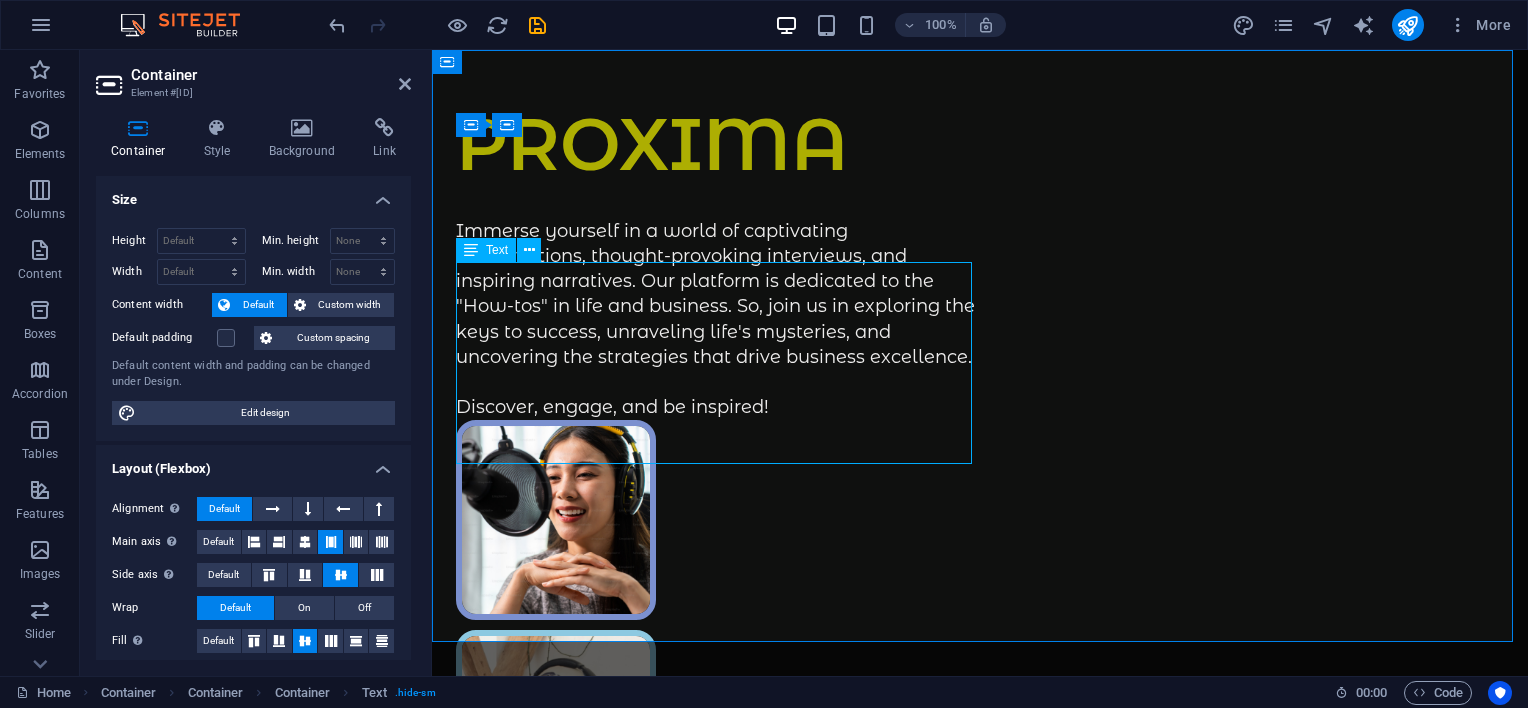 click on "Immerse yourself in a world of captivating conversations, thought-provoking interviews, and inspiring narratives. Our platform is dedicated to the "How-tos" in life and business. So, join us in exploring the keys to success, unraveling life's mysteries, and uncovering the strategies that drive business excellence. Discover, engage, and be inspired!" at bounding box center [718, 320] 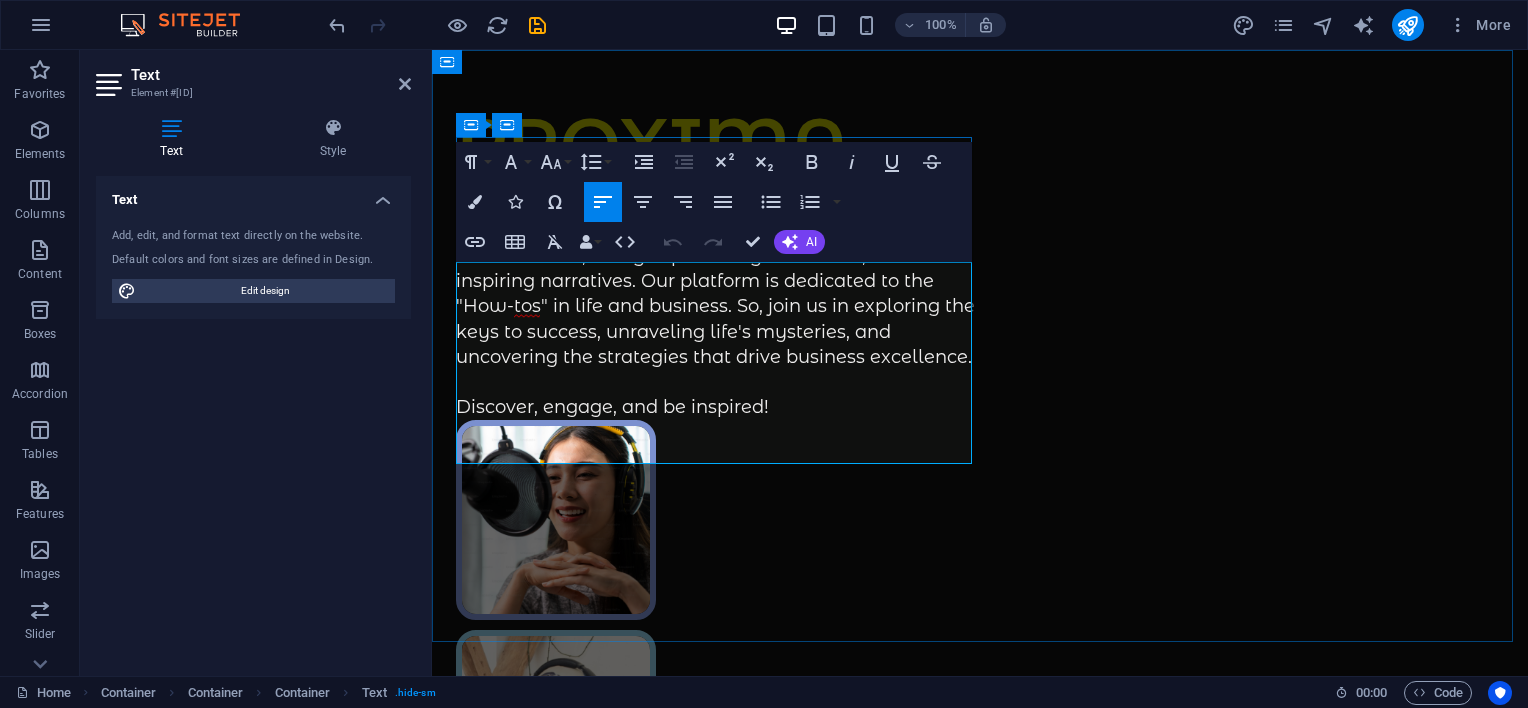 scroll, scrollTop: 1312, scrollLeft: 10, axis: both 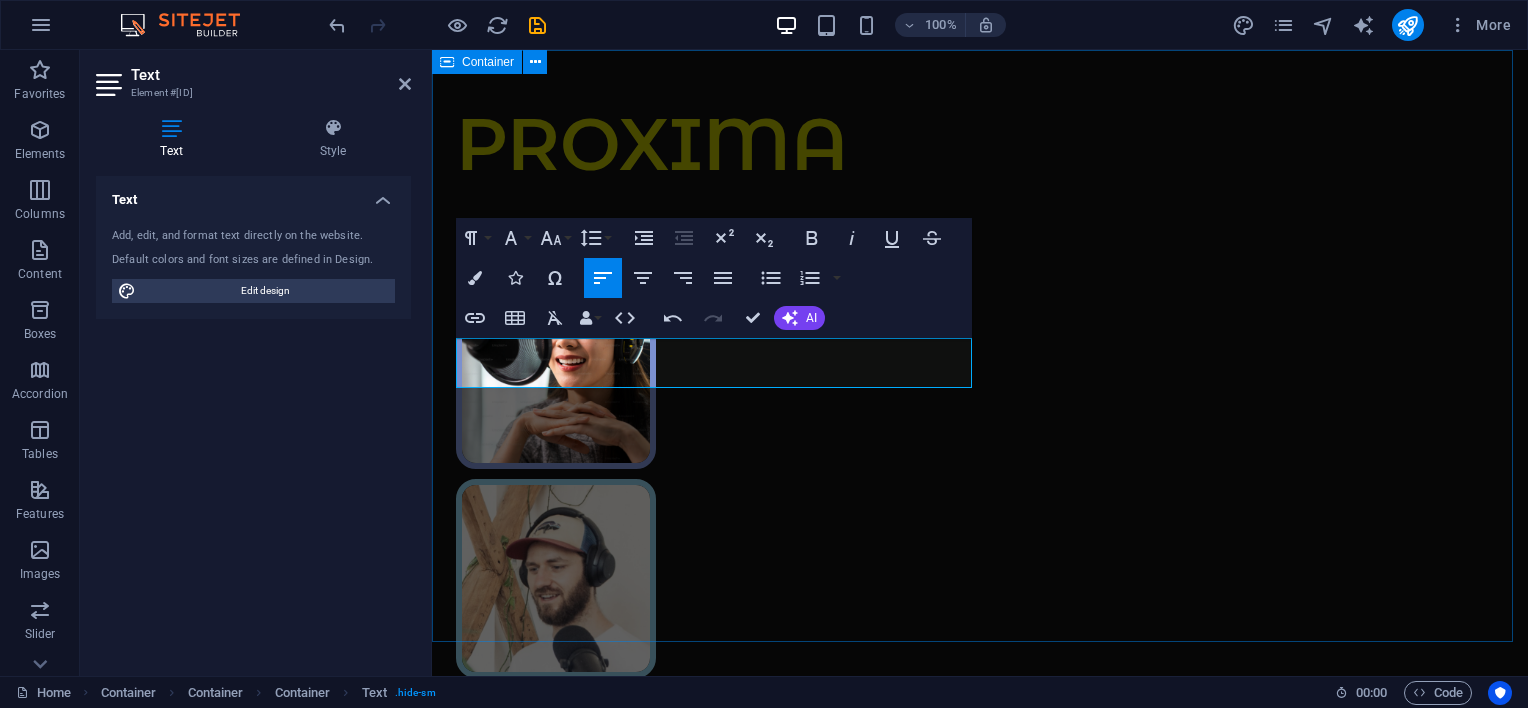 click on "PROXIMA our Trusted Partner in Travel, Business Solutions & Documentation Services Across the UAE our Trusted Partner in Travel, Business Solutions & Documentation Services Across the UAE Supported by:" at bounding box center [980, 682] 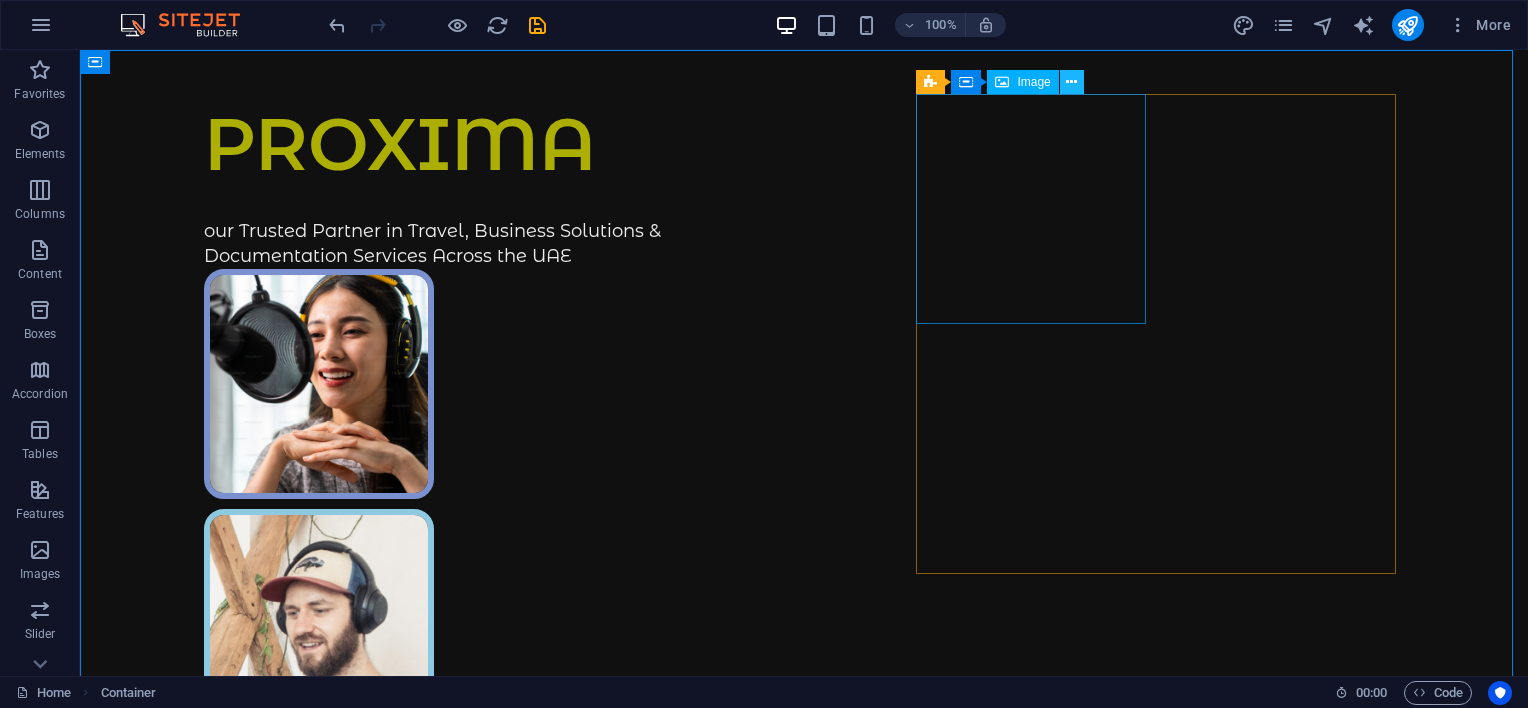 click at bounding box center (1071, 82) 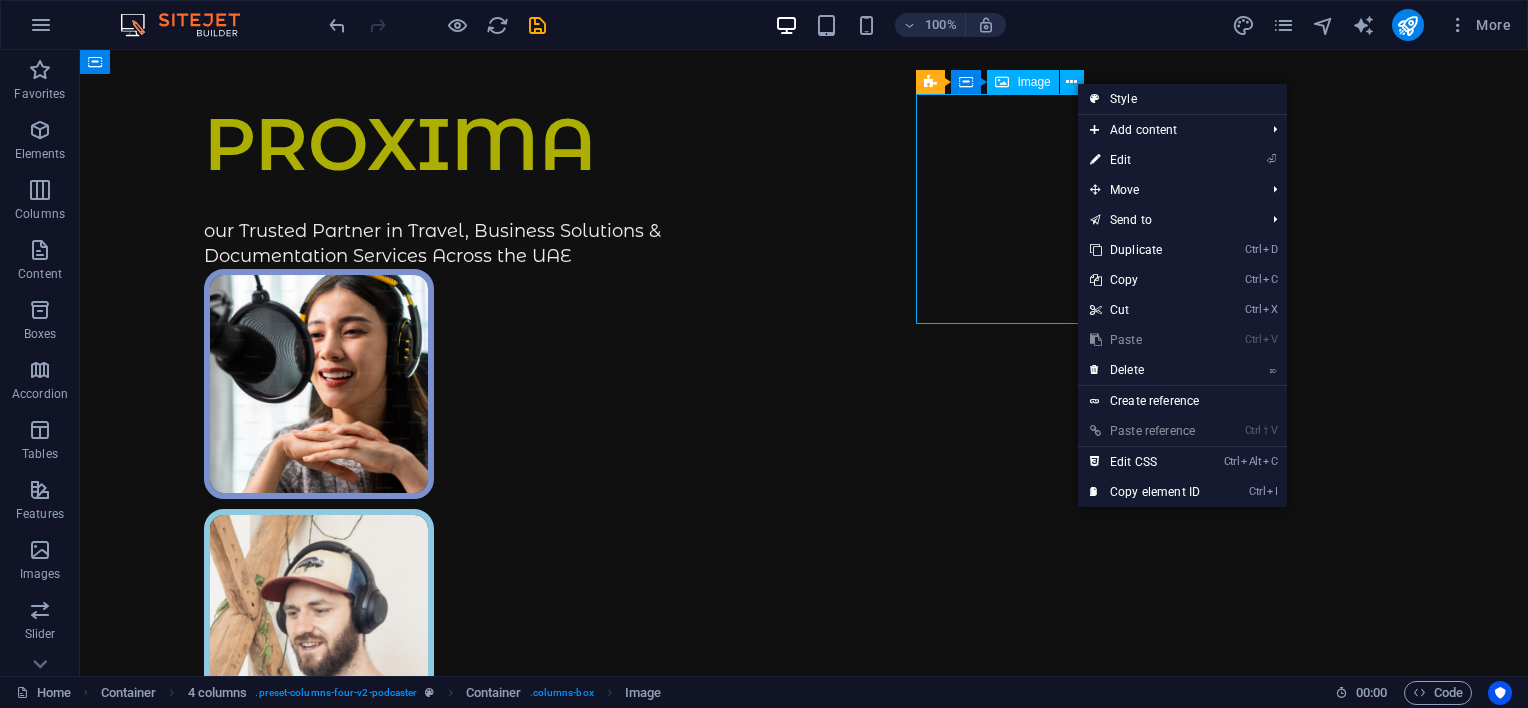 click on "4 columns   Container   Image" at bounding box center (1006, 82) 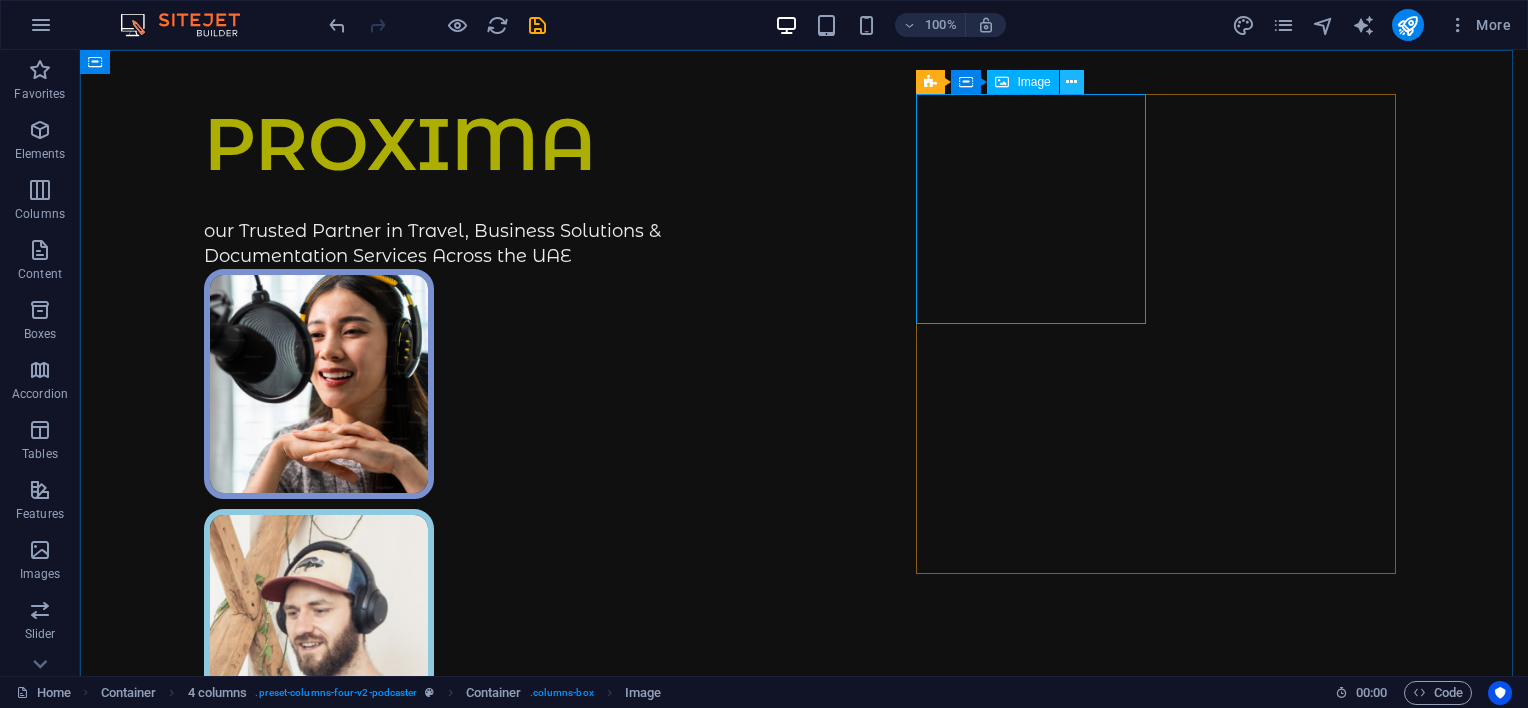 click at bounding box center (1071, 82) 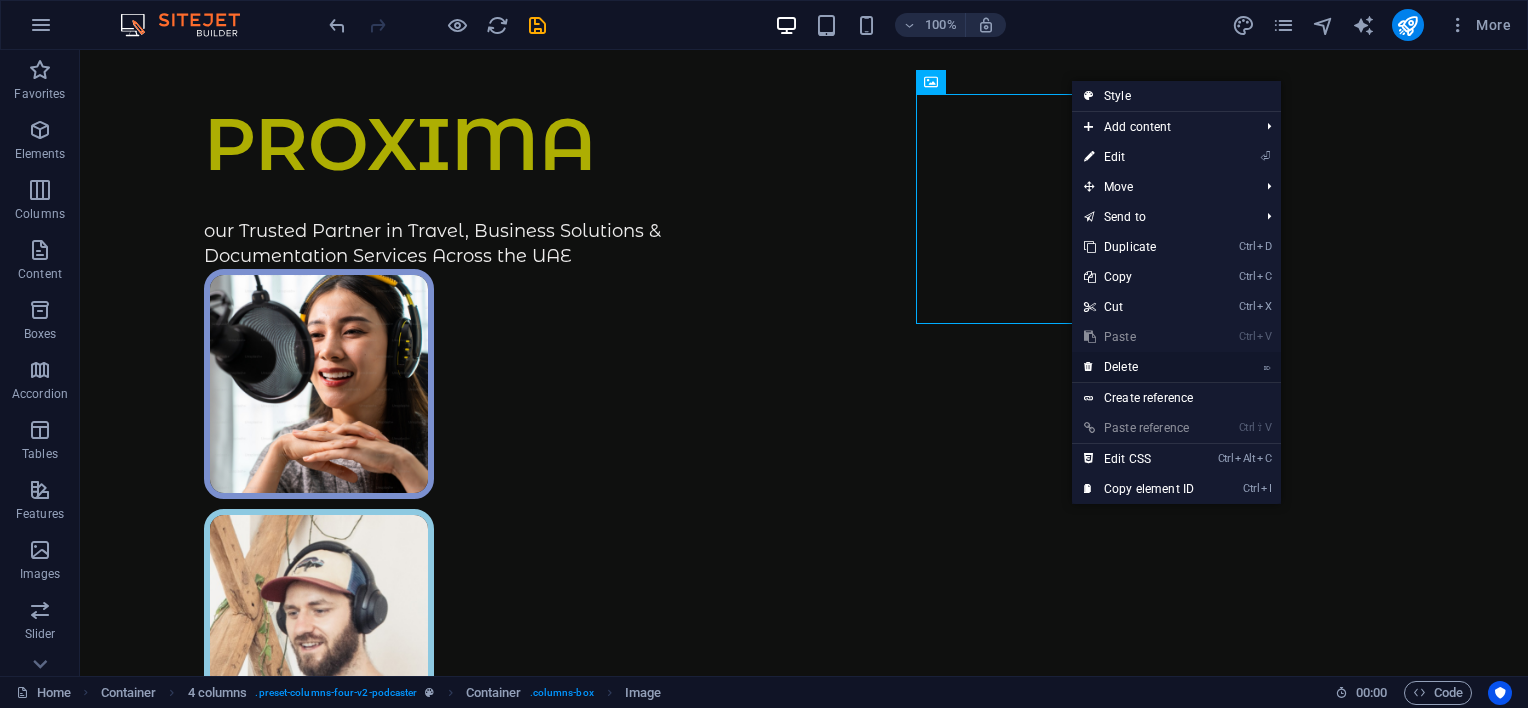 click on "⌦  Delete" at bounding box center [1139, 367] 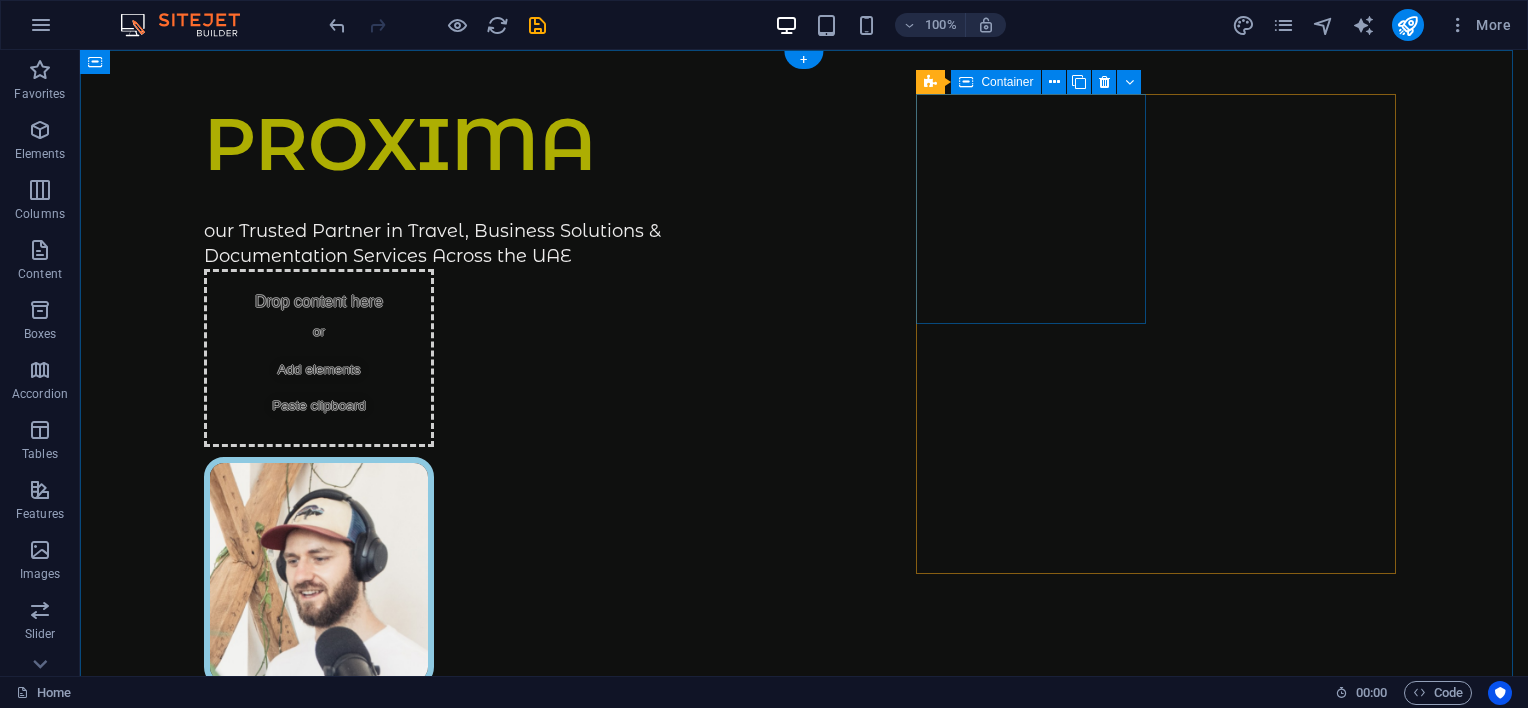 click on "Add elements" at bounding box center (318, 370) 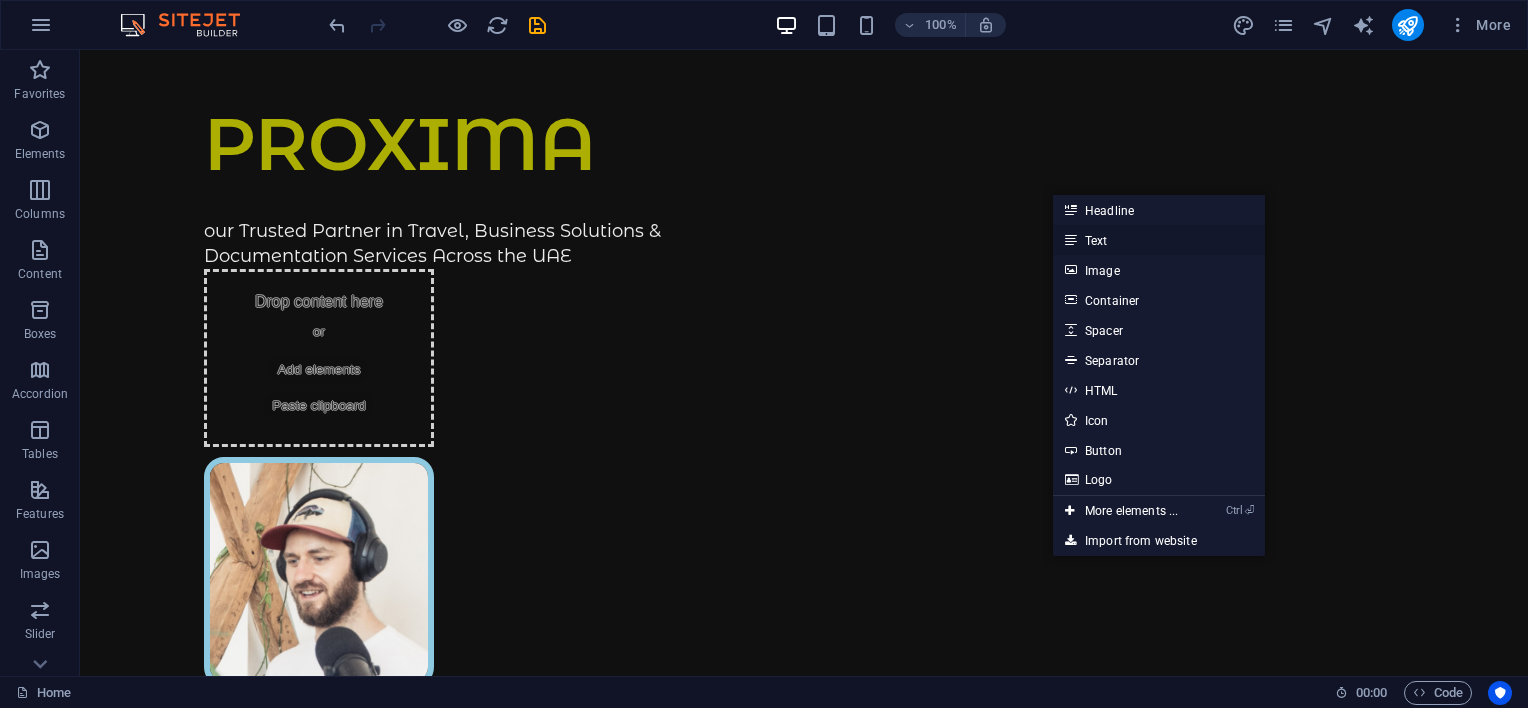 click on "Text" at bounding box center (1159, 240) 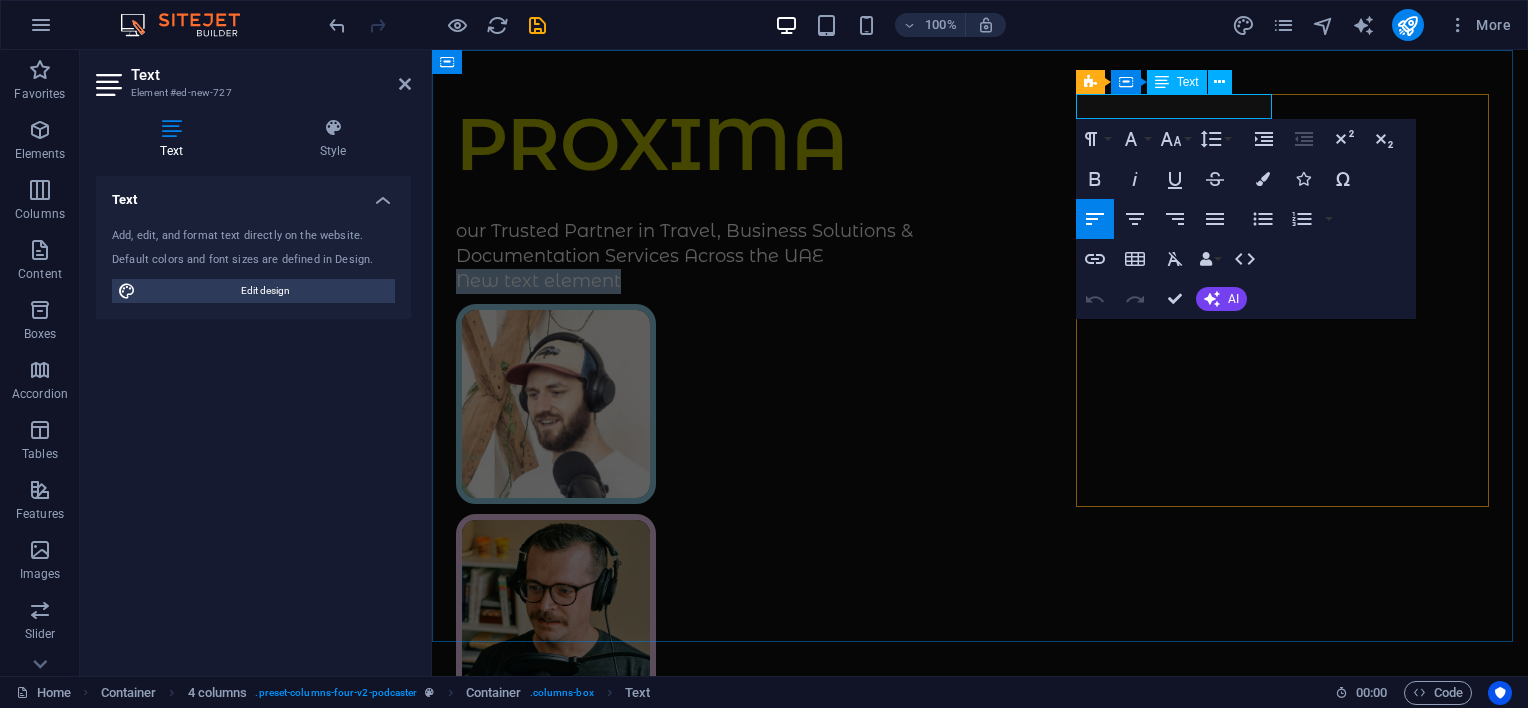 type 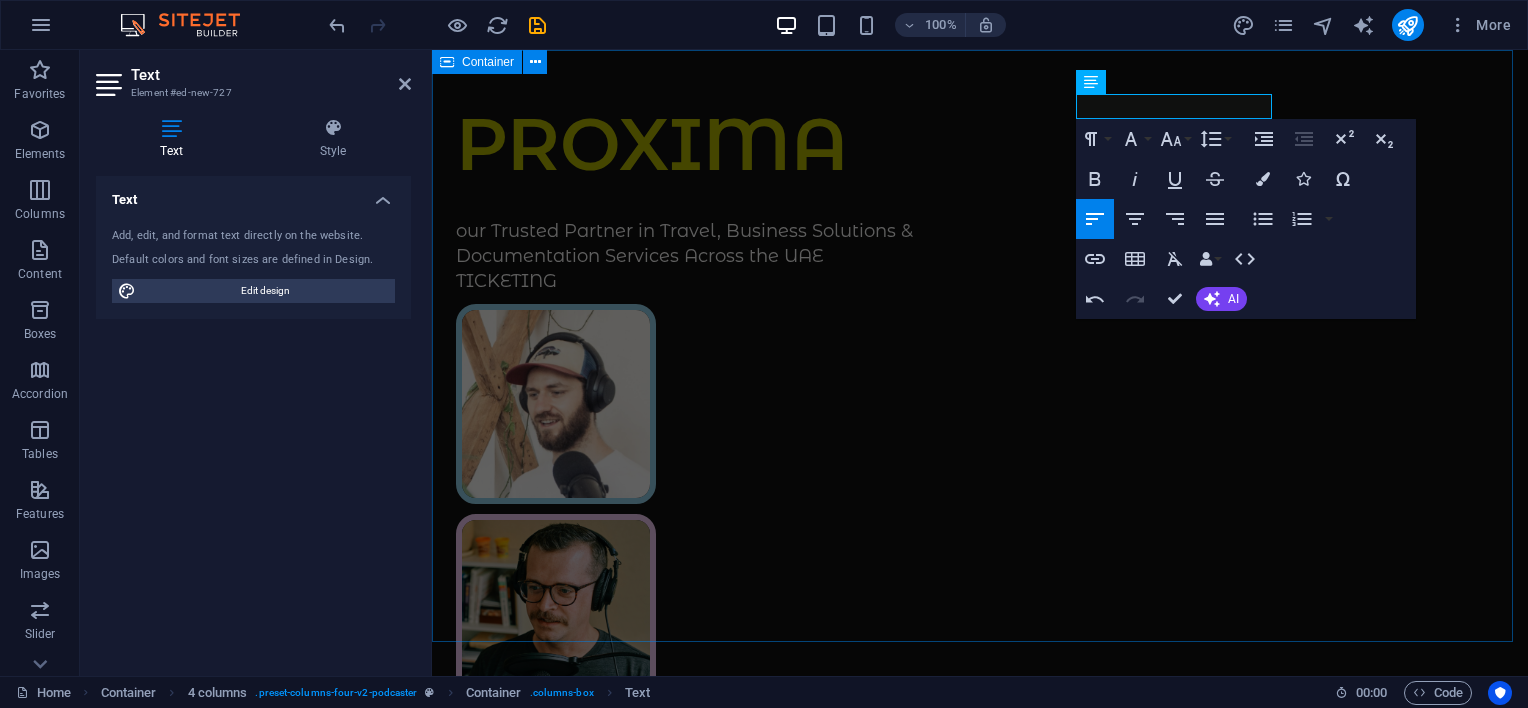 click on "PROXIMA our Trusted Partner in Travel, Business Solutions & Documentation Services Across the UAE TICKETING Supported by:" at bounding box center [980, 594] 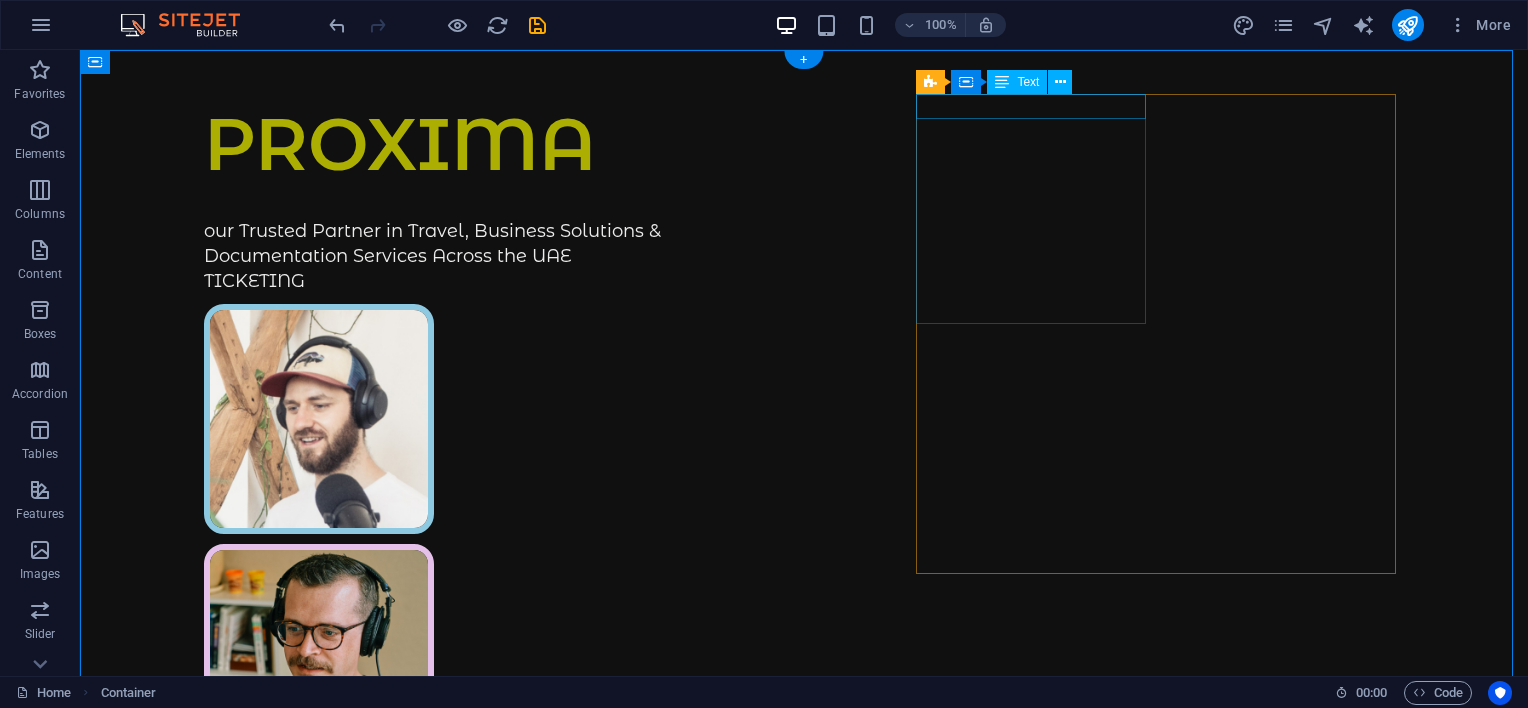 click on "TICKETING" at bounding box center (319, 281) 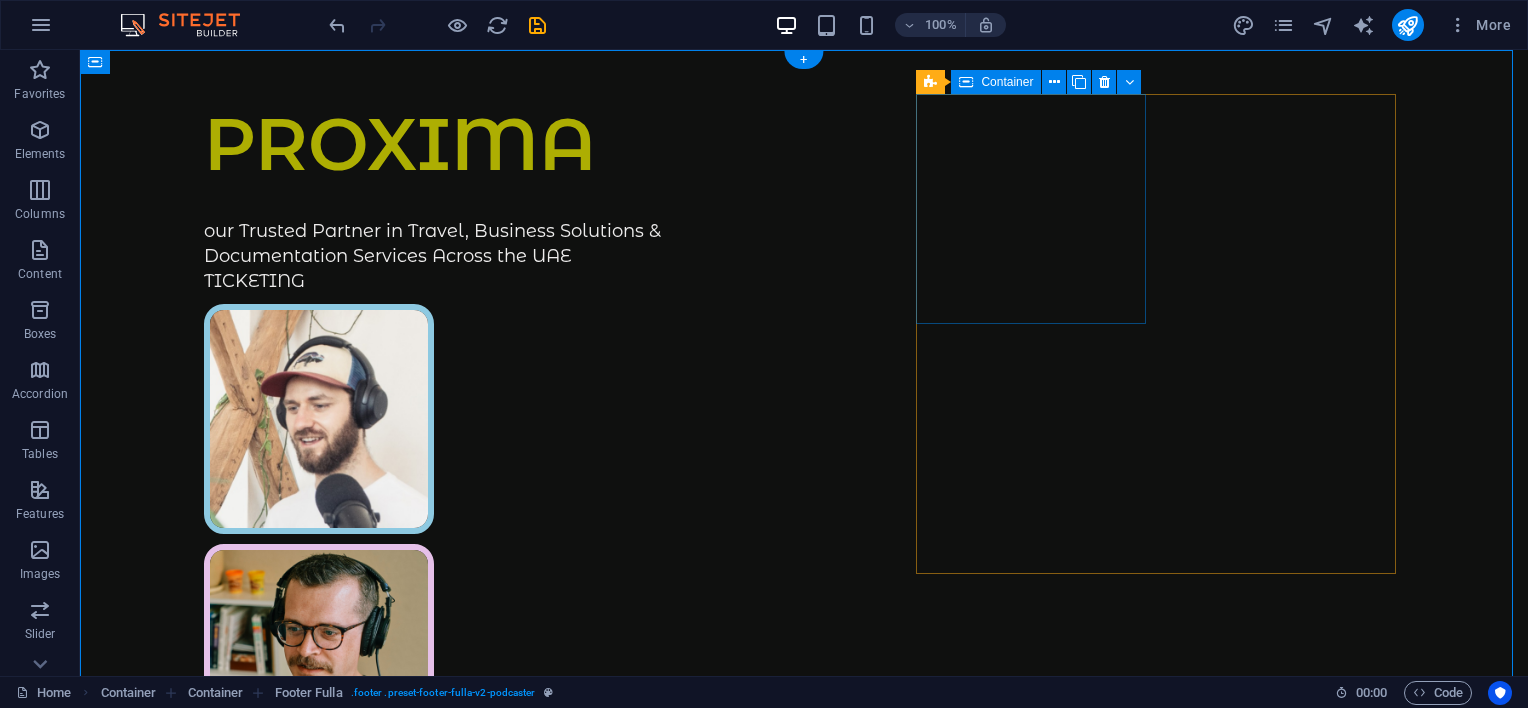click on "TICKETING" at bounding box center [319, 281] 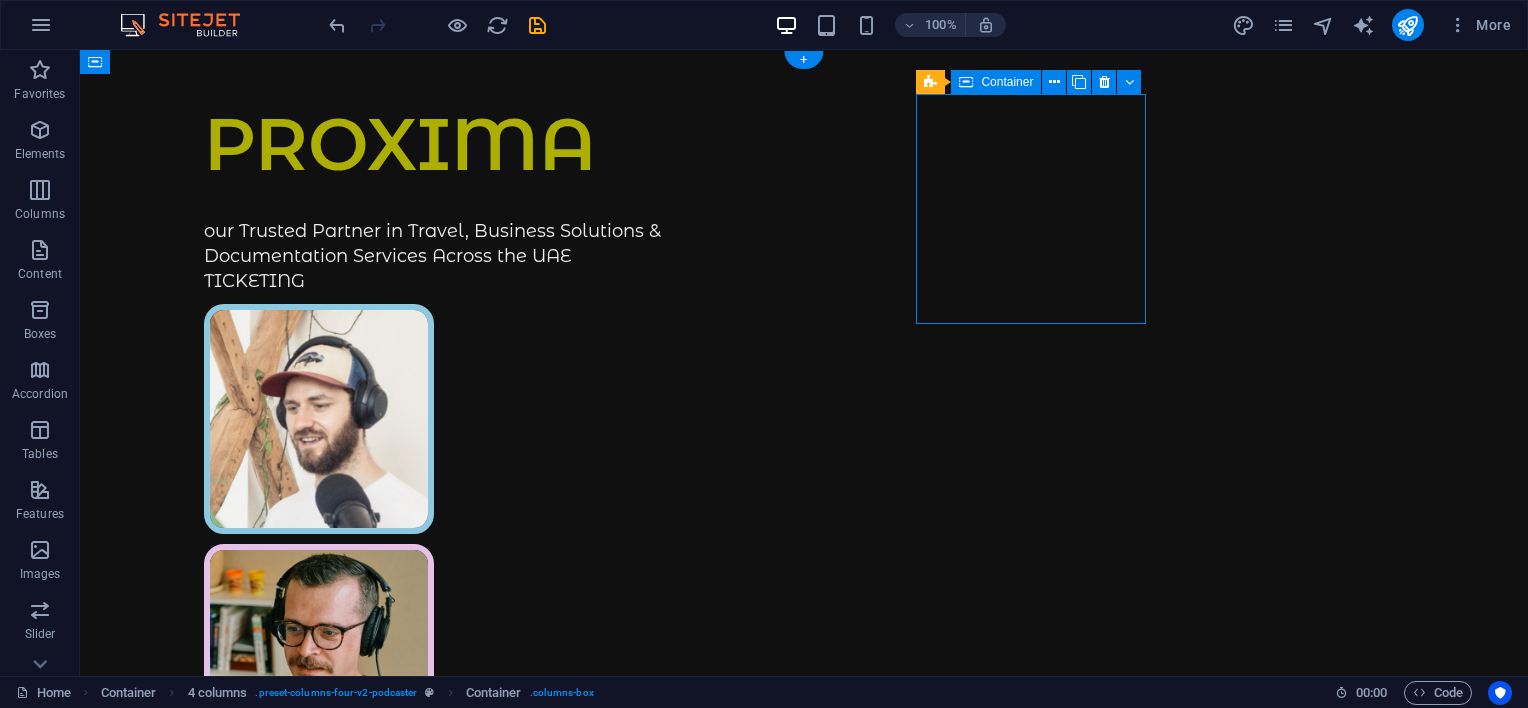 click on "TICKETING" at bounding box center (319, 281) 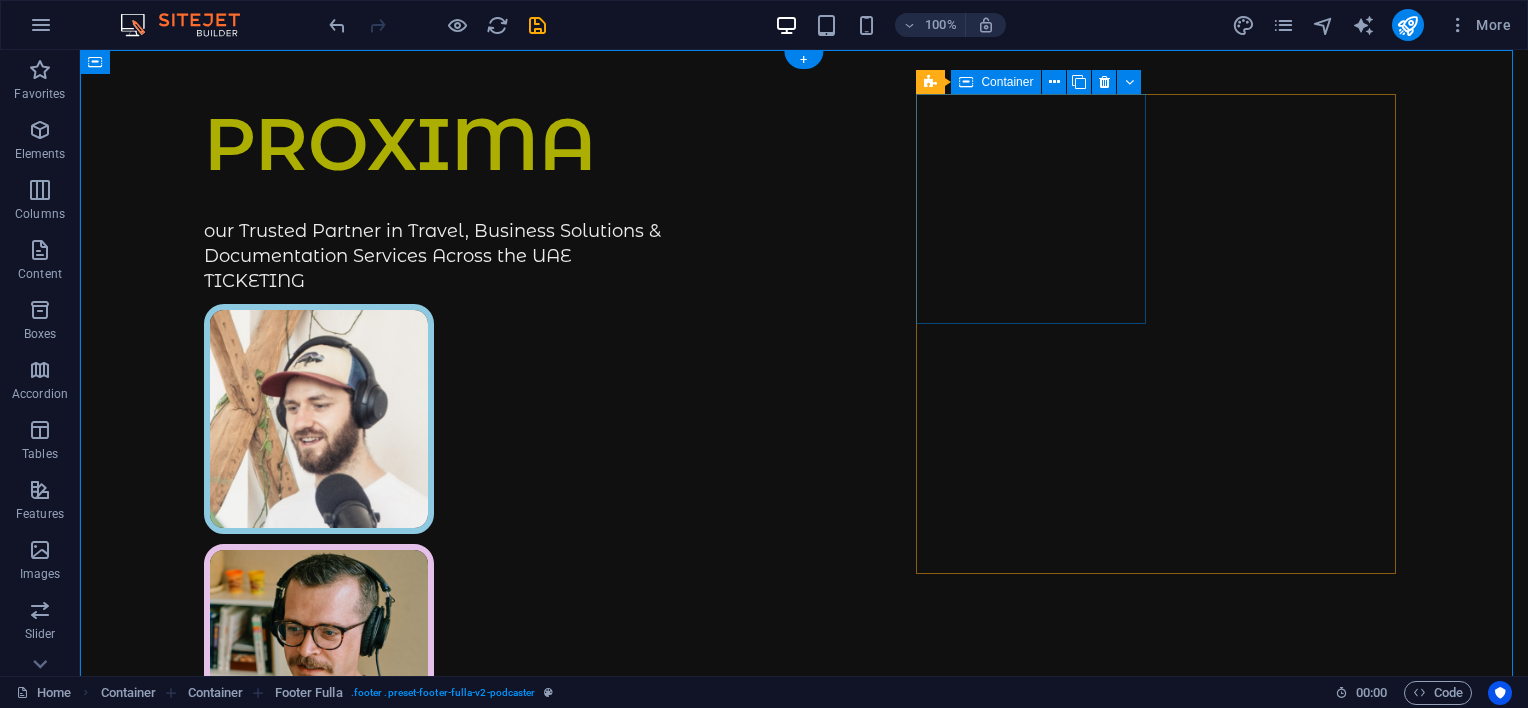 click on "TICKETING" at bounding box center (319, 281) 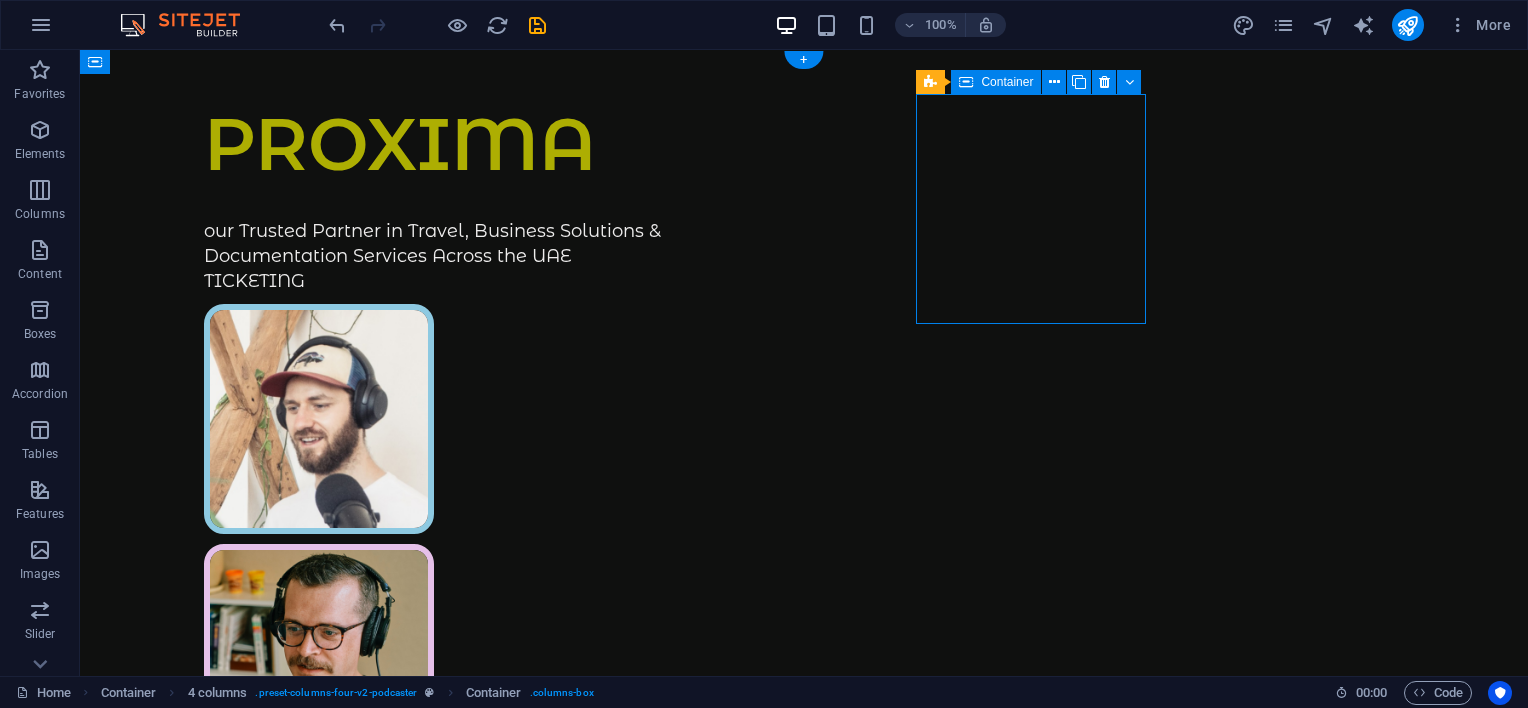 click on "TICKETING" at bounding box center (319, 281) 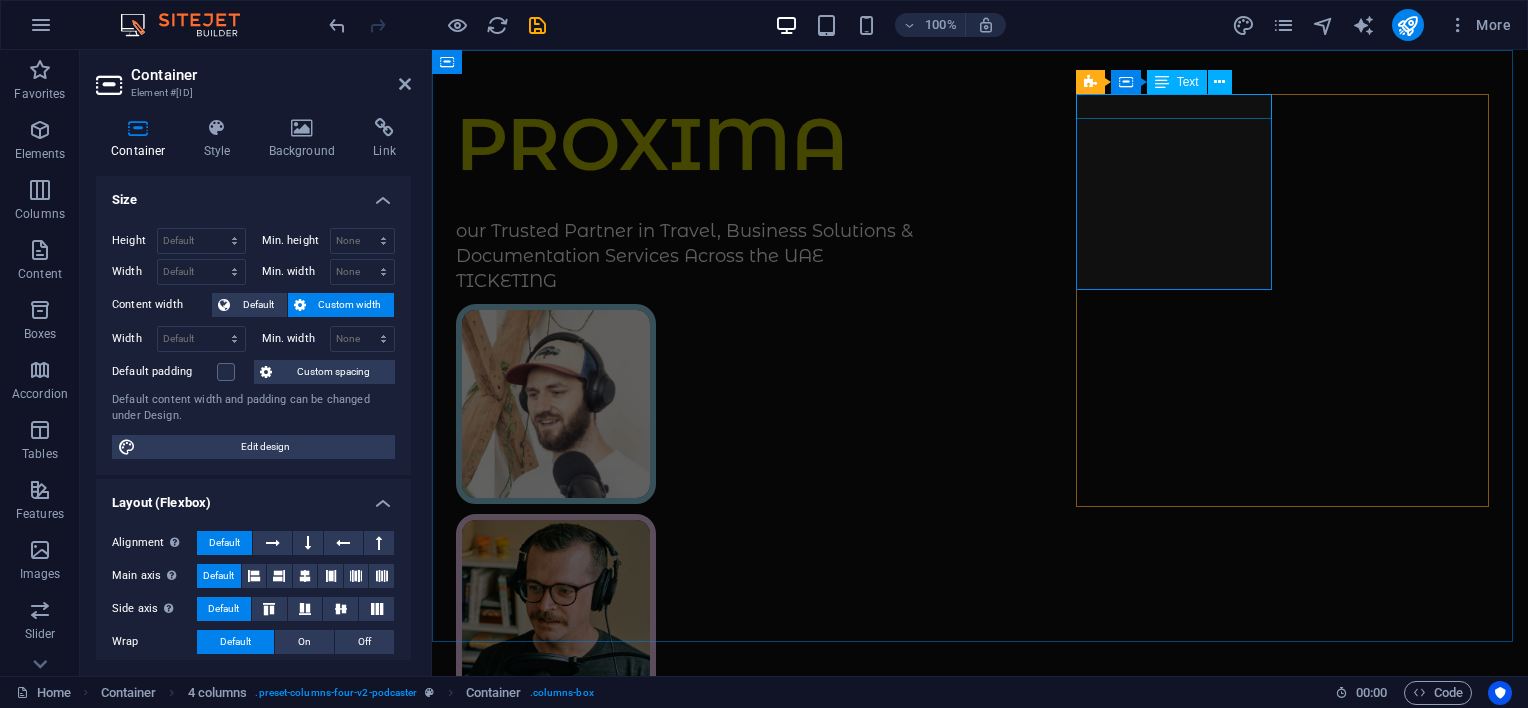 click on "TICKETING" at bounding box center (556, 281) 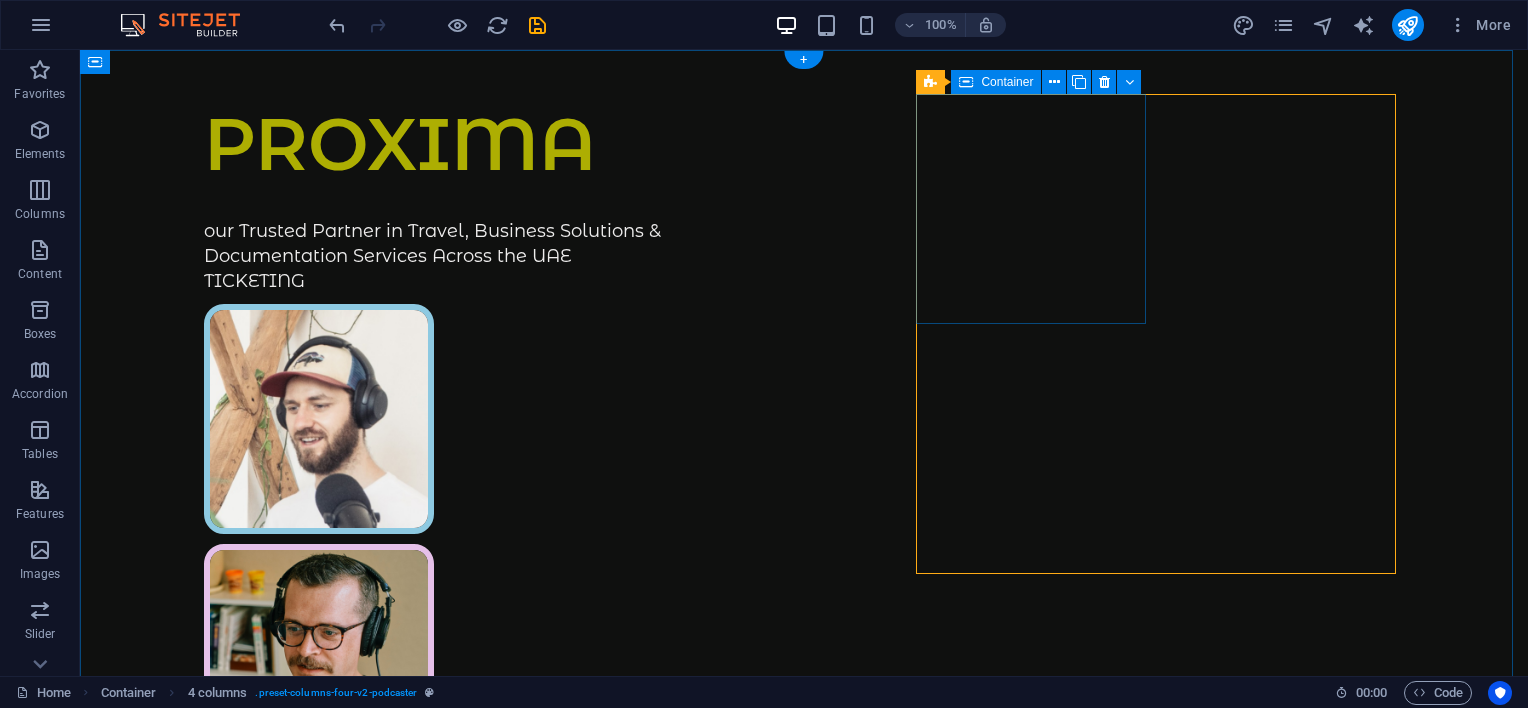 click on "TICKETING" at bounding box center (319, 281) 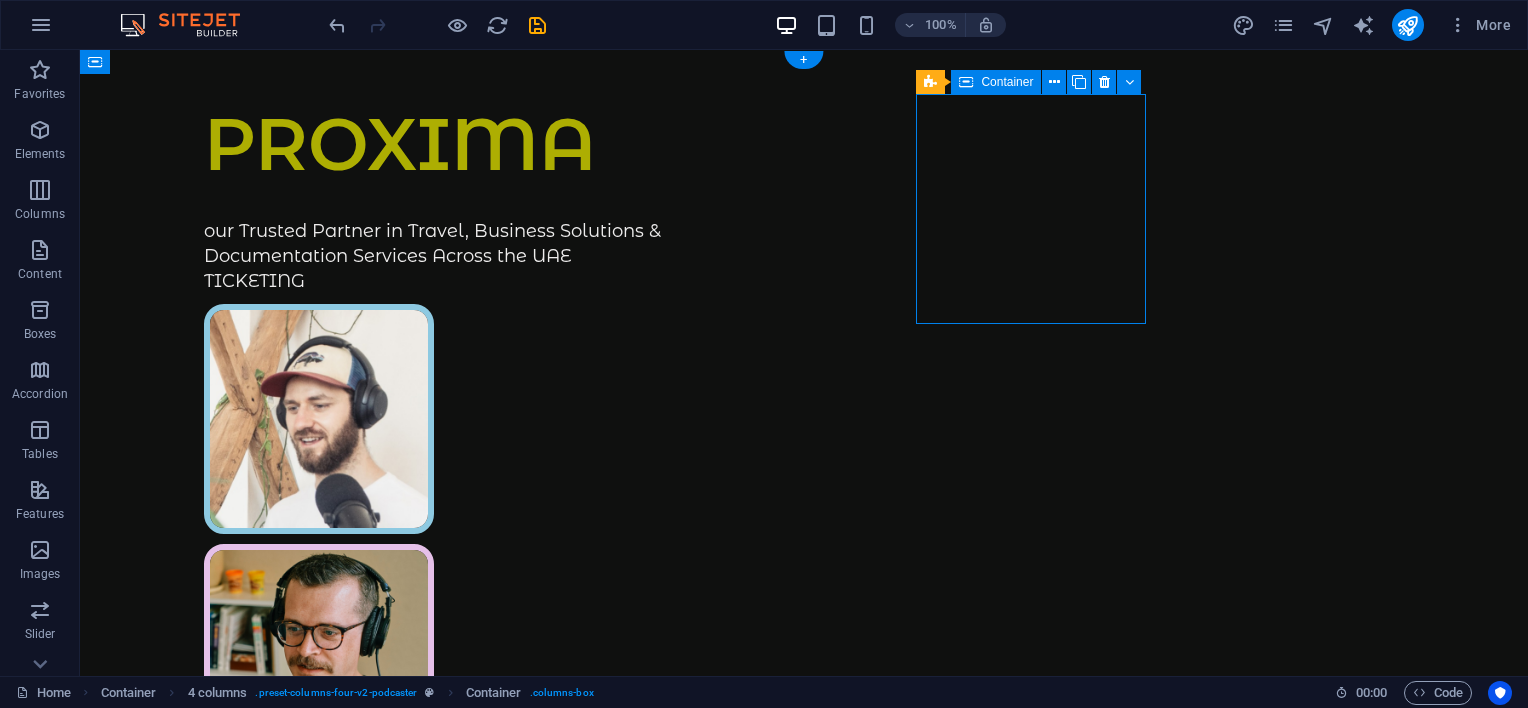 click on "TICKETING" at bounding box center [319, 281] 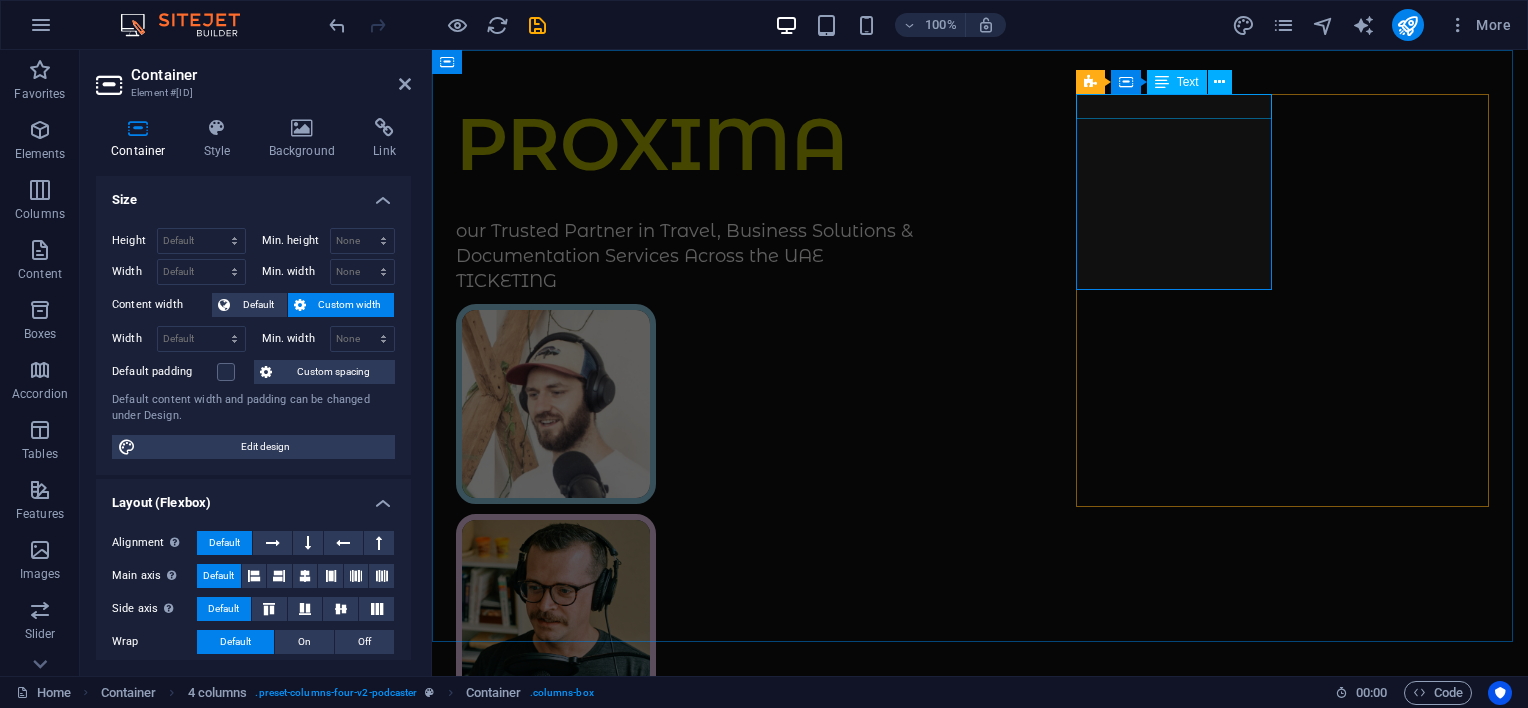 click on "TICKETING" at bounding box center (556, 281) 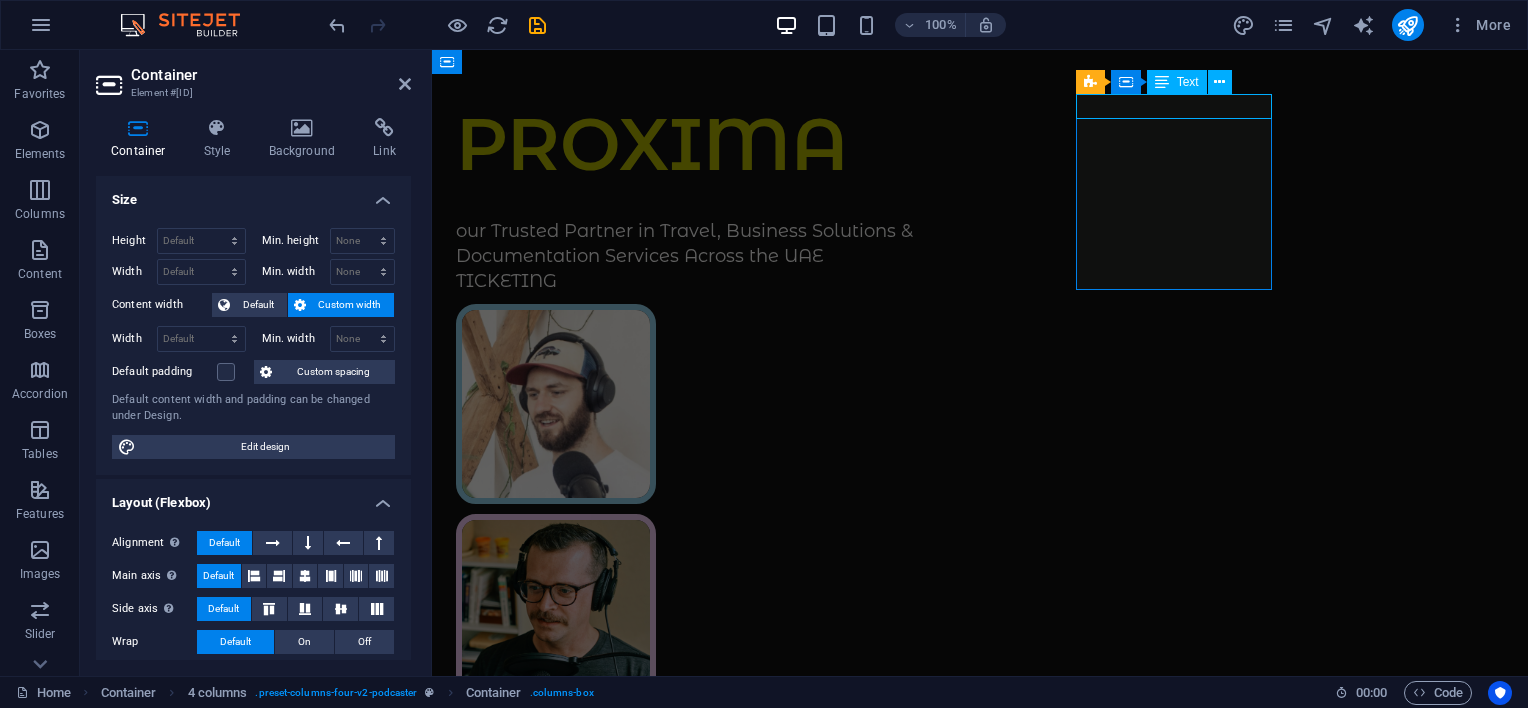 click on "TICKETING" at bounding box center (556, 281) 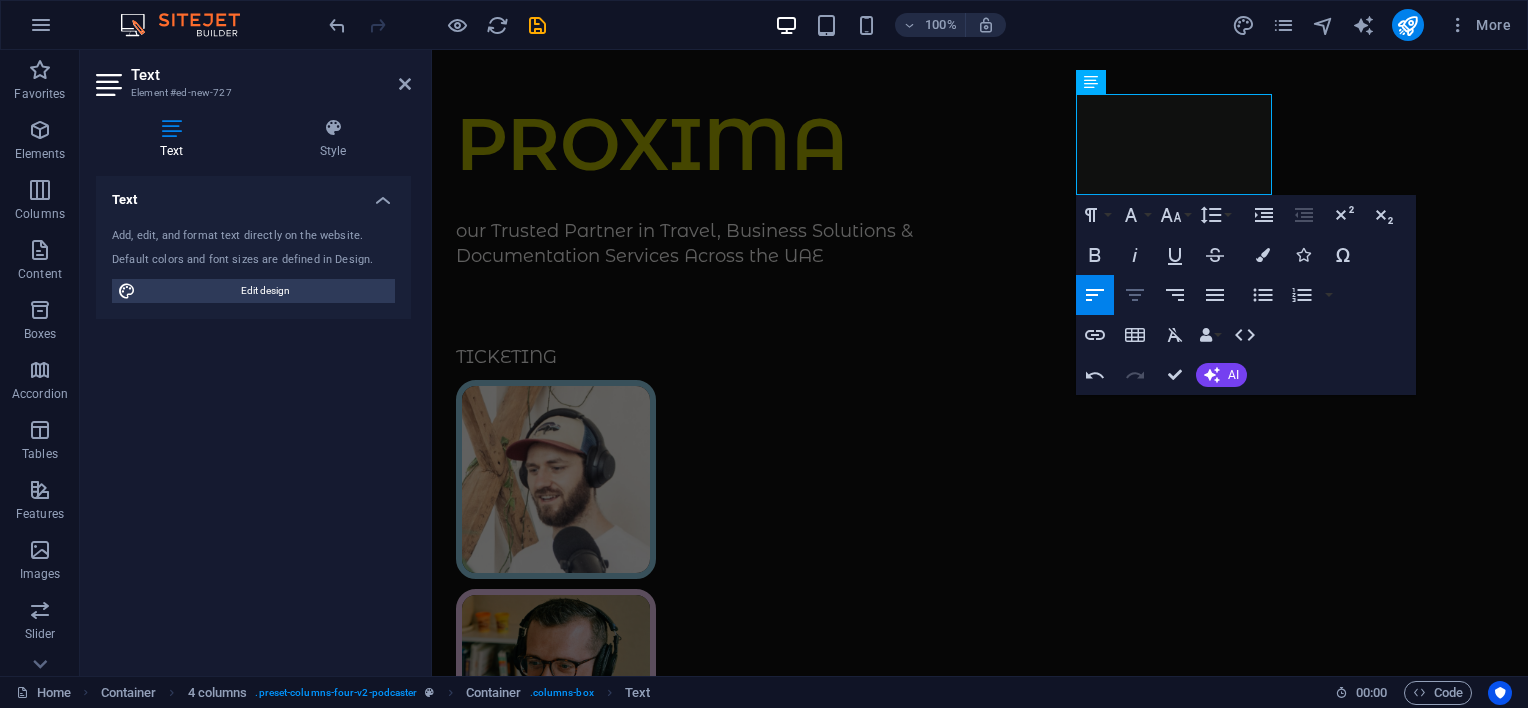 click on "Align Center" at bounding box center [1135, 295] 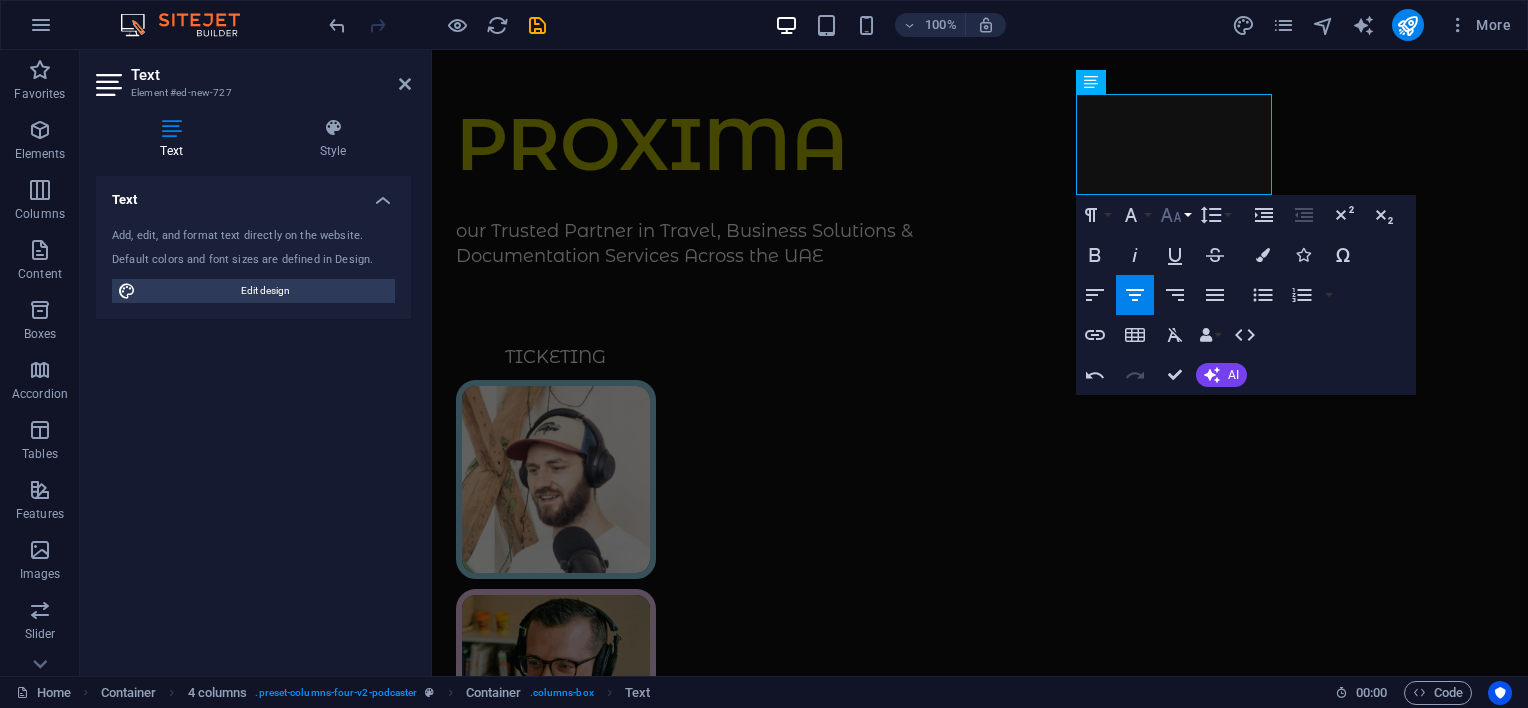click 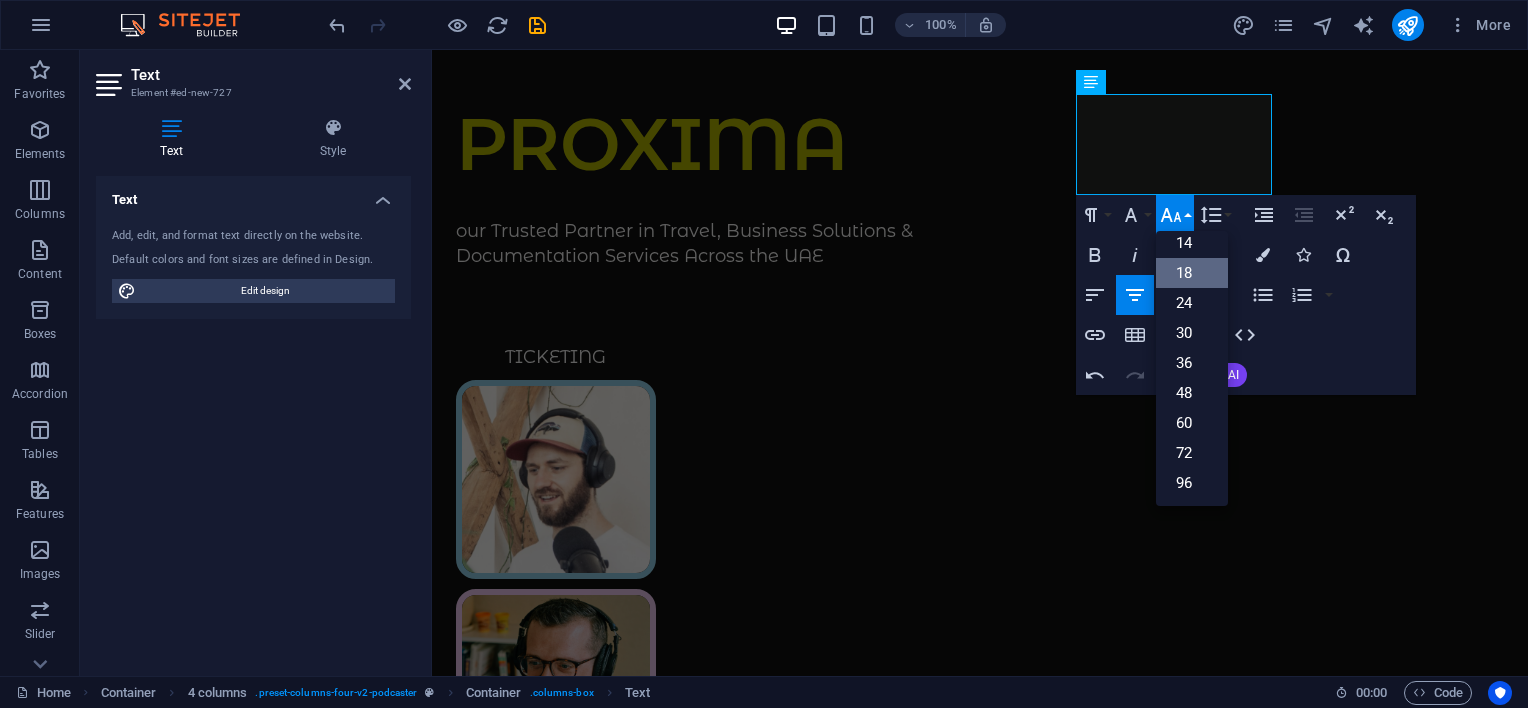 scroll, scrollTop: 160, scrollLeft: 0, axis: vertical 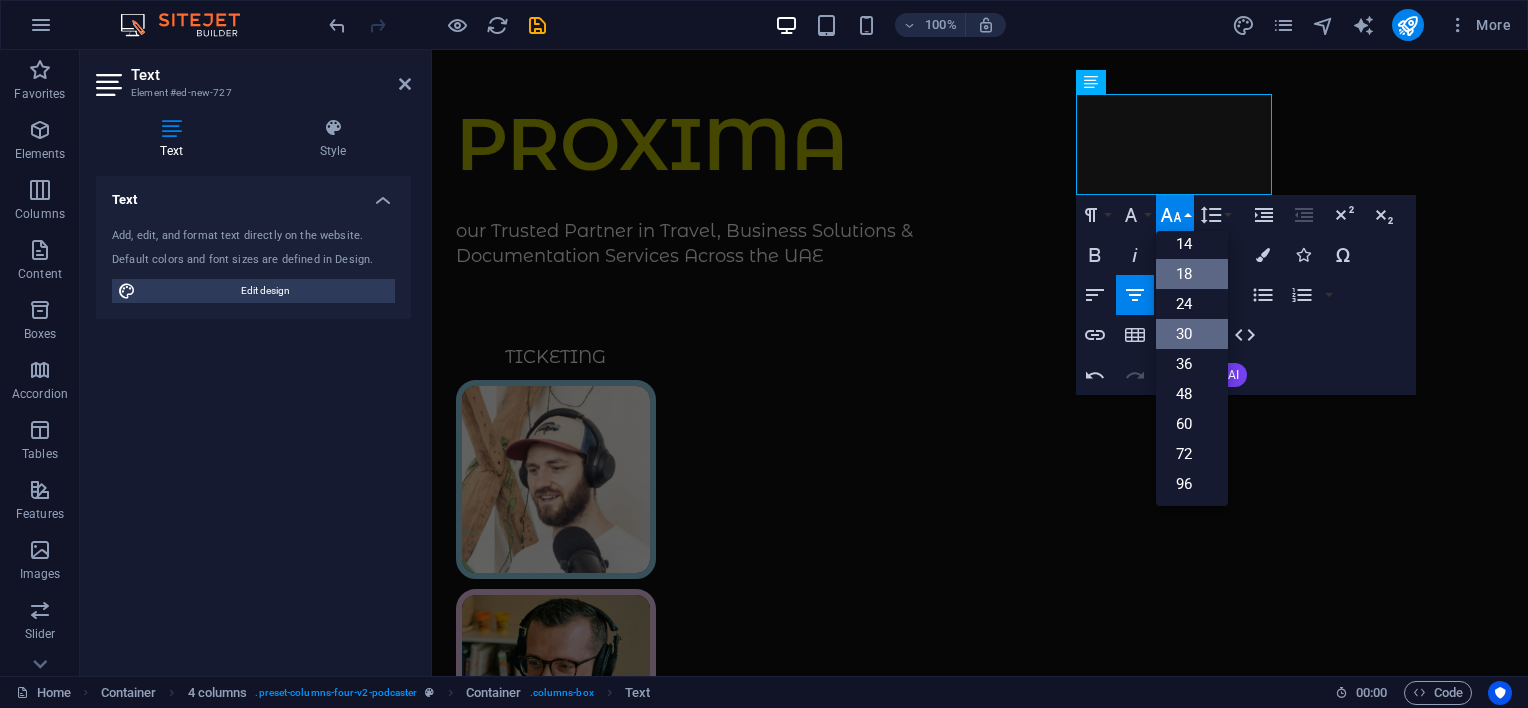 click on "30" at bounding box center [1192, 334] 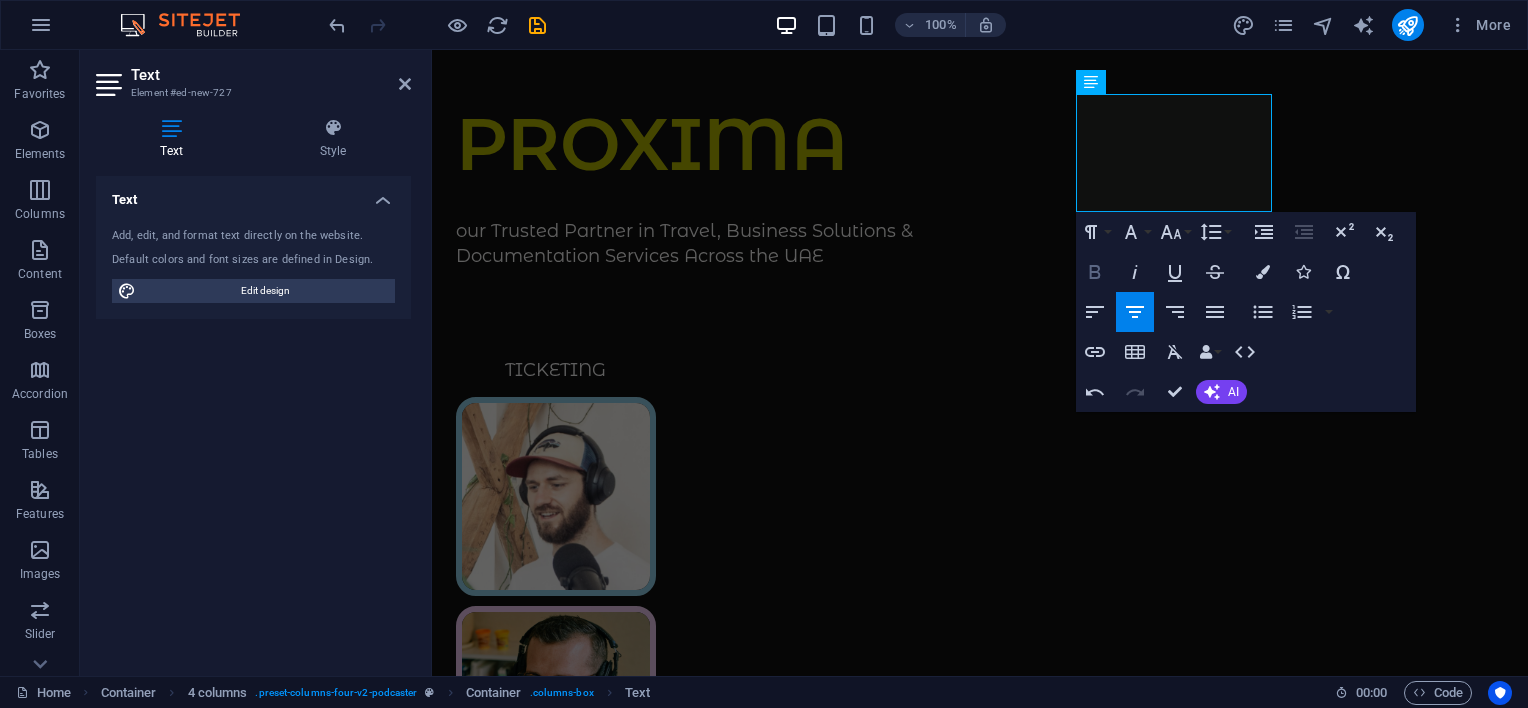 click 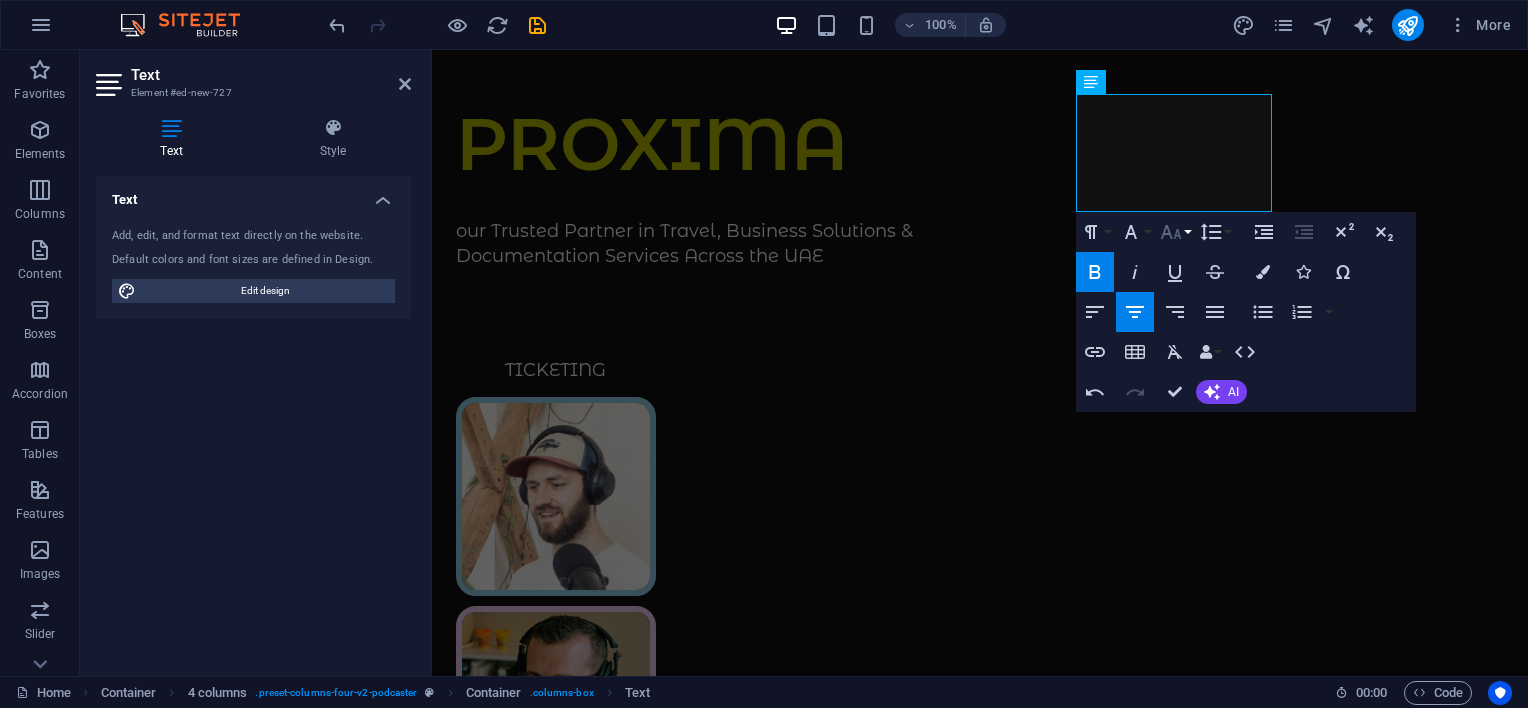 click 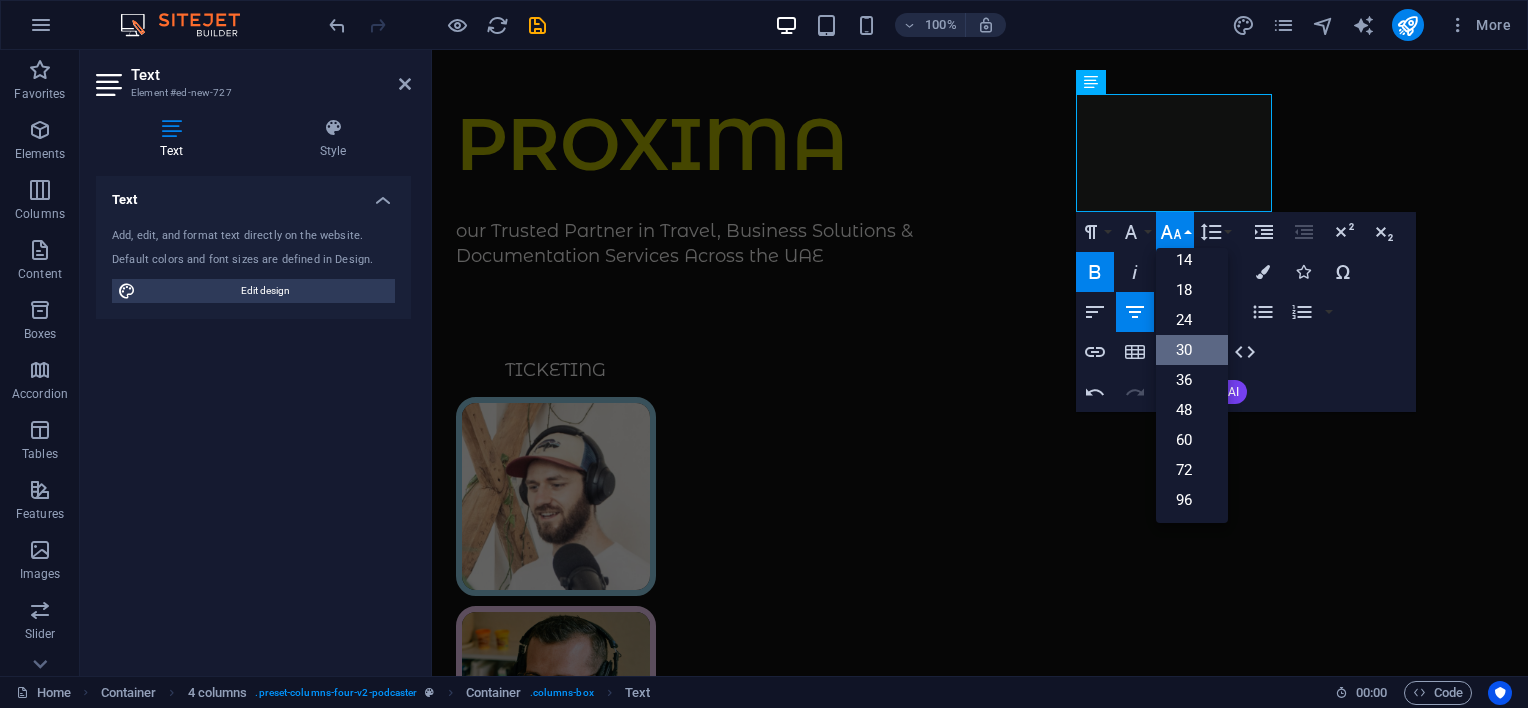 scroll, scrollTop: 160, scrollLeft: 0, axis: vertical 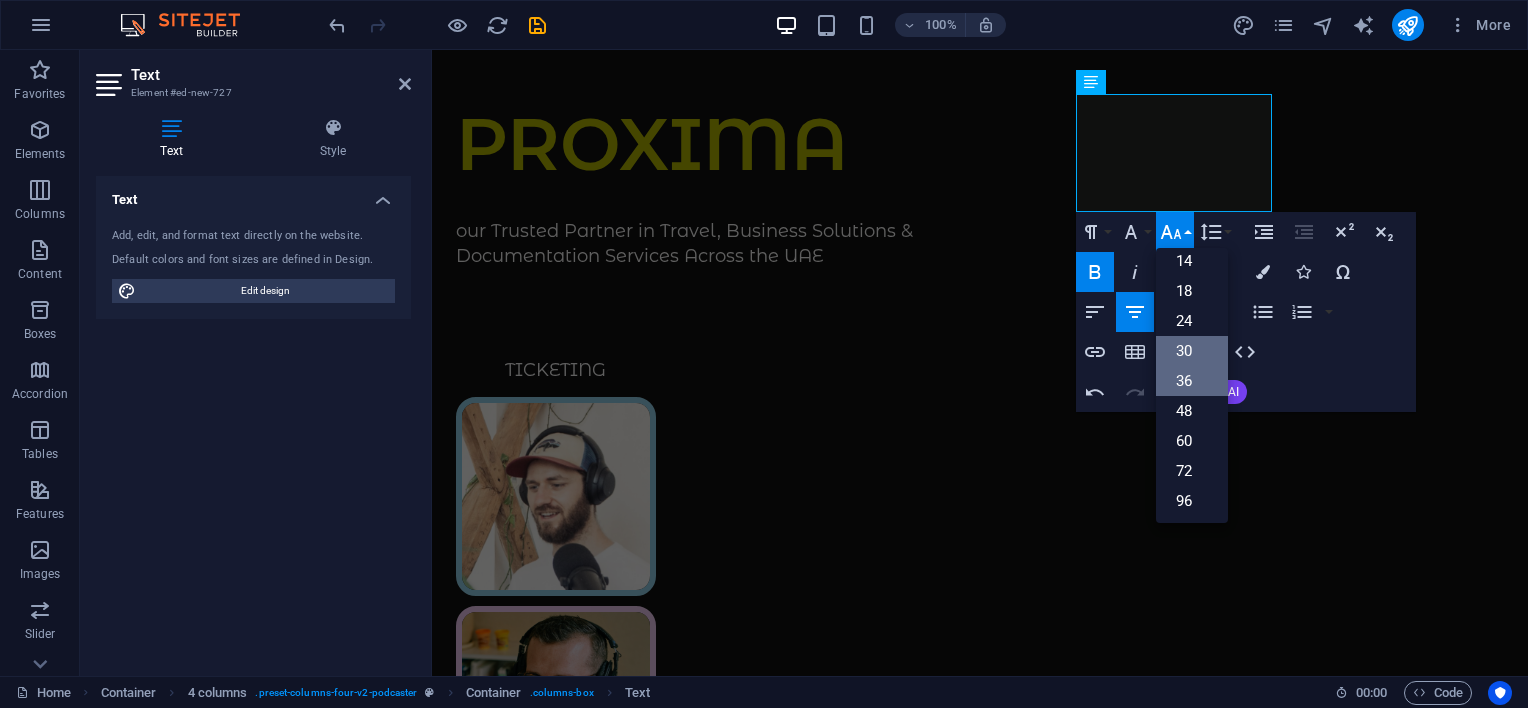 click on "36" at bounding box center [1192, 381] 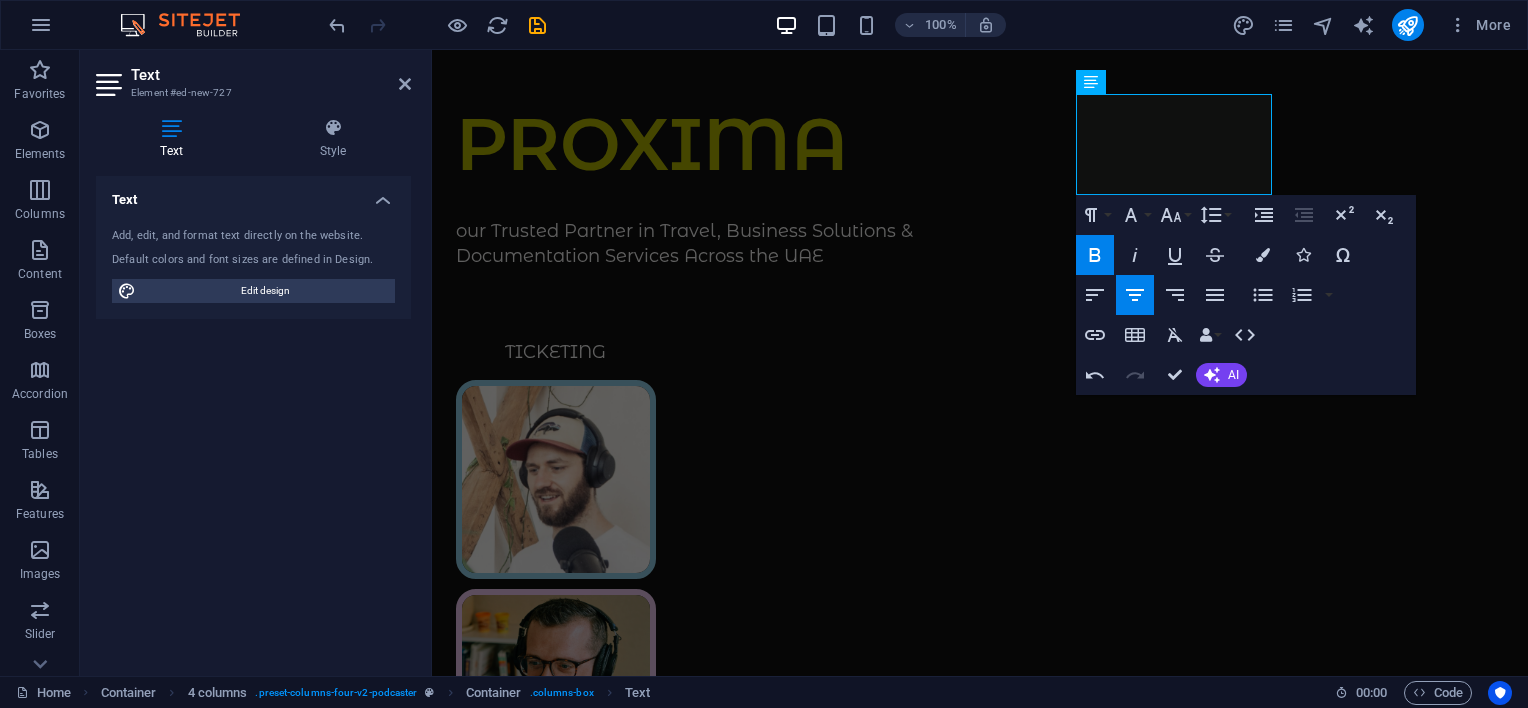 click 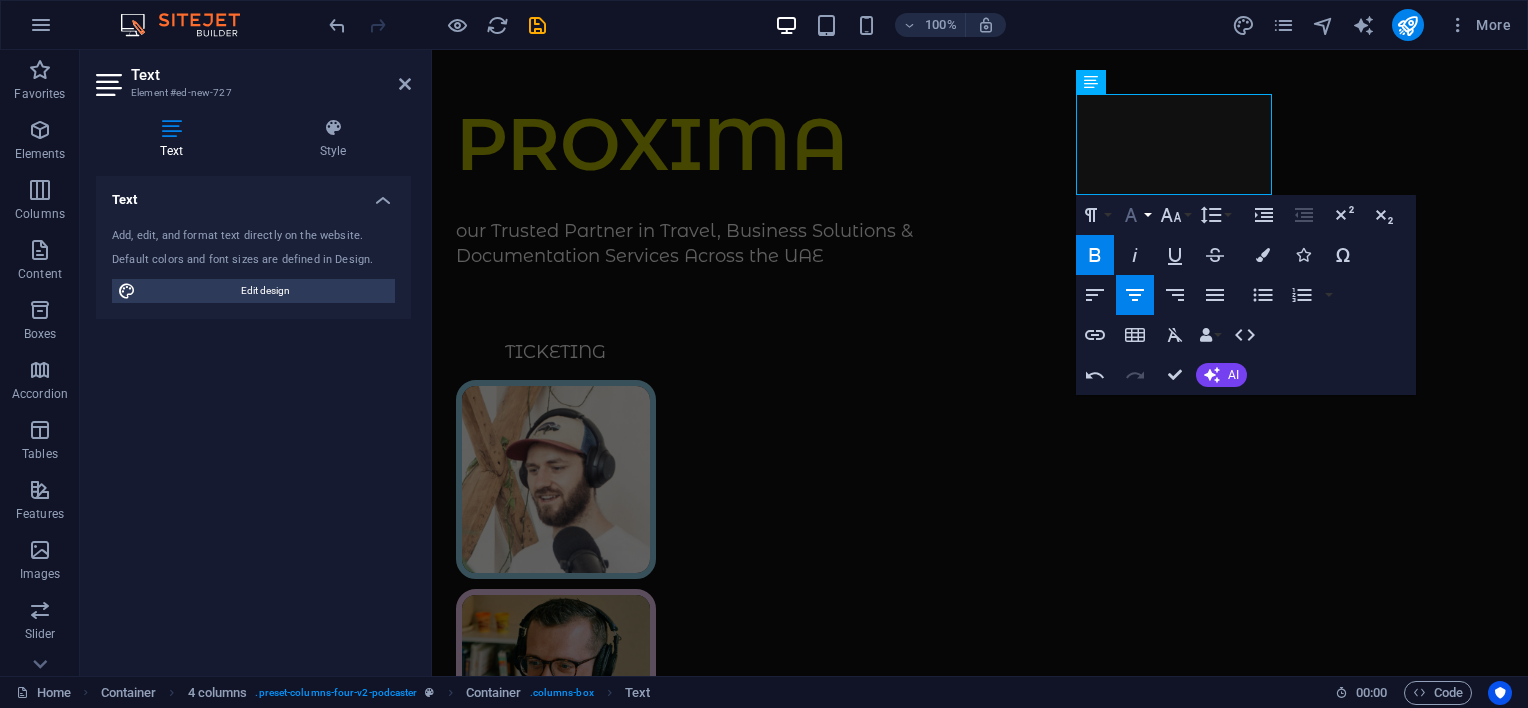 click on "Font Family" at bounding box center [1135, 215] 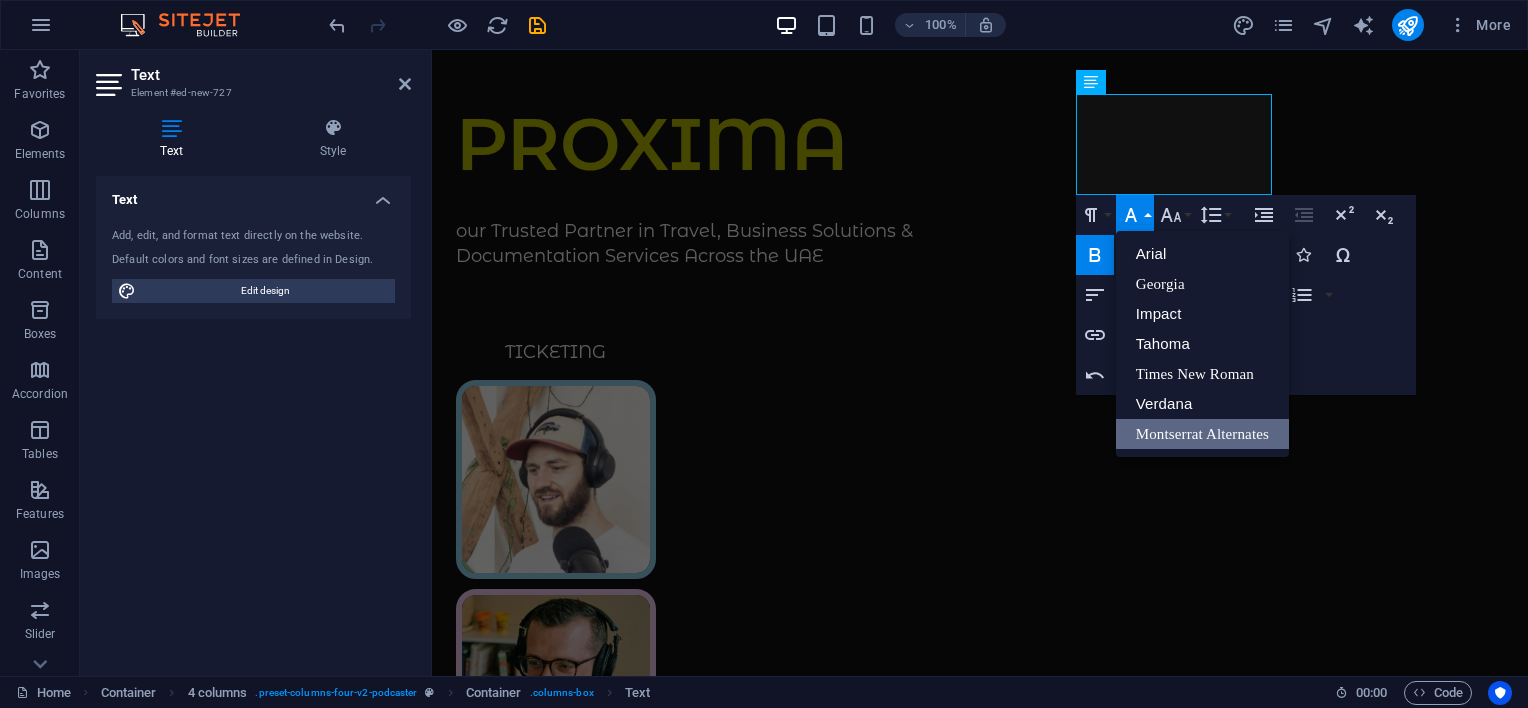 scroll, scrollTop: 0, scrollLeft: 0, axis: both 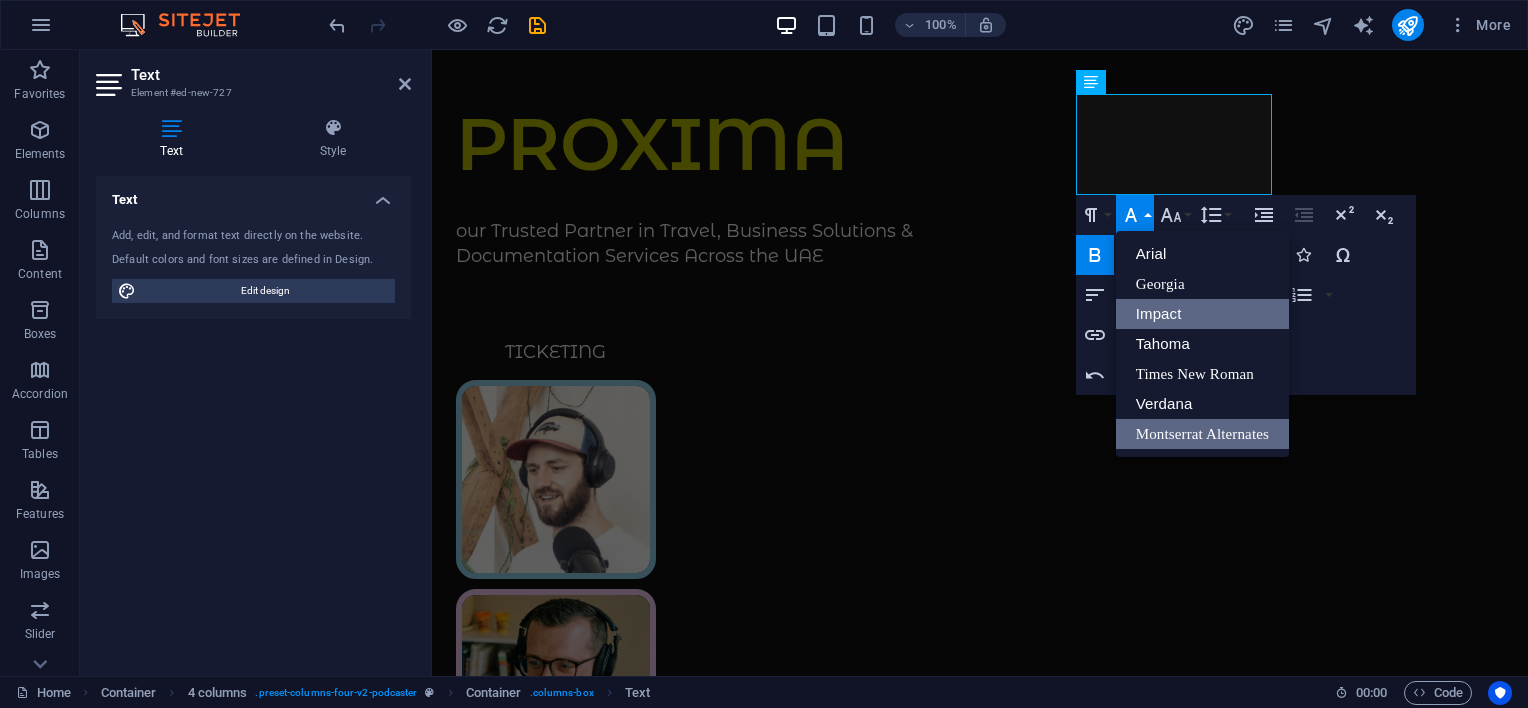 click on "Impact" at bounding box center (1202, 314) 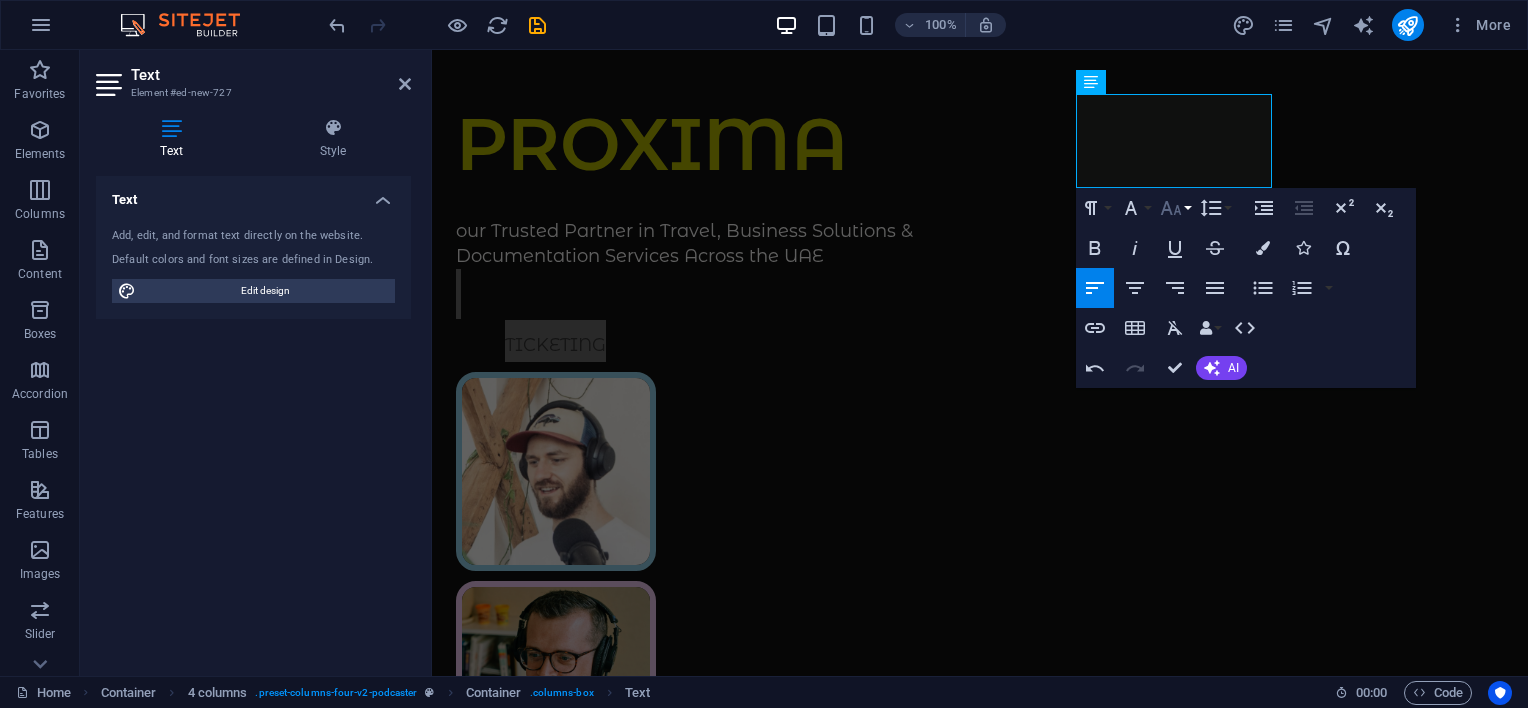 click 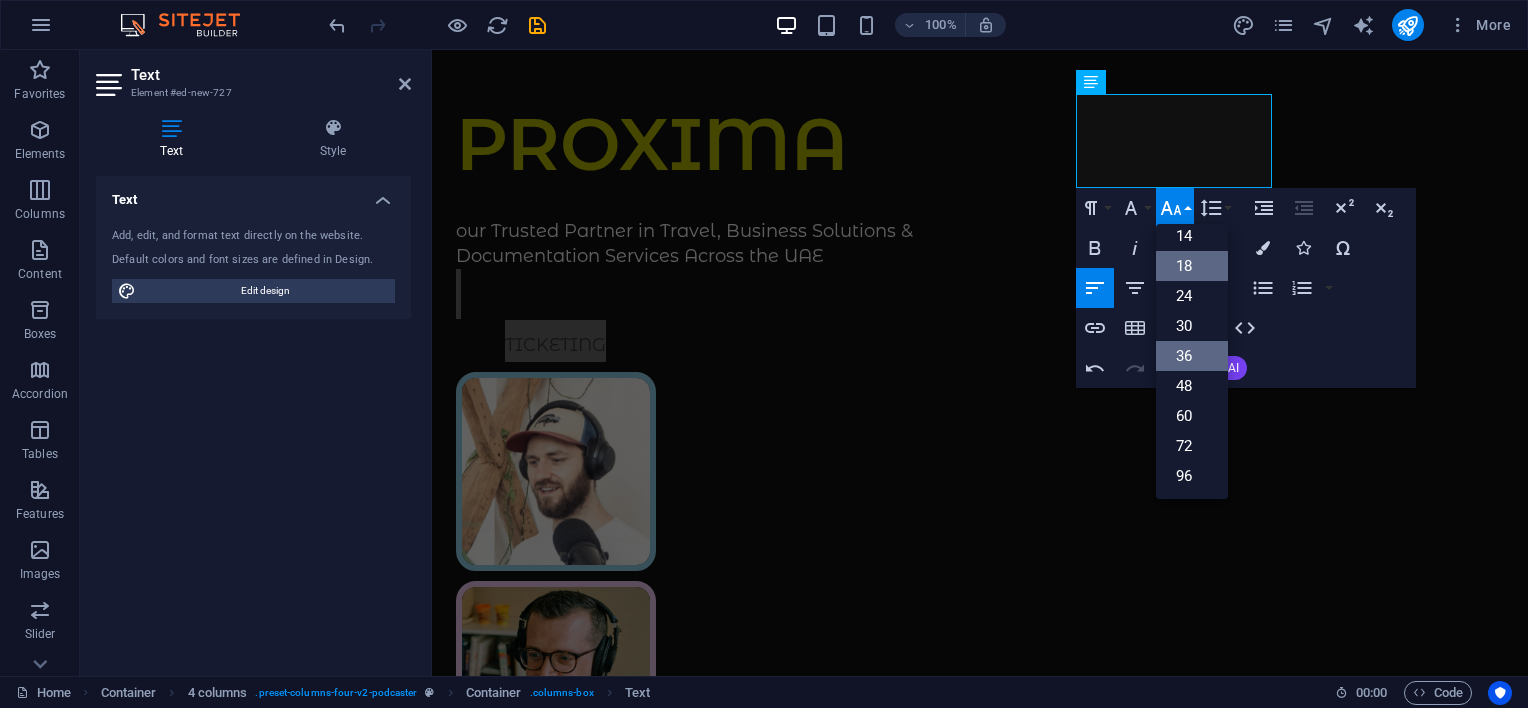 scroll, scrollTop: 160, scrollLeft: 0, axis: vertical 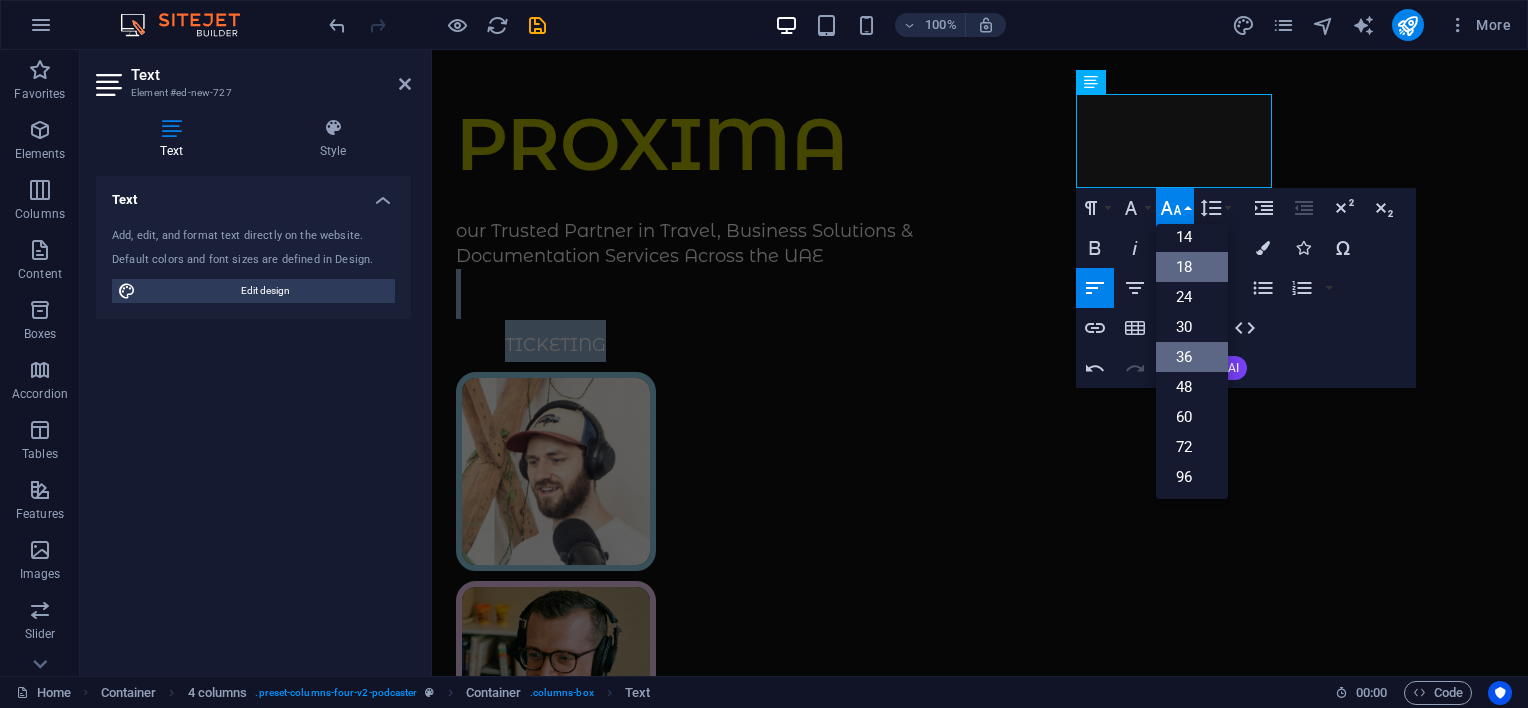click on "36" at bounding box center [1192, 357] 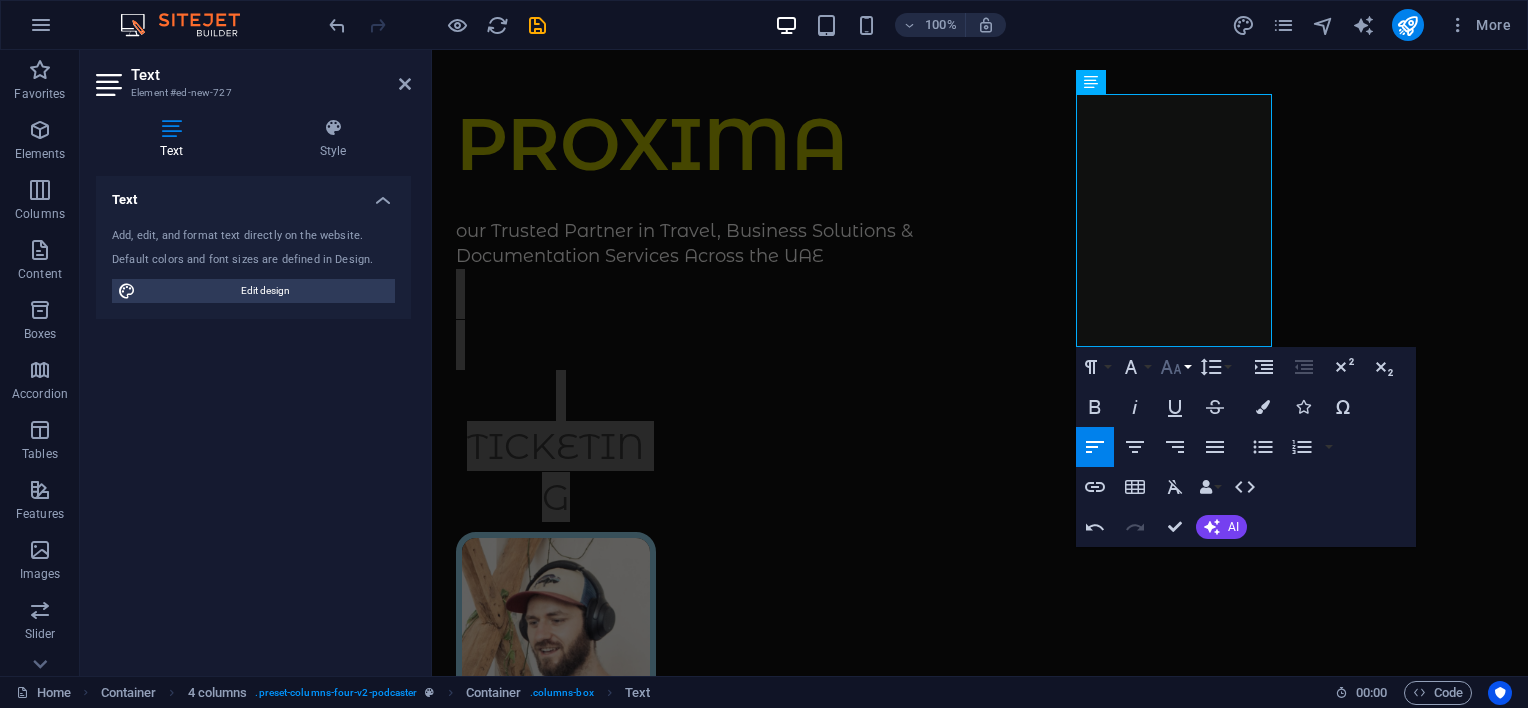 click on "Font Size" at bounding box center [1175, 367] 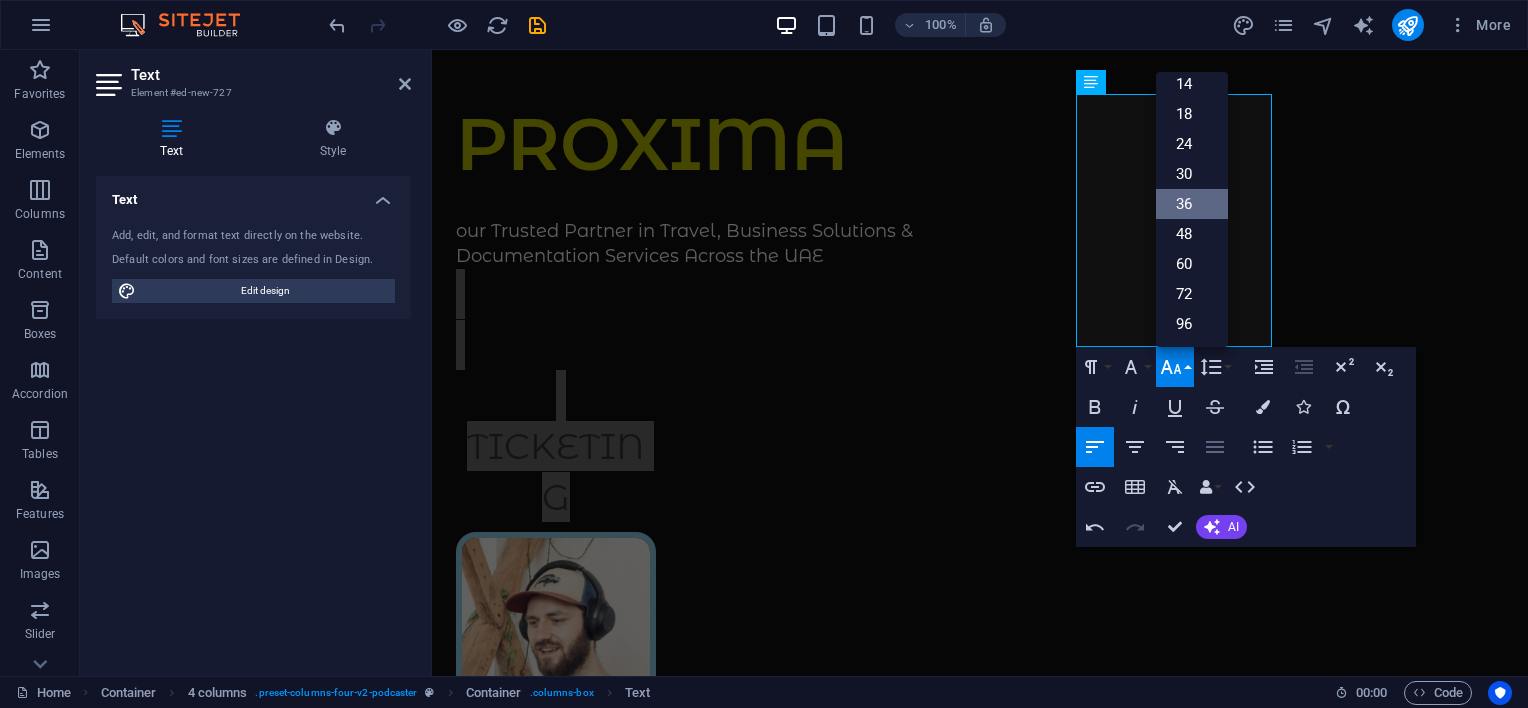 scroll, scrollTop: 160, scrollLeft: 0, axis: vertical 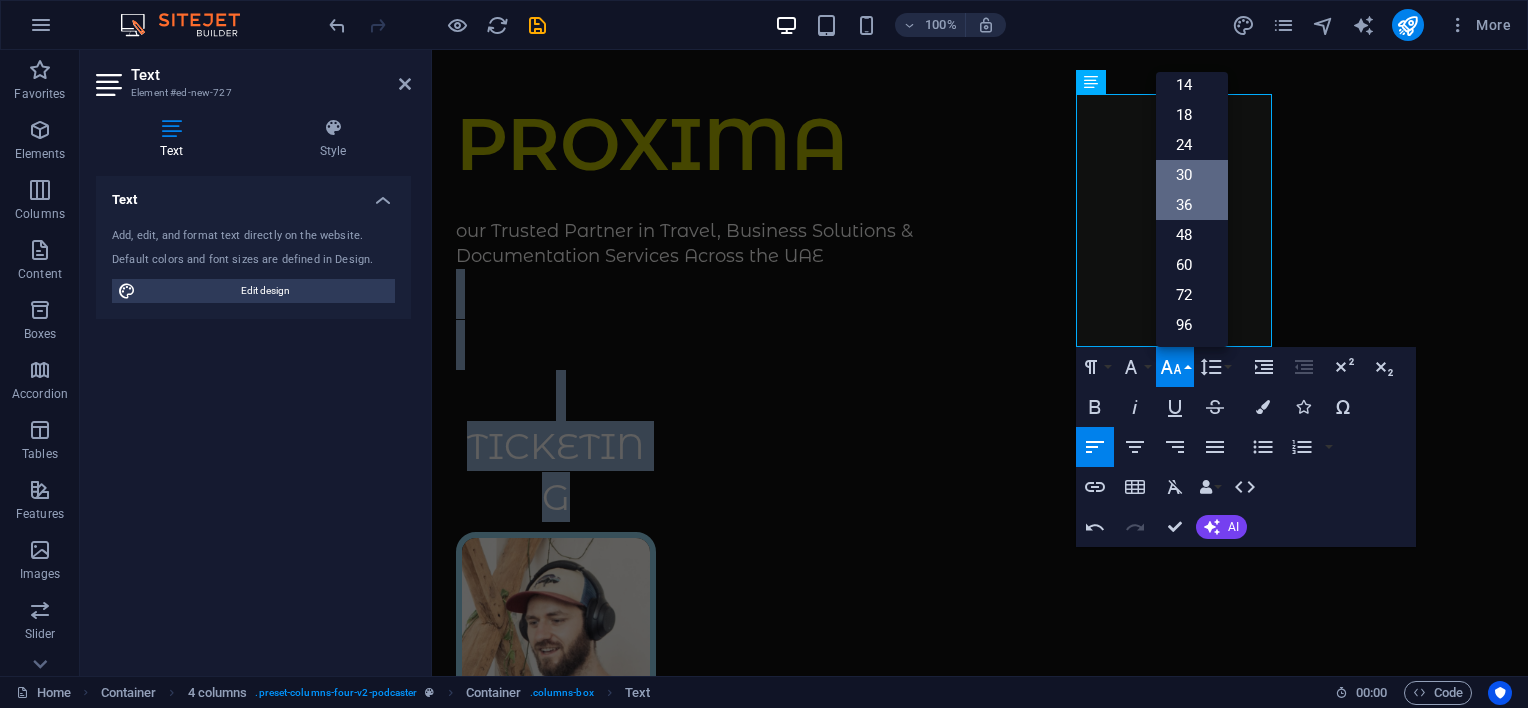 click on "30" at bounding box center (1192, 175) 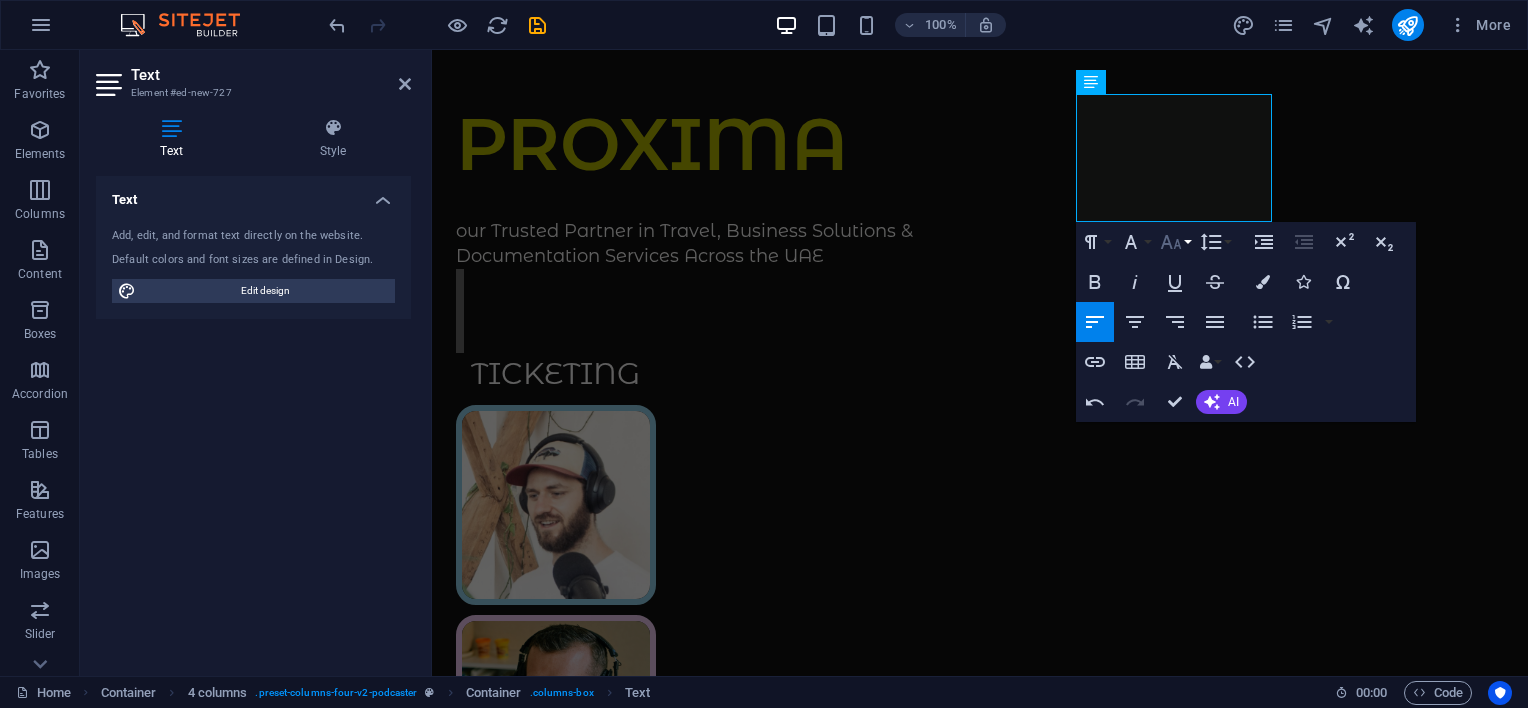 click 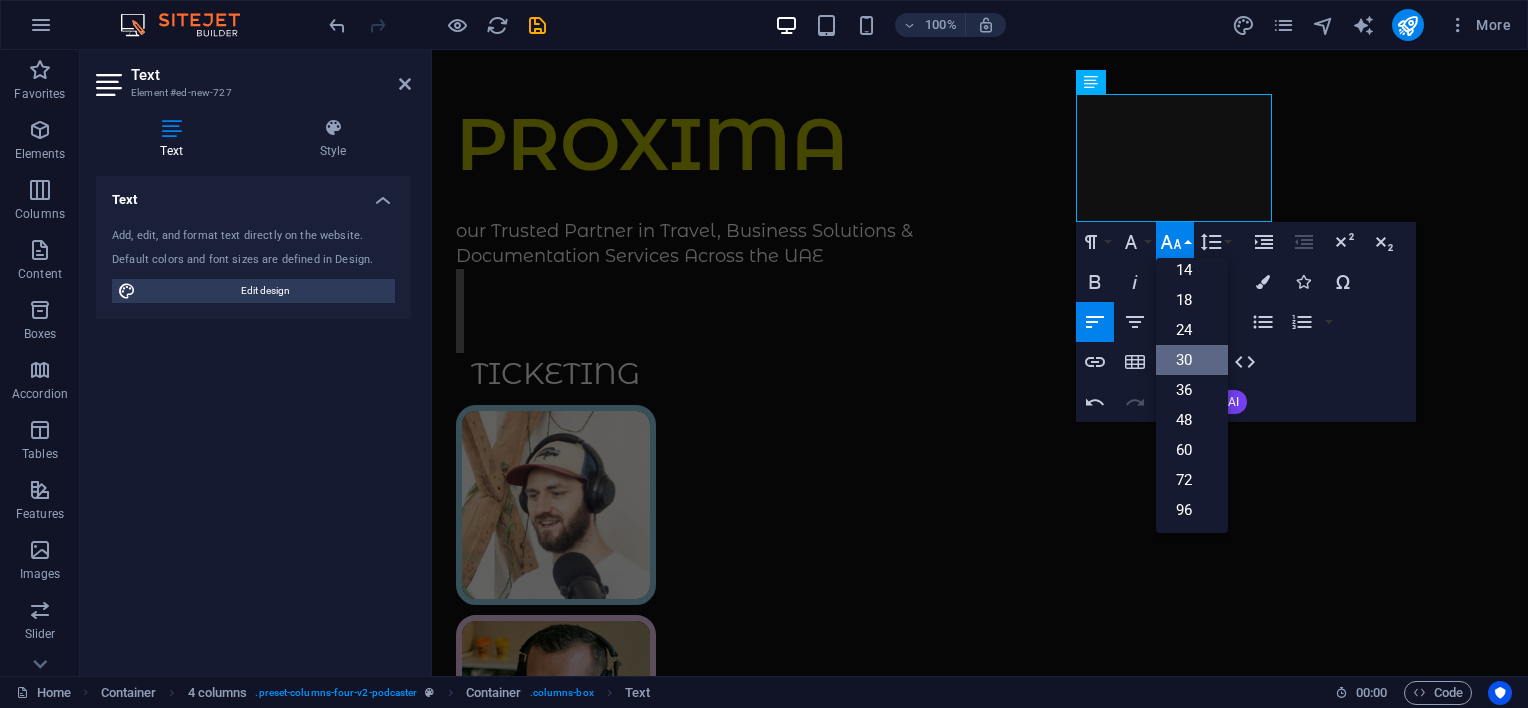scroll, scrollTop: 160, scrollLeft: 0, axis: vertical 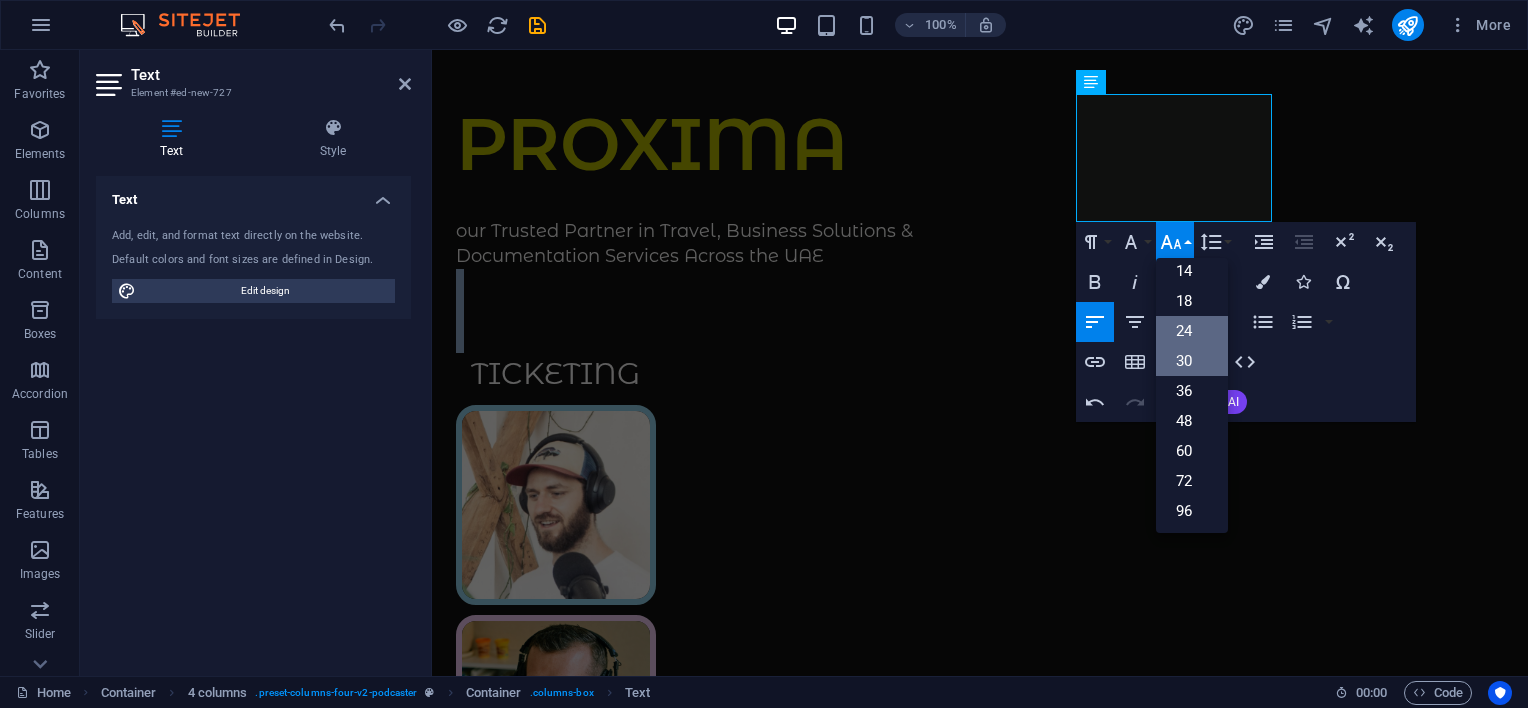 click on "24" at bounding box center [1192, 331] 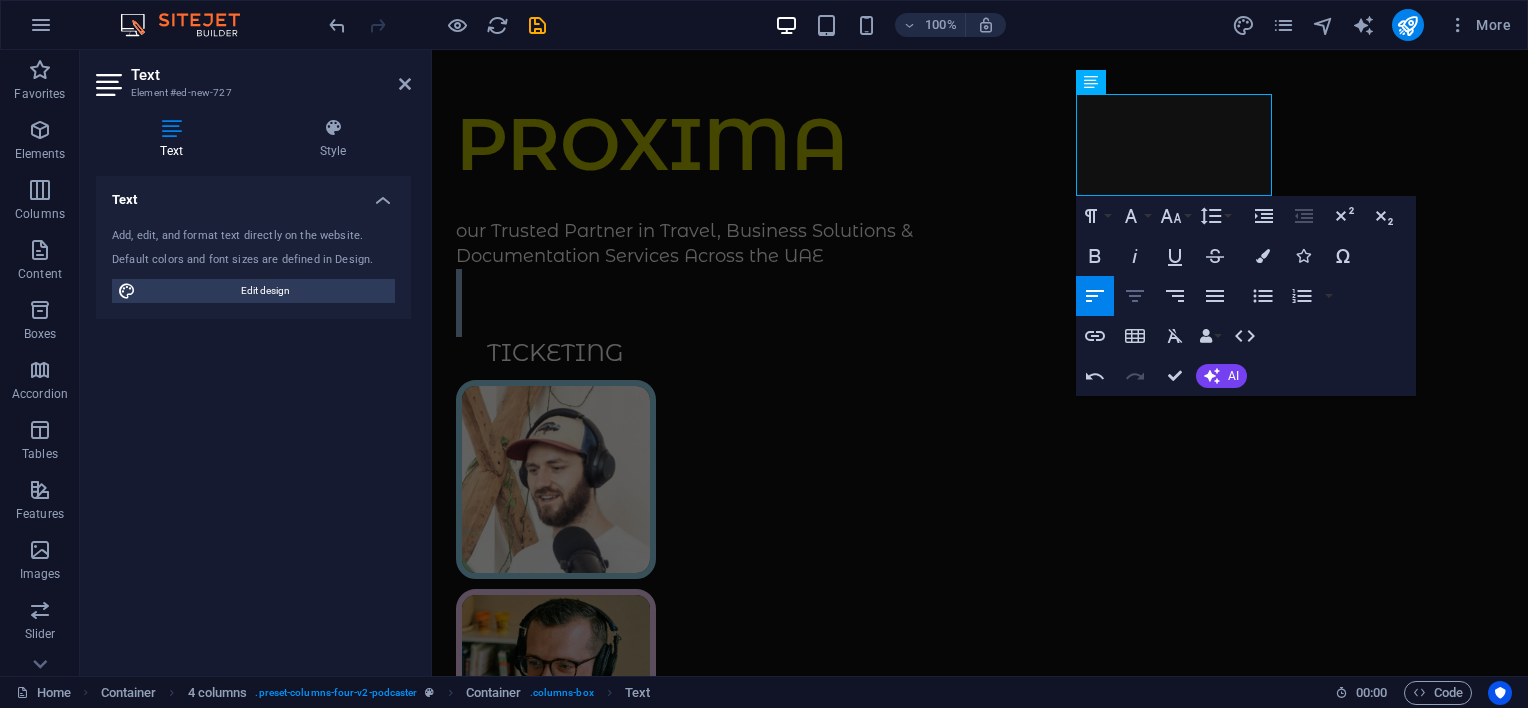click 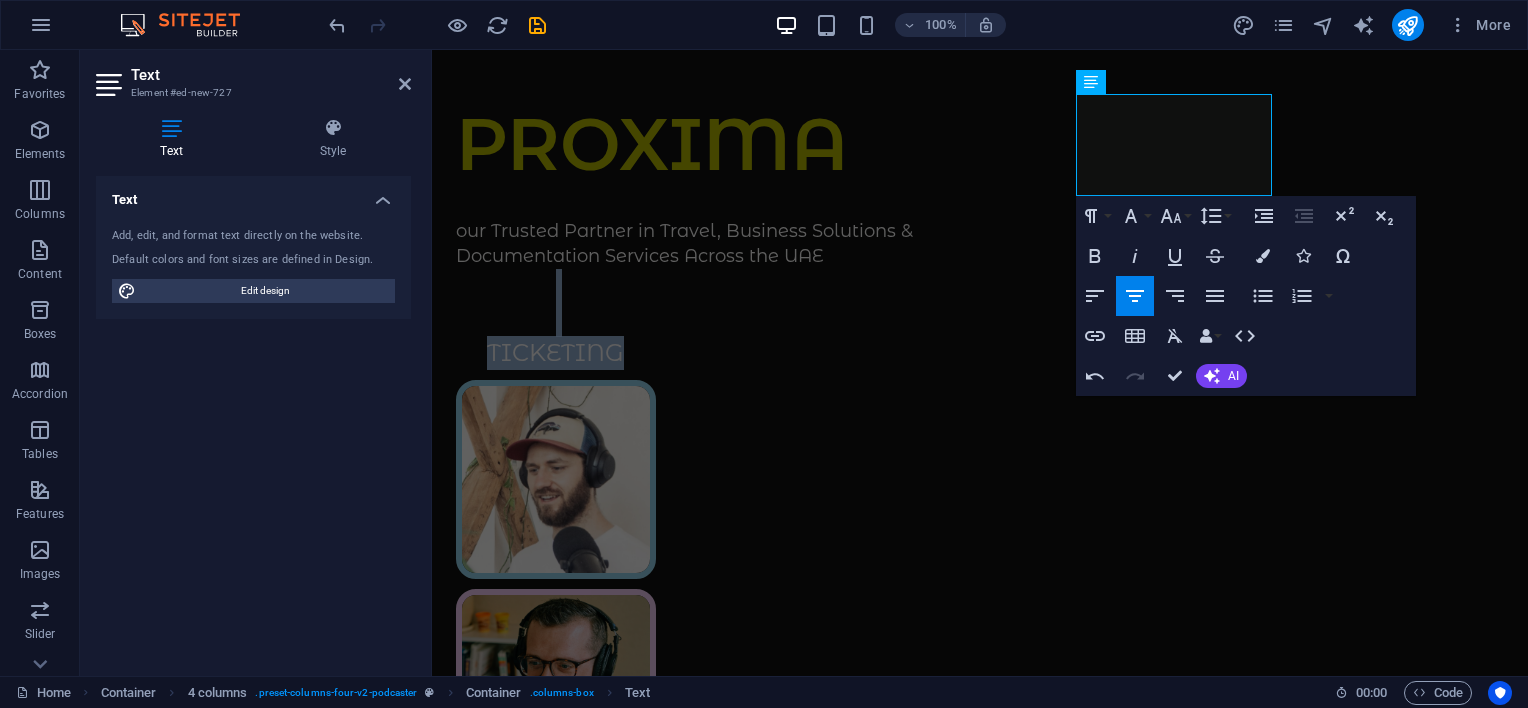 click 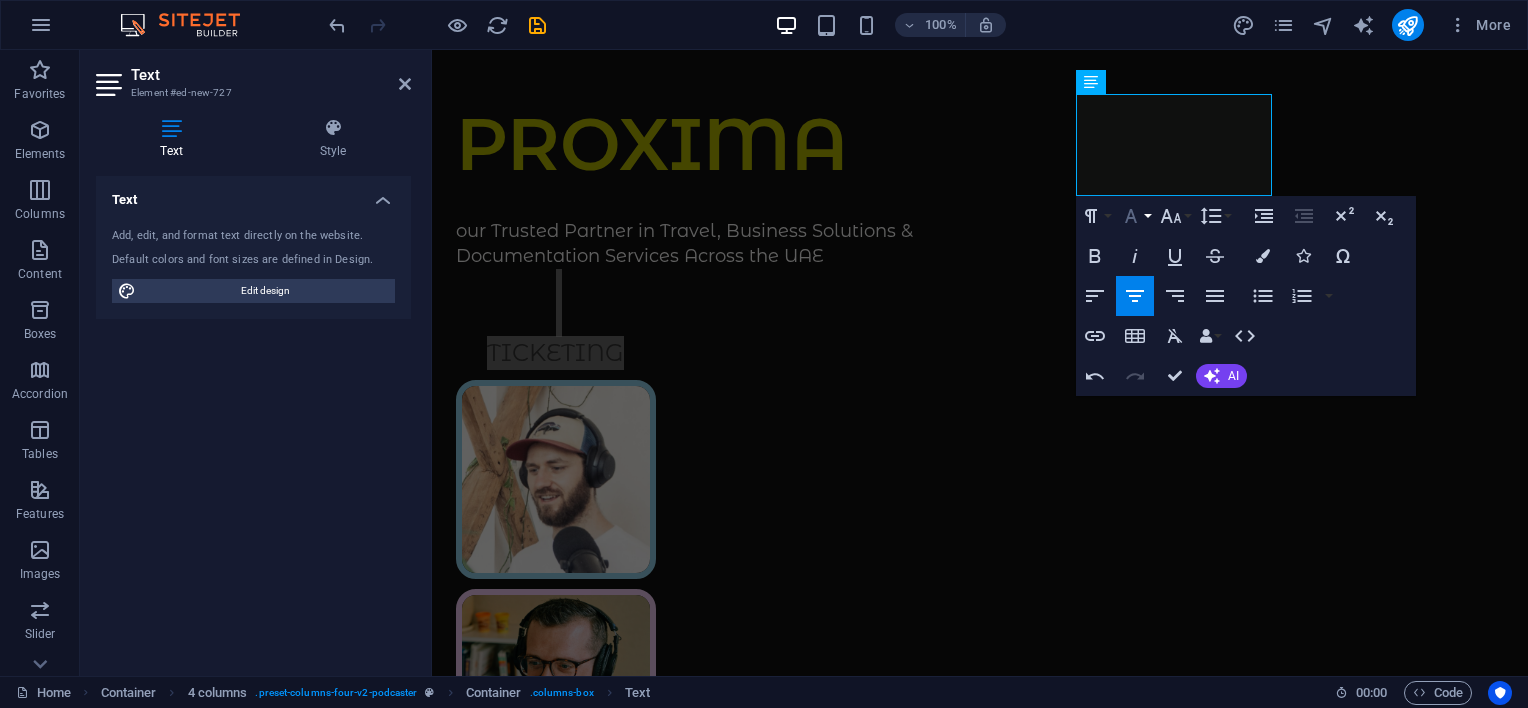 click 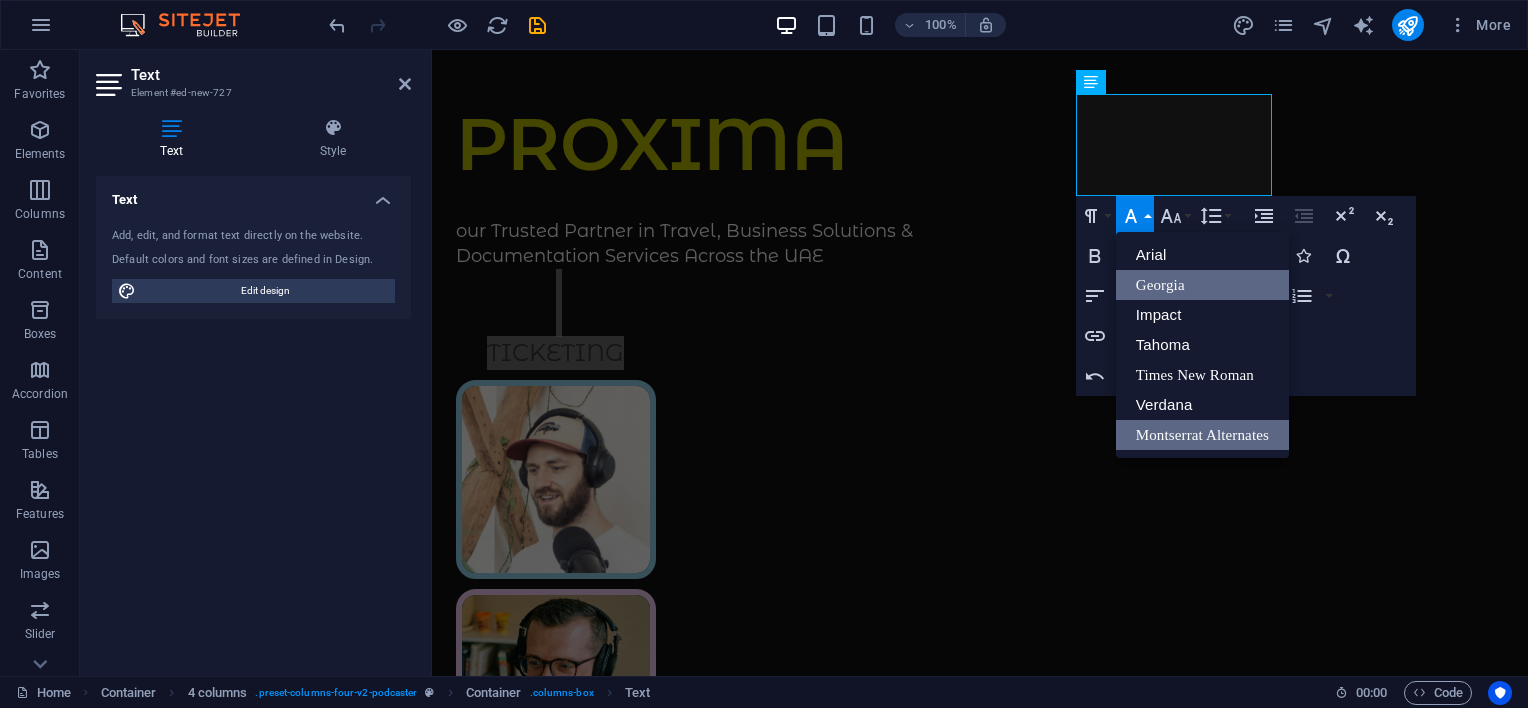 scroll, scrollTop: 0, scrollLeft: 0, axis: both 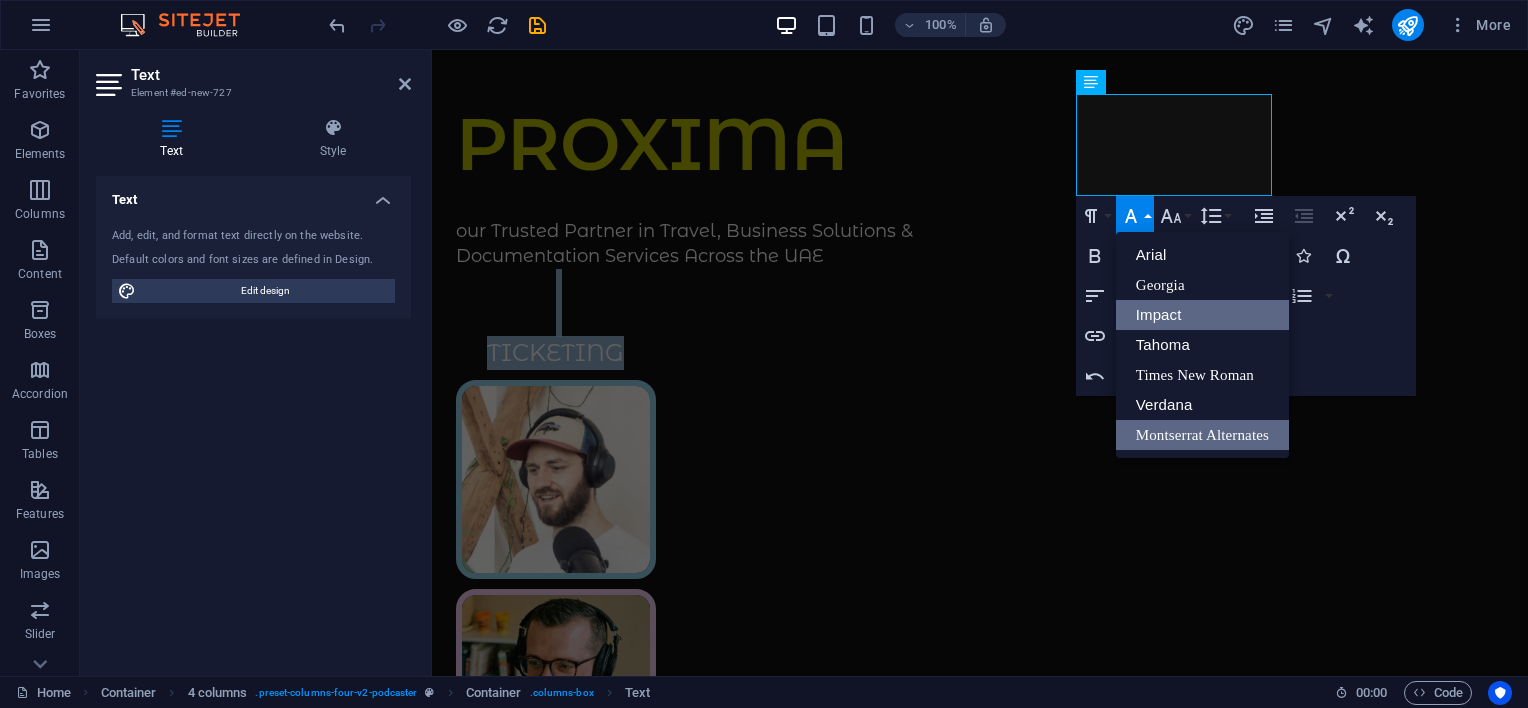 click on "Impact" at bounding box center (1202, 315) 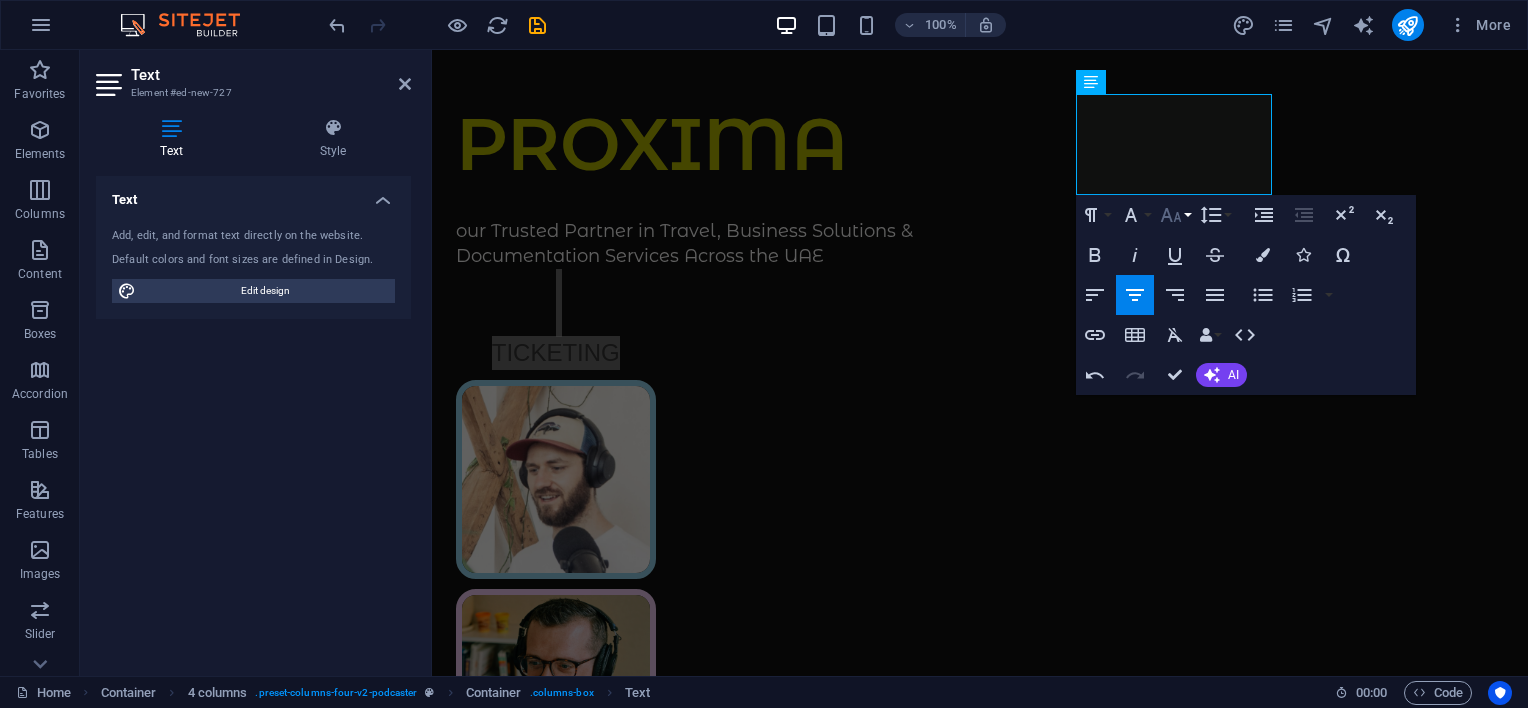 click 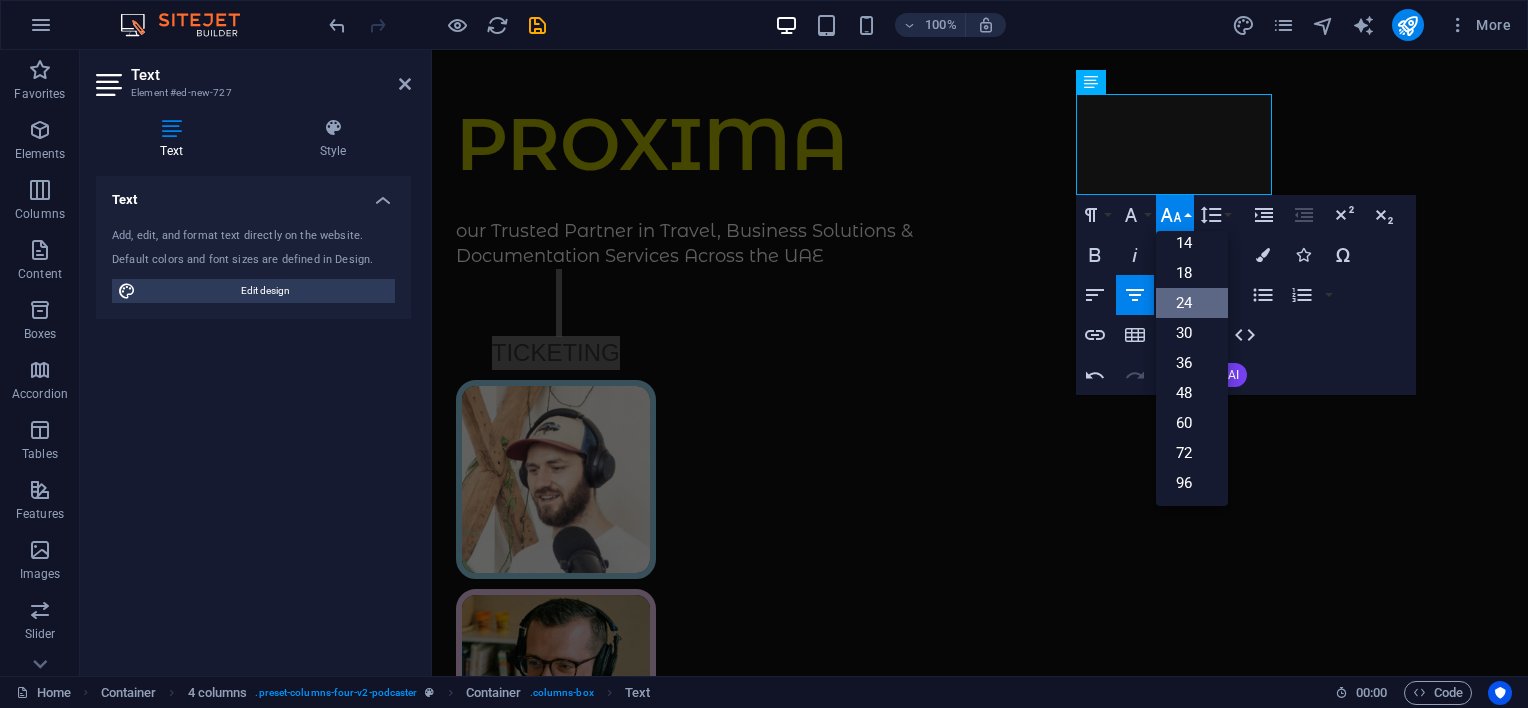 scroll, scrollTop: 160, scrollLeft: 0, axis: vertical 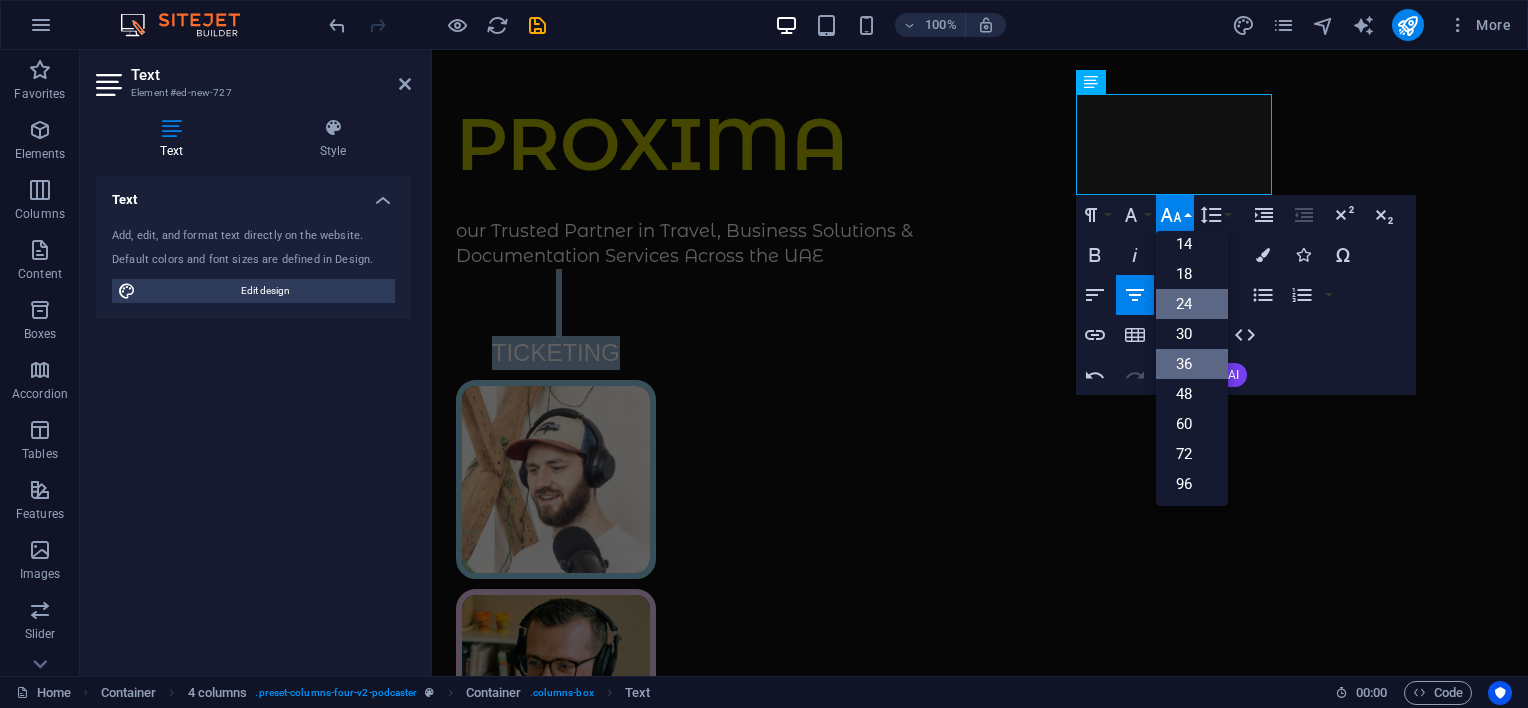 click on "36" at bounding box center [1192, 364] 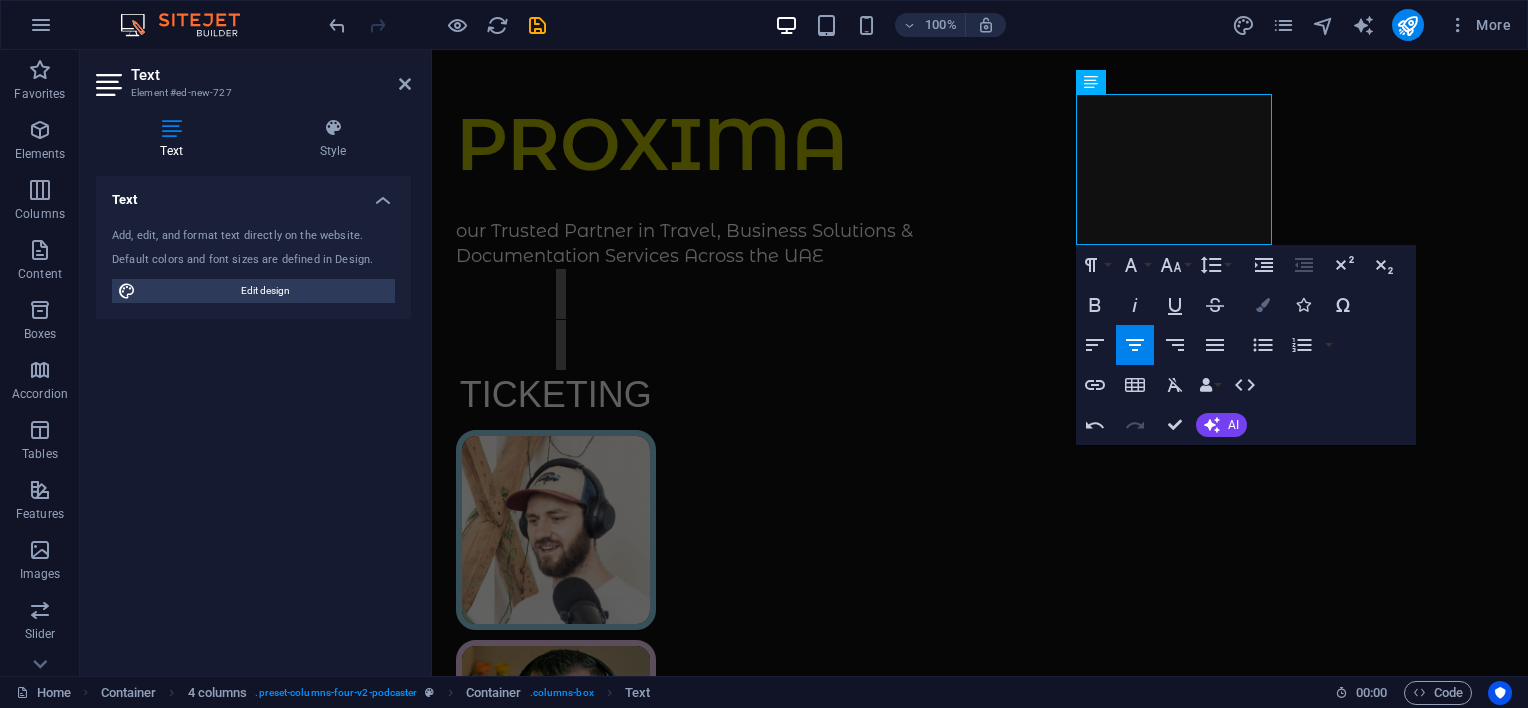 click on "Colors" at bounding box center (1263, 305) 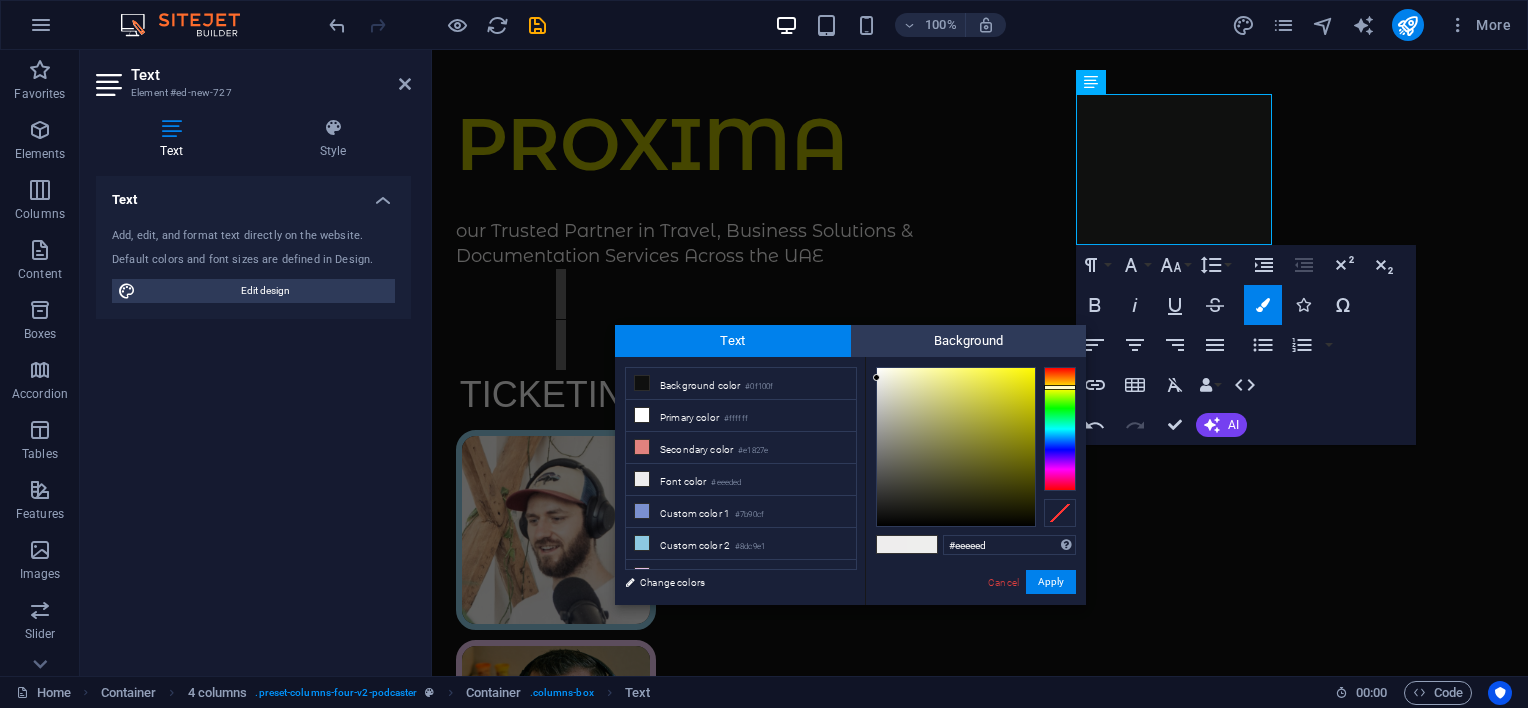 click at bounding box center (1060, 429) 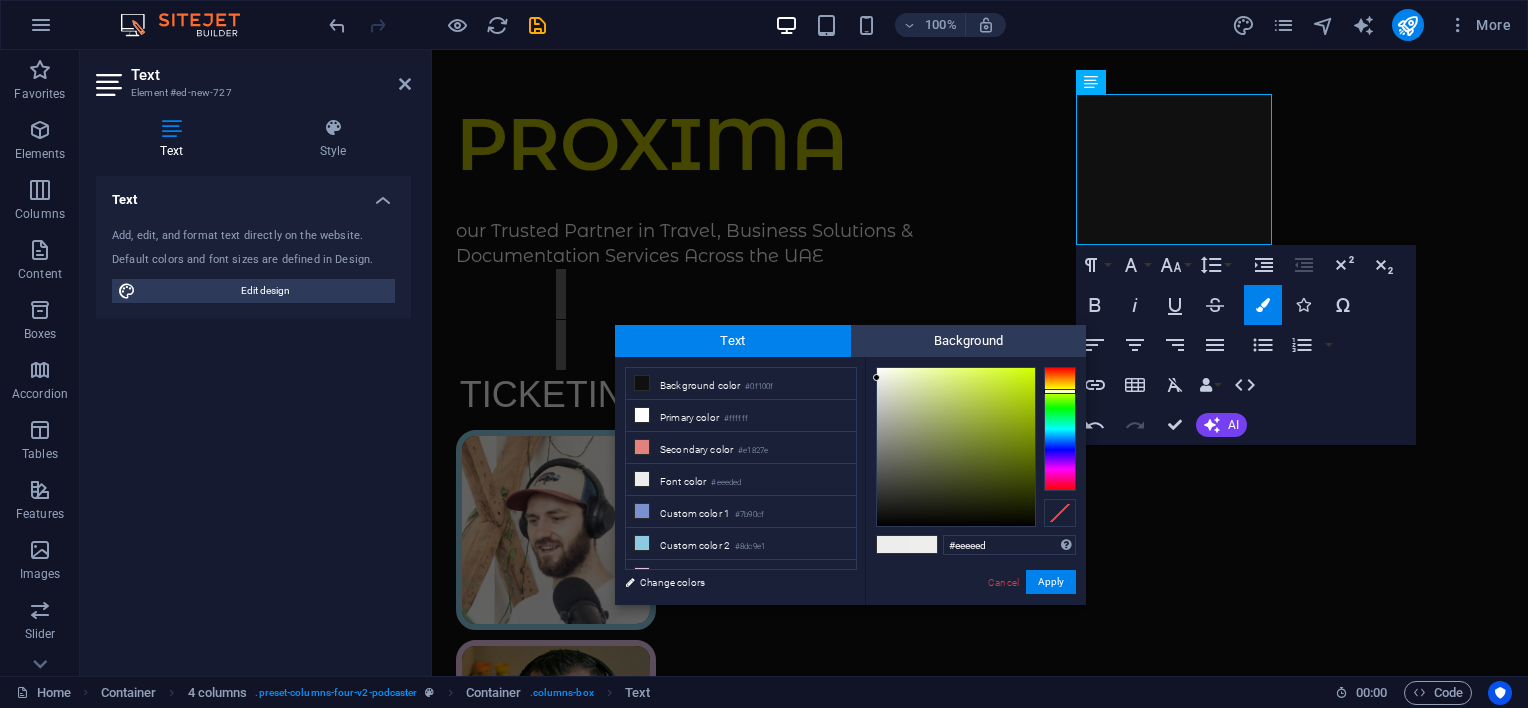 click at bounding box center (1060, 429) 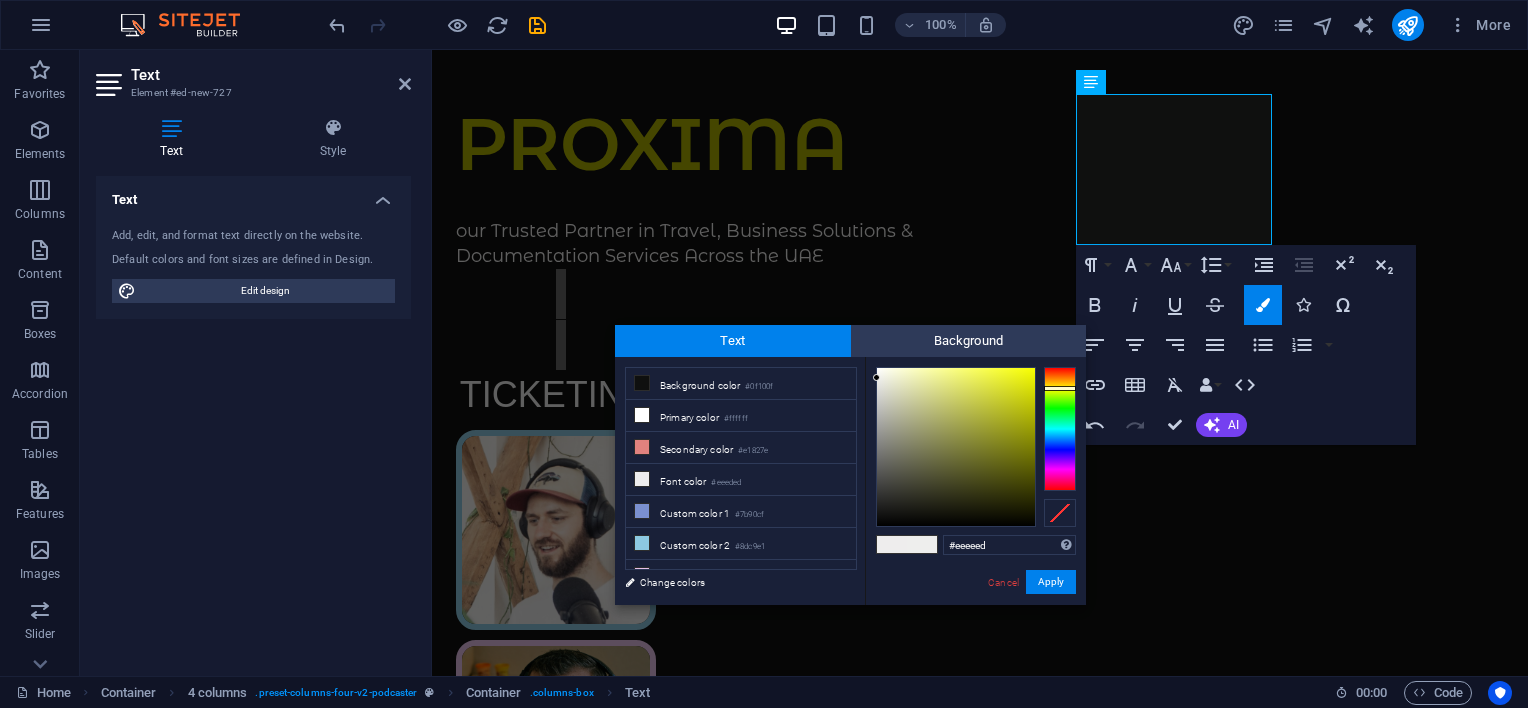 click at bounding box center (1060, 388) 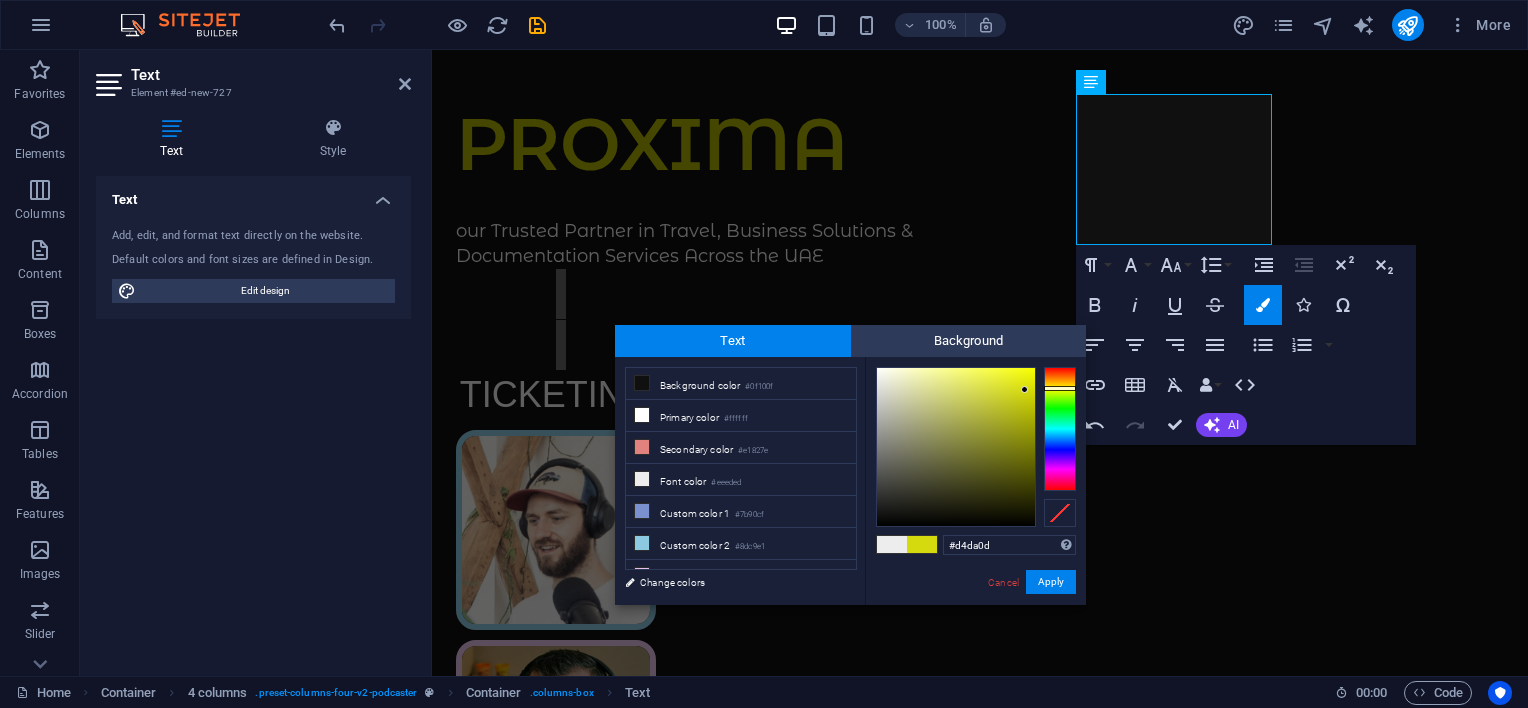 click at bounding box center (956, 447) 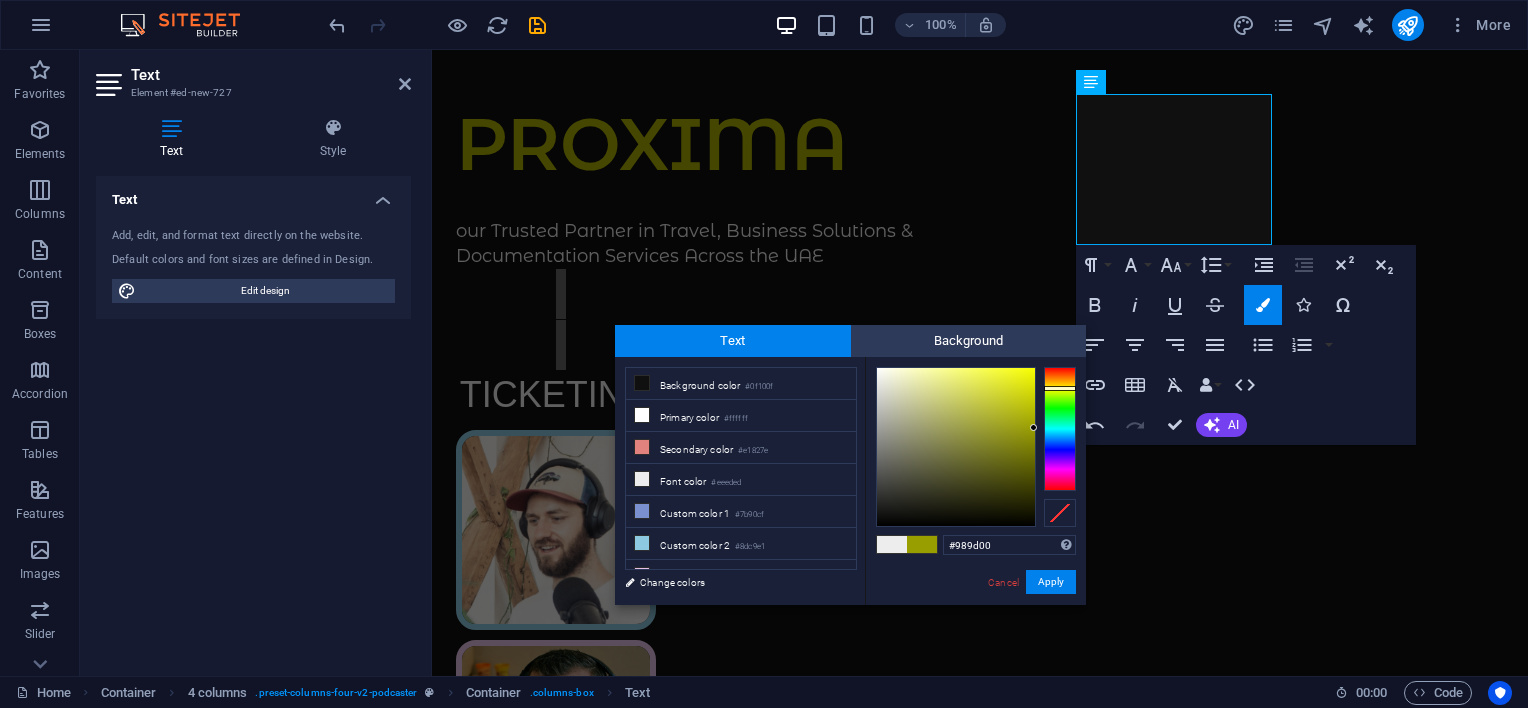 drag, startPoint x: 1025, startPoint y: 390, endPoint x: 1055, endPoint y: 428, distance: 48.414875 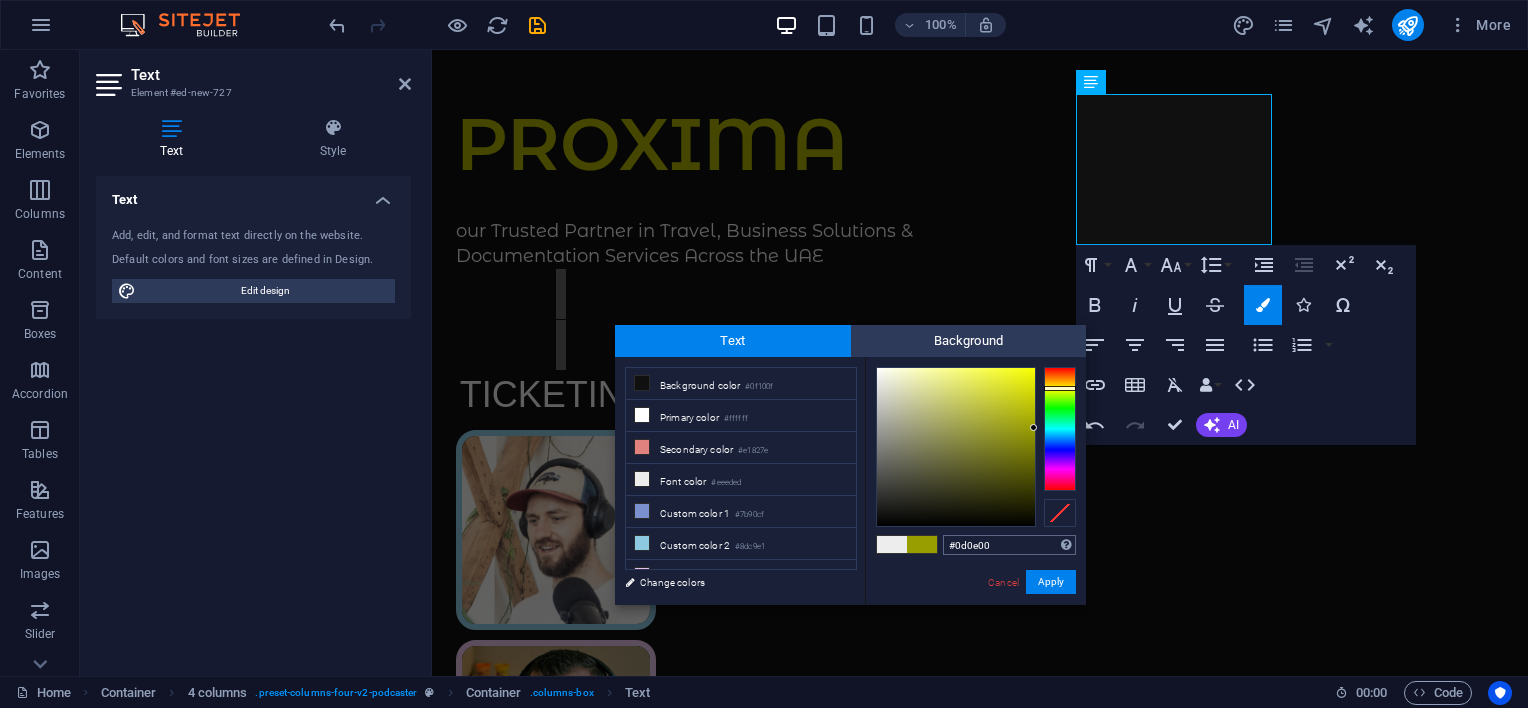 type on "#000000" 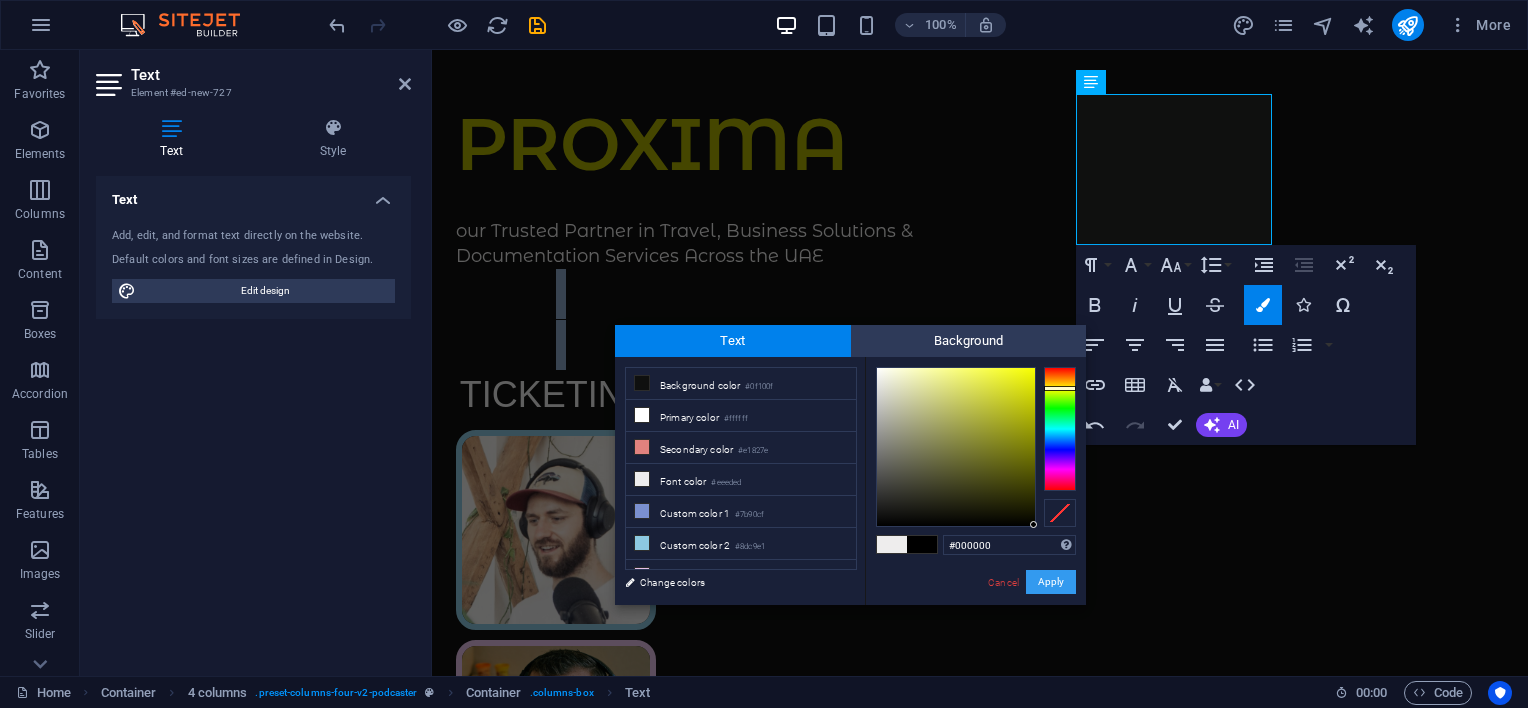 click on "Apply" at bounding box center (1051, 582) 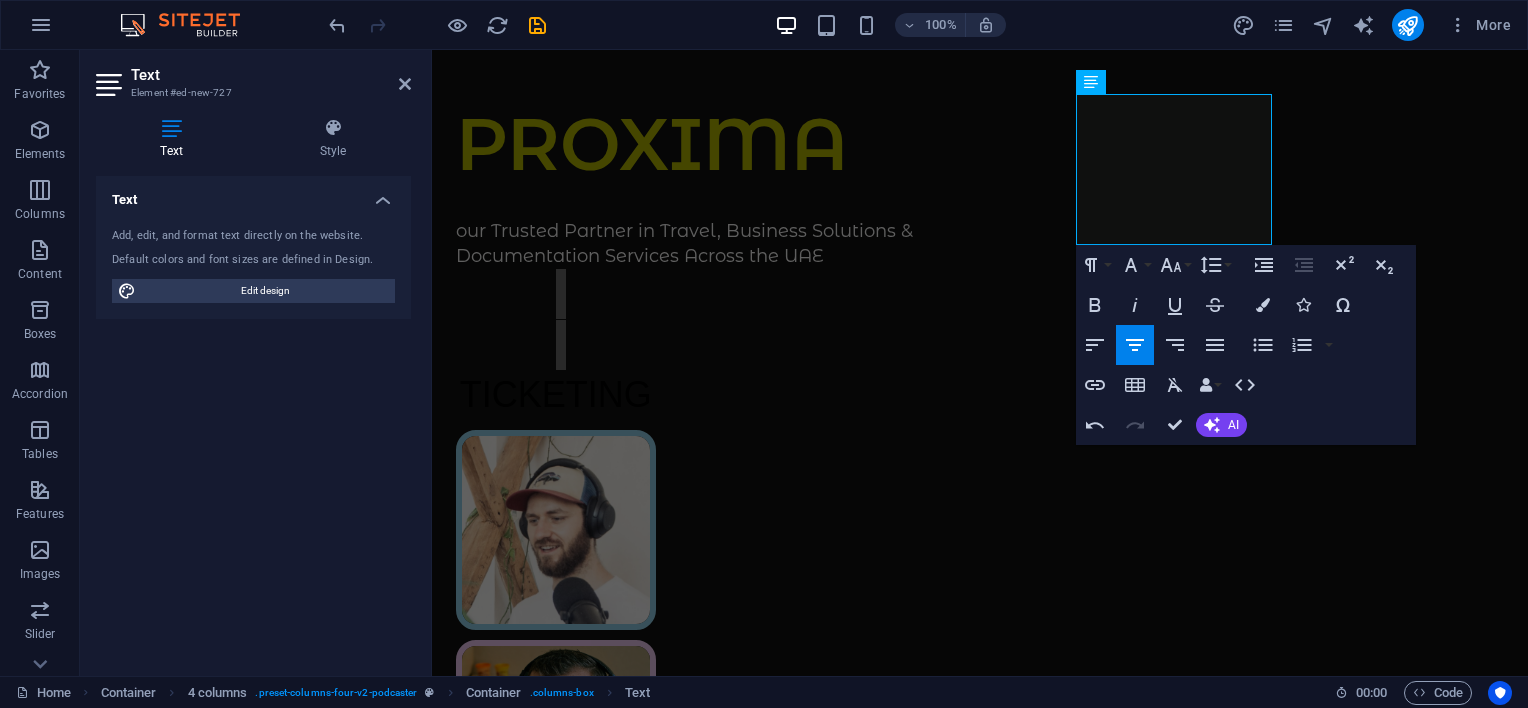 click on "Container   Container   H1   Container   Container   Container   Container   Container   Image   4 columns   Container   Image   4 columns   Container   Menu Bar   Logo   Spacer   Spacer   Container   Text   Container   Image   Container   Spacer   Container   Image   Image   Container   H5   Container   H2   H2   Container   Spacer   Unequal Columns   H2   Container   Container   Image   Cards   Container   Text   Container   Image   Container   Container   Spacer   Horizontal Form   Form   Horizontal Form   Checkbox   Captcha   Form button   H2   Text   Spacer   Spacer   Text   Footer Fulla   Container   Image   Container   Cards   Container   Image   Container   Text   Container   Image   Container   Text   Placeholder   4 columns   Container   Placeholder   4 columns   Container   Text Paragraph Format Normal Heading 1 Heading 2 Heading 3 Heading 4 Heading 5 Heading 6 Code Font Family Arial Georgia Impact Tahoma Times New Roman Verdana Montserrat Alternates Font Size 8 9 10 11 12 14 18" at bounding box center (980, 363) 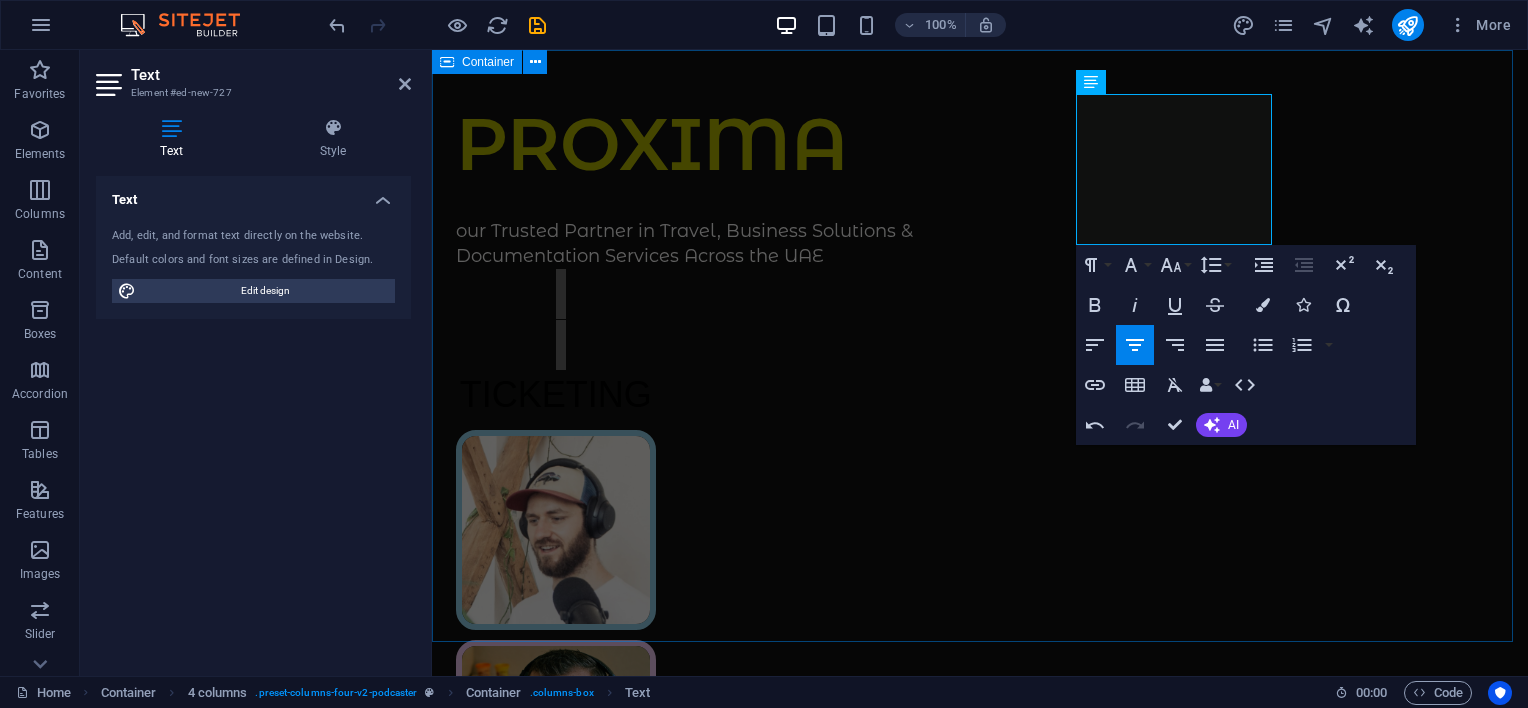 click on "PROXIMA our Trusted Partner in Travel, Business Solutions & Documentation Services Across the UAE ​ ​ TICKETING Supported by:" at bounding box center (980, 657) 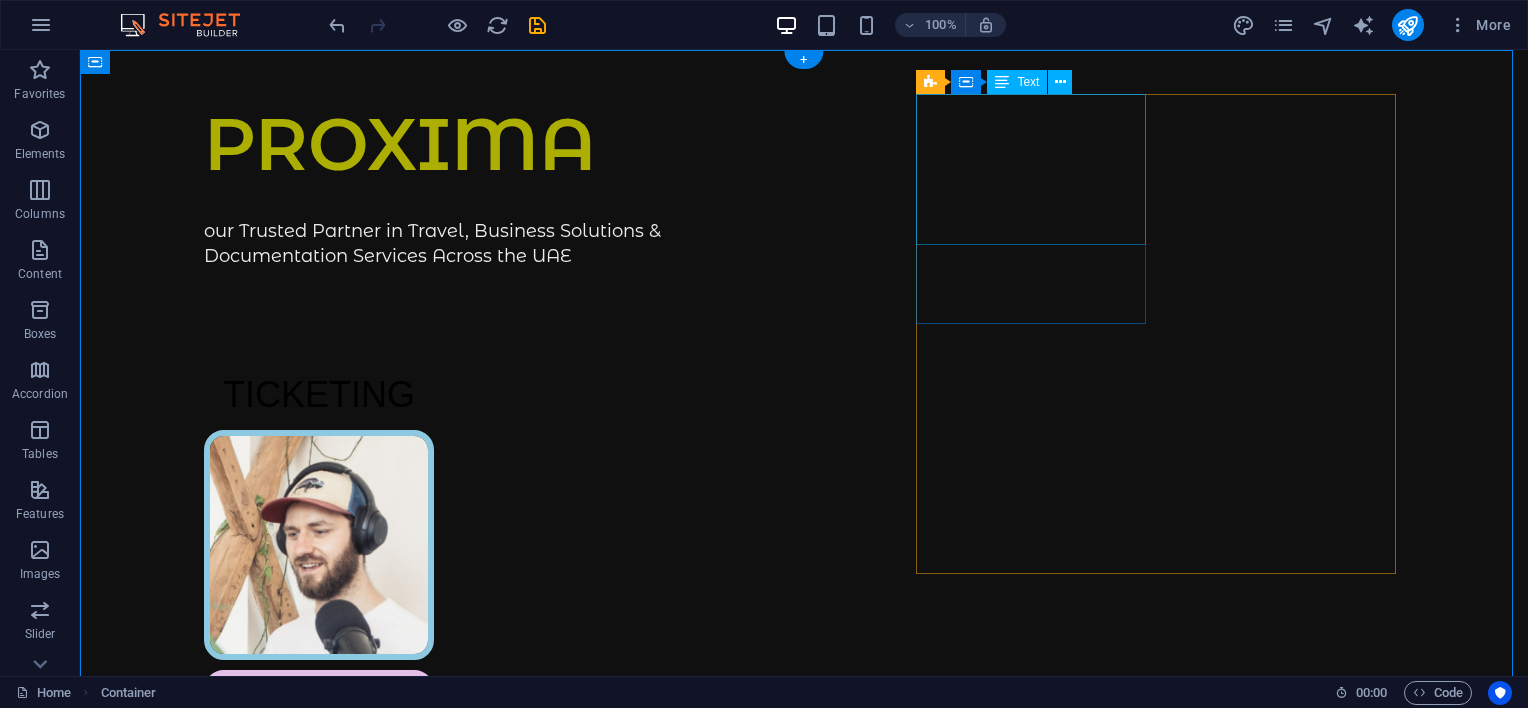 click on "TICKETING" at bounding box center [319, 344] 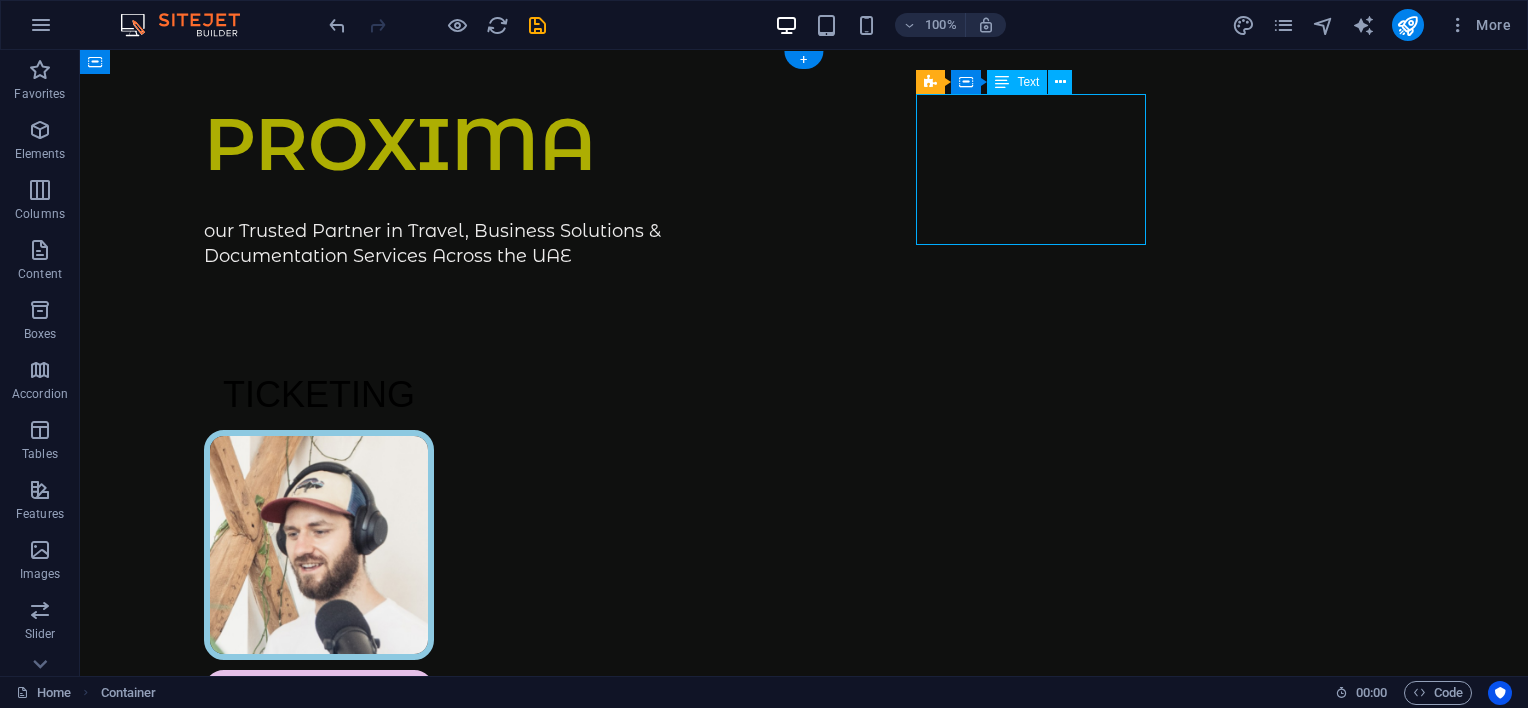 click on "TICKETING" at bounding box center [319, 344] 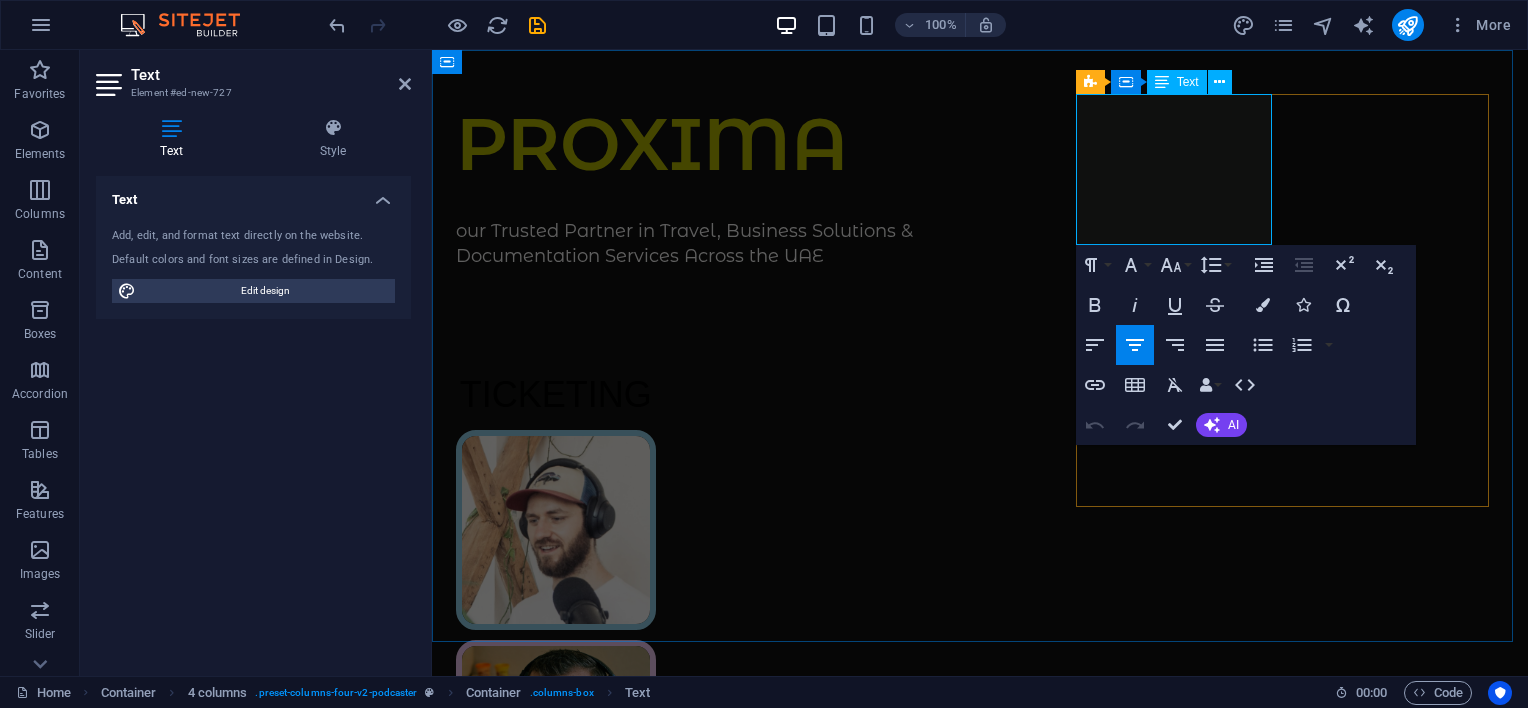 click on "TICKETING" at bounding box center (556, 394) 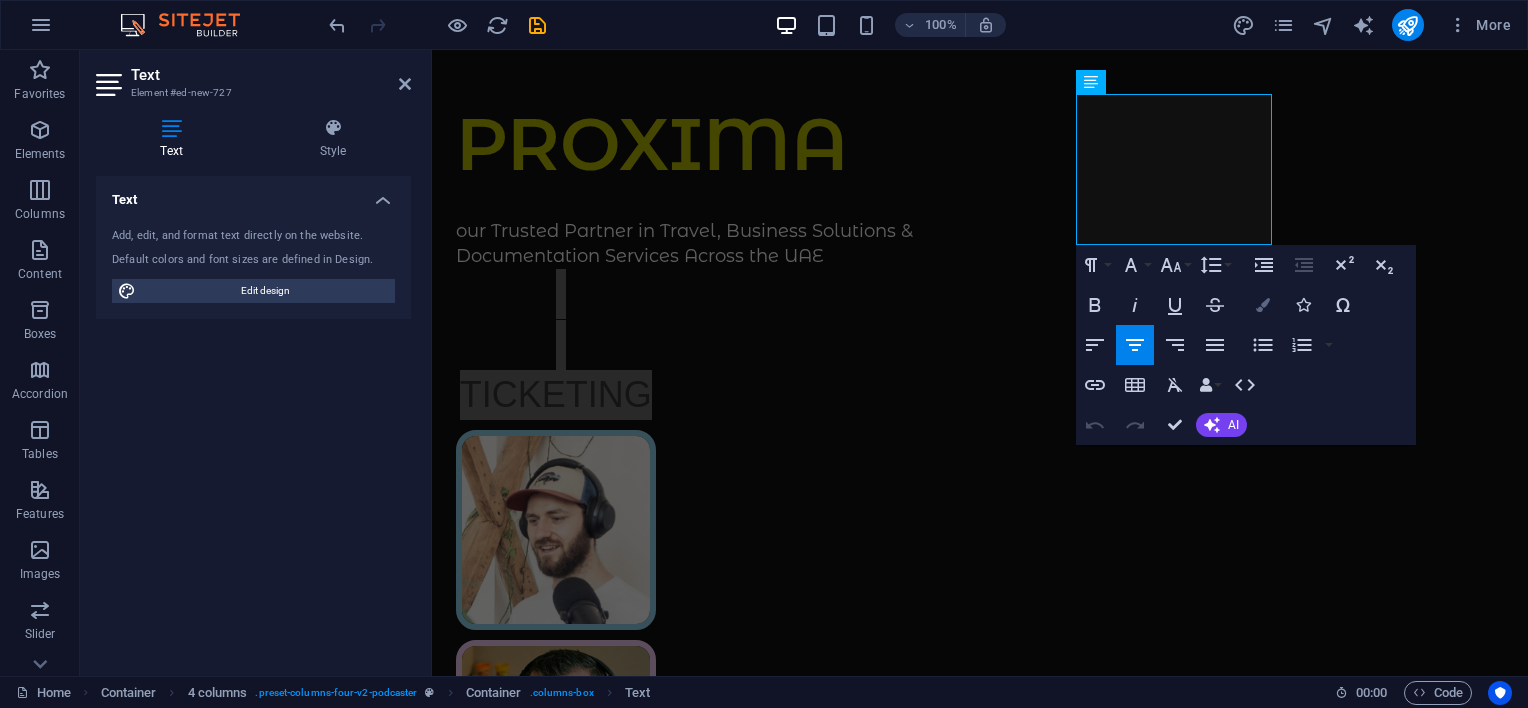 click on "Colors" at bounding box center [1263, 305] 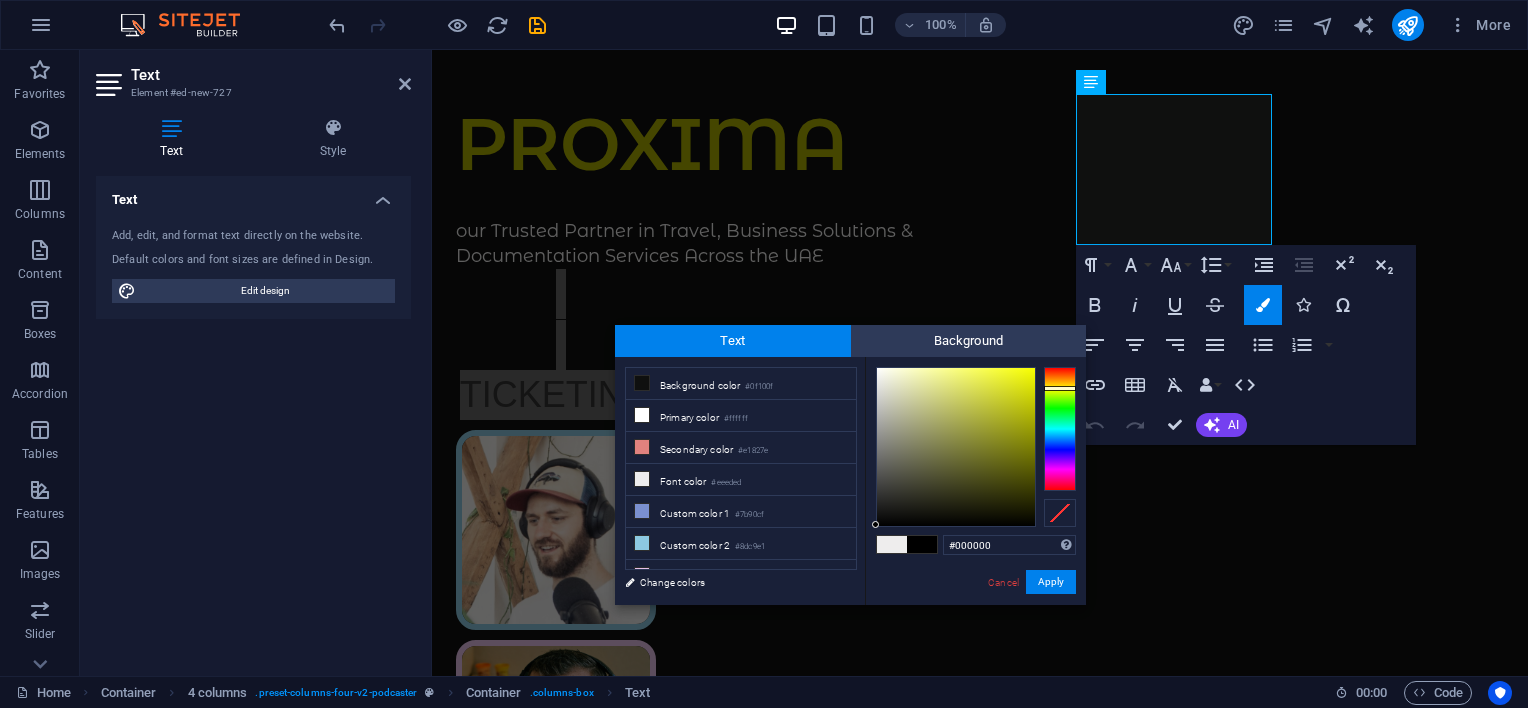 click at bounding box center [1060, 429] 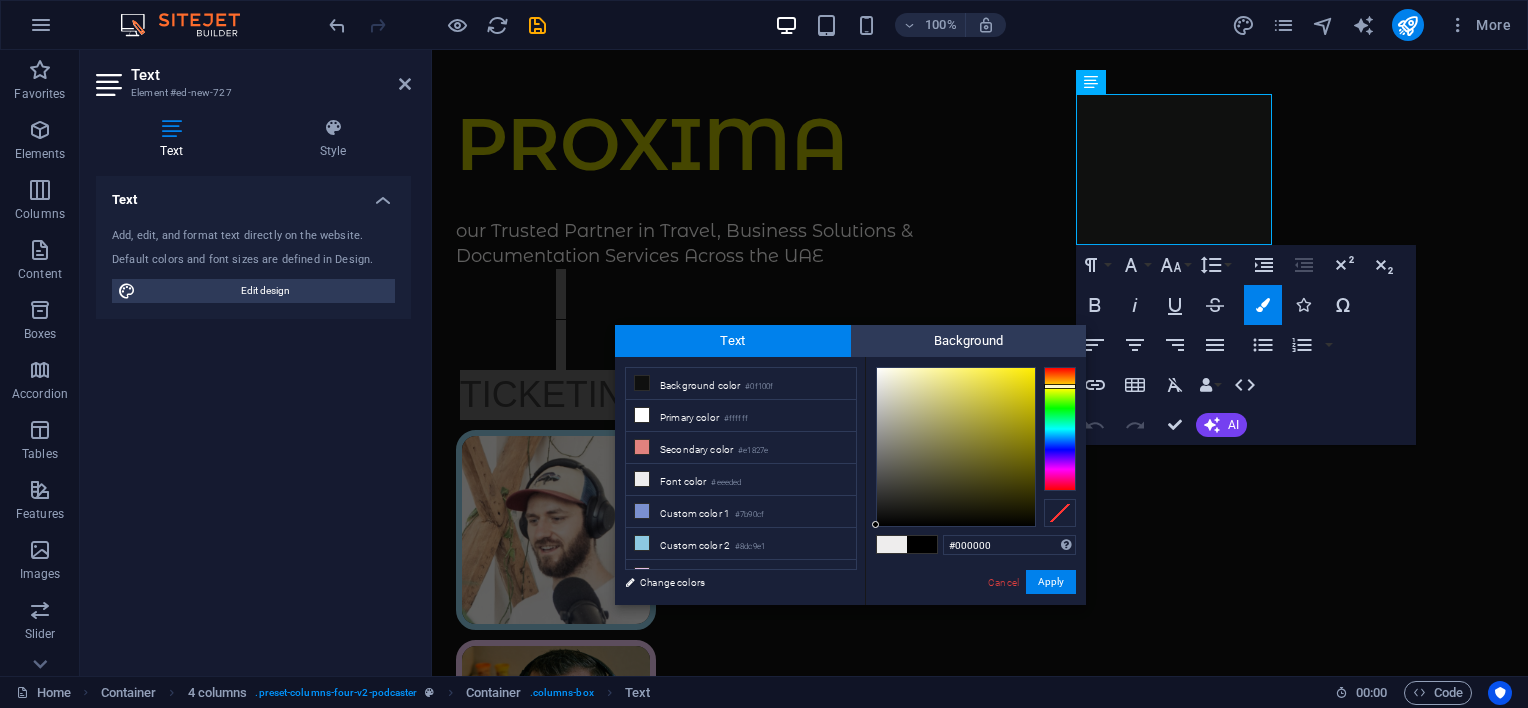 click at bounding box center [1060, 386] 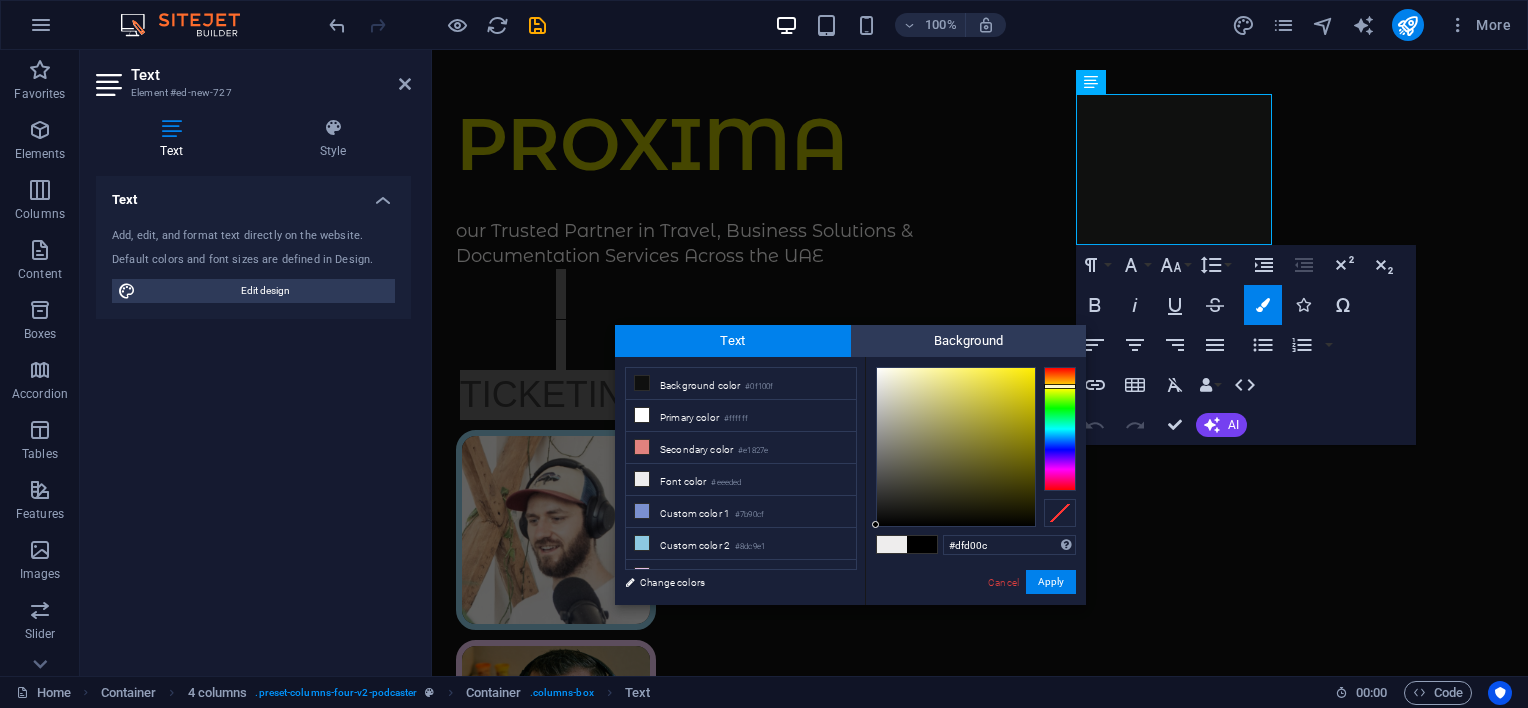 click at bounding box center [956, 447] 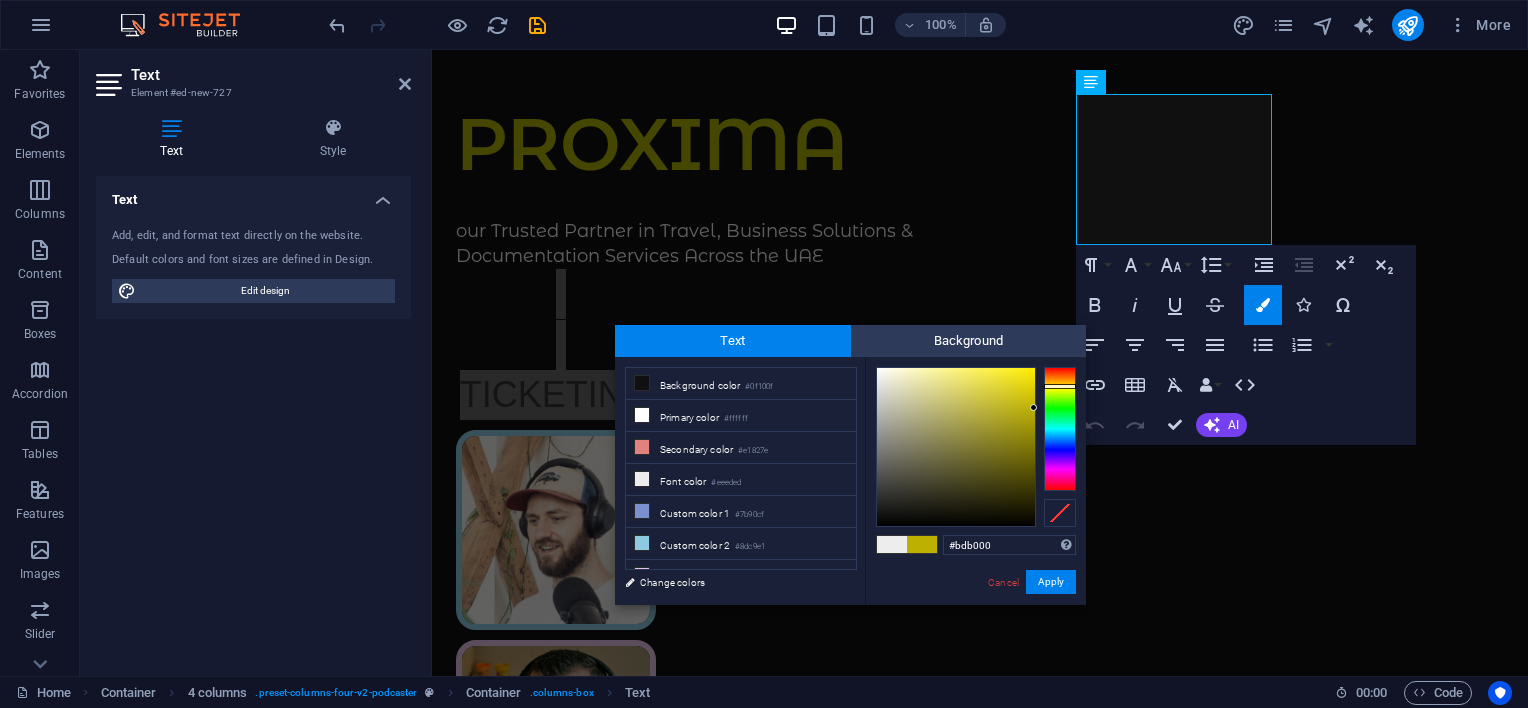drag, startPoint x: 1026, startPoint y: 387, endPoint x: 1042, endPoint y: 408, distance: 26.400757 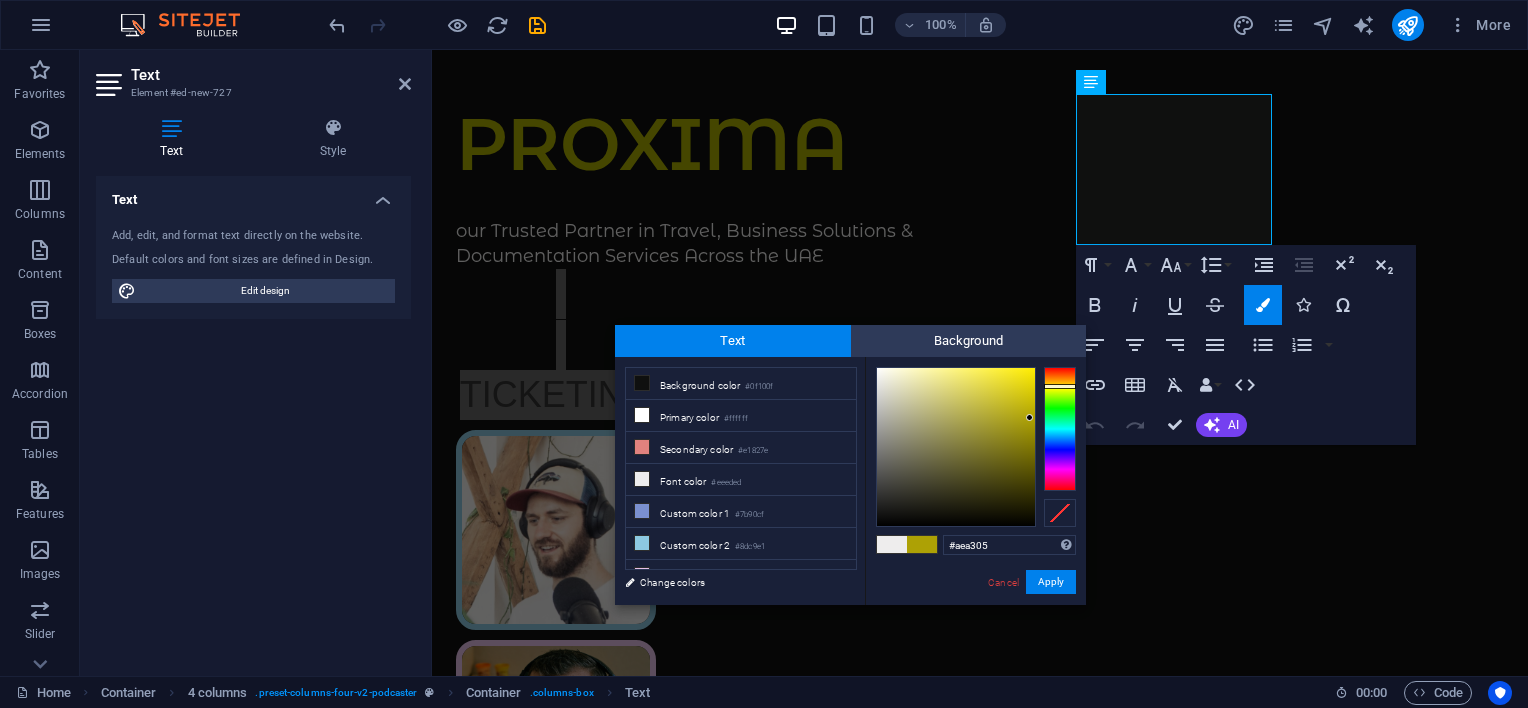 type on "#b0a405" 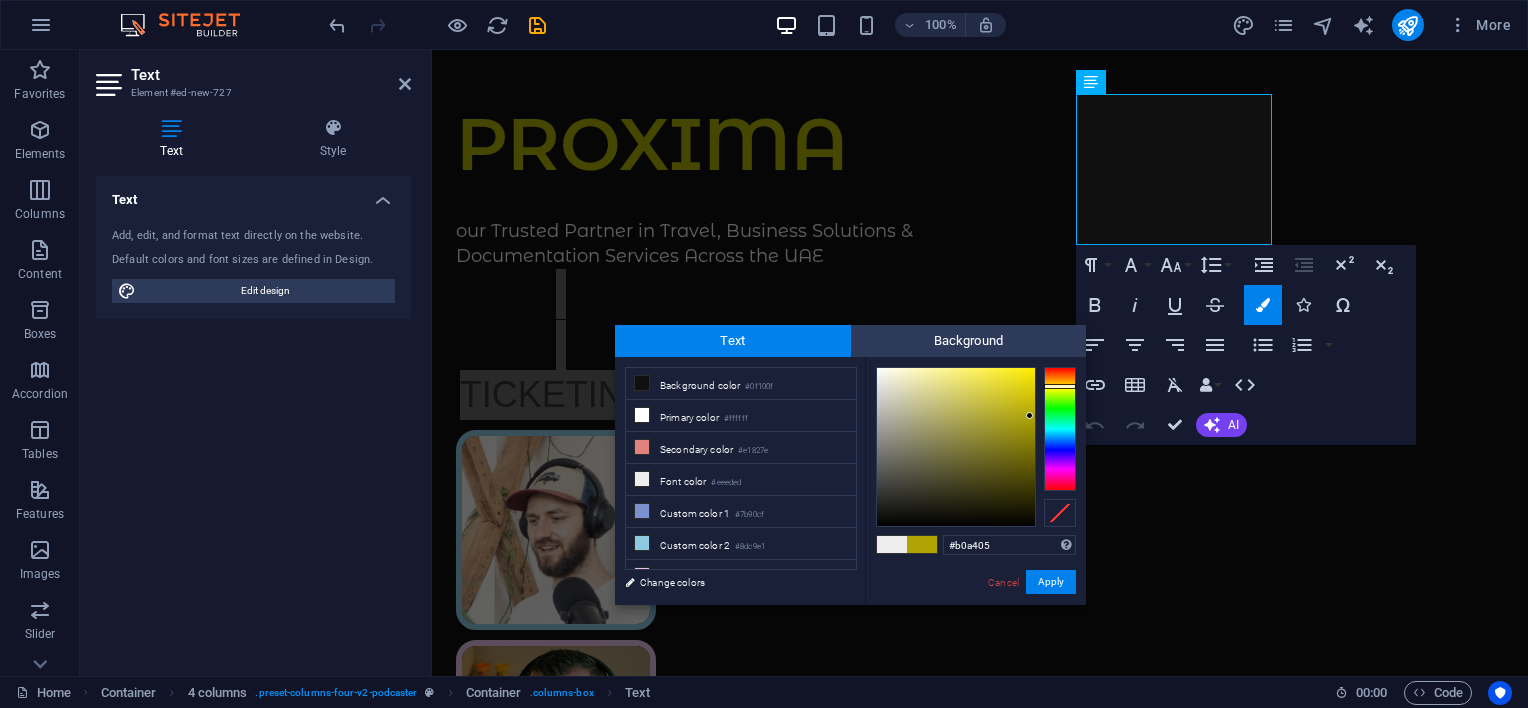 click at bounding box center [1029, 415] 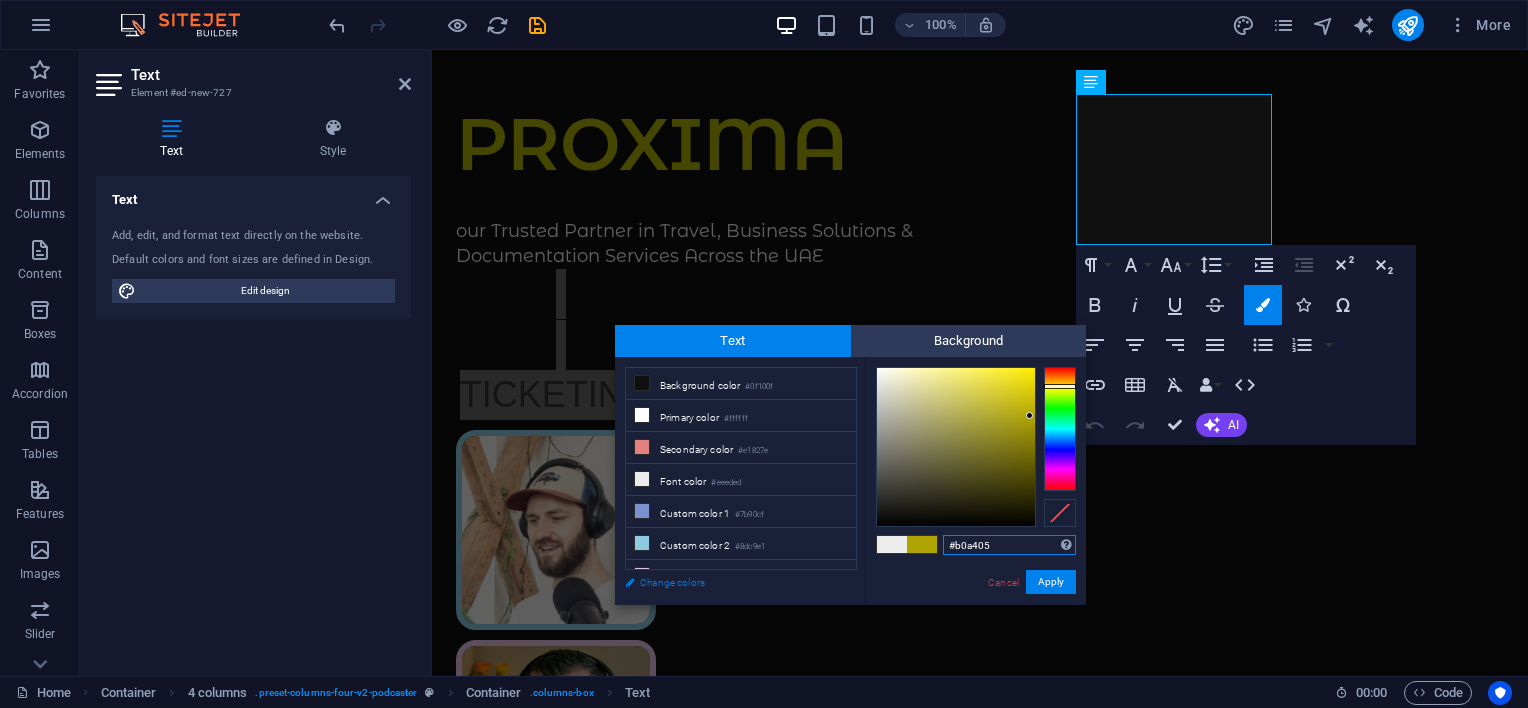 drag, startPoint x: 1008, startPoint y: 544, endPoint x: 823, endPoint y: 587, distance: 189.93156 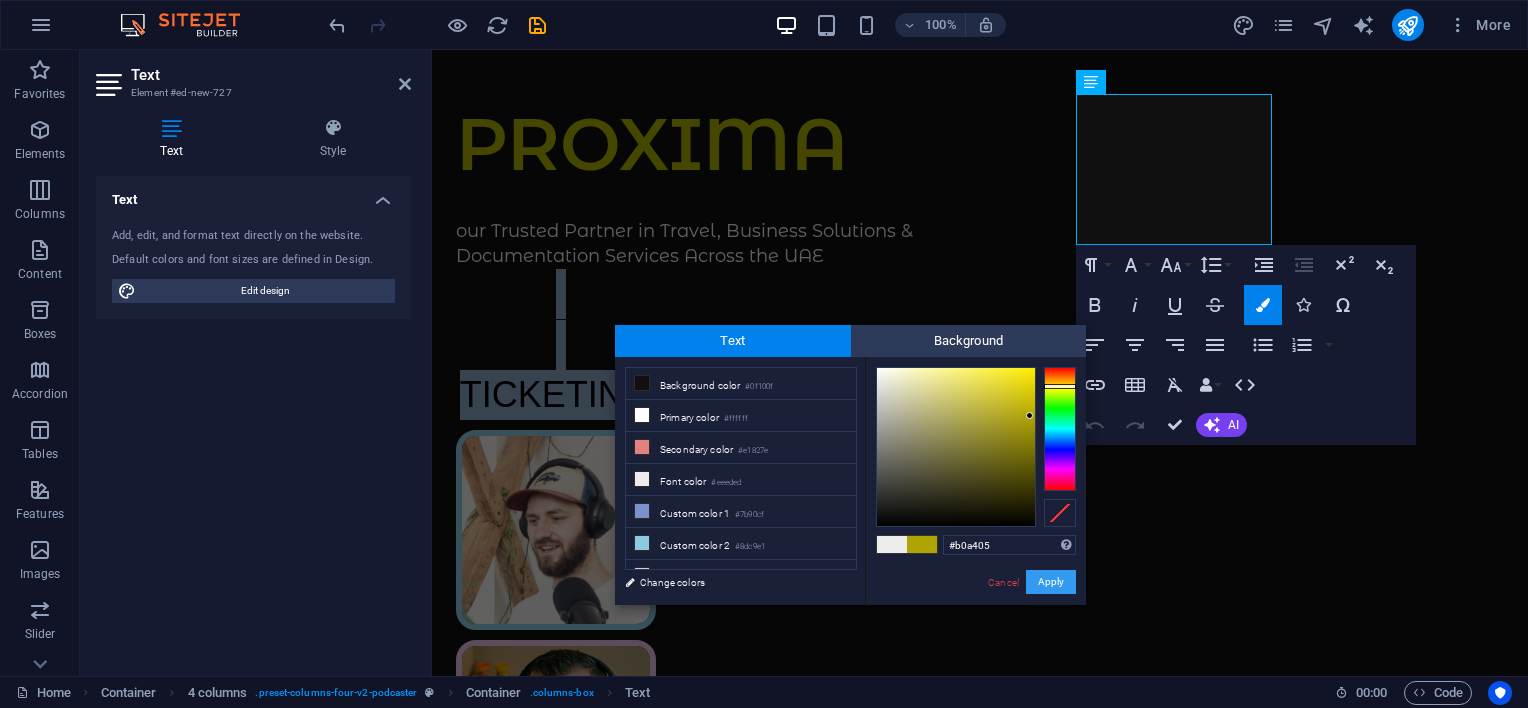 click on "Apply" at bounding box center (1051, 582) 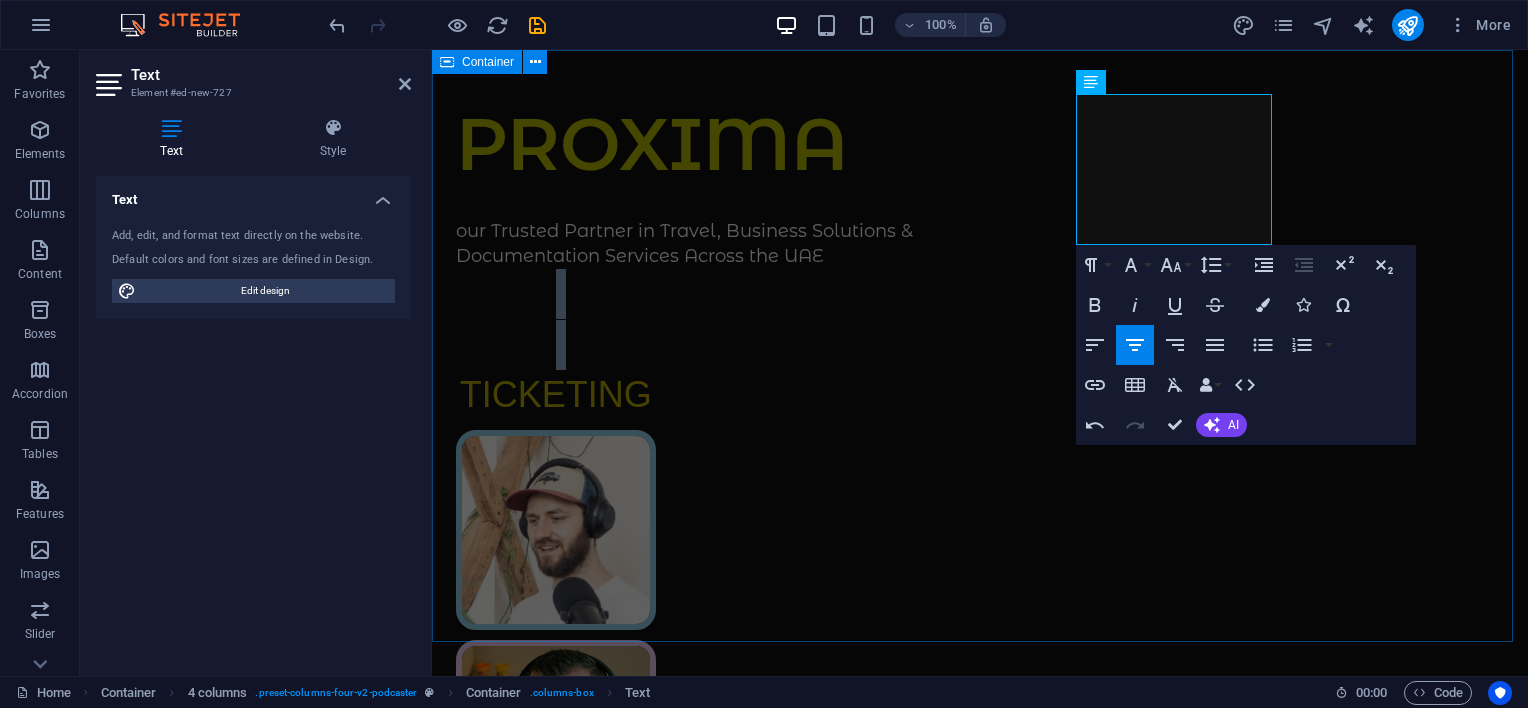 click on "PROXIMA our Trusted Partner in Travel, Business Solutions & Documentation Services Across the UAE TICKETING Supported by:" at bounding box center [980, 657] 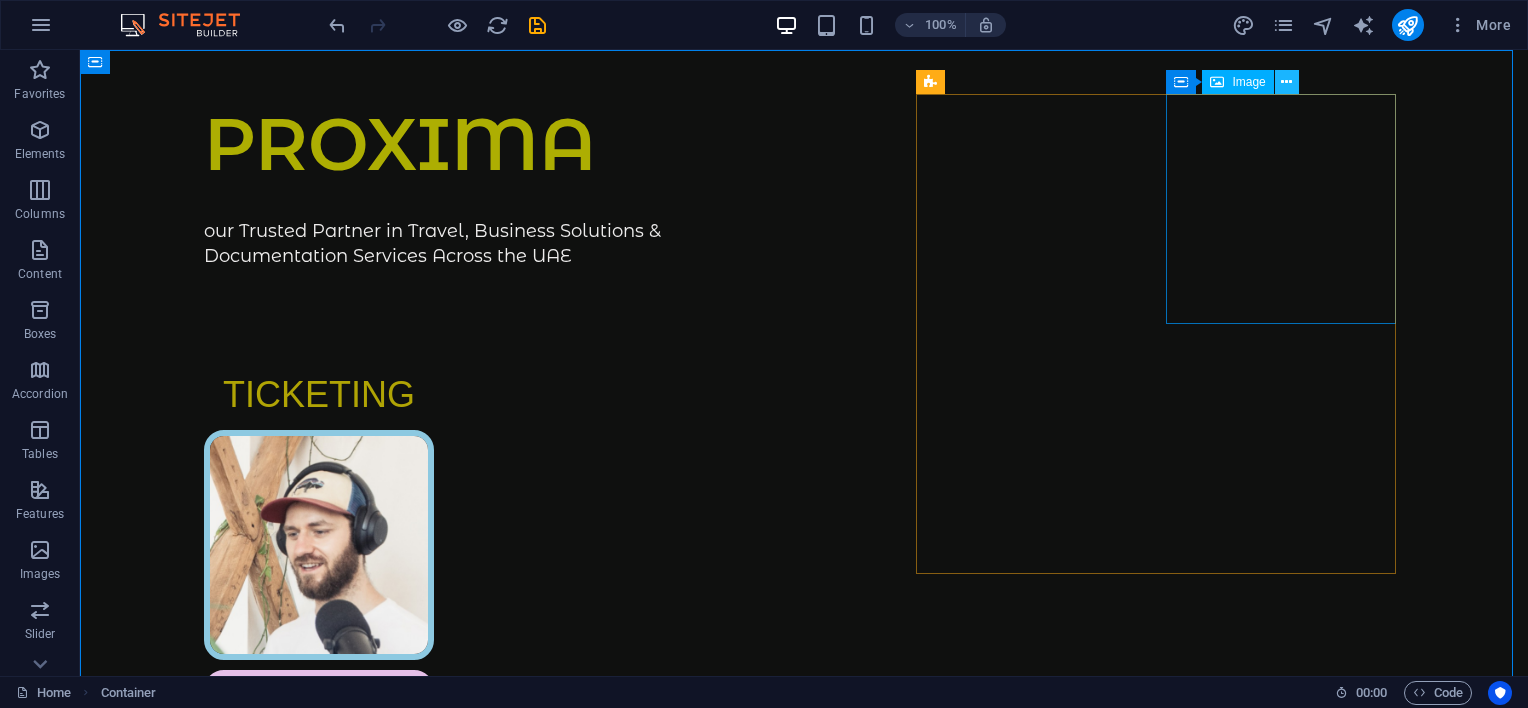 click at bounding box center [1286, 82] 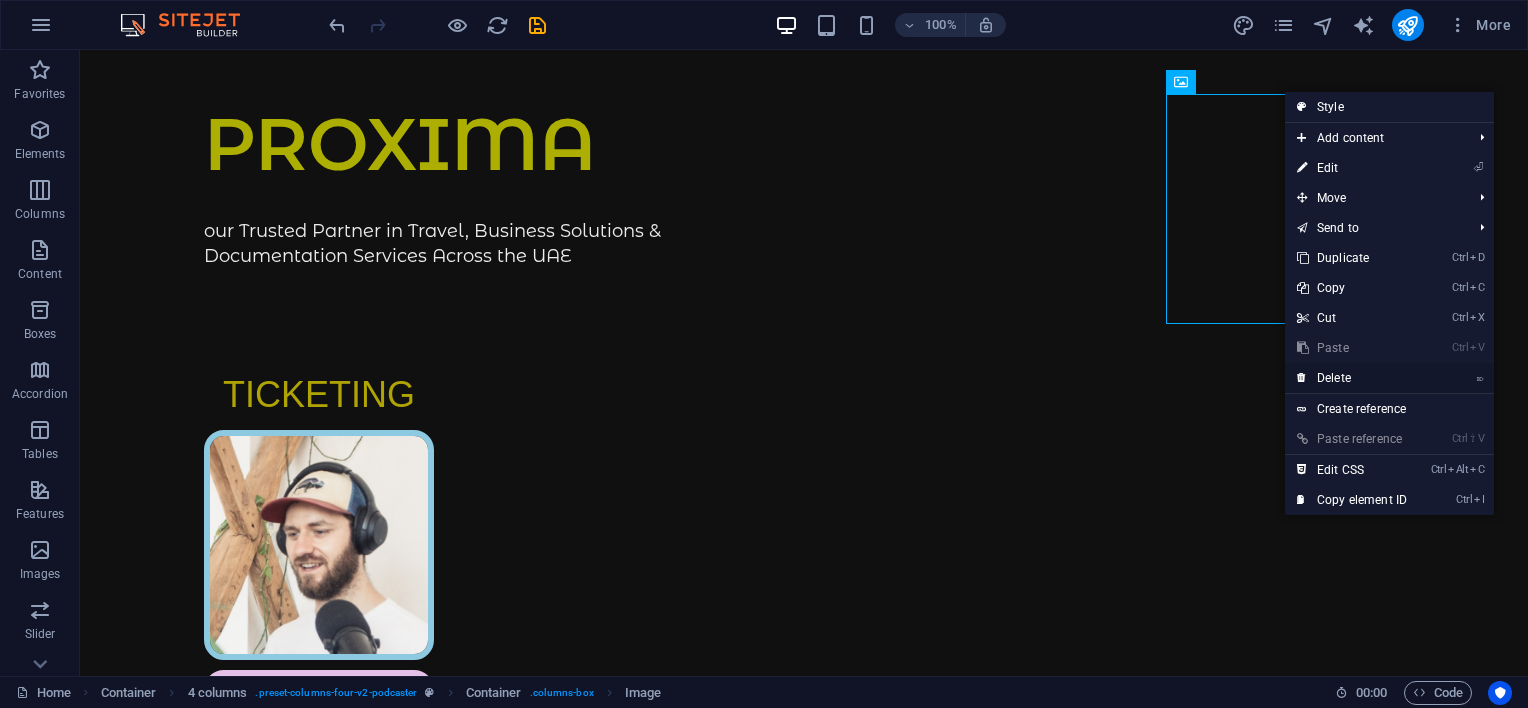 click on "⌦  Delete" at bounding box center [1352, 378] 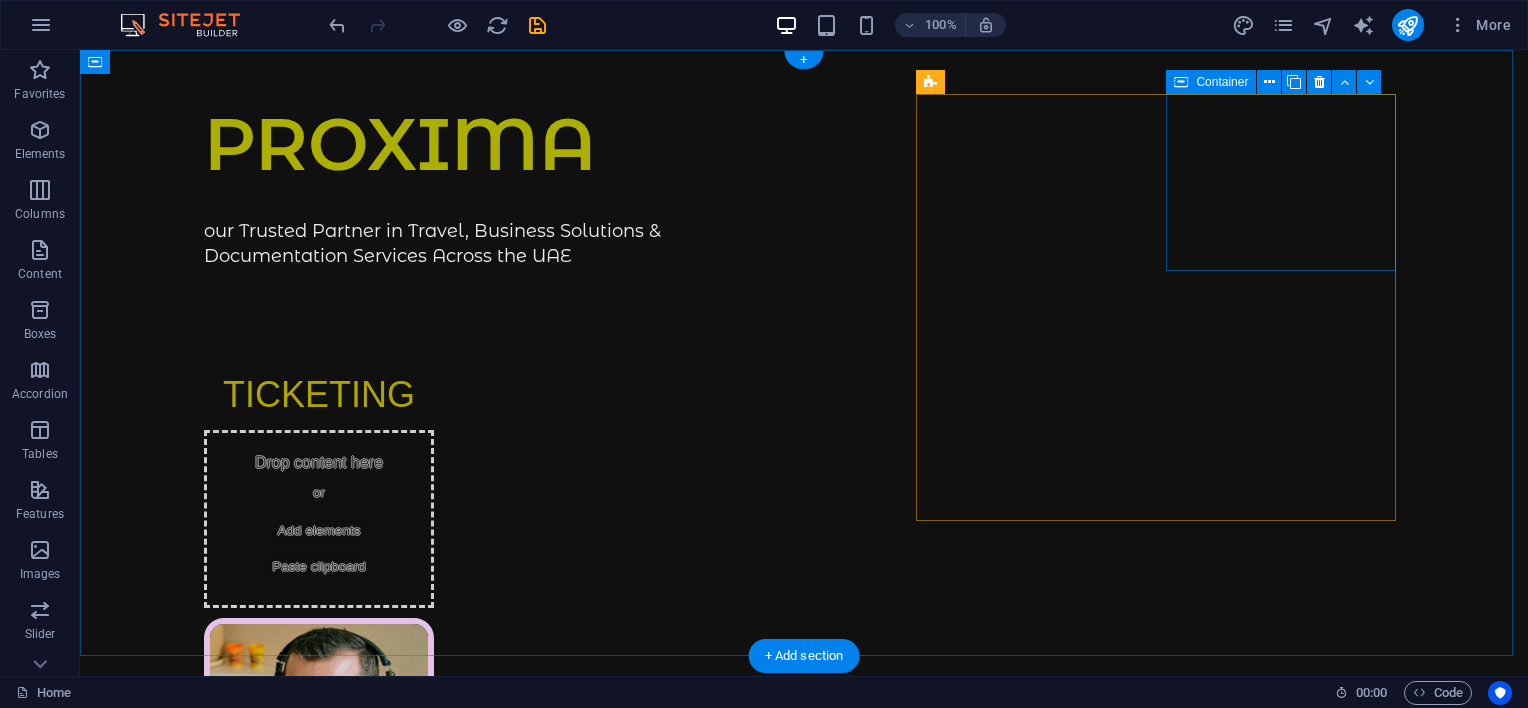 click on "Add elements" at bounding box center (318, 531) 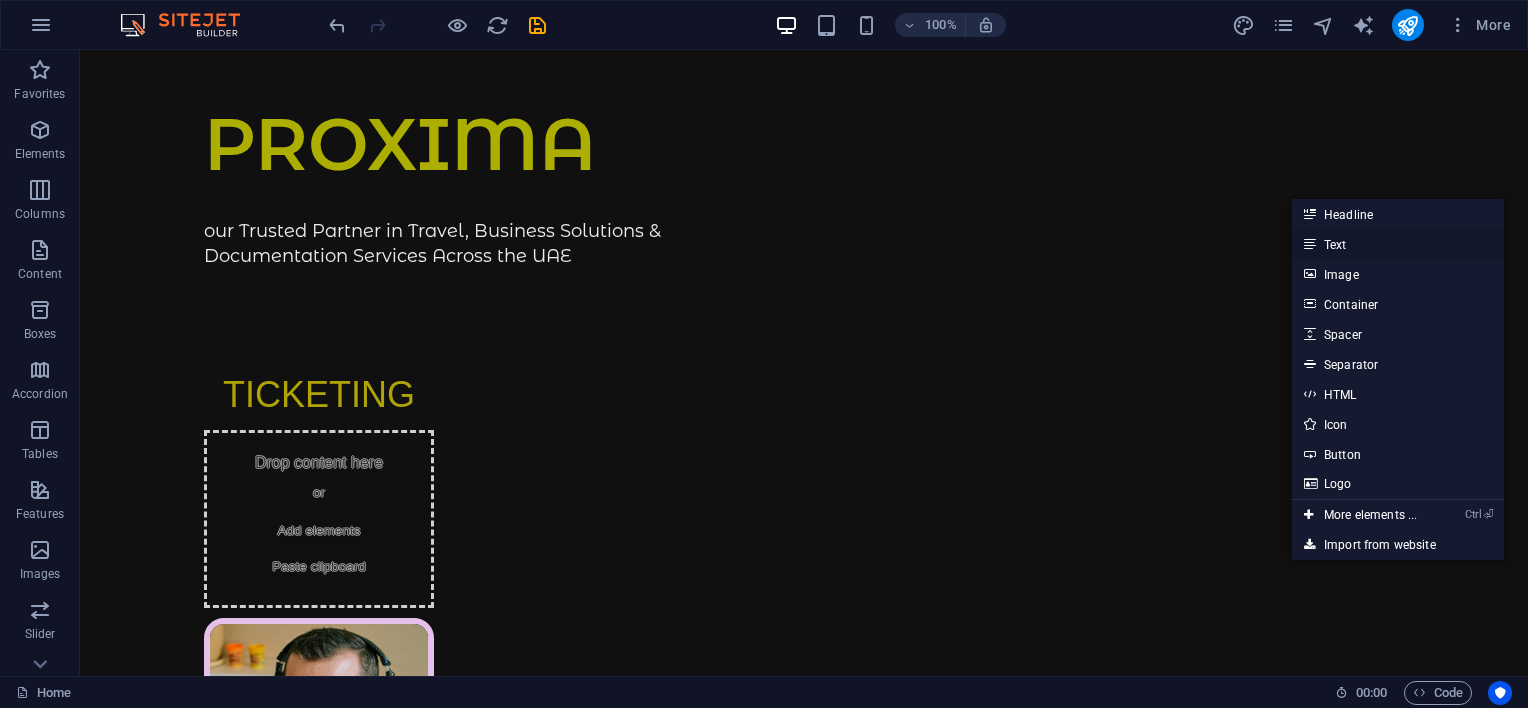 click on "Text" at bounding box center [1398, 244] 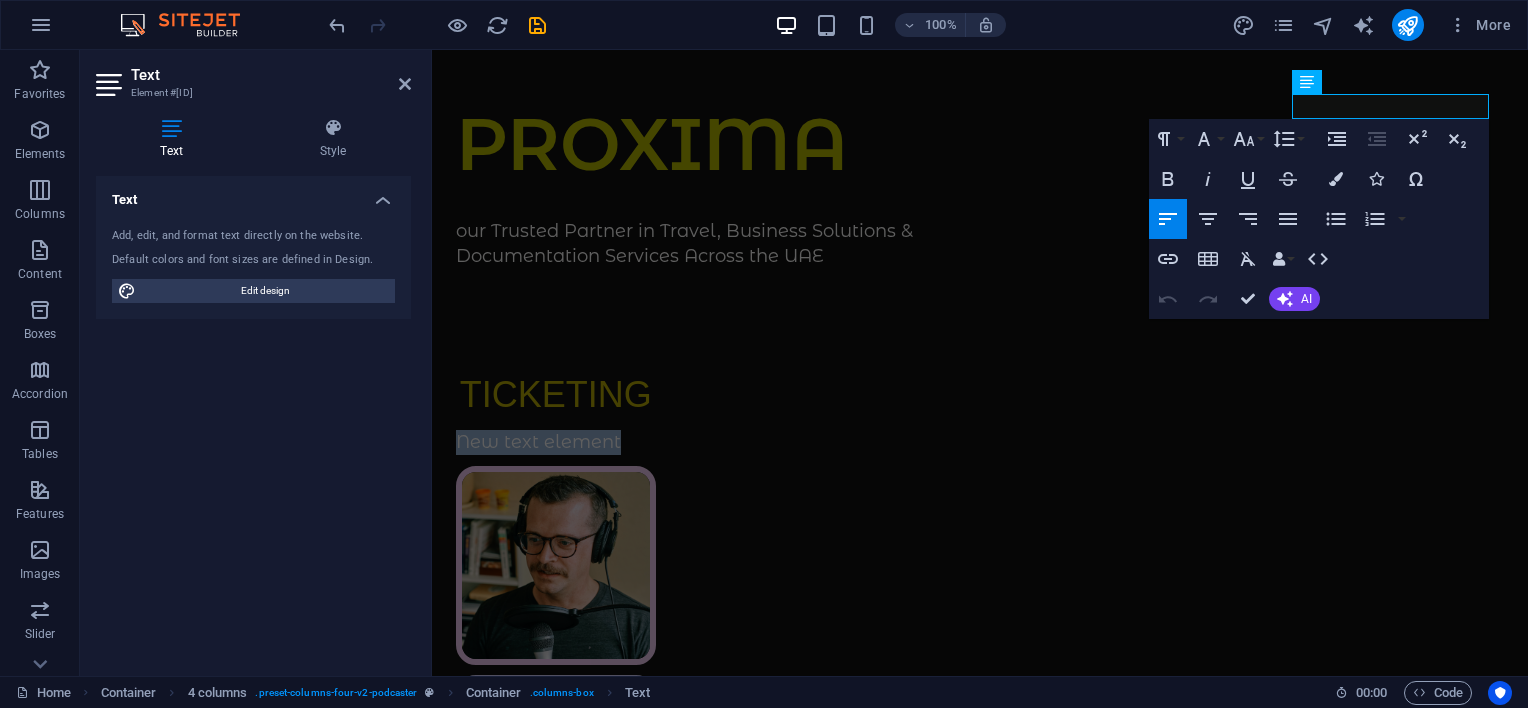 type 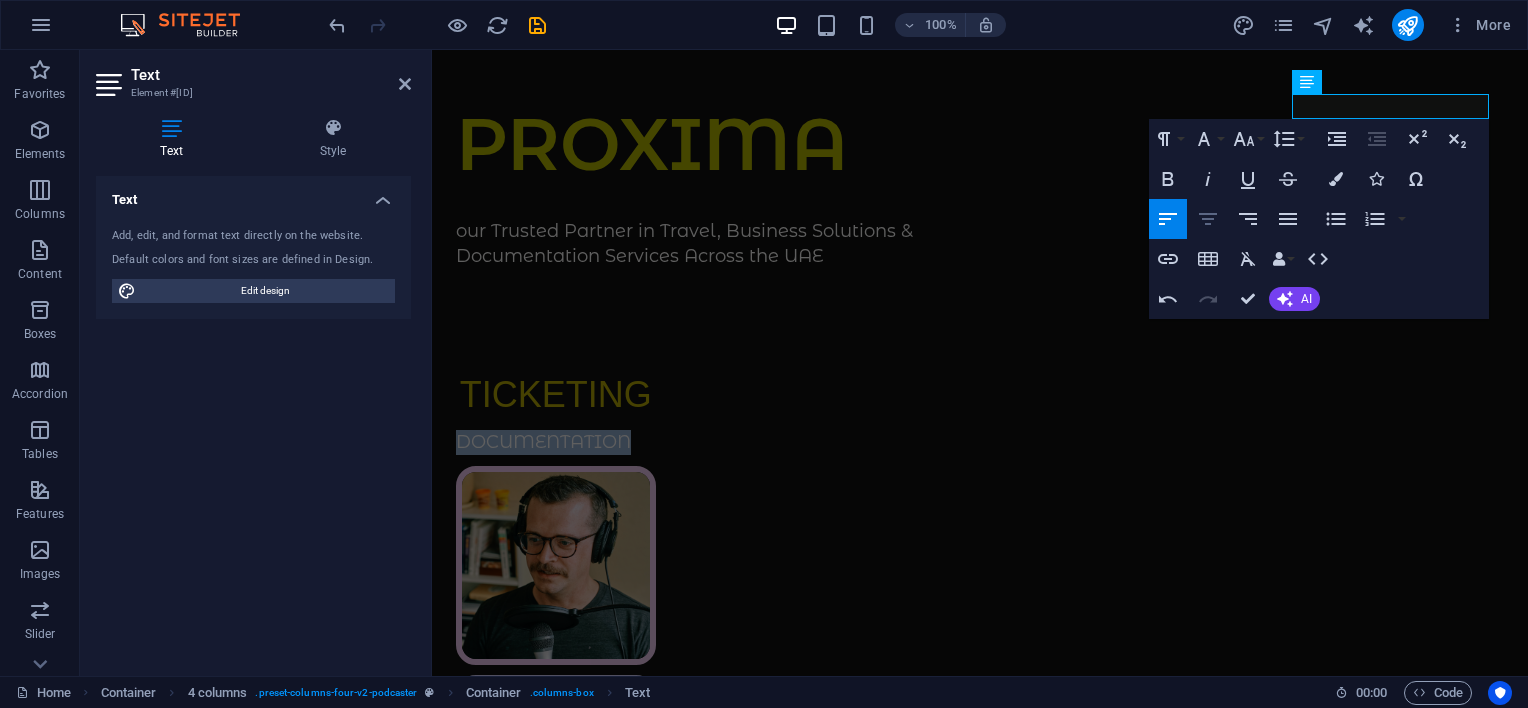 click 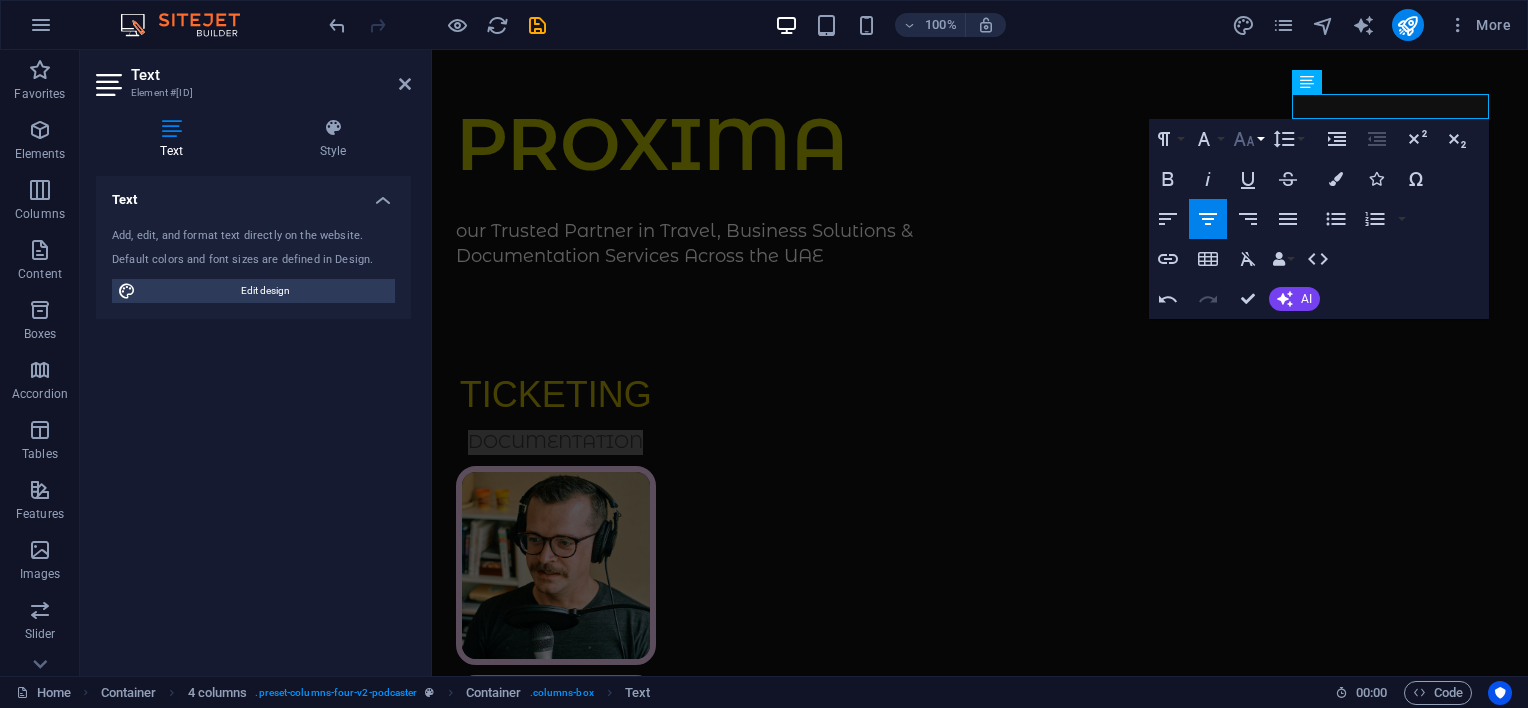 click 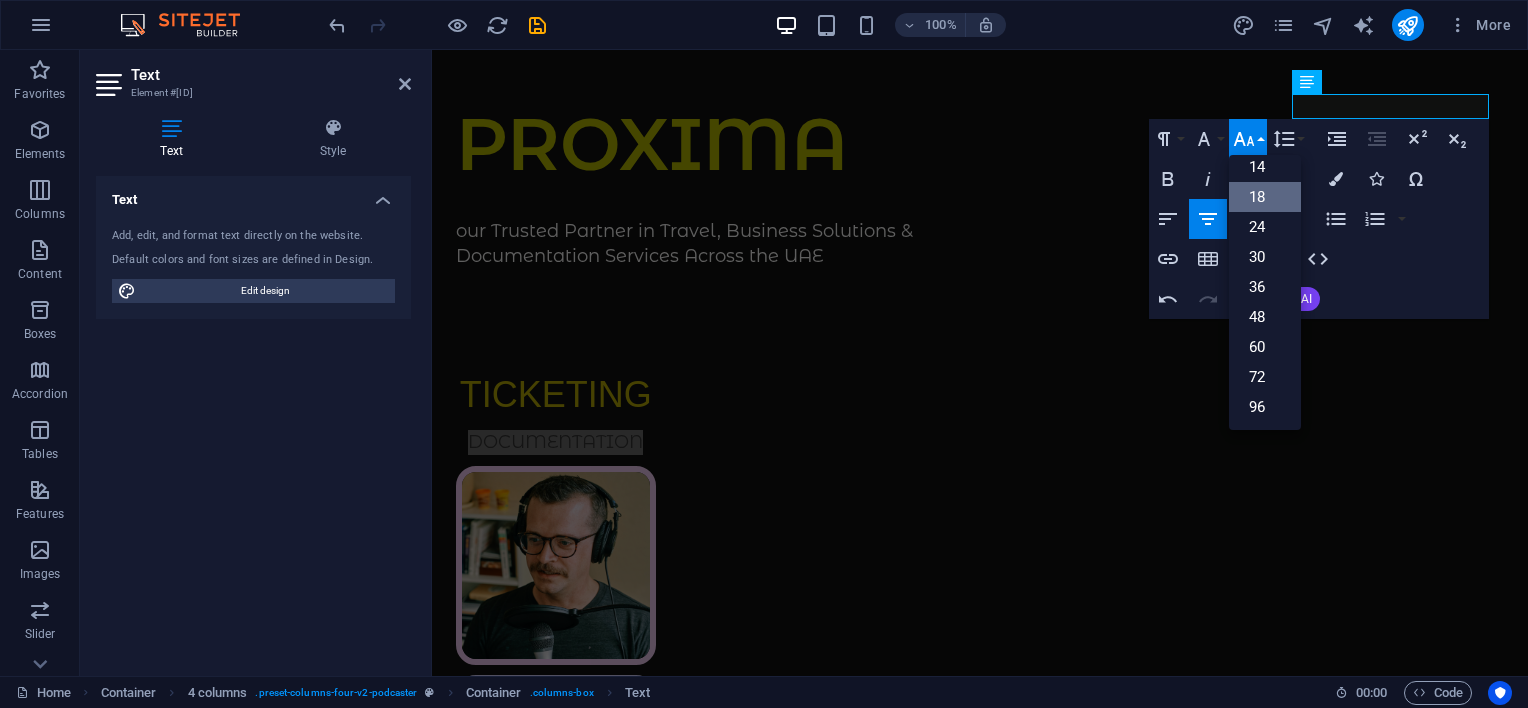 scroll, scrollTop: 160, scrollLeft: 0, axis: vertical 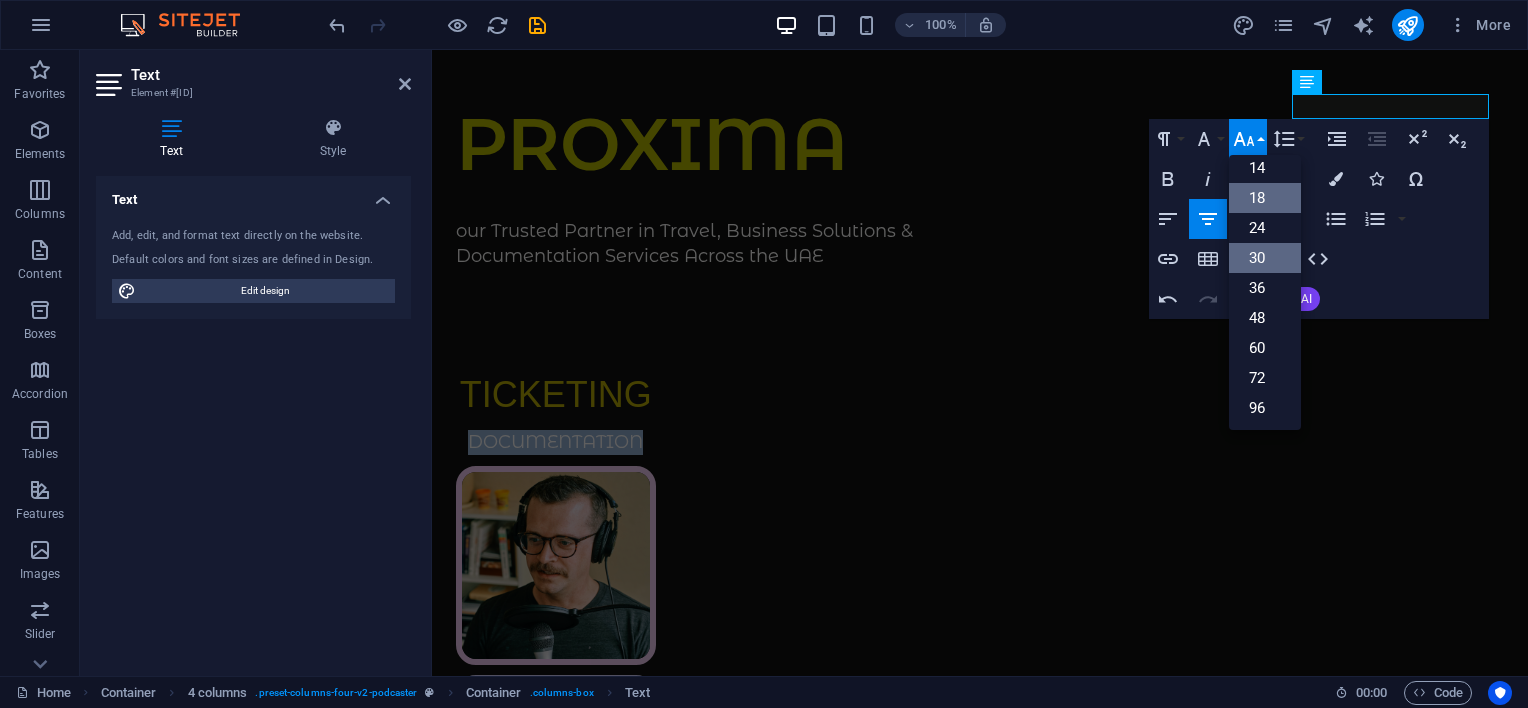 click on "30" at bounding box center [1265, 258] 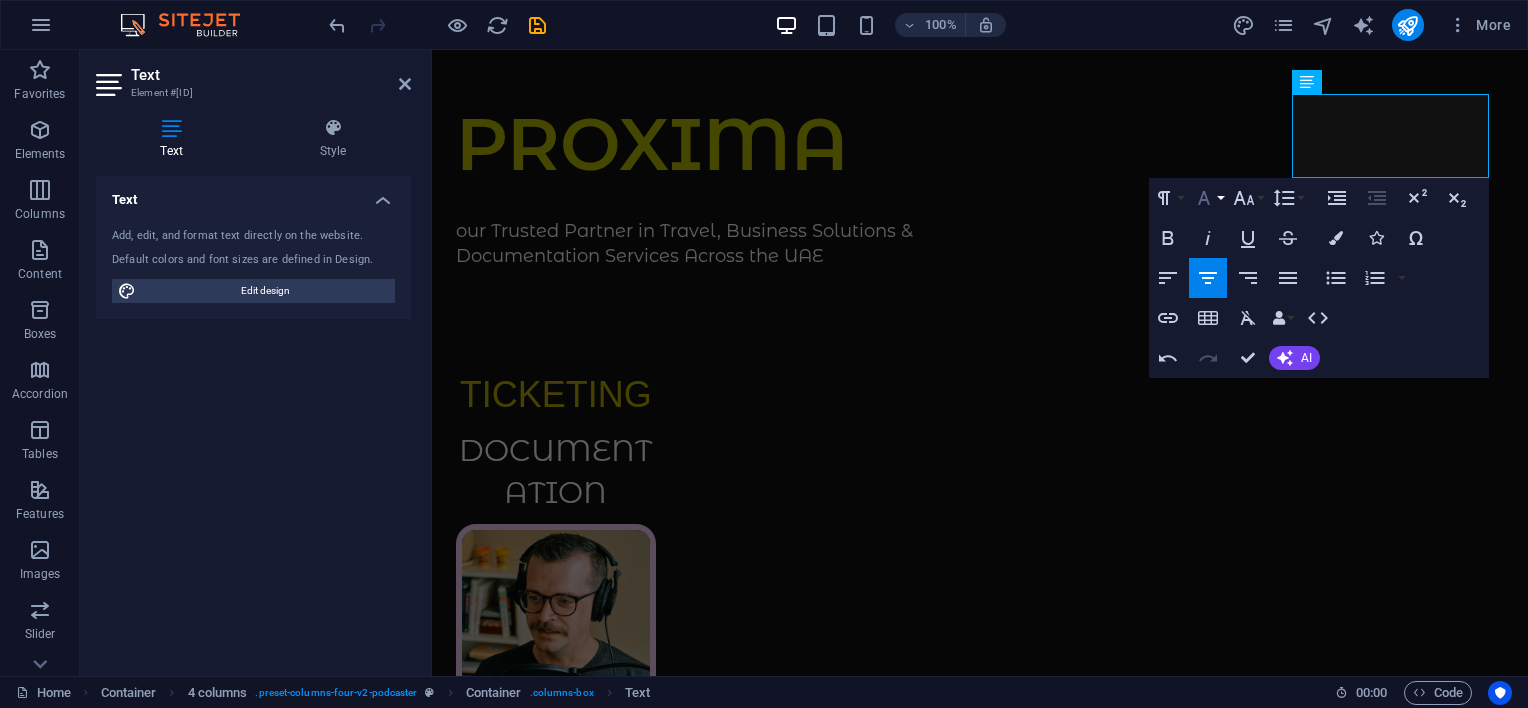 click 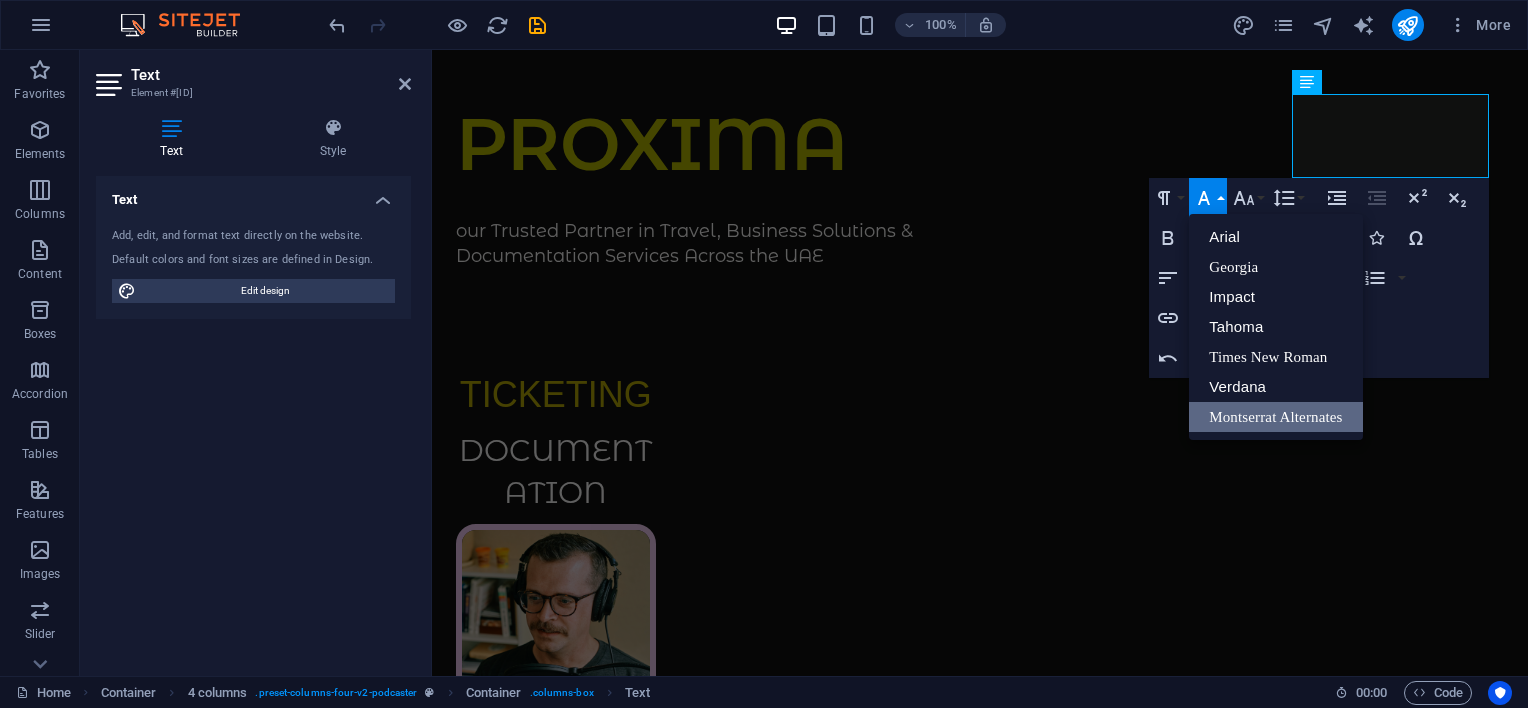 scroll, scrollTop: 0, scrollLeft: 0, axis: both 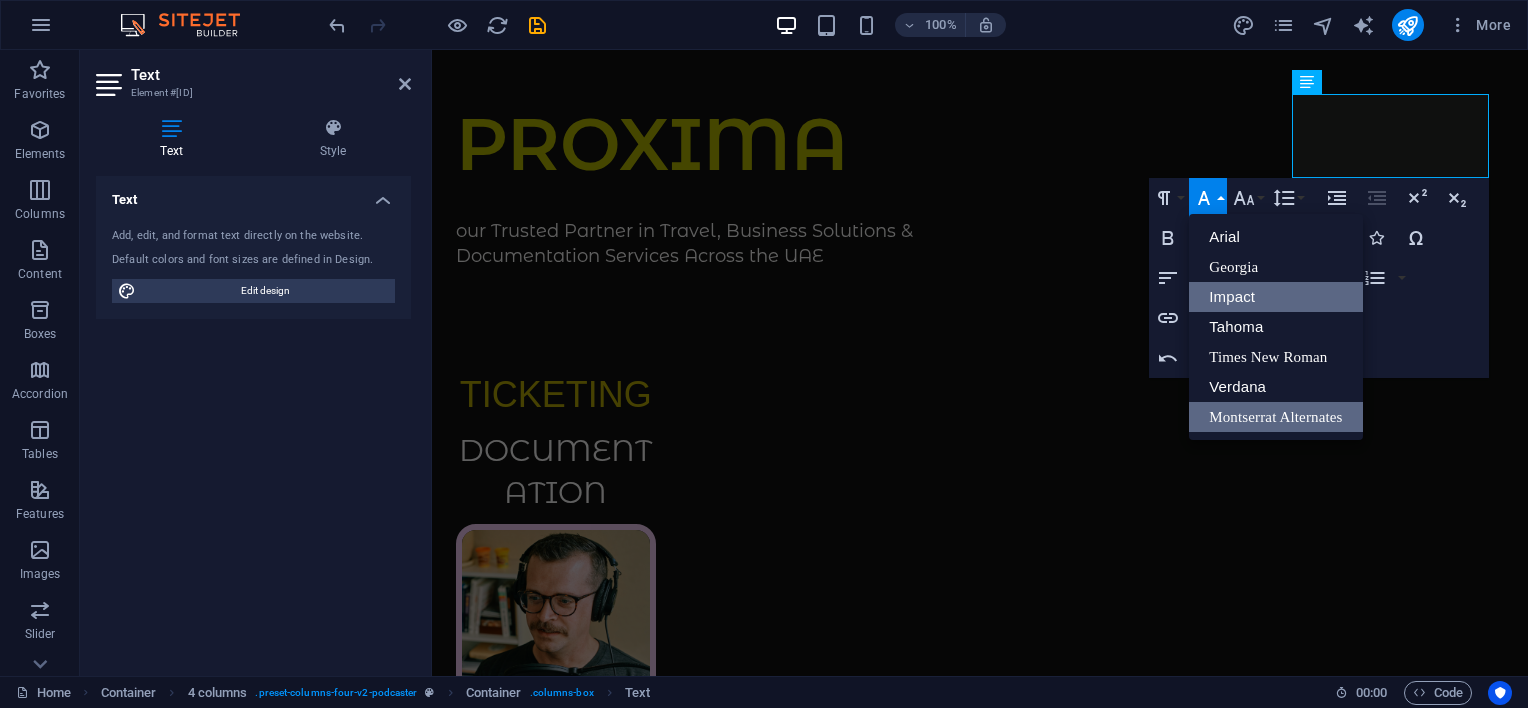click on "Impact" at bounding box center [1275, 297] 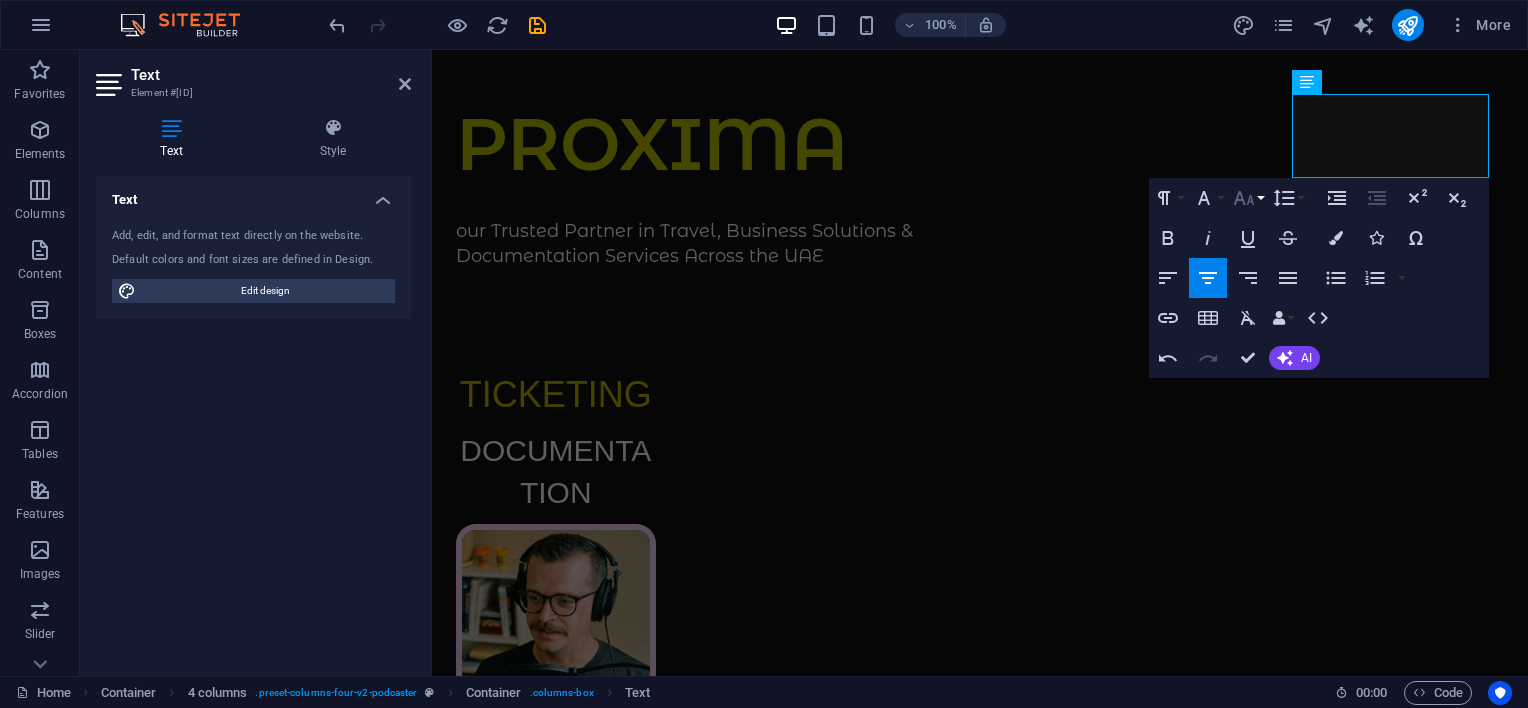 click 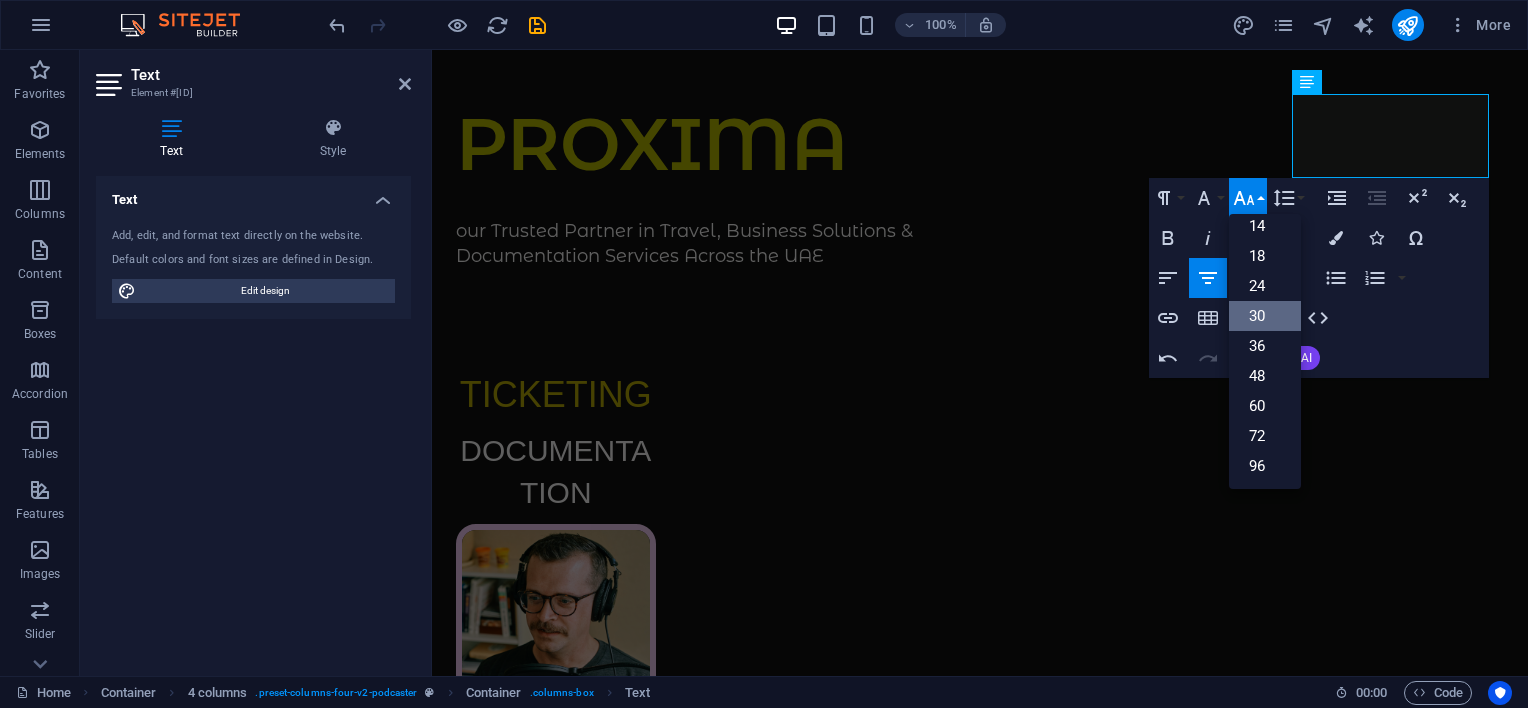 scroll, scrollTop: 160, scrollLeft: 0, axis: vertical 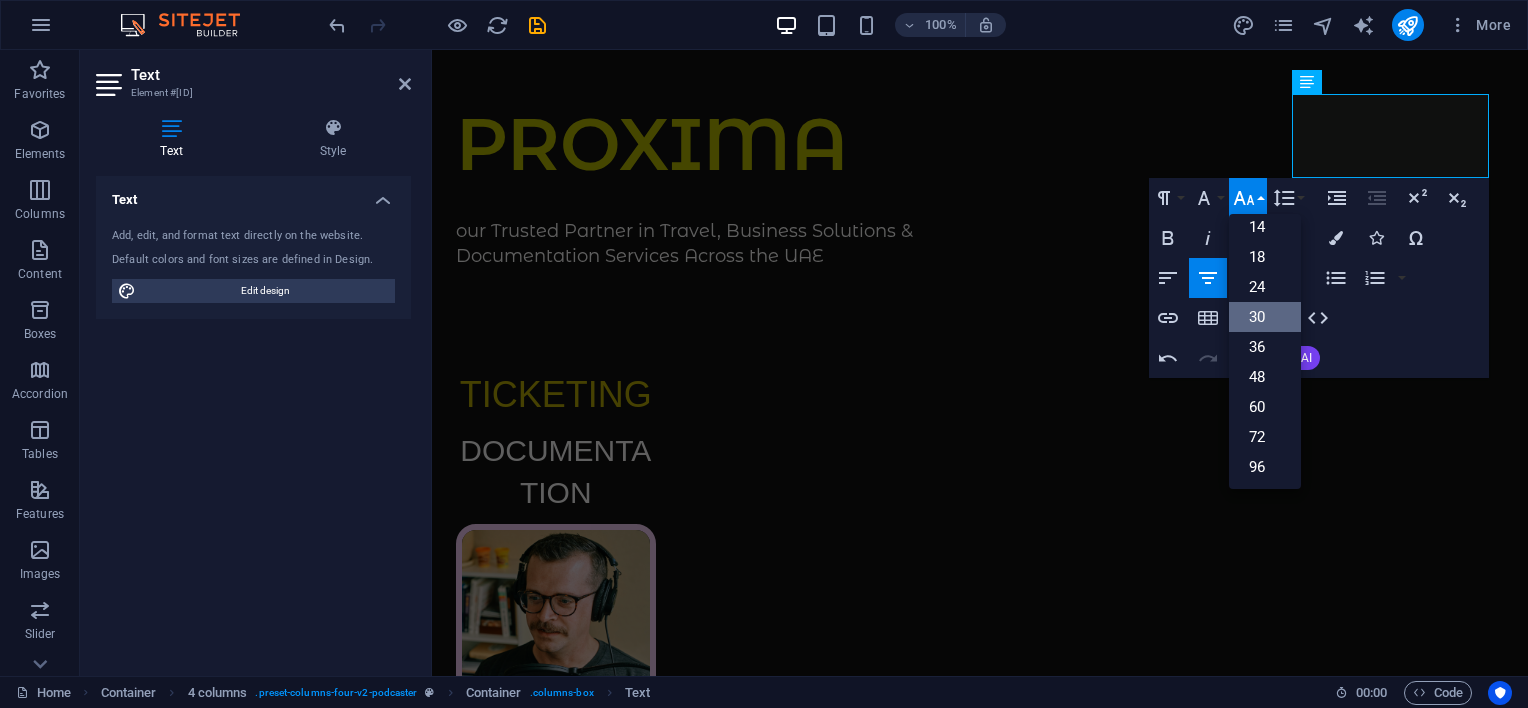 click on "30" at bounding box center (1265, 317) 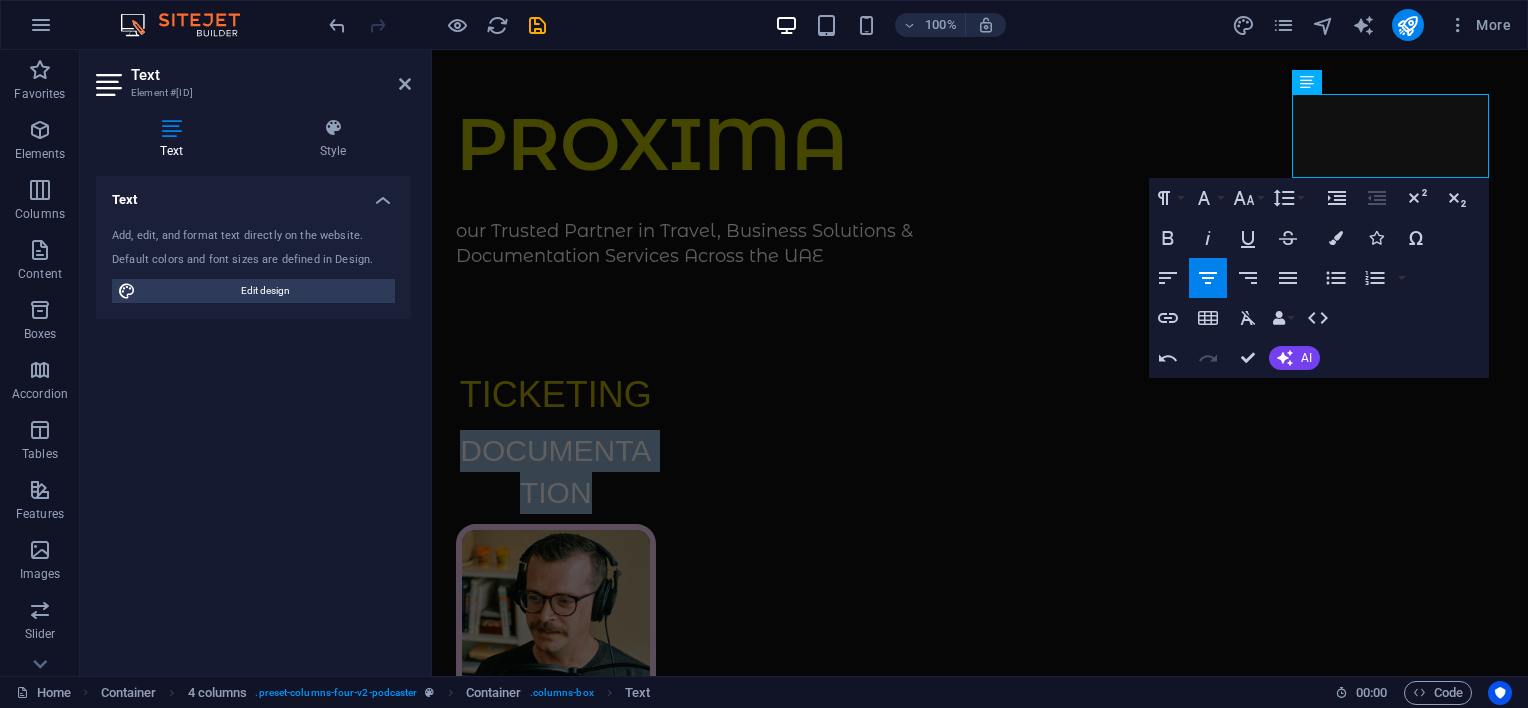 click 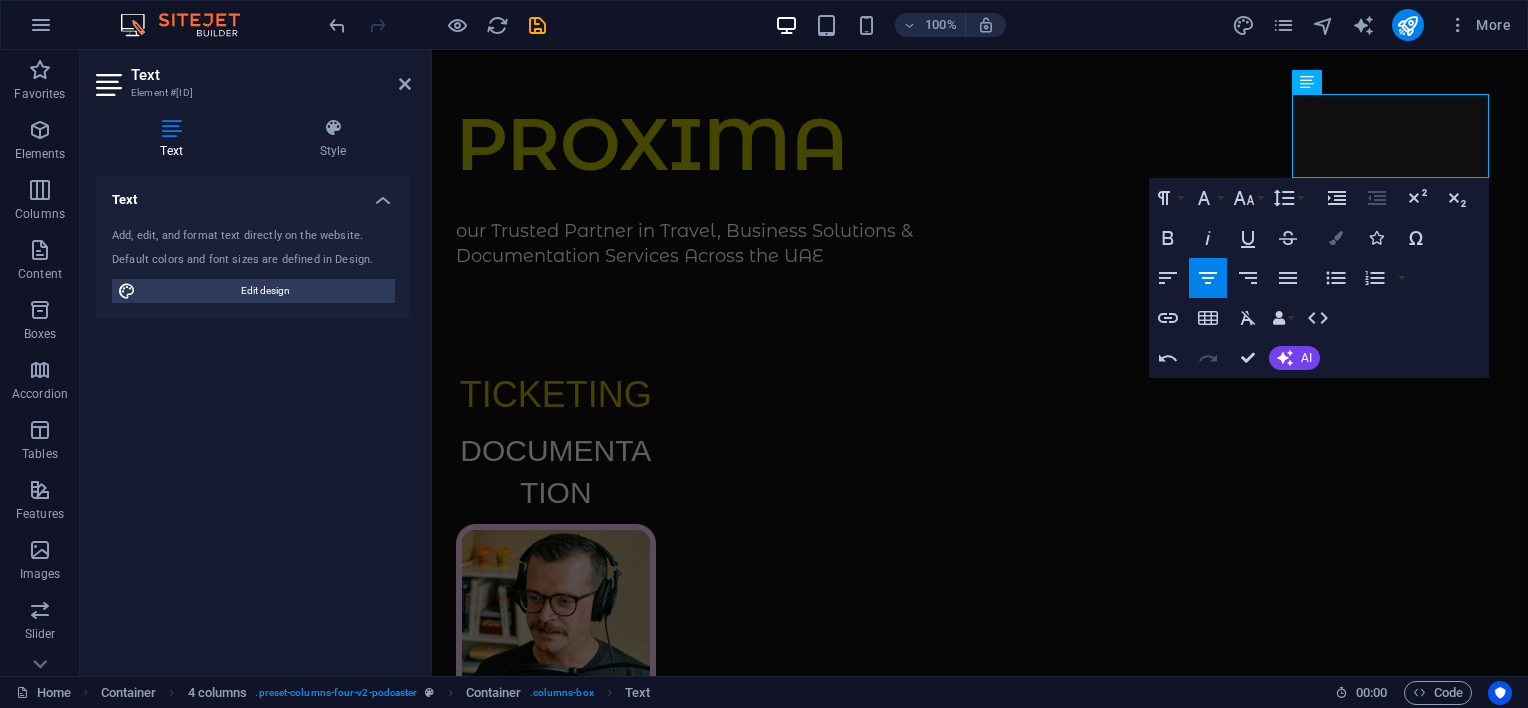 click at bounding box center [1336, 238] 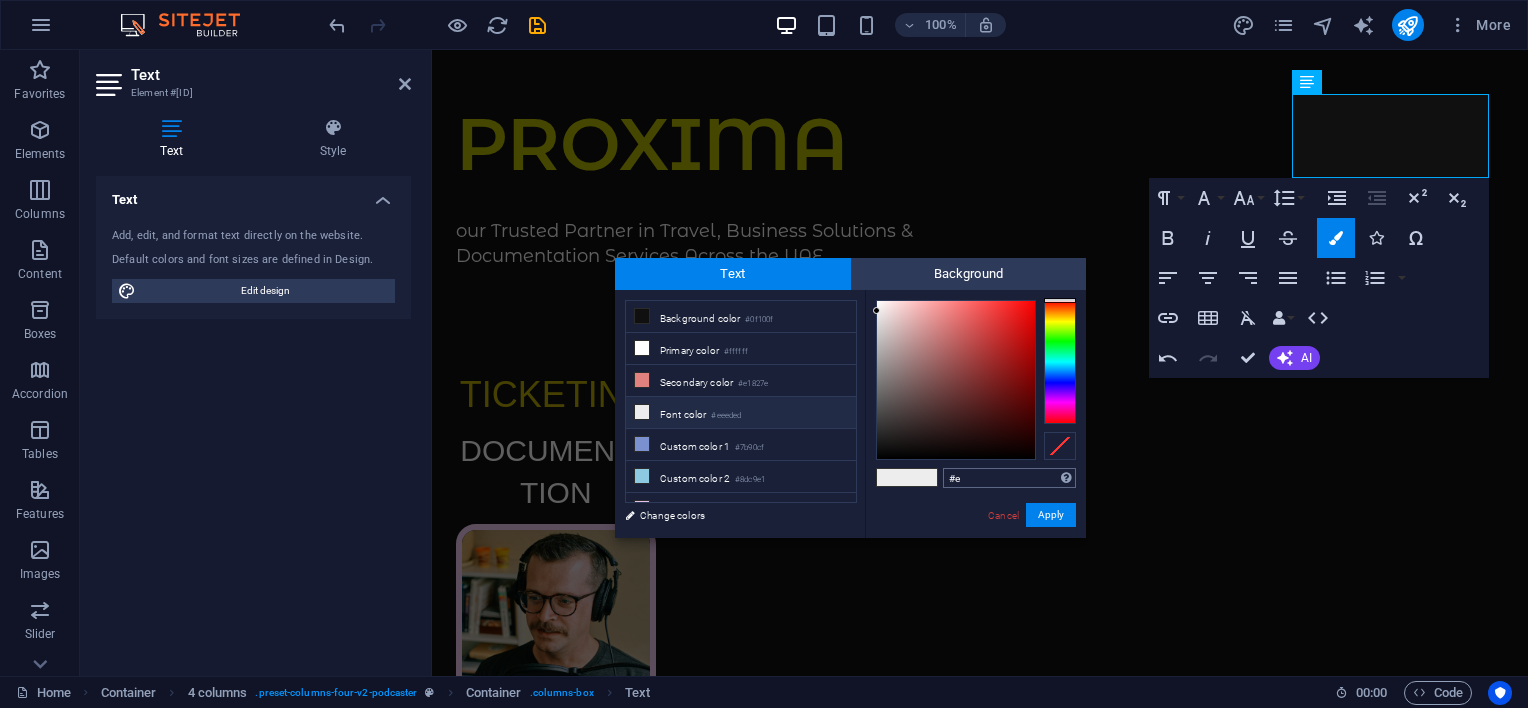 type on "#" 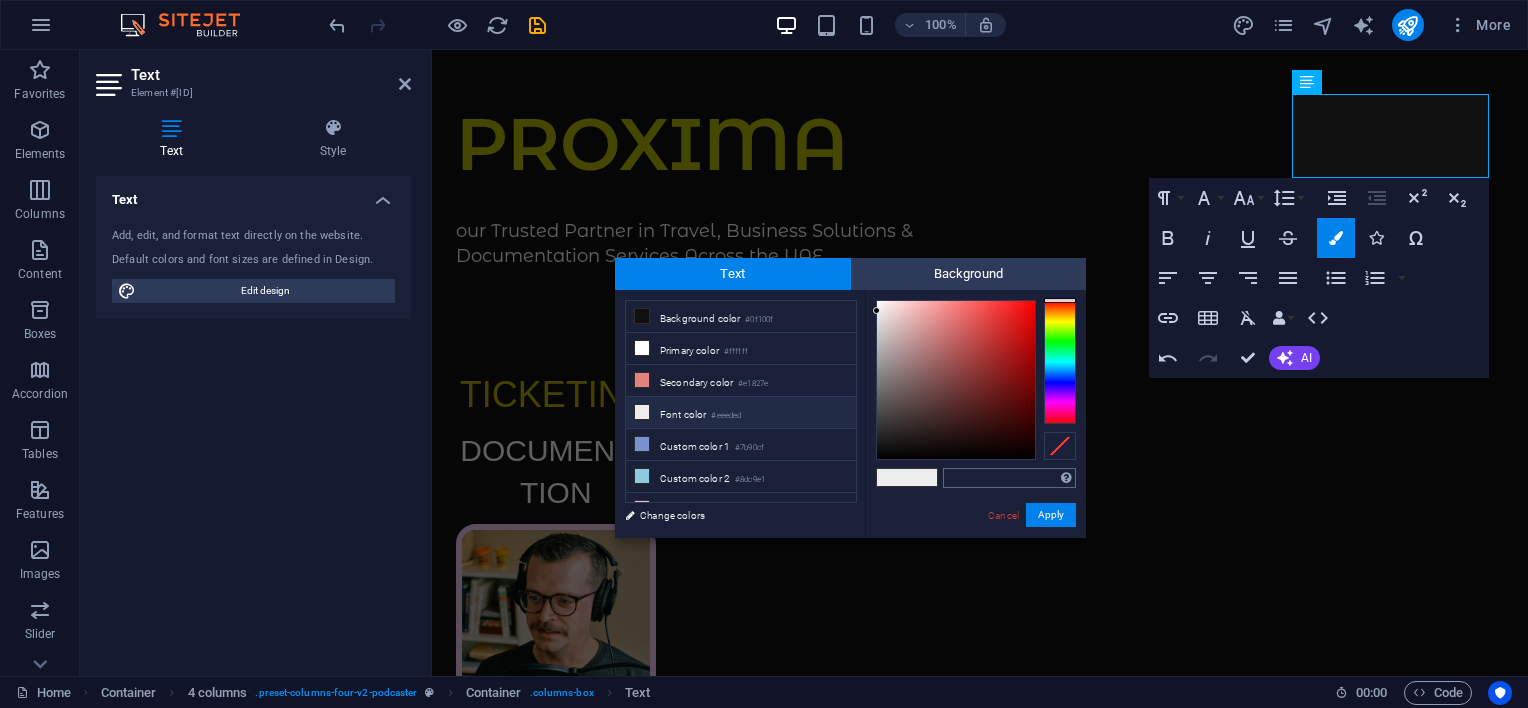 type on "#b0a405" 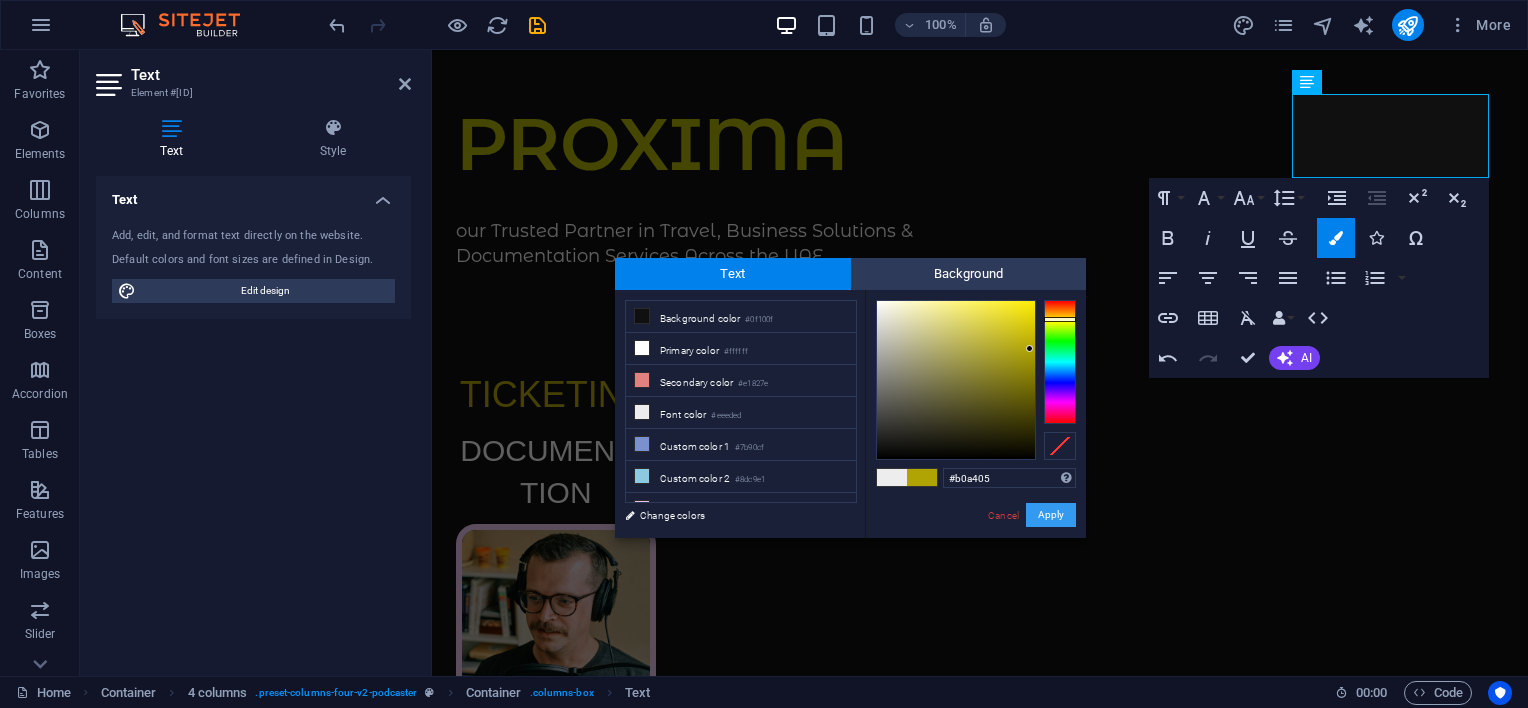 click on "Apply" at bounding box center (1051, 515) 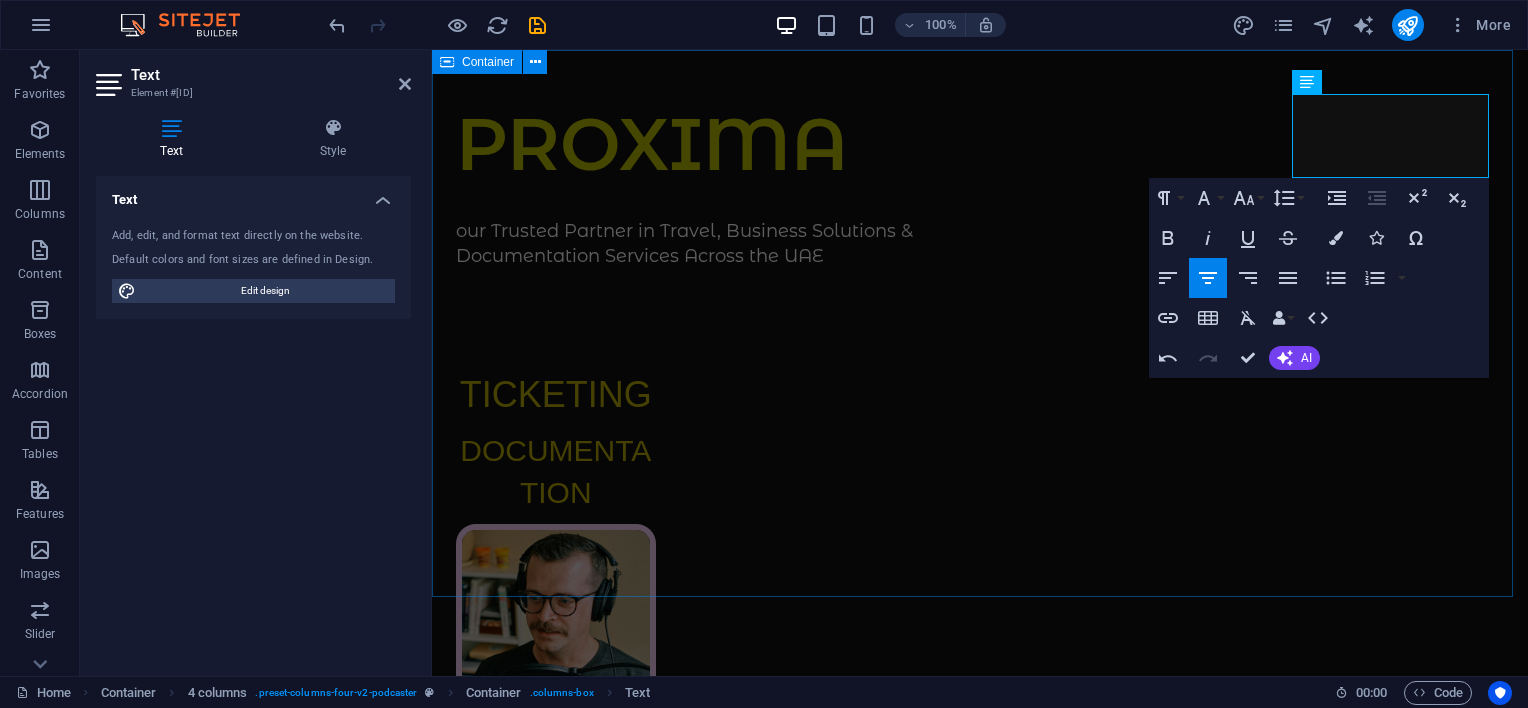 click on "PROXIMA our Trusted Partner in Travel, Business Solutions & Documentation Services Across the UAE TICKETING DOCUMENTATION Supported by:" at bounding box center (980, 600) 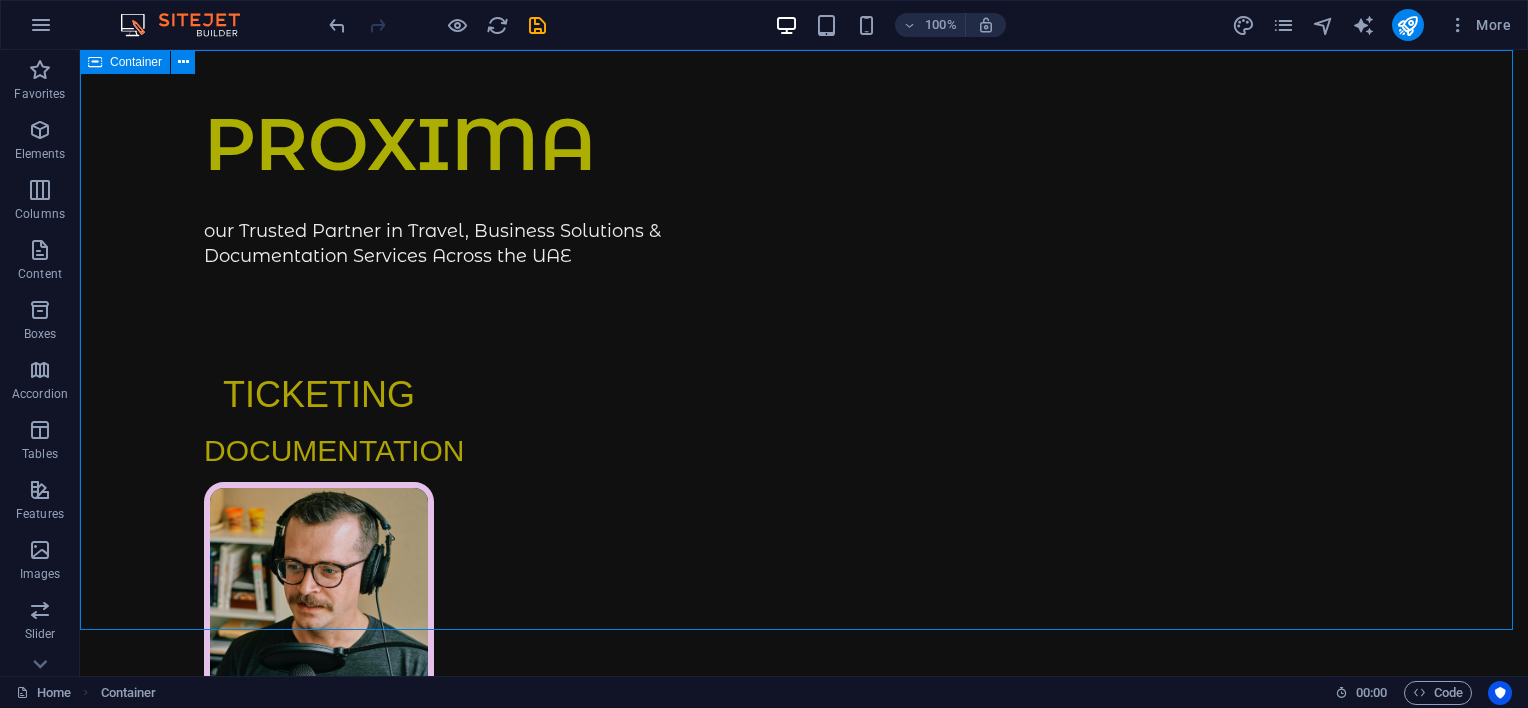 click on "PROXIMA our Trusted Partner in Travel, Business Solutions & Documentation Services Across the UAE TICKETING DOCUMENTATION Supported by:" at bounding box center (804, 609) 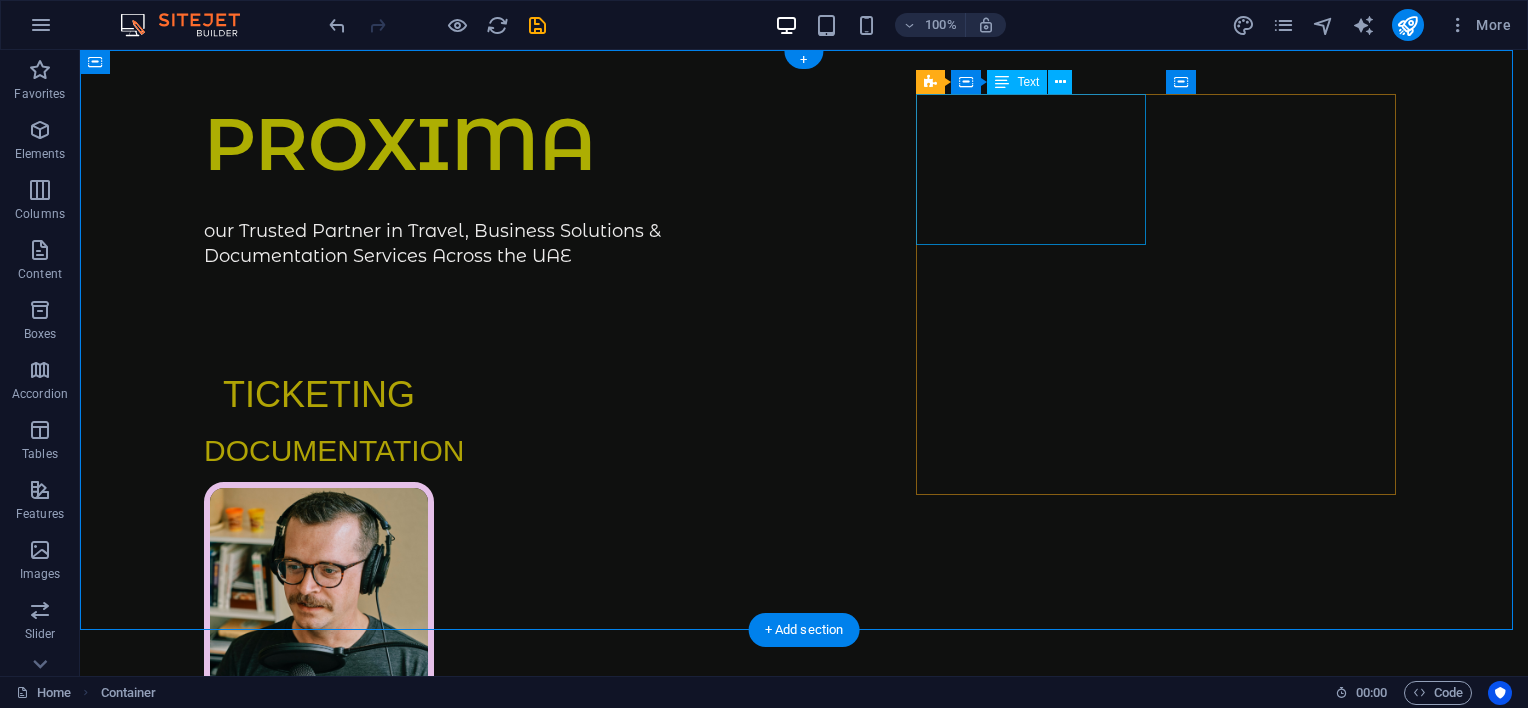 click on "TICKETING" at bounding box center (319, 344) 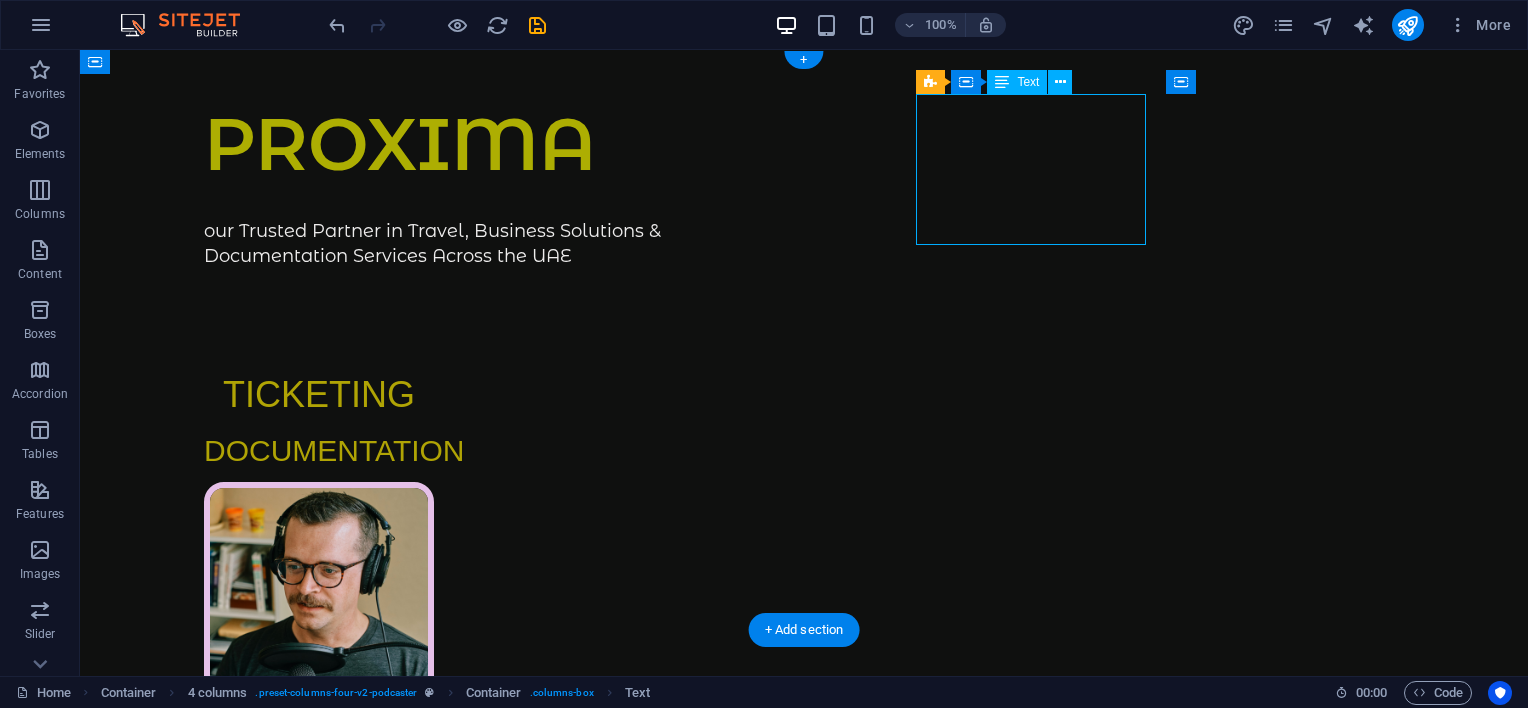 click on "TICKETING" at bounding box center [319, 344] 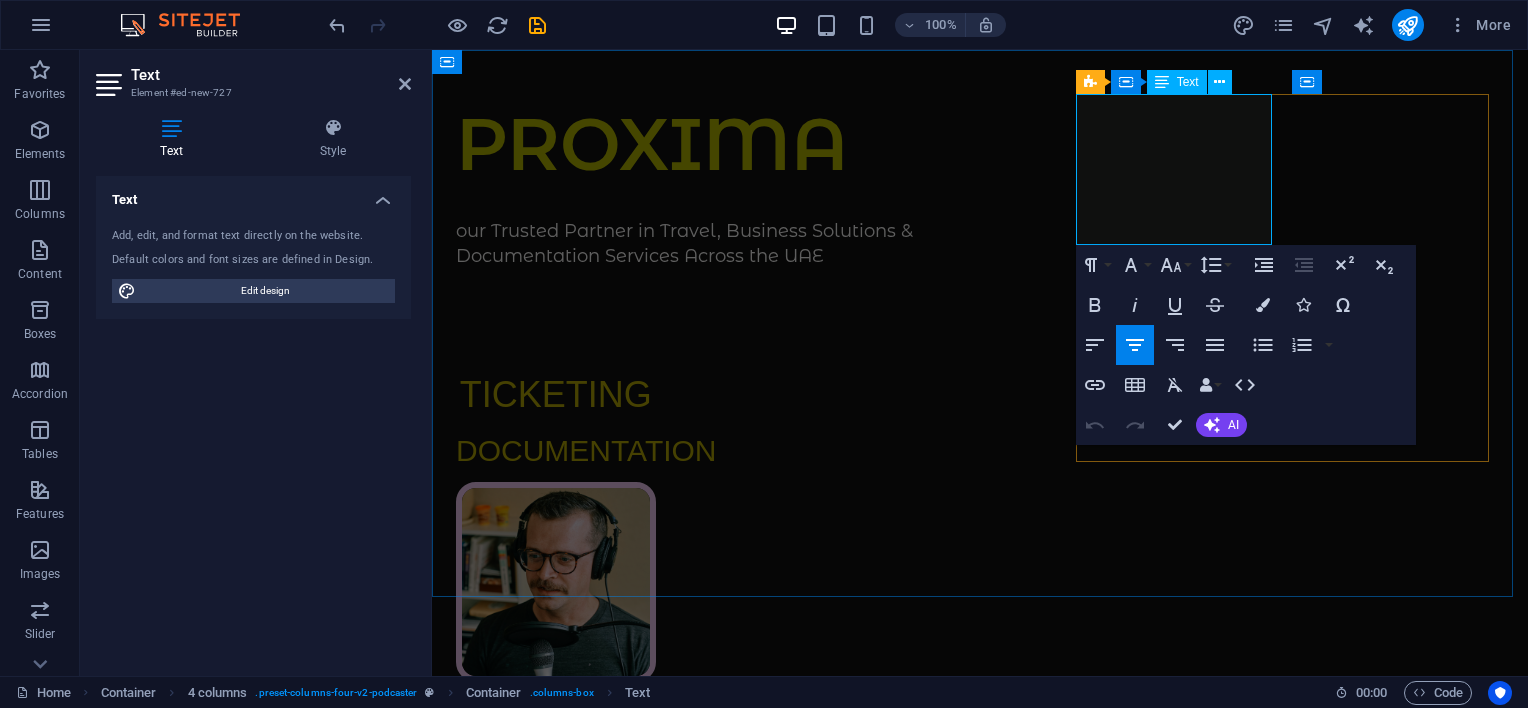 click on "TICKETING" at bounding box center (556, 394) 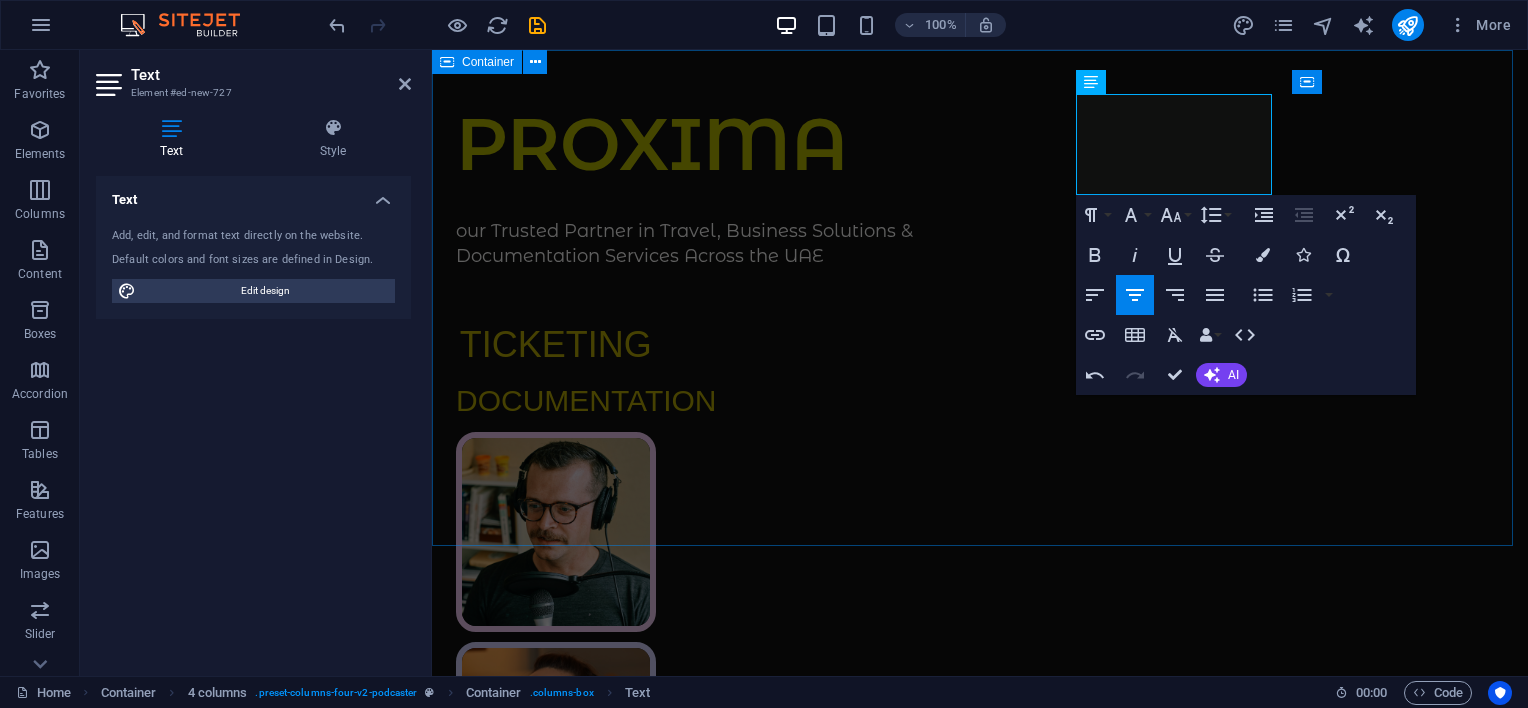 click on "PROXIMA our Trusted Partner in Travel, Business Solutions & Documentation Services Across the UAE TICKETING DOCUMENTATION Supported by:" at bounding box center (980, 553) 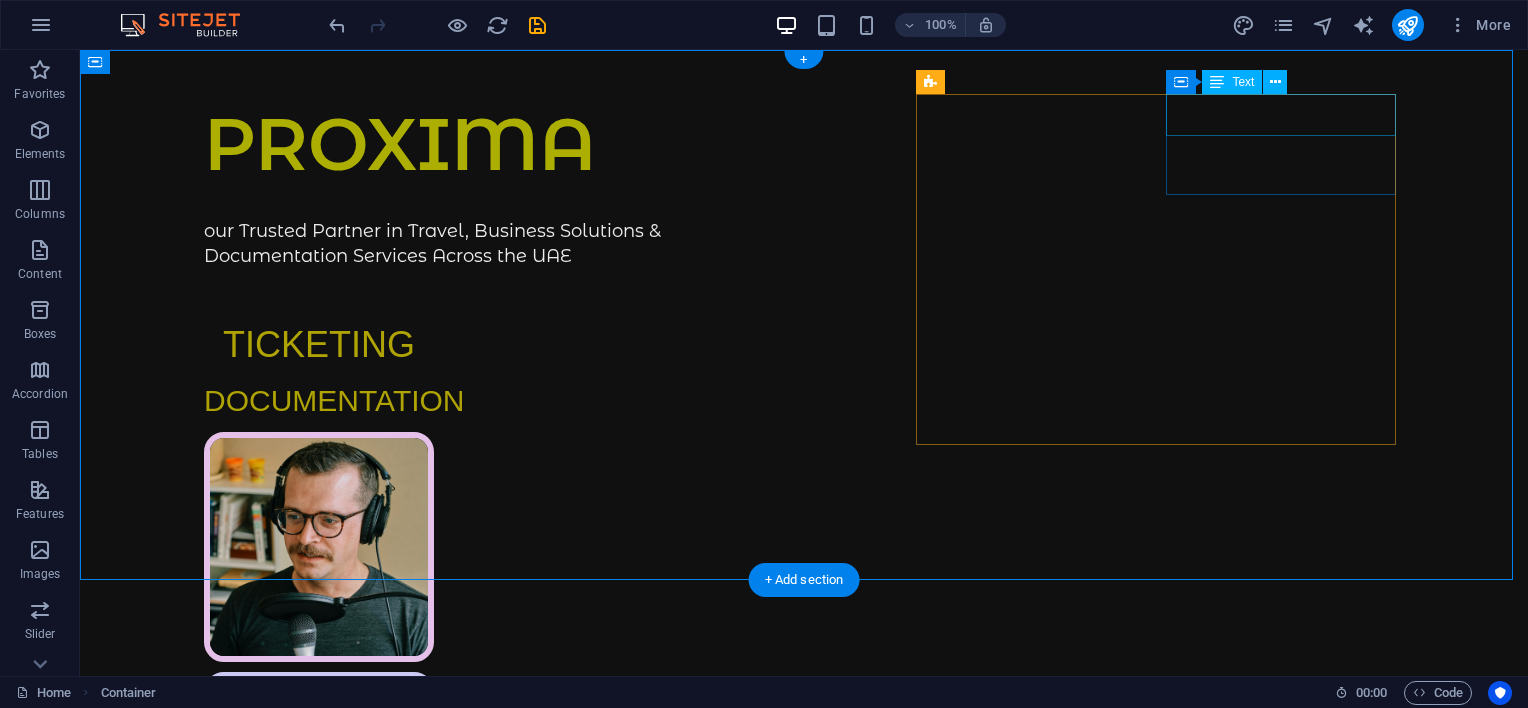 click on "DOCUMENTATION" at bounding box center [319, 401] 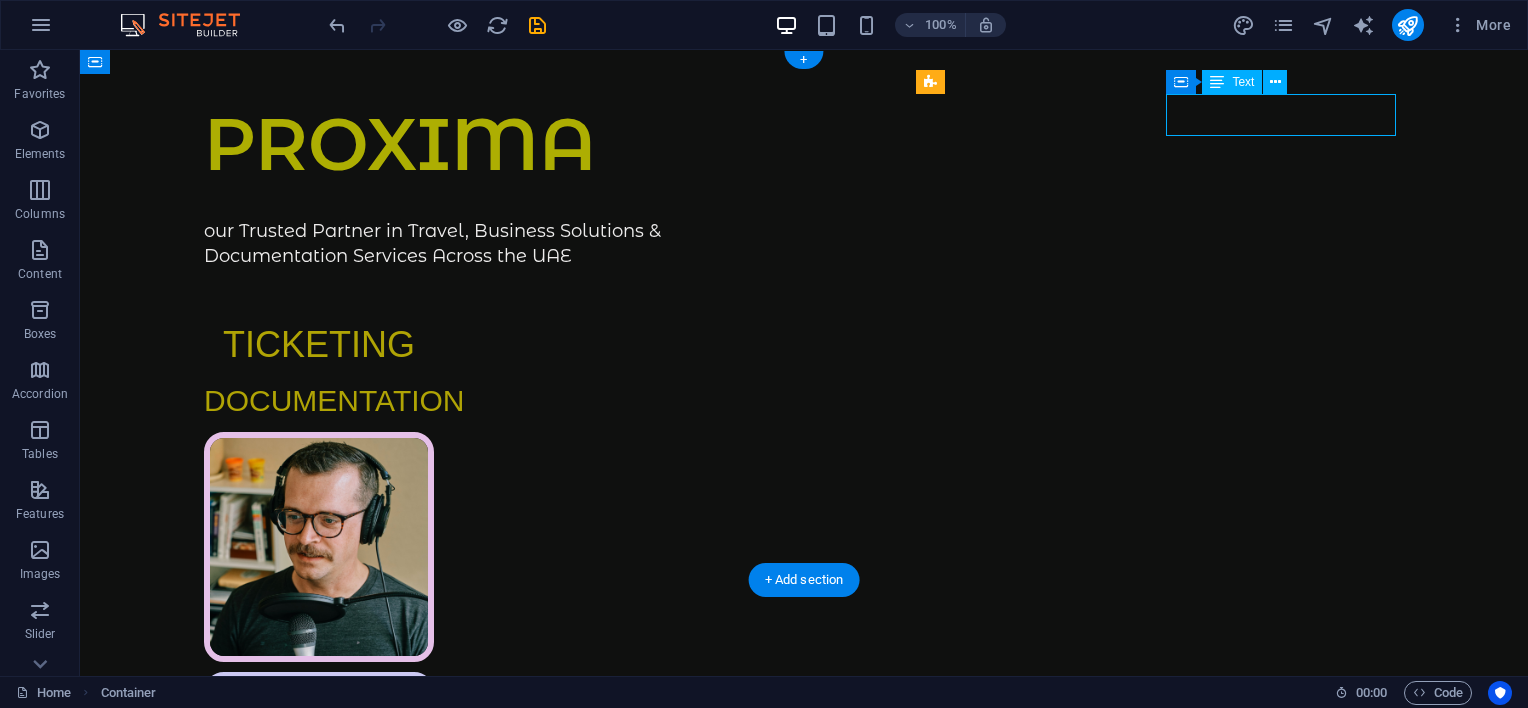 click on "DOCUMENTATION" at bounding box center (319, 401) 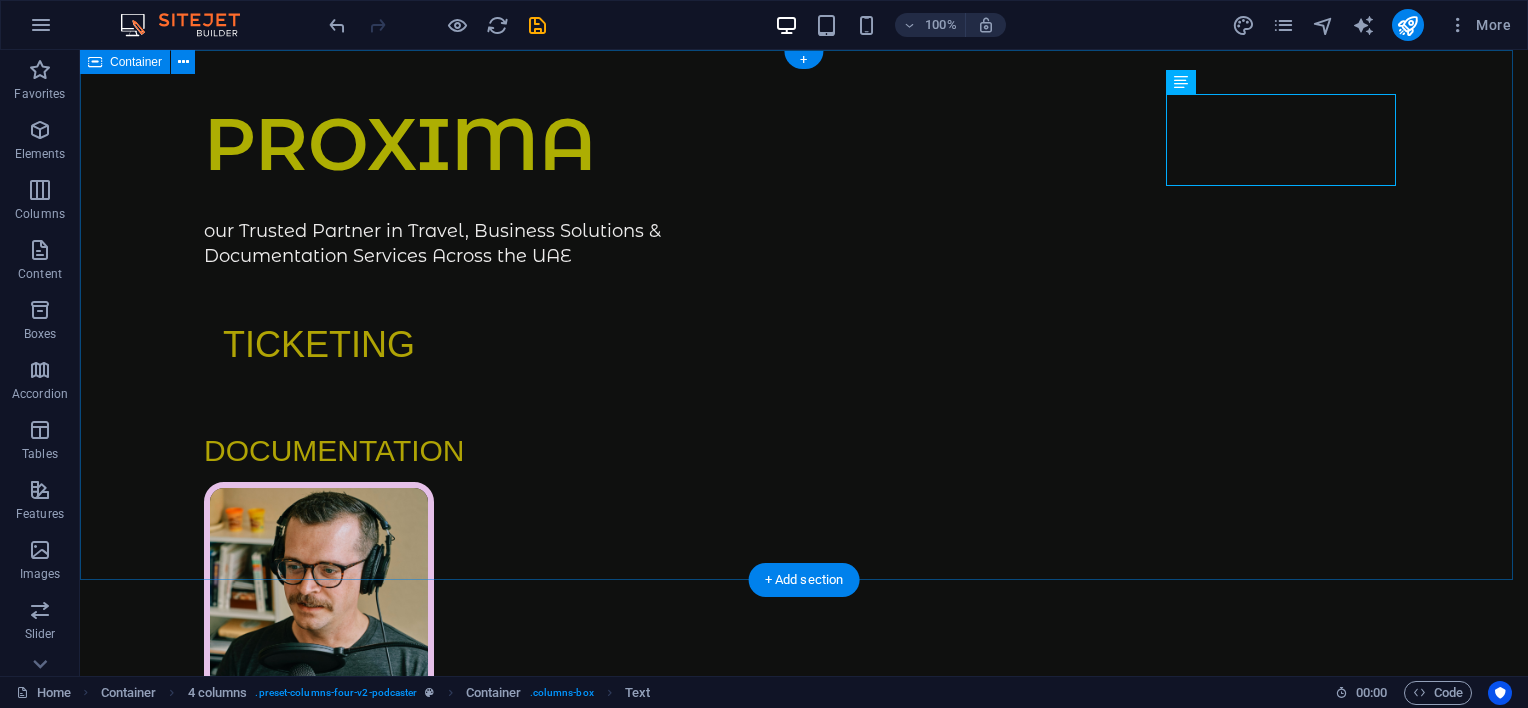 click on "PROXIMA our Trusted Partner in Travel, Business Solutions & Documentation Services Across the UAE TICKETING DOCUMENTATION Supported by:" at bounding box center (804, 609) 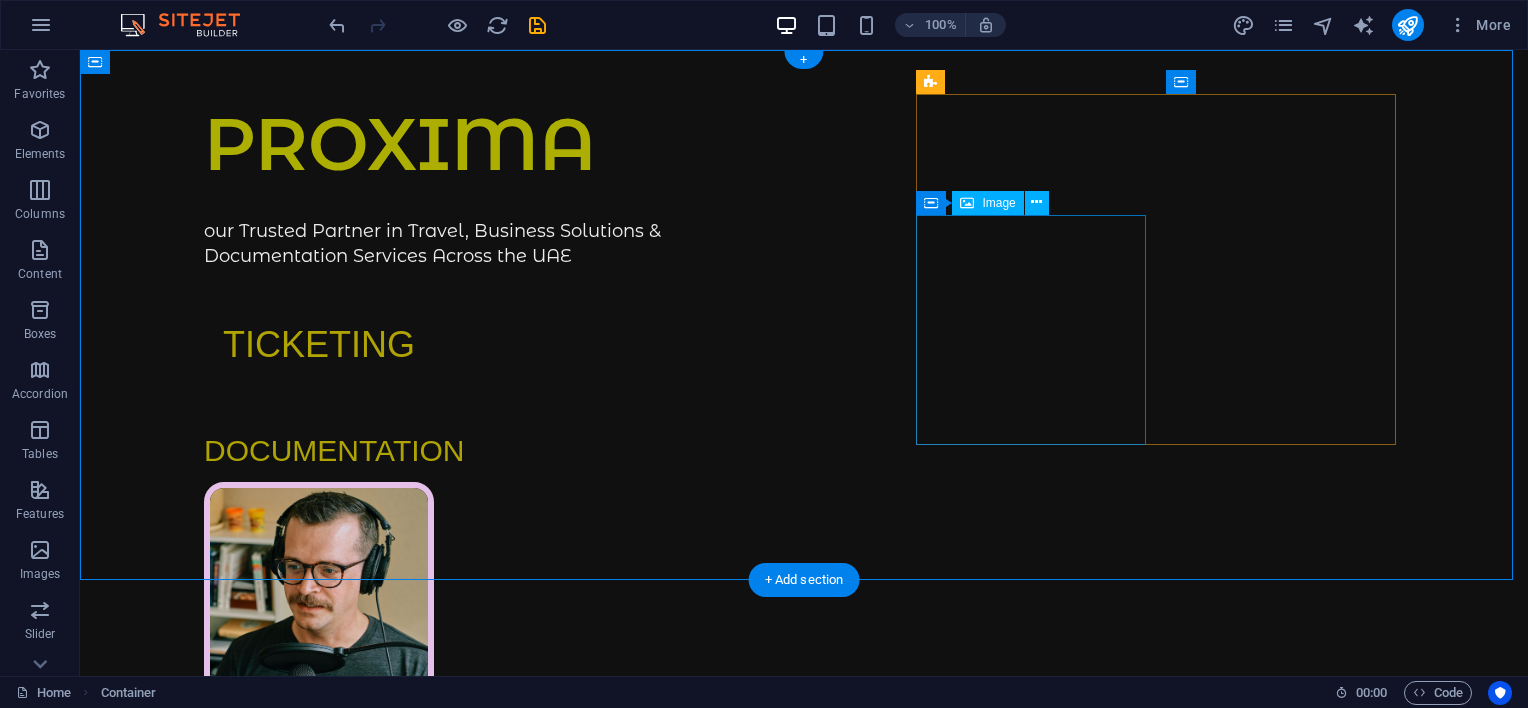 click at bounding box center [319, 597] 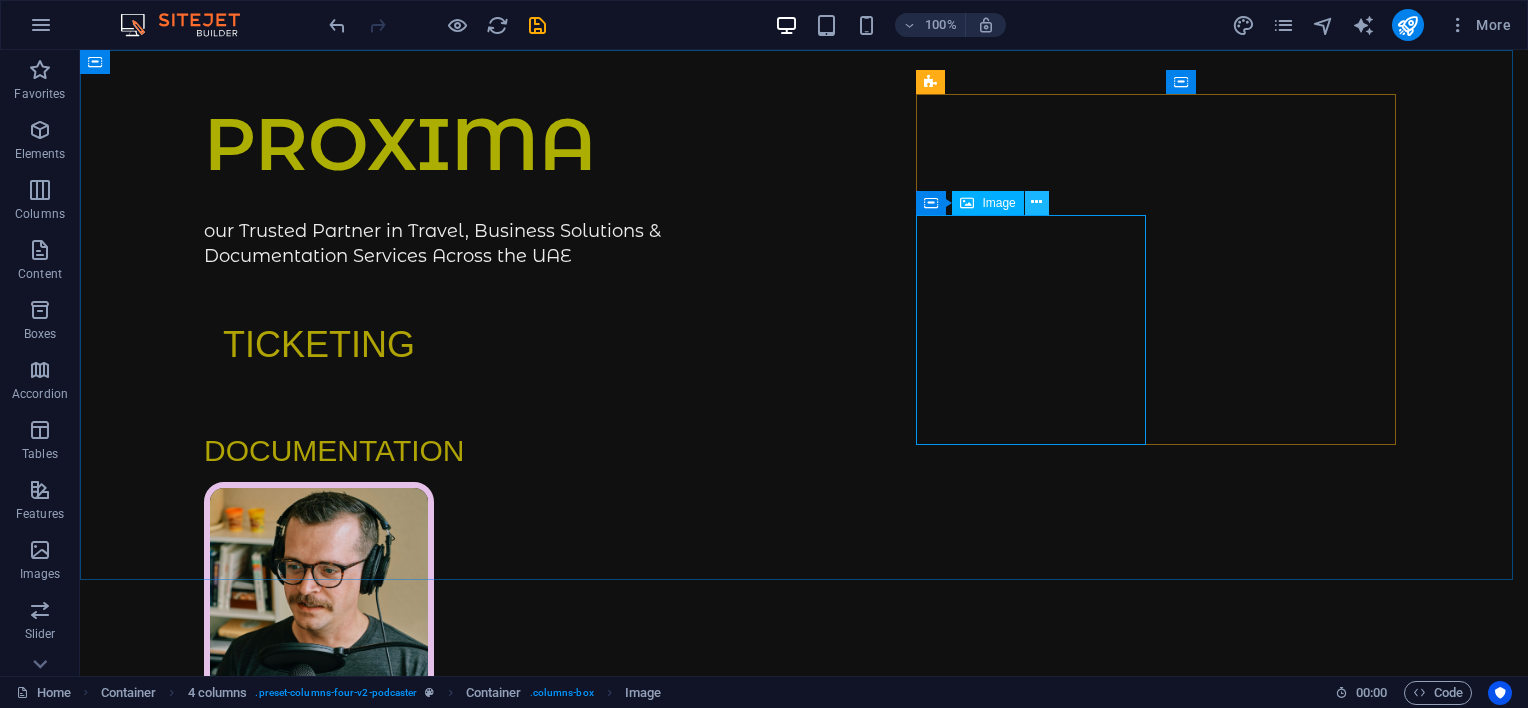 click at bounding box center (1036, 202) 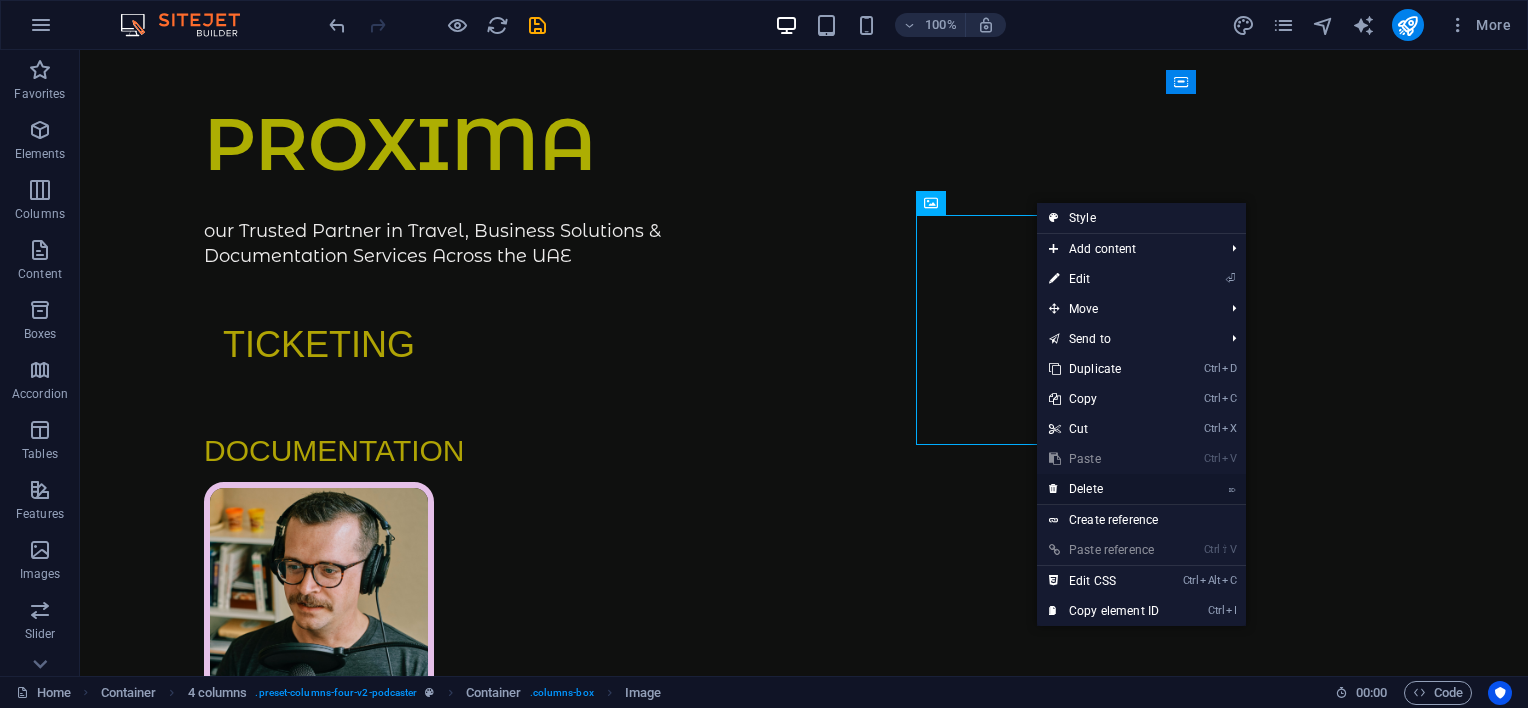 click on "⌦  Delete" at bounding box center (1104, 489) 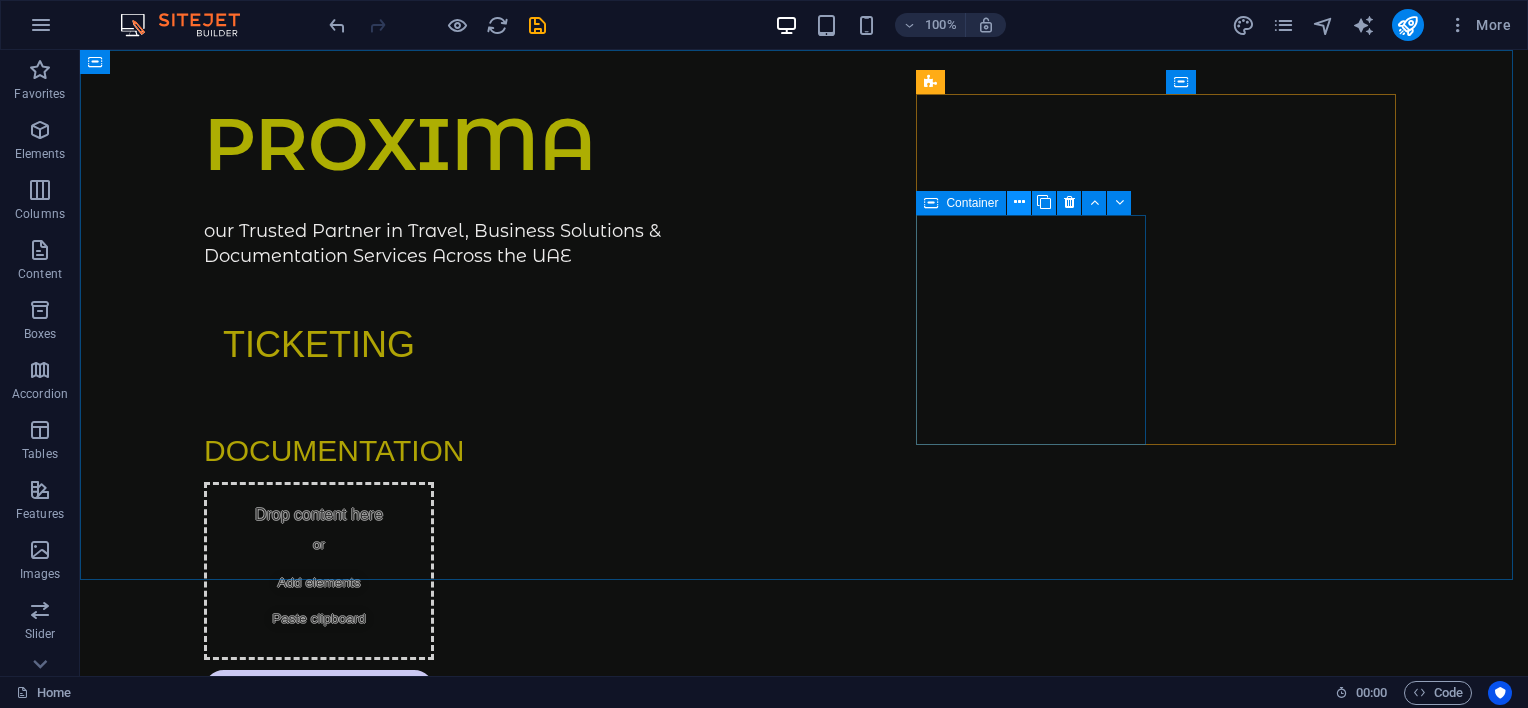 click at bounding box center (1019, 202) 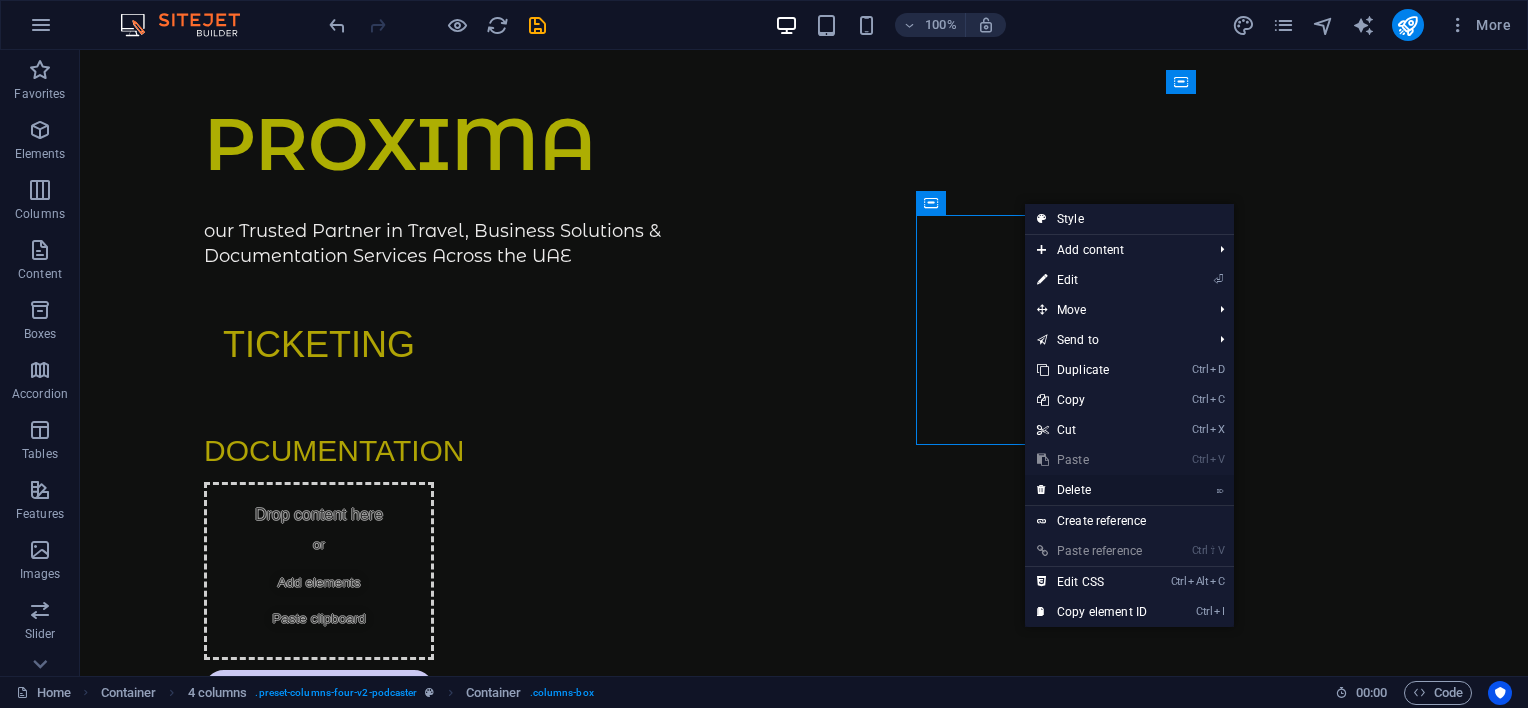 click on "⌦  Delete" at bounding box center [1092, 490] 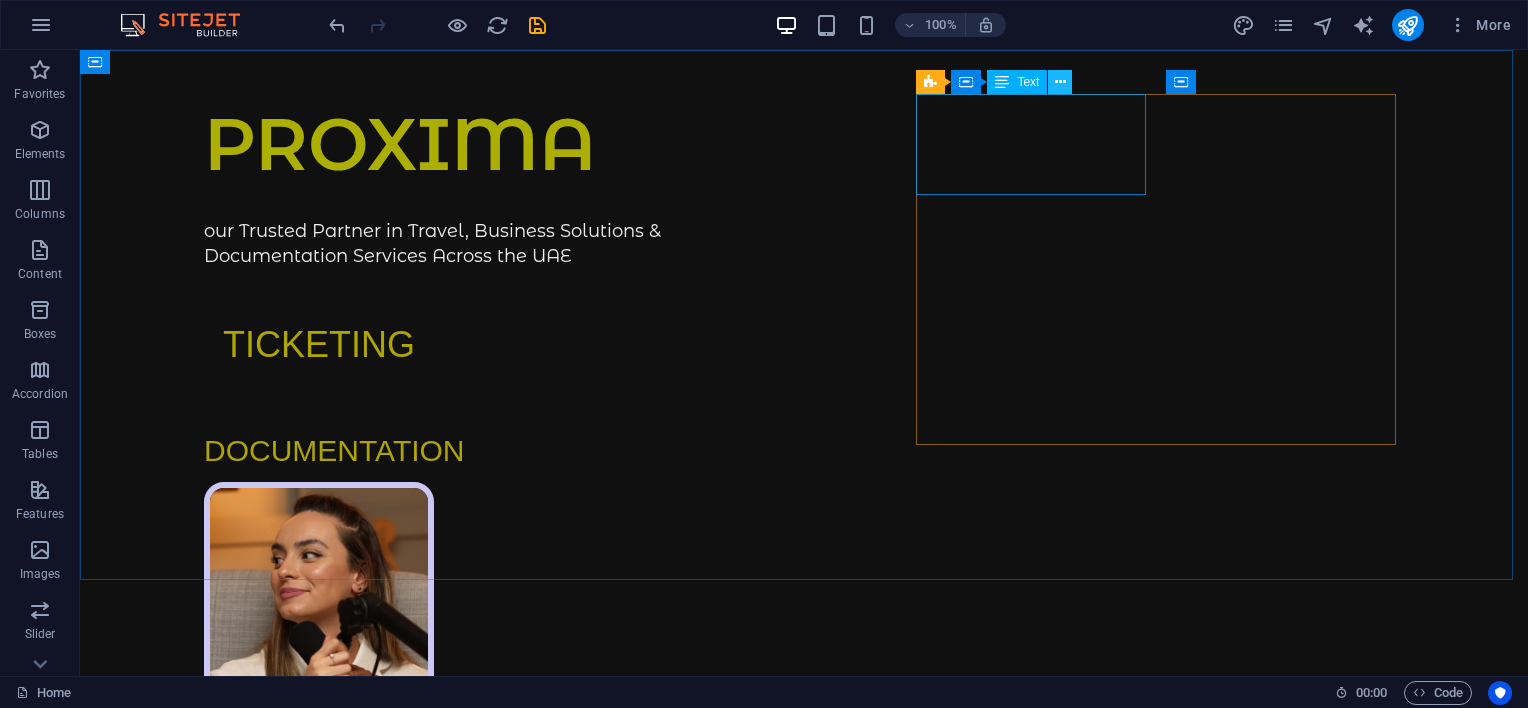 click at bounding box center (1060, 82) 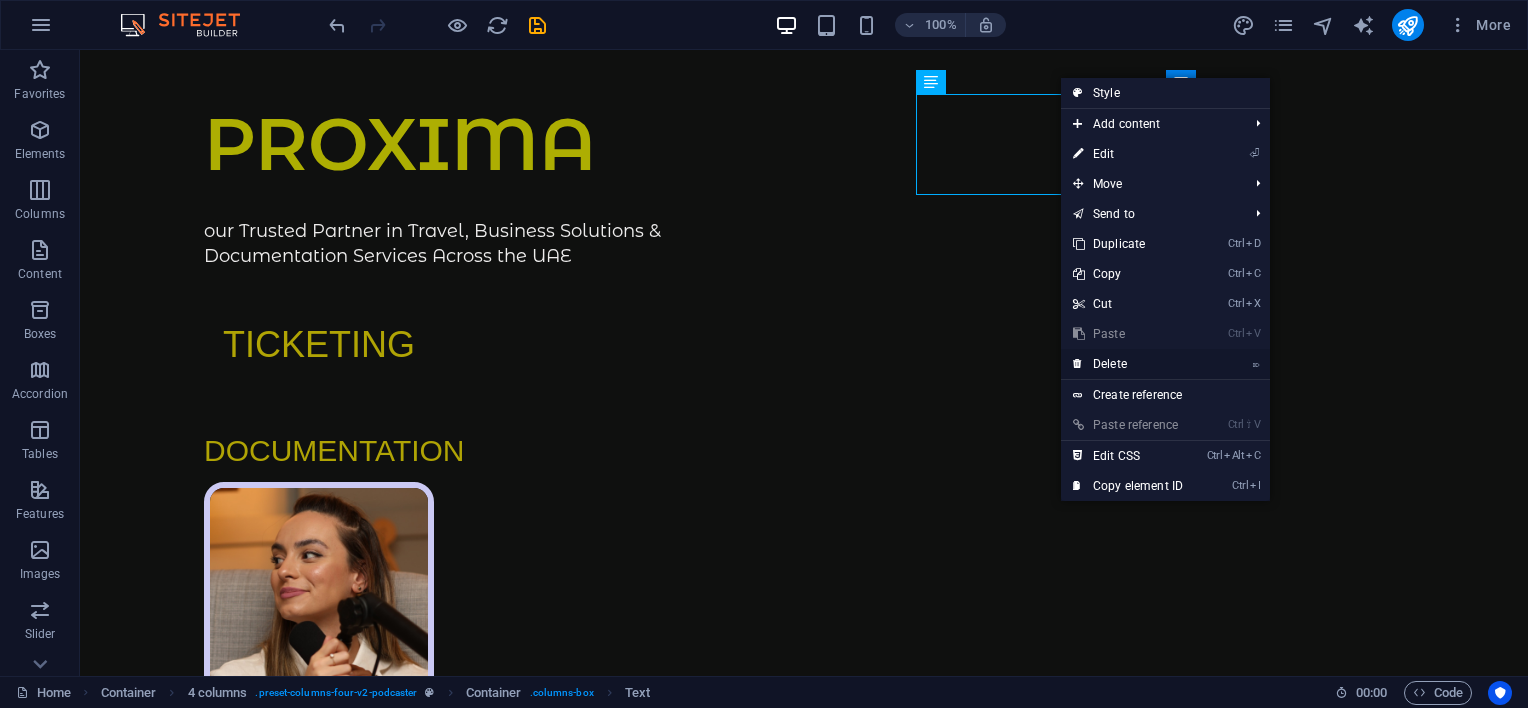 click on "⌦  Delete" at bounding box center [1128, 364] 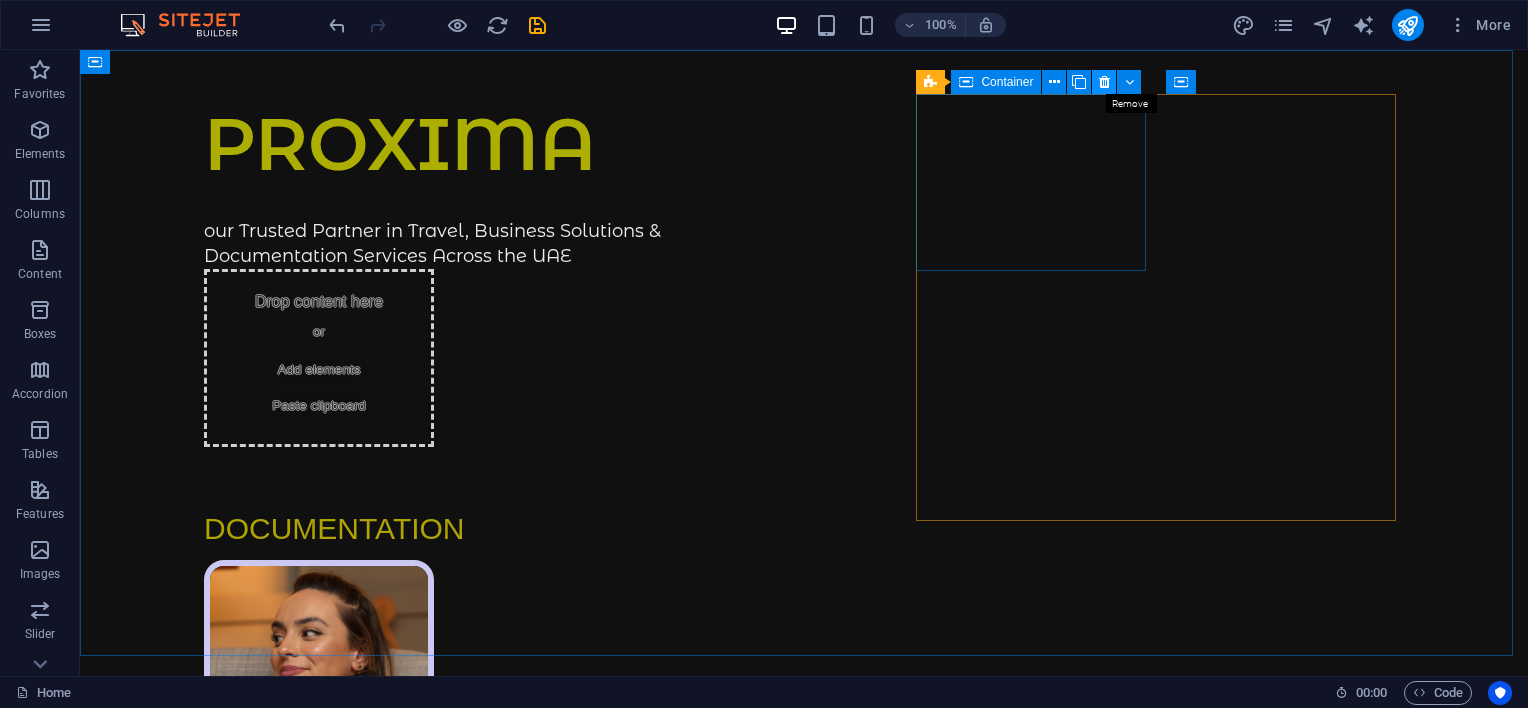 click at bounding box center [1104, 82] 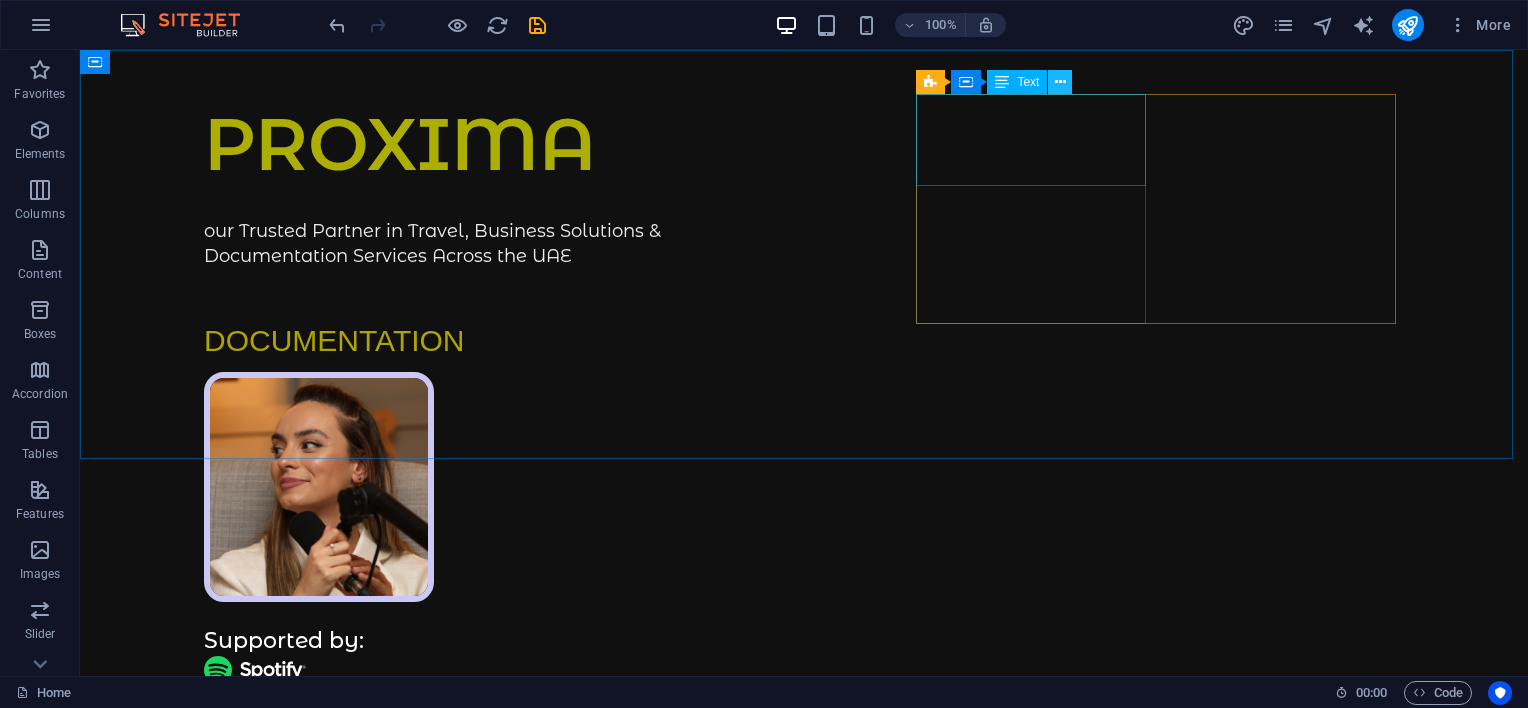click at bounding box center [1060, 82] 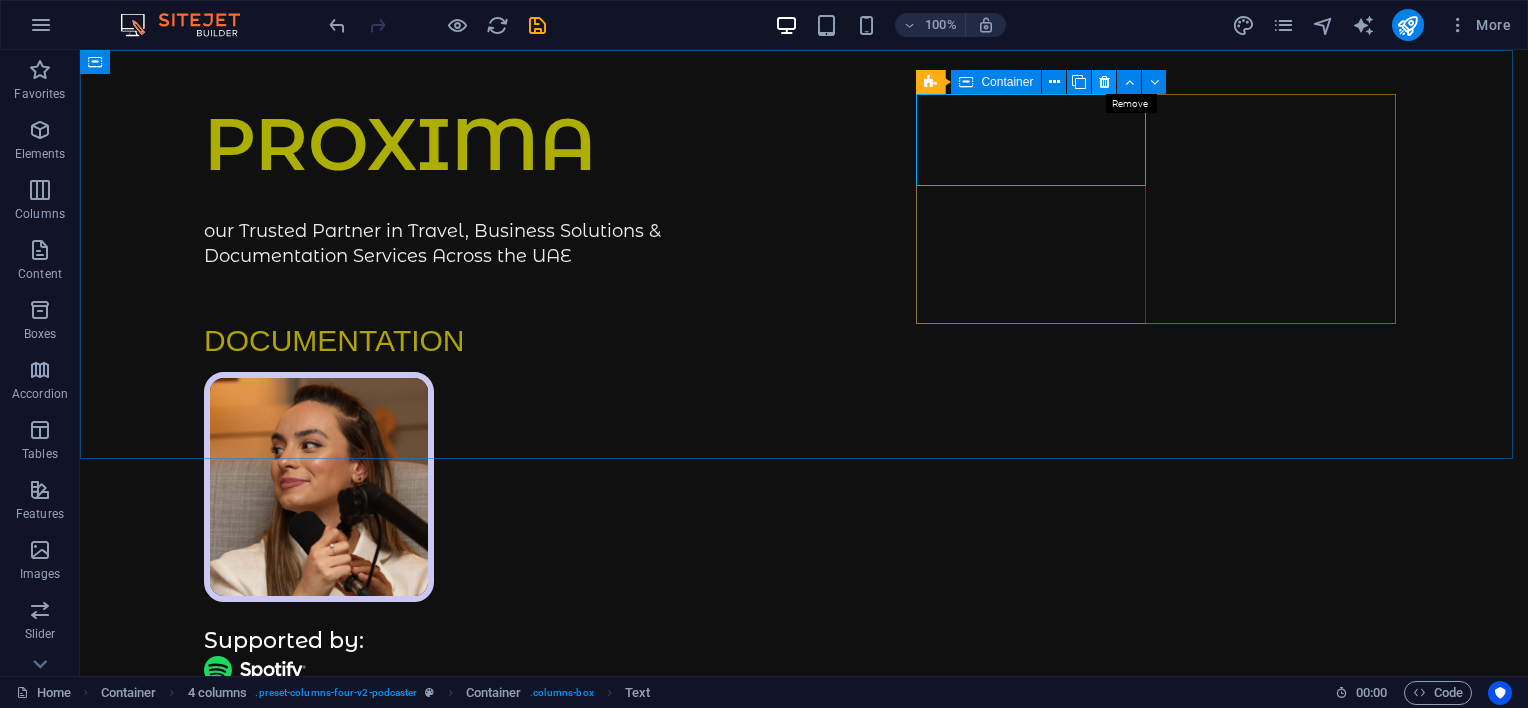 click at bounding box center [1104, 82] 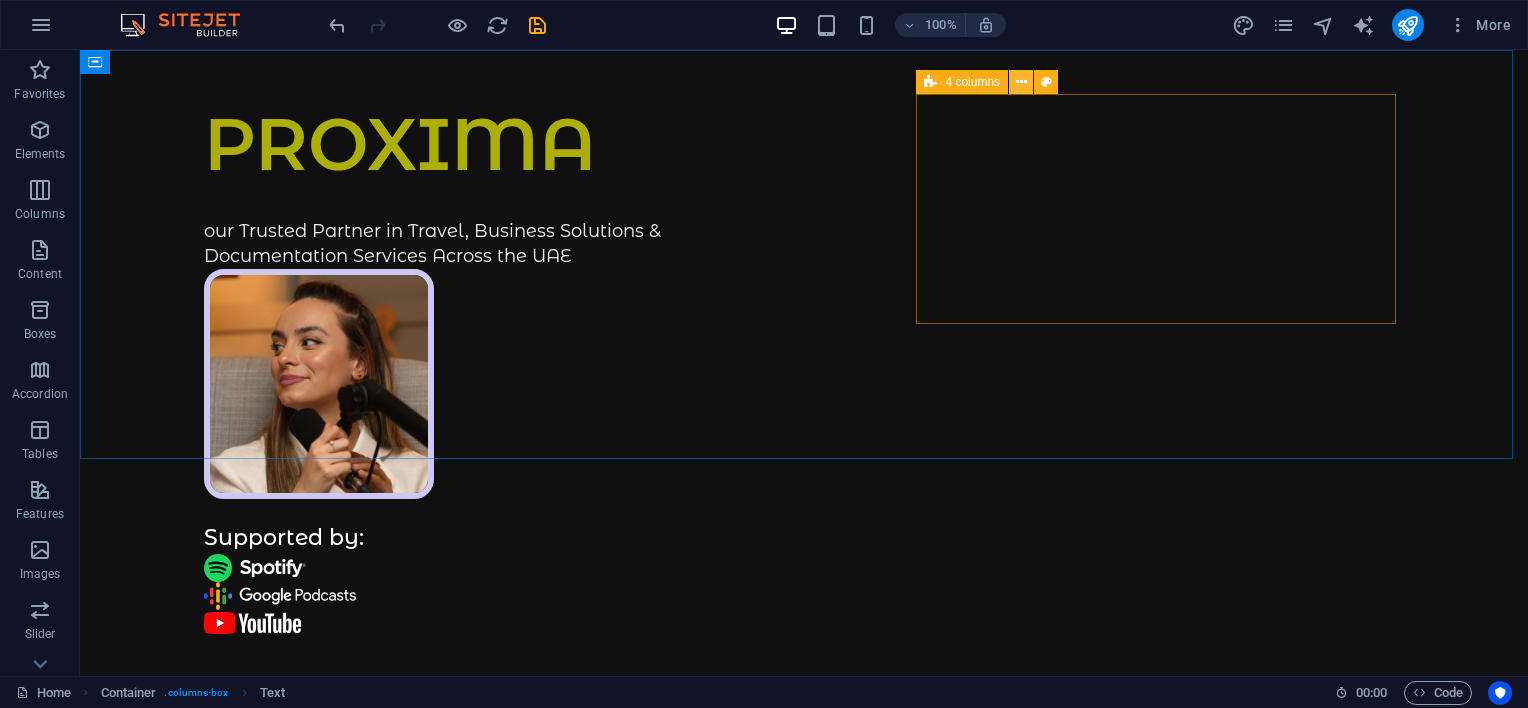 click at bounding box center [1021, 82] 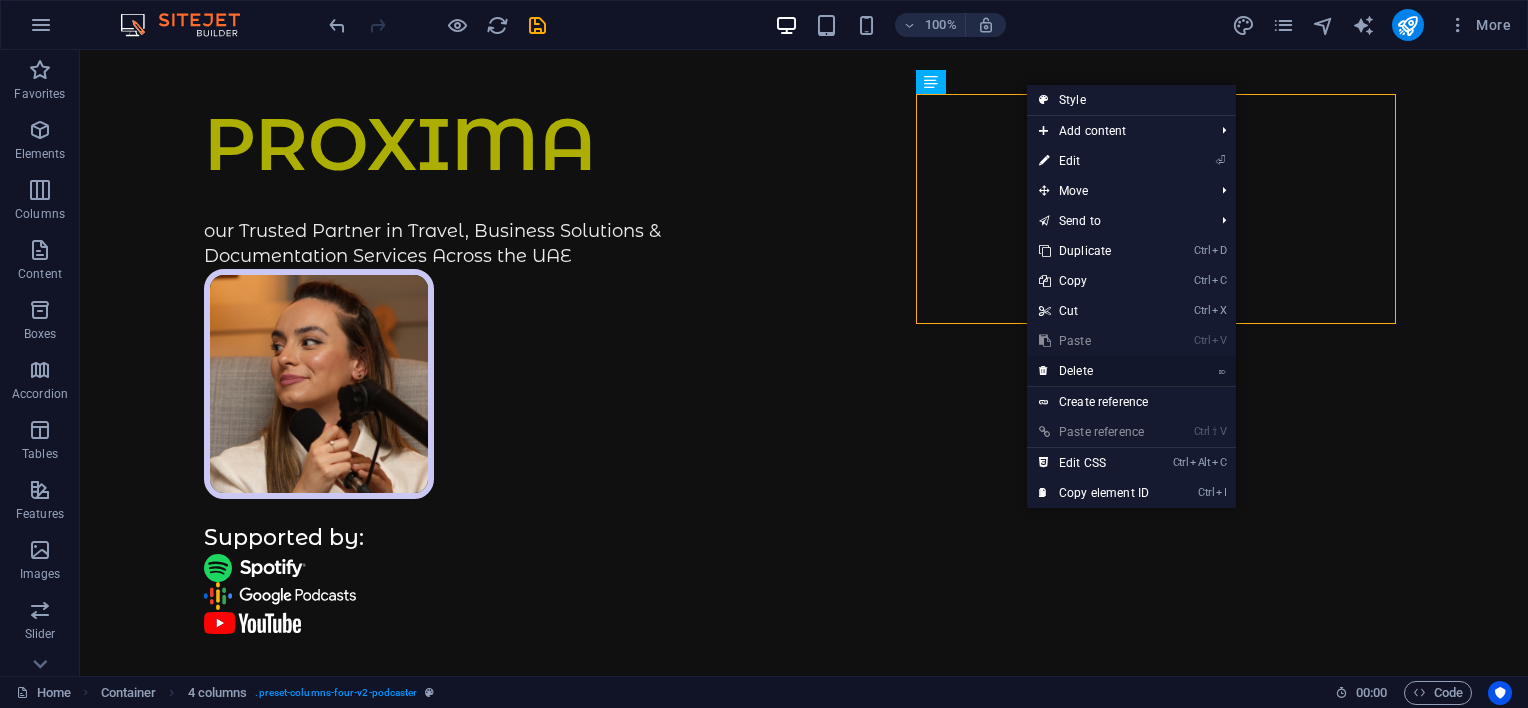 click on "⌦  Delete" at bounding box center (1094, 371) 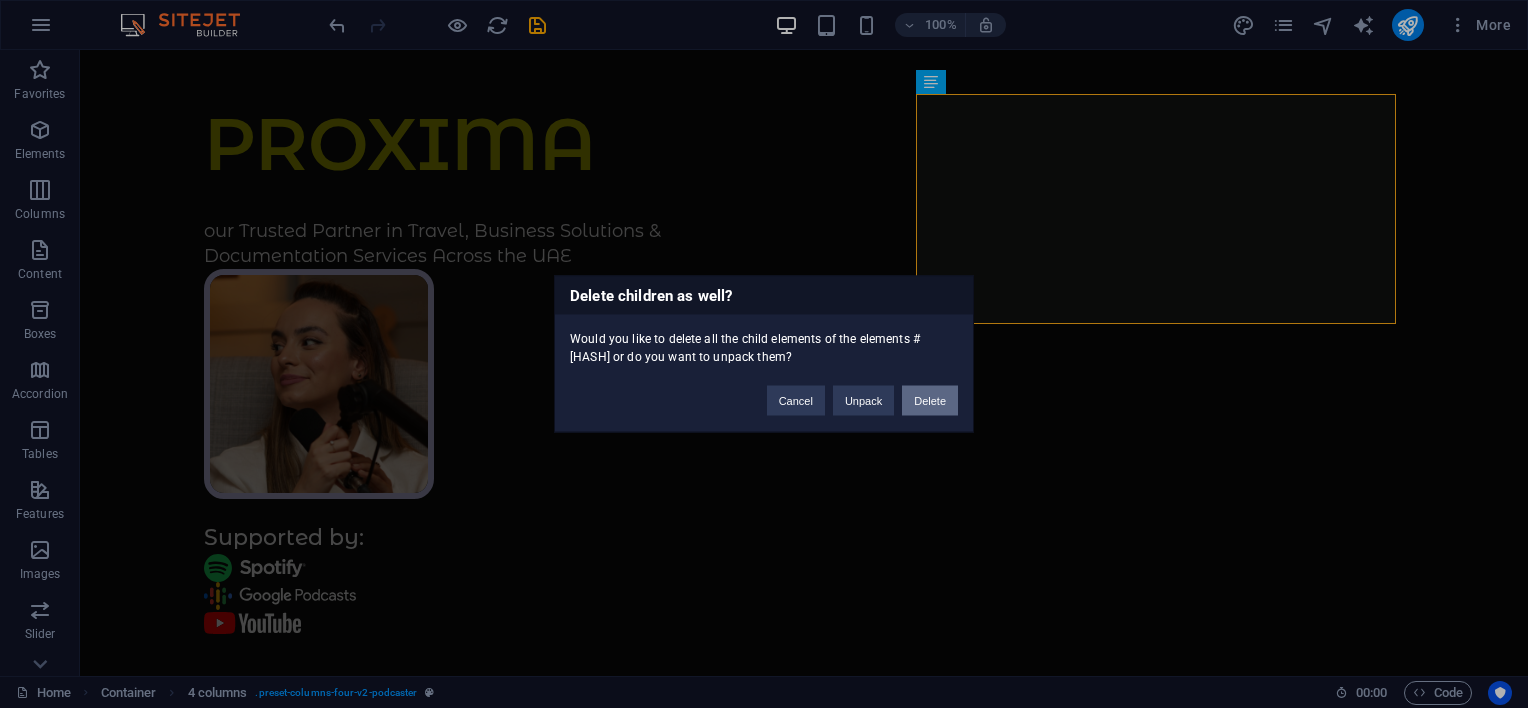 click on "Delete" at bounding box center (930, 401) 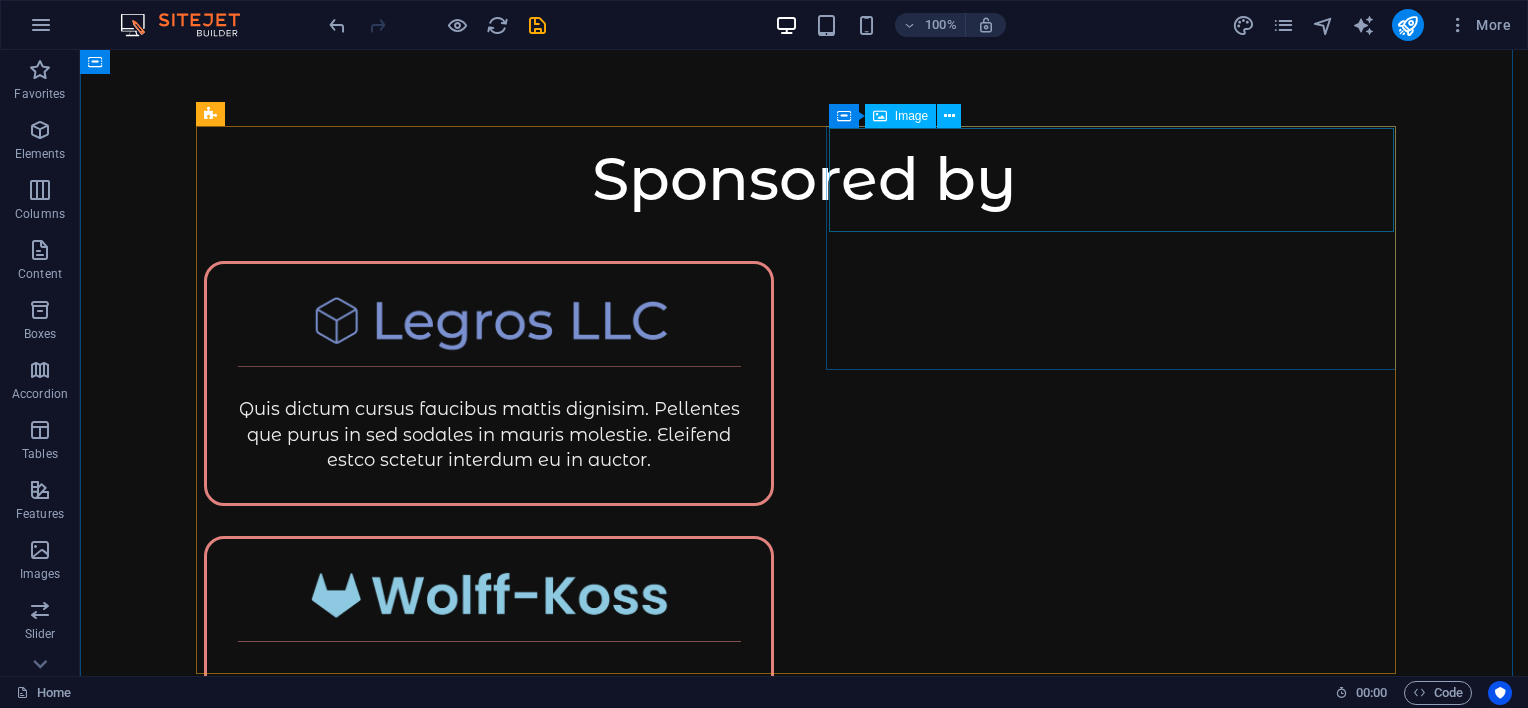 scroll, scrollTop: 0, scrollLeft: 0, axis: both 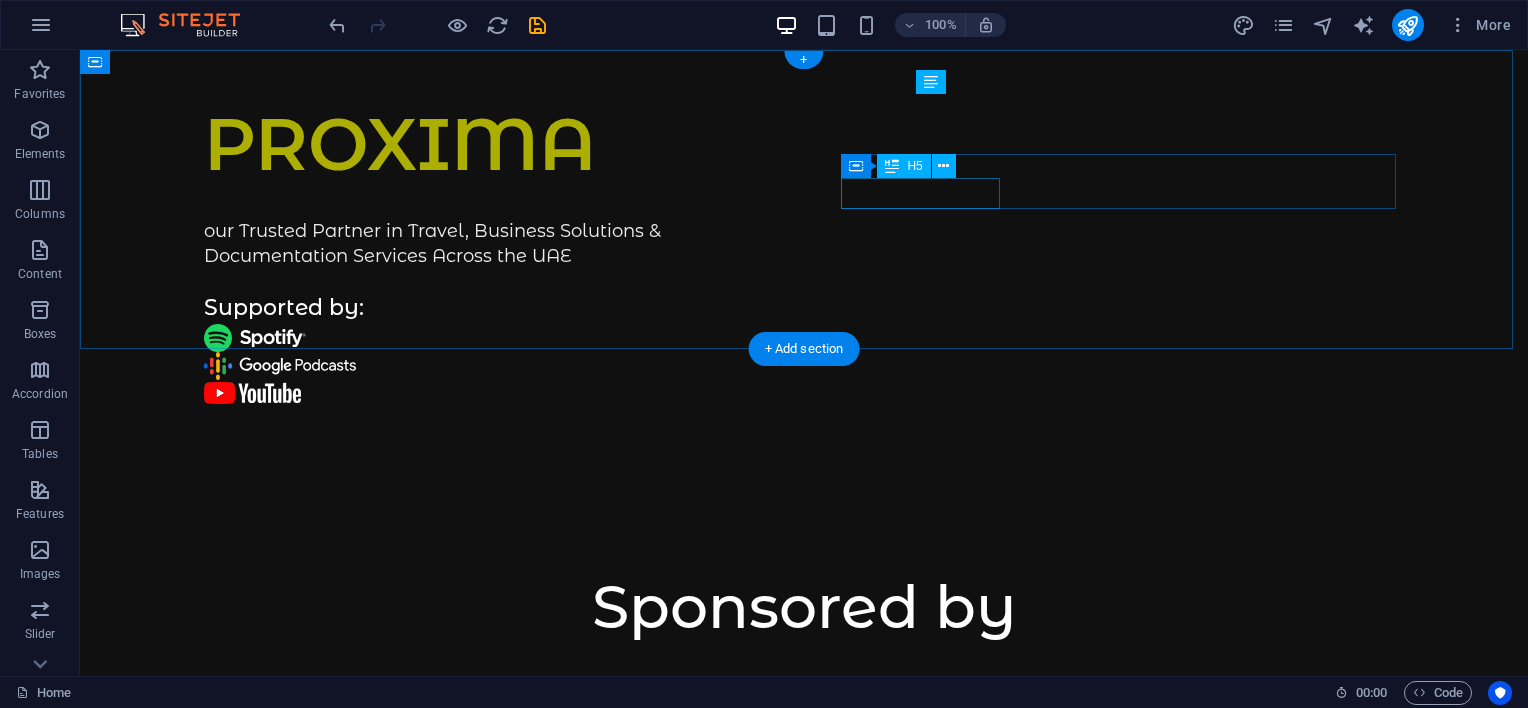 click on "Supported by:" at bounding box center (804, 308) 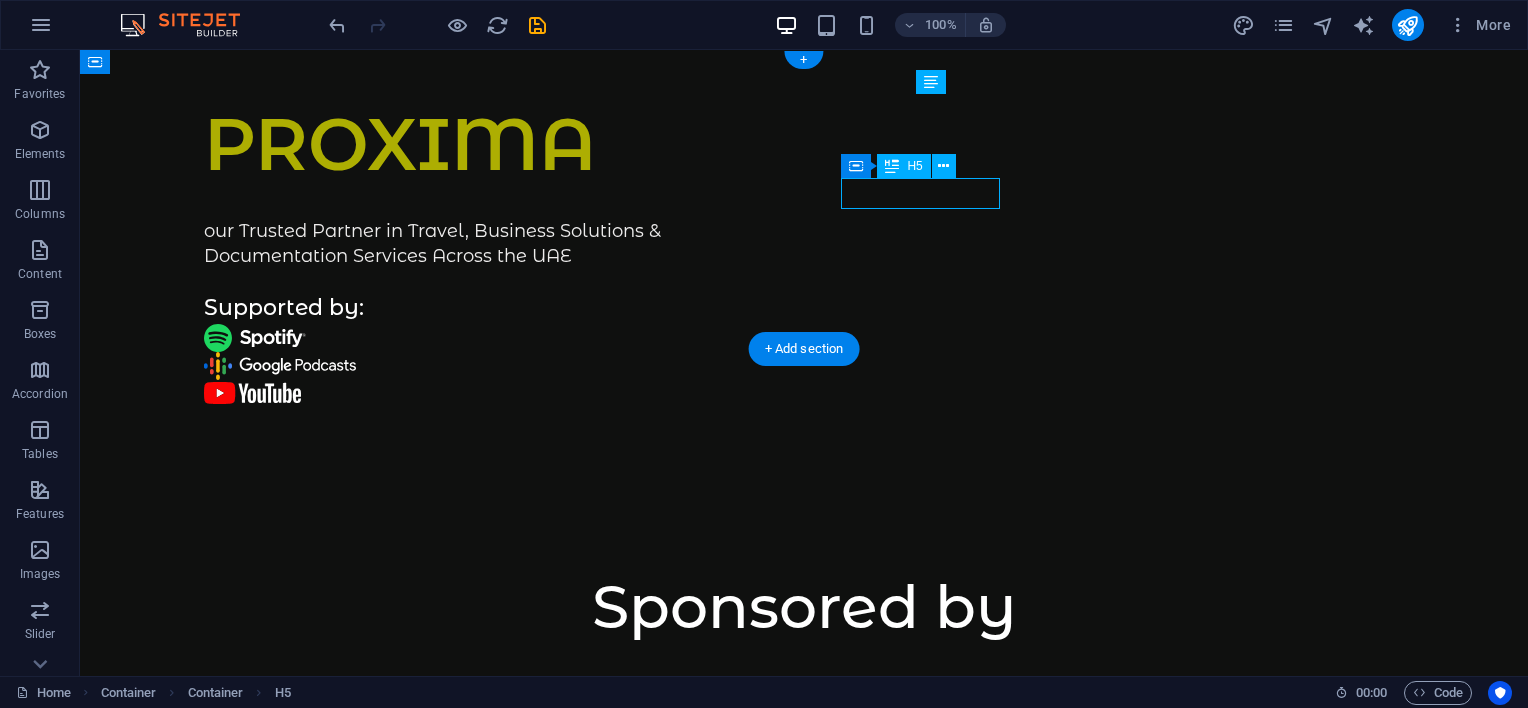 click on "Supported by:" at bounding box center [804, 308] 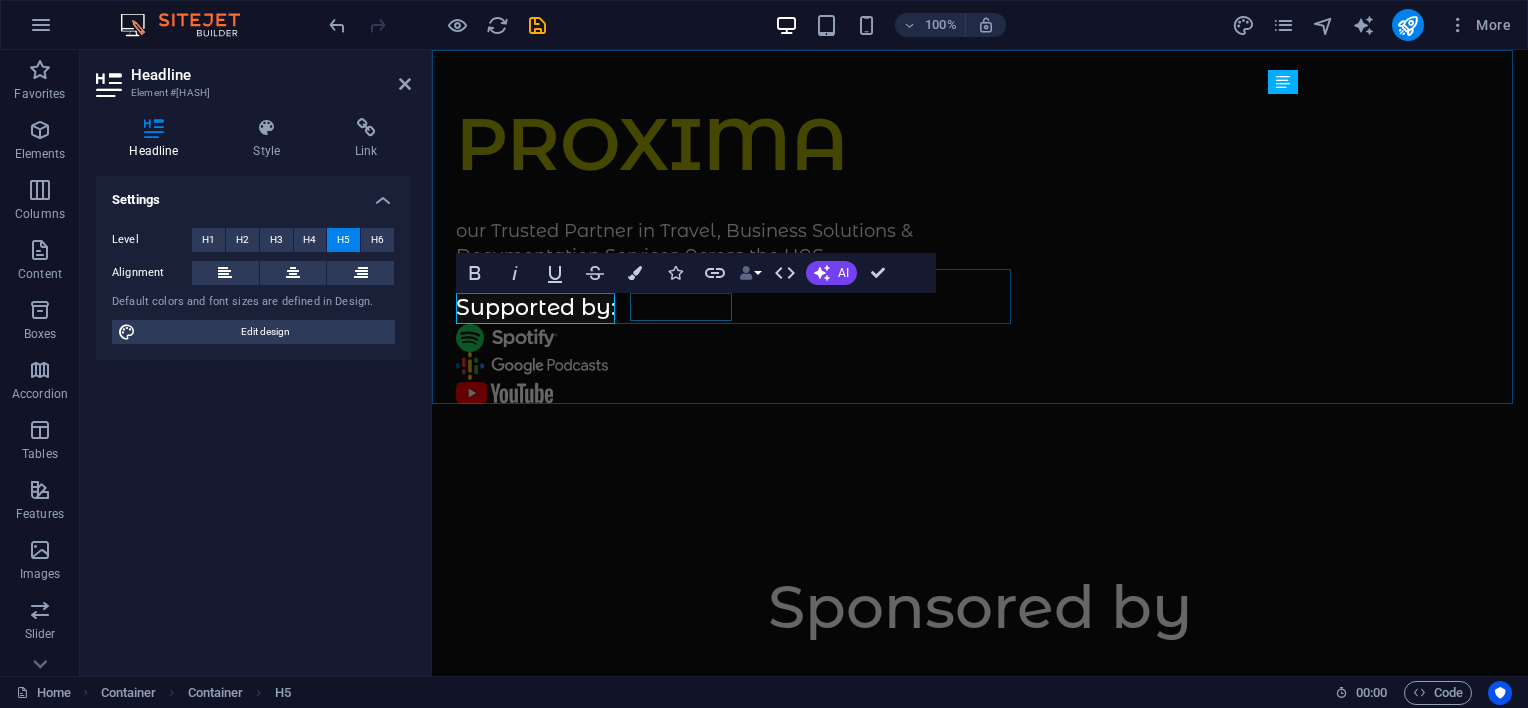 type 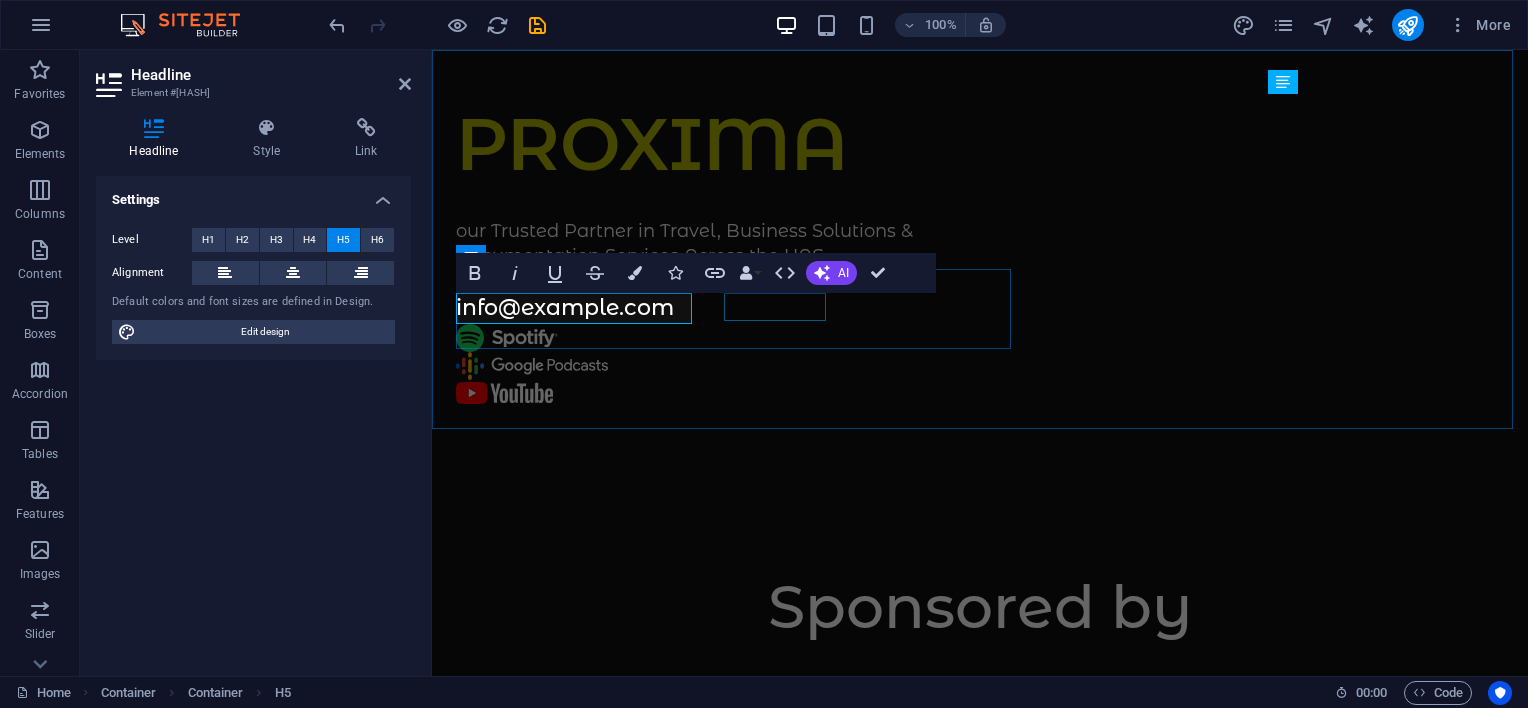 click at bounding box center (980, 338) 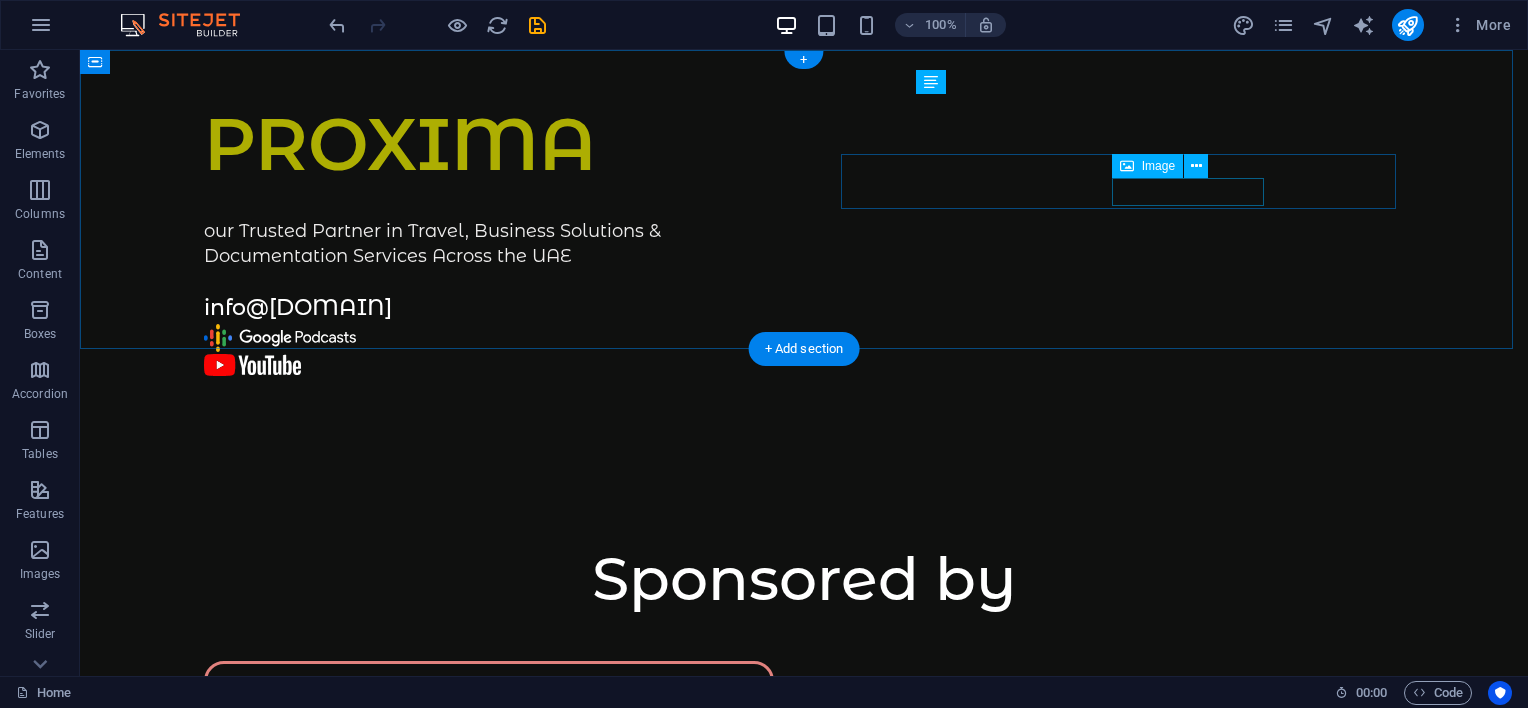 click at bounding box center (804, 338) 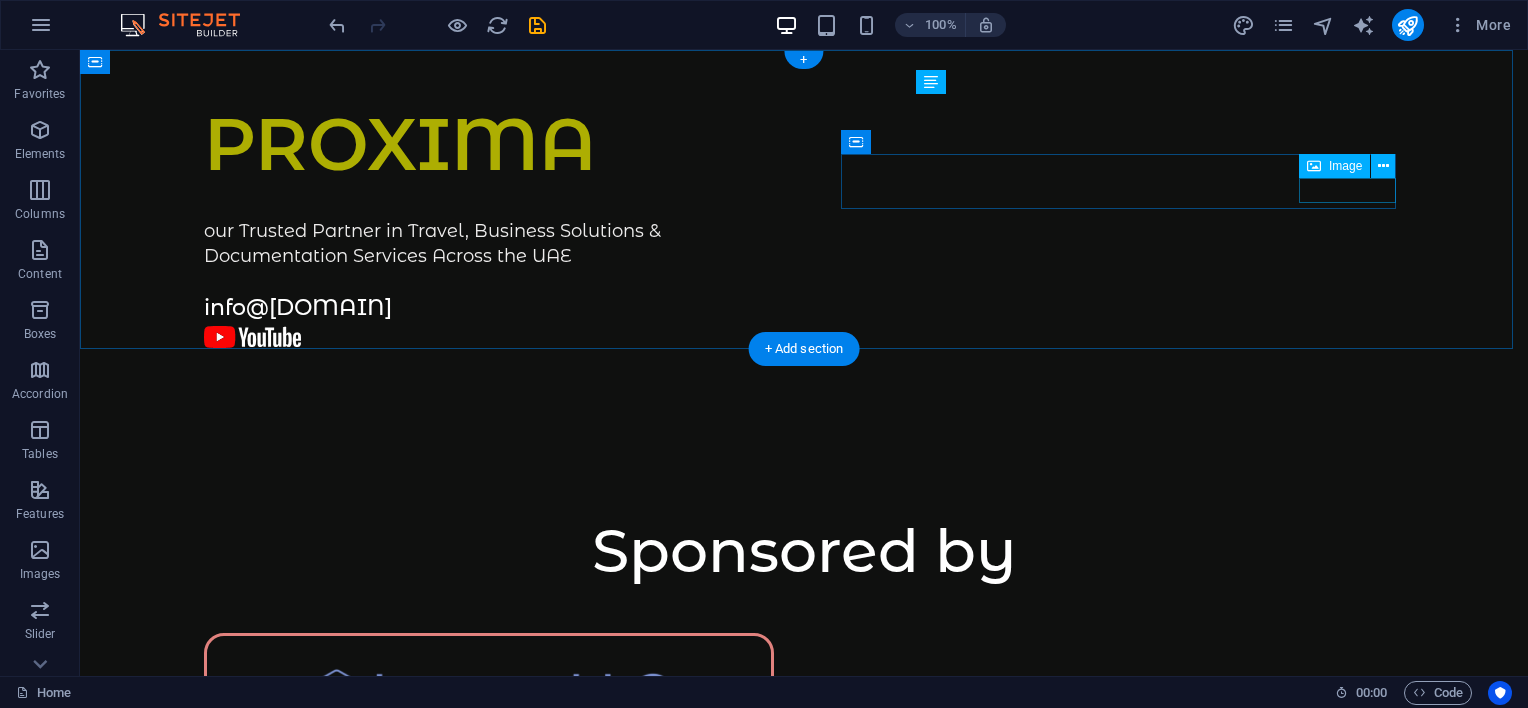 click at bounding box center [804, 336] 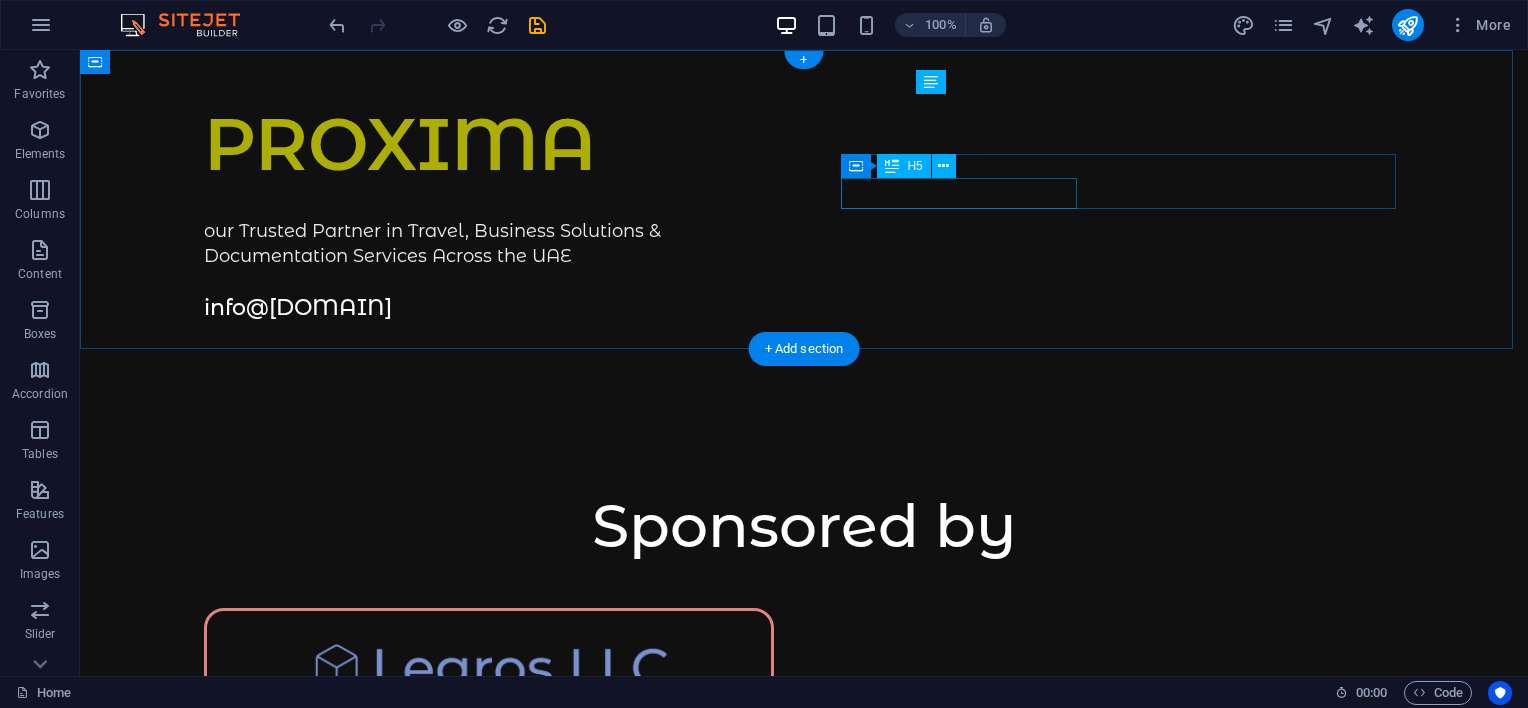 click on "info@[DOMAIN]" at bounding box center [804, 308] 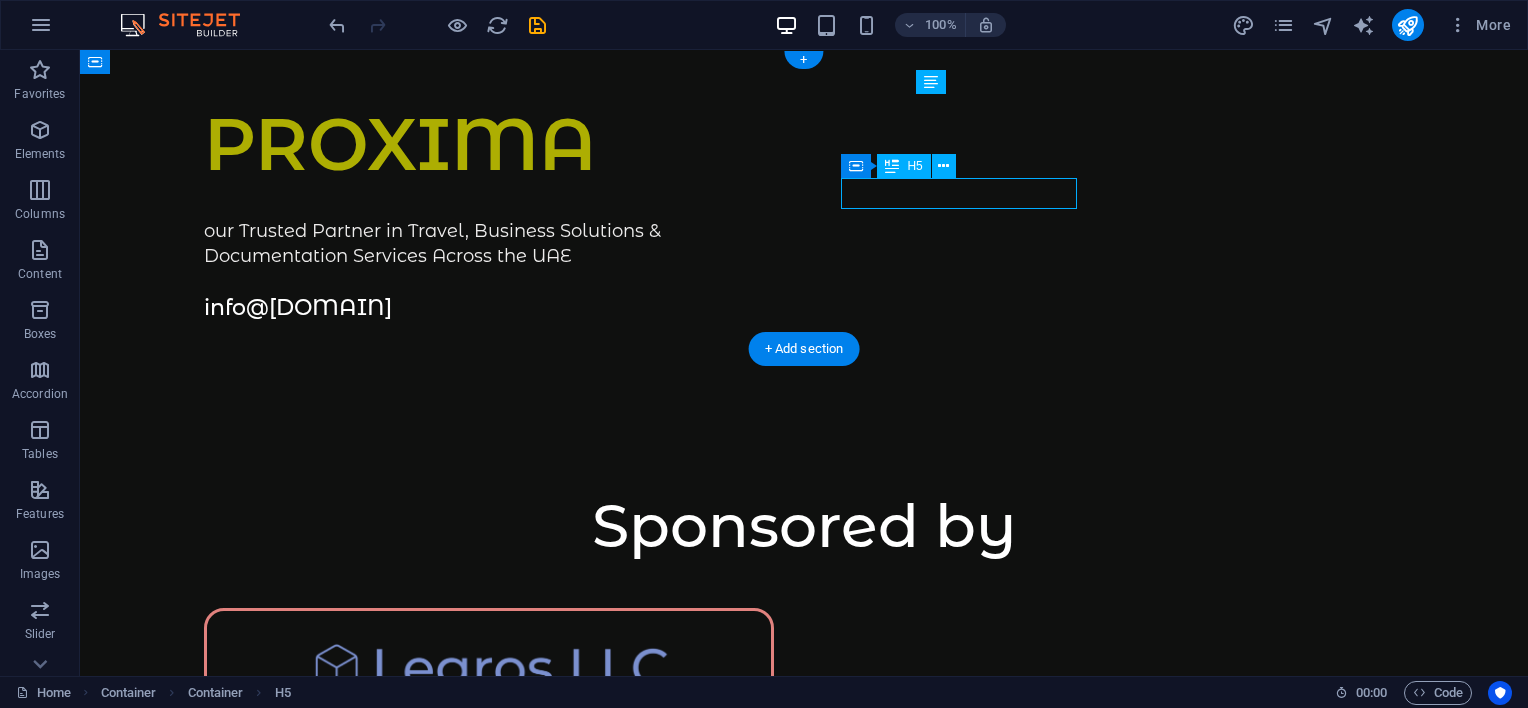 click on "info@[DOMAIN]" at bounding box center [804, 308] 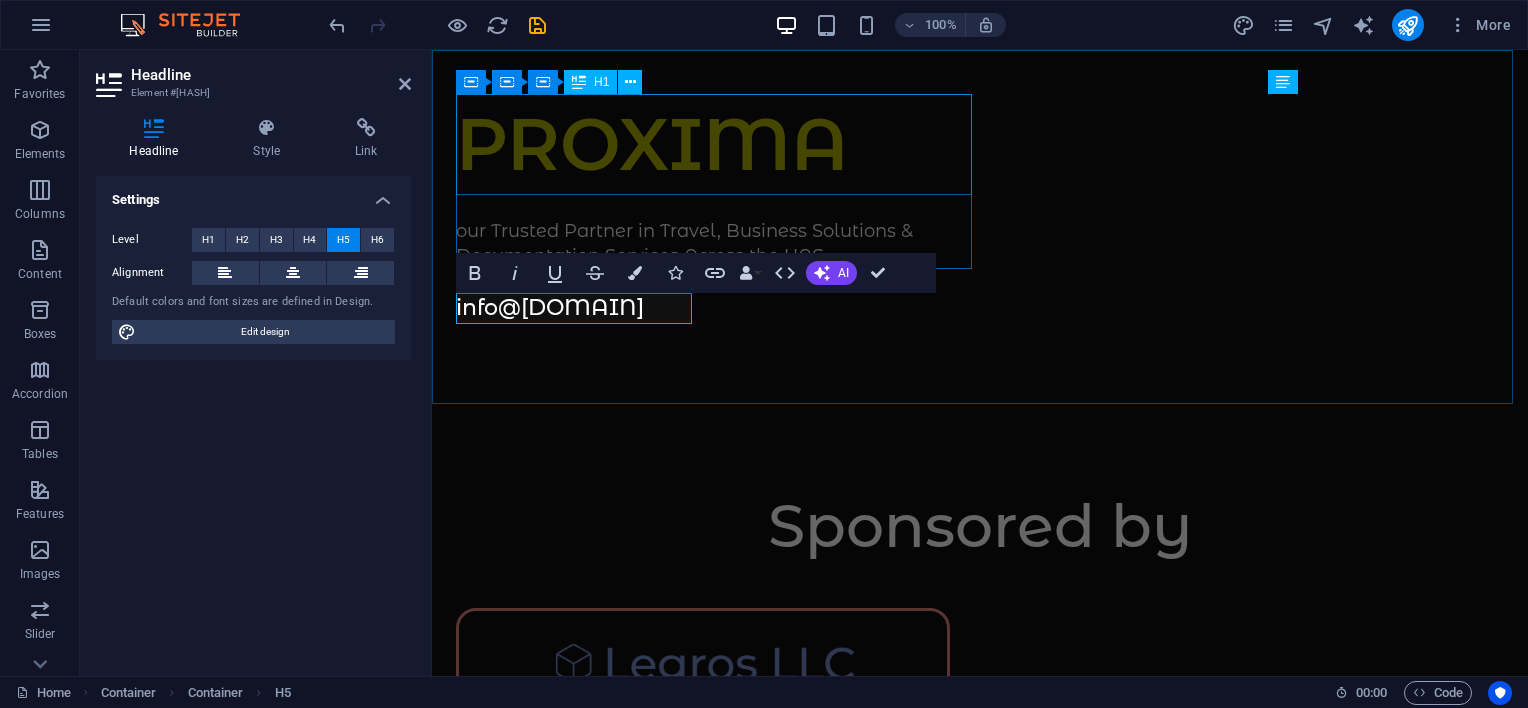 type 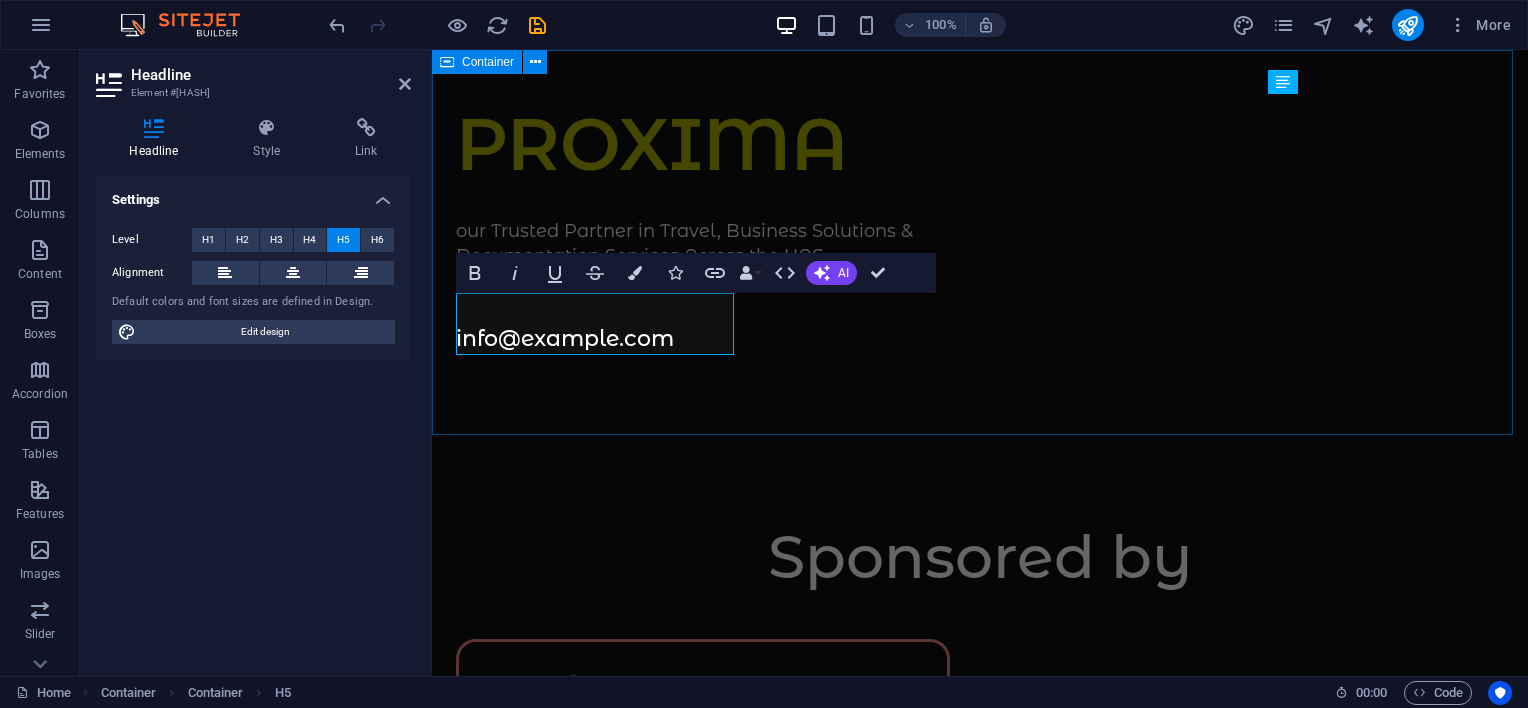 click on "PROXIMA our Trusted Partner in Travel, Business Solutions & Documentation Services Across the UAE info@example.com" at bounding box center [980, 242] 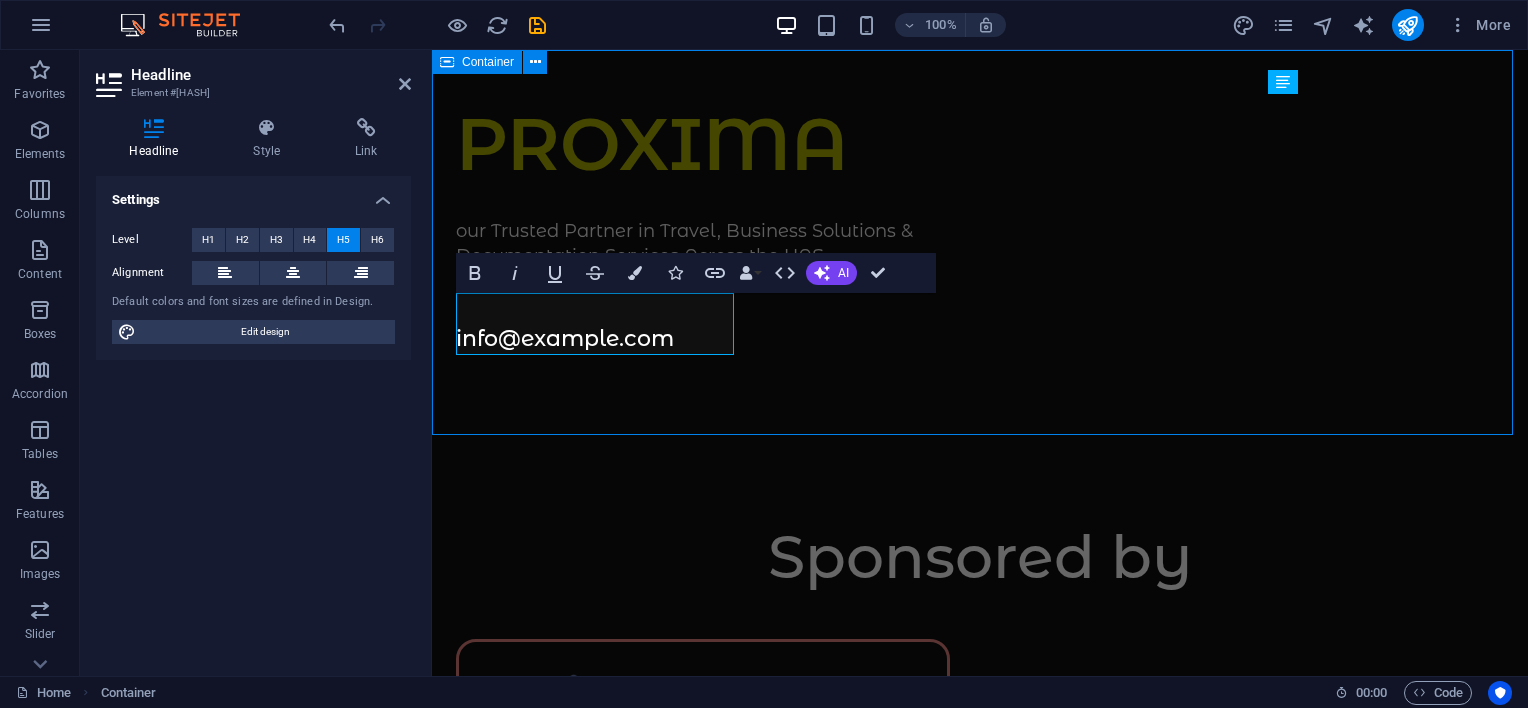click on "PROXIMA our Trusted Partner in Travel, Business Solutions & Documentation Services Across the UAE info@example.com" at bounding box center (980, 242) 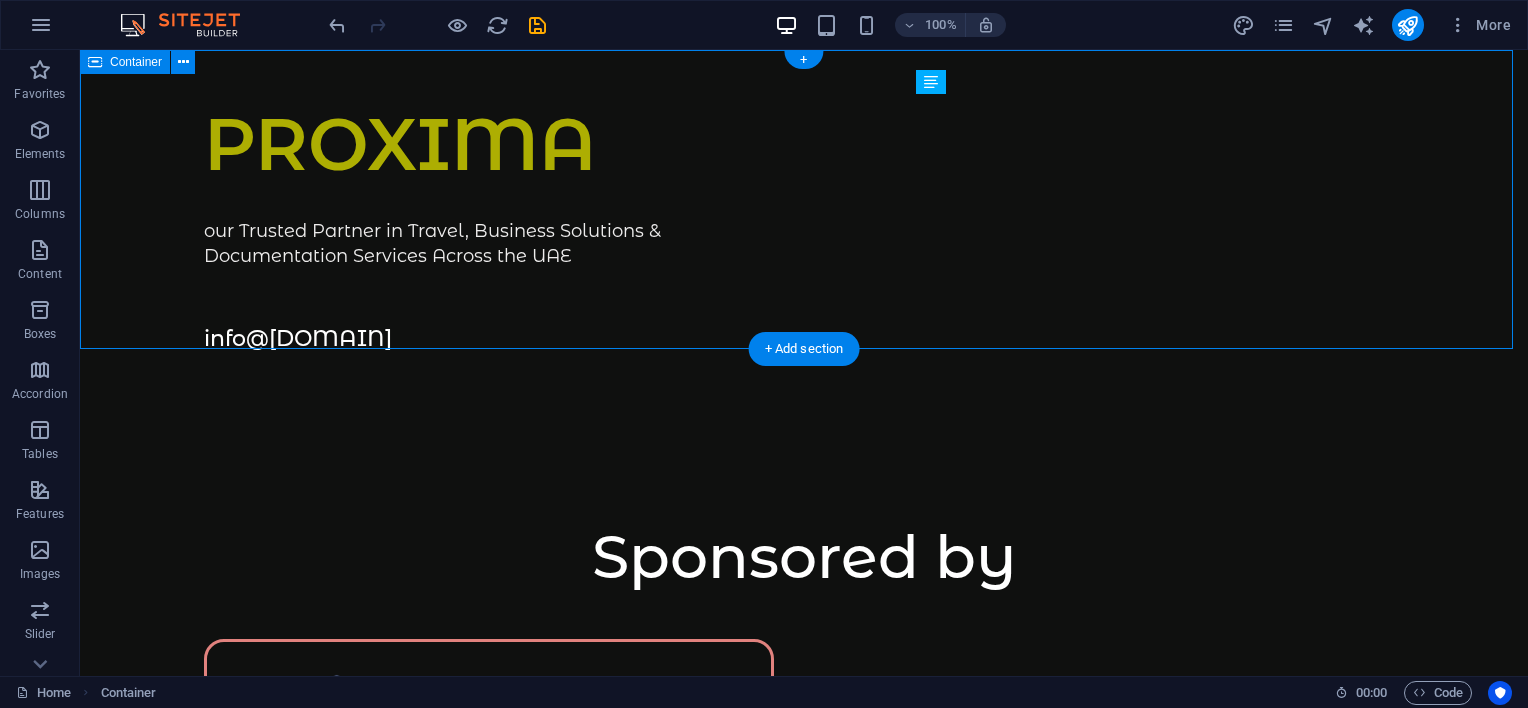click on "PROXIMA our Trusted Partner in Travel, Business Solutions & Documentation Services Across the UAE info@example.com" at bounding box center [804, 242] 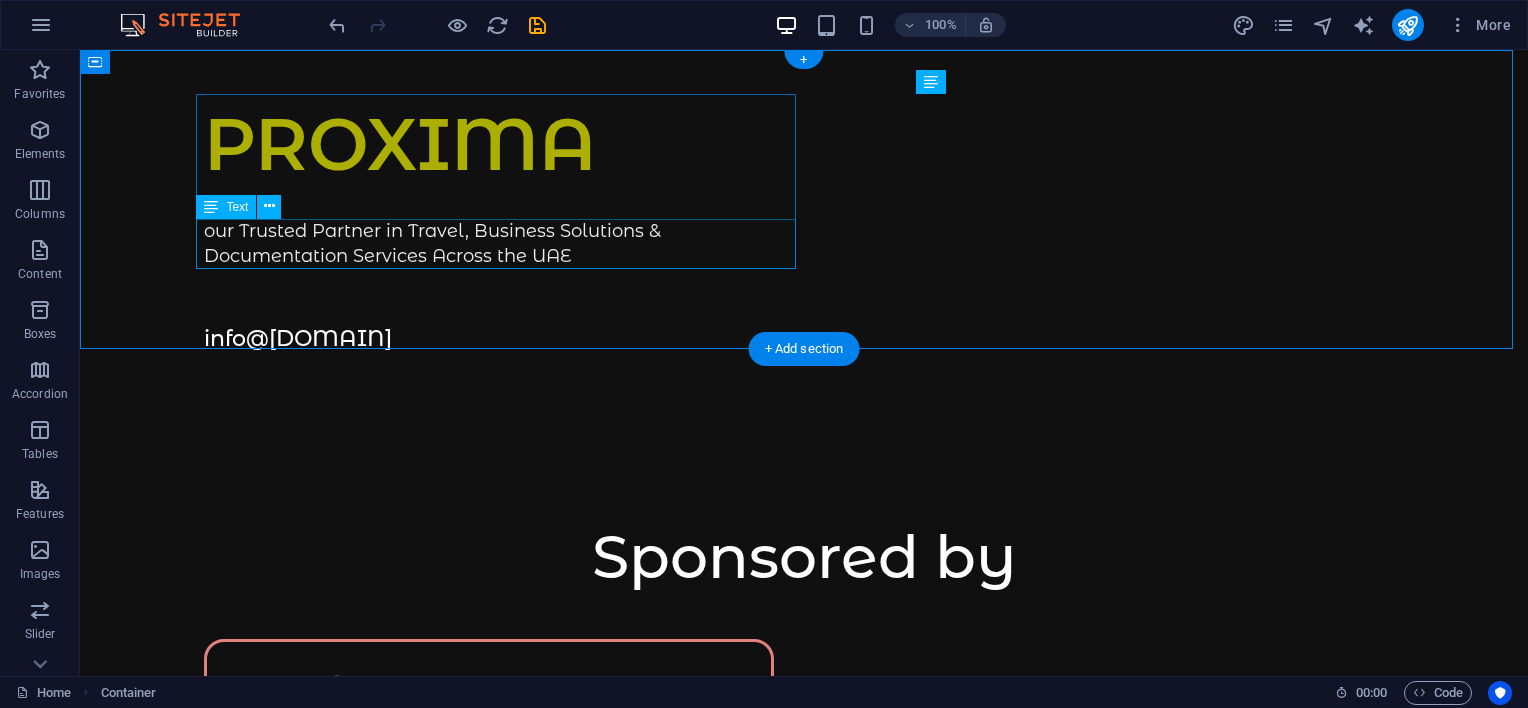 click on "our Trusted Partner in Travel, Business Solutions & Documentation Services Across the UAE" at bounding box center [504, 244] 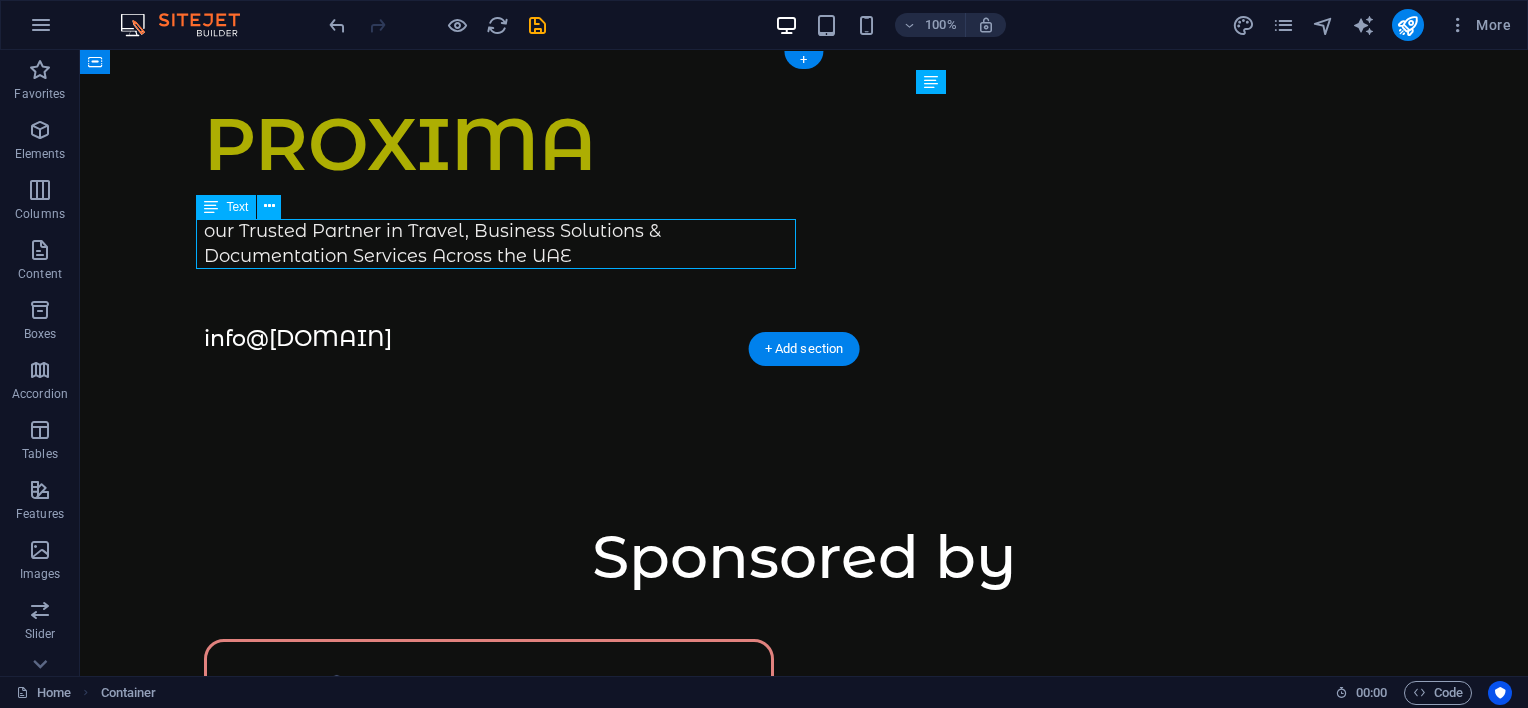 click on "our Trusted Partner in Travel, Business Solutions & Documentation Services Across the UAE" at bounding box center [504, 244] 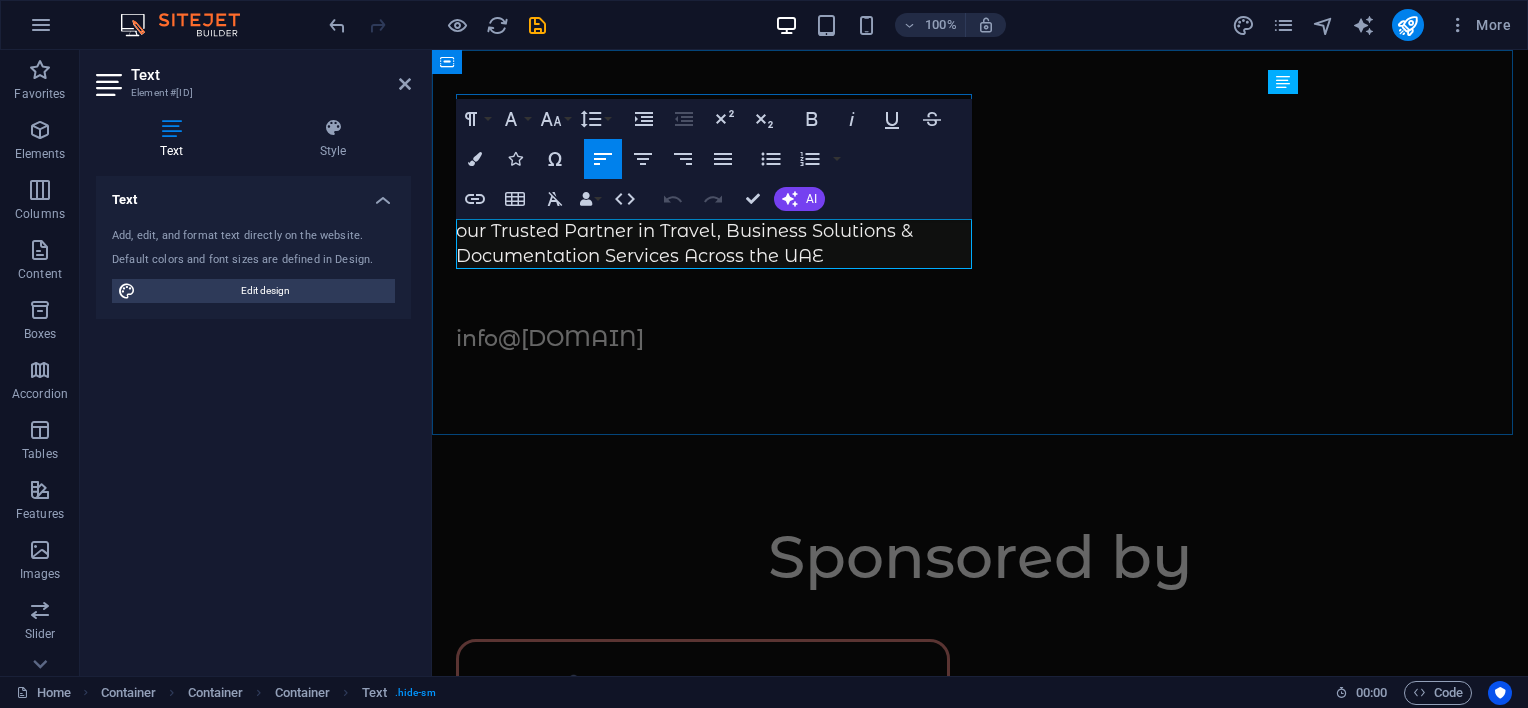 click on "our Trusted Partner in Travel, Business Solutions & Documentation Services Across the UAE" at bounding box center [718, 244] 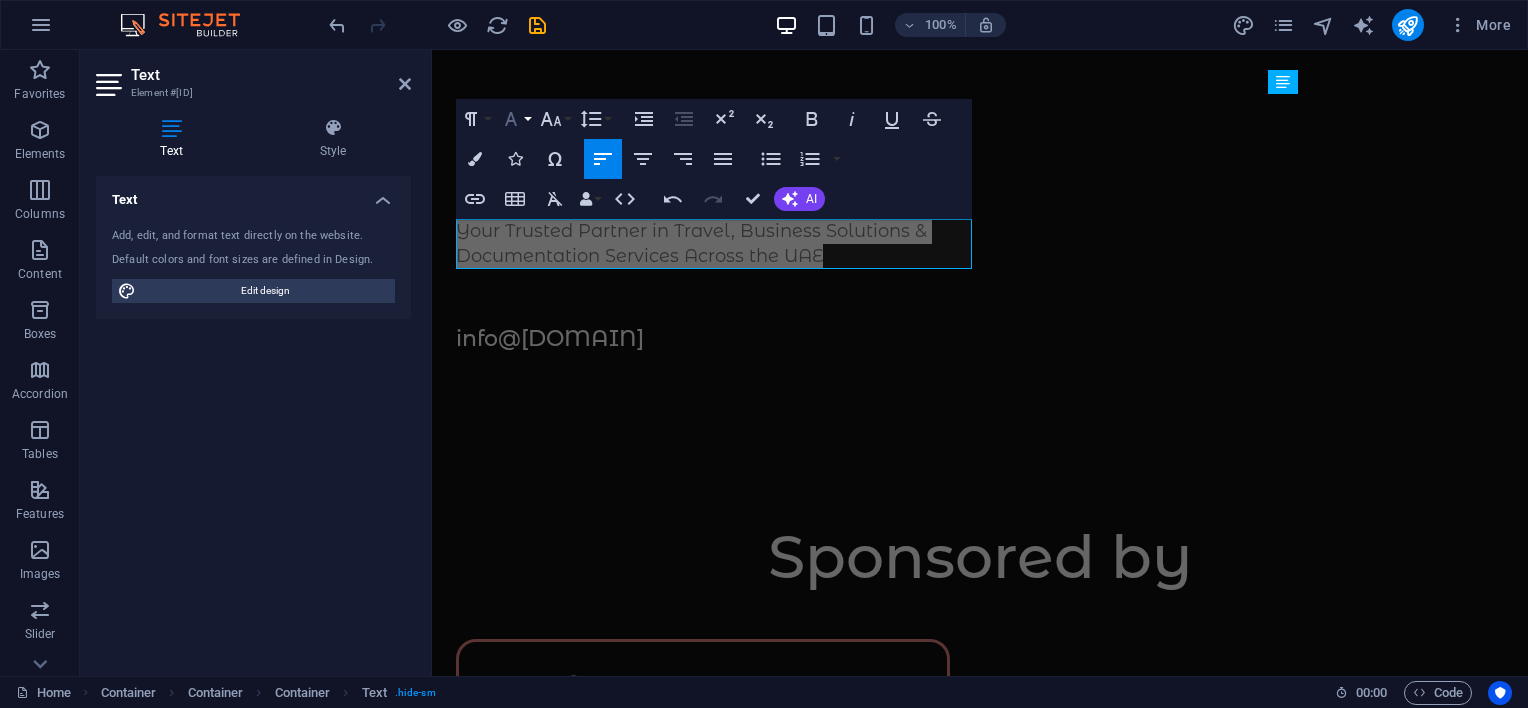 click on "Font Family" at bounding box center (515, 119) 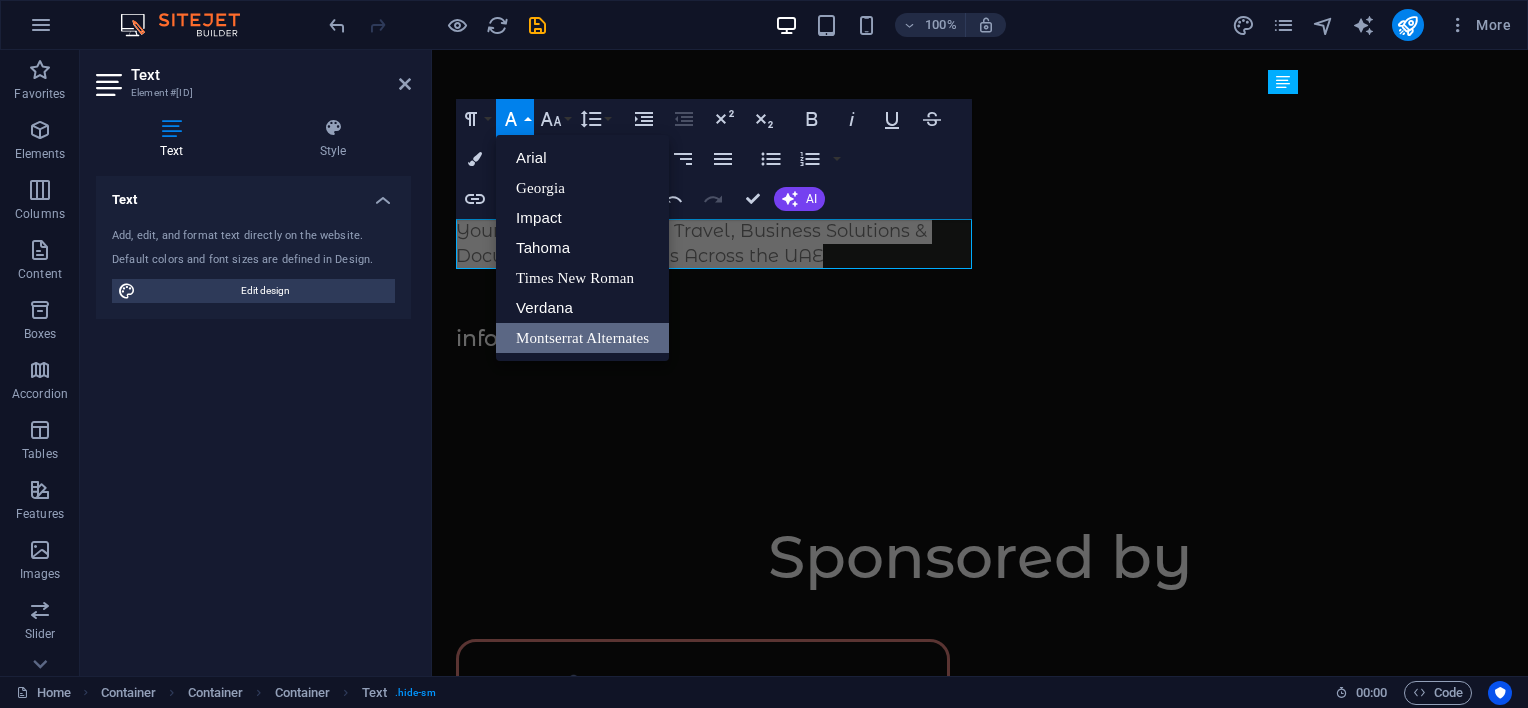 scroll, scrollTop: 0, scrollLeft: 0, axis: both 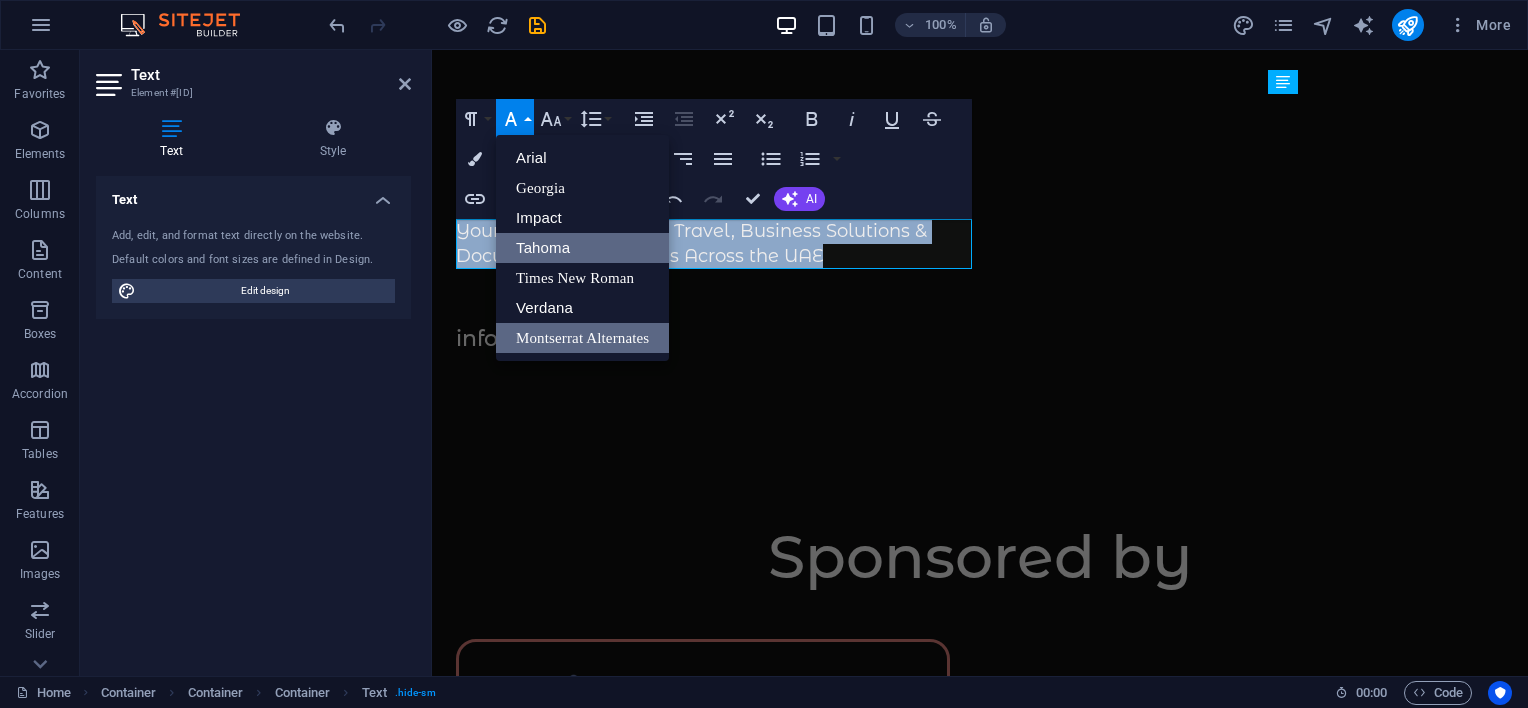 click on "Tahoma" at bounding box center (582, 248) 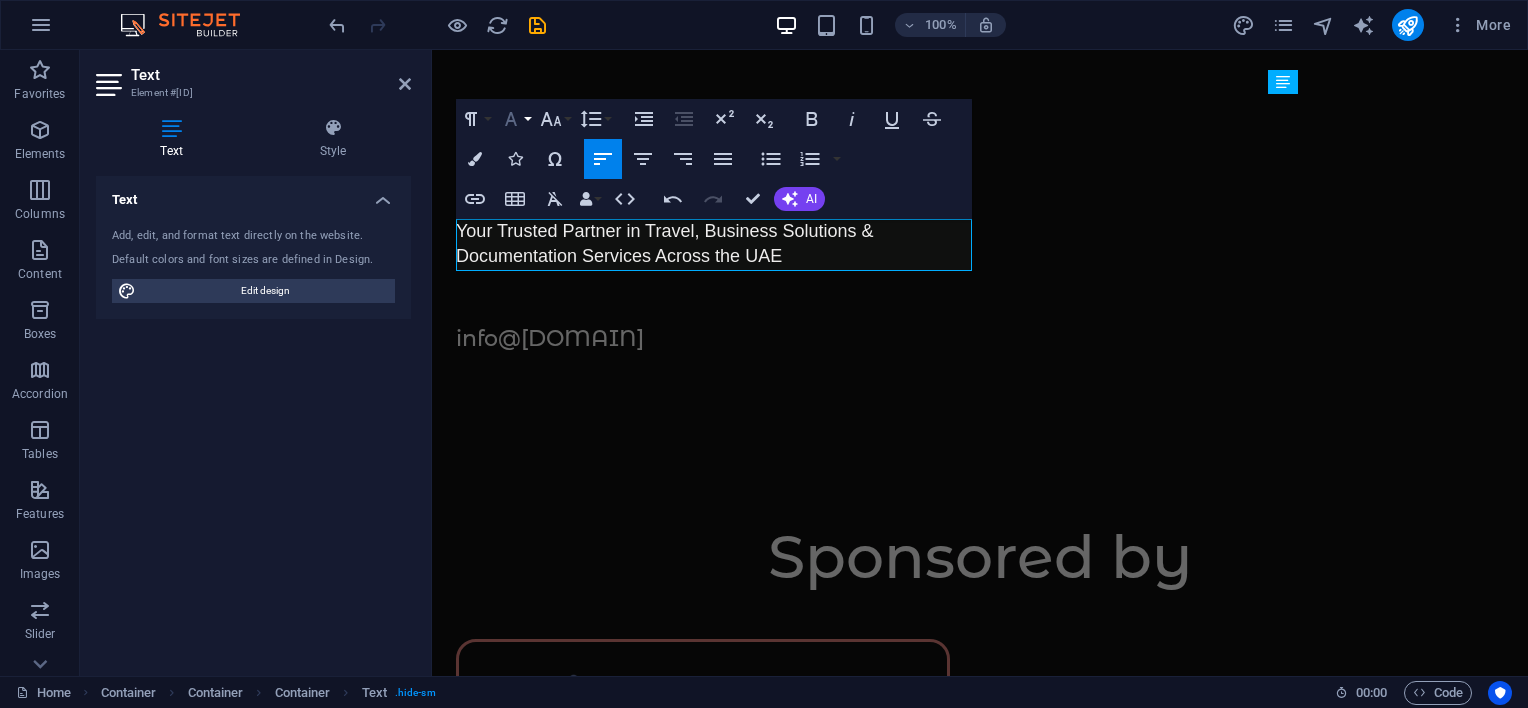 click 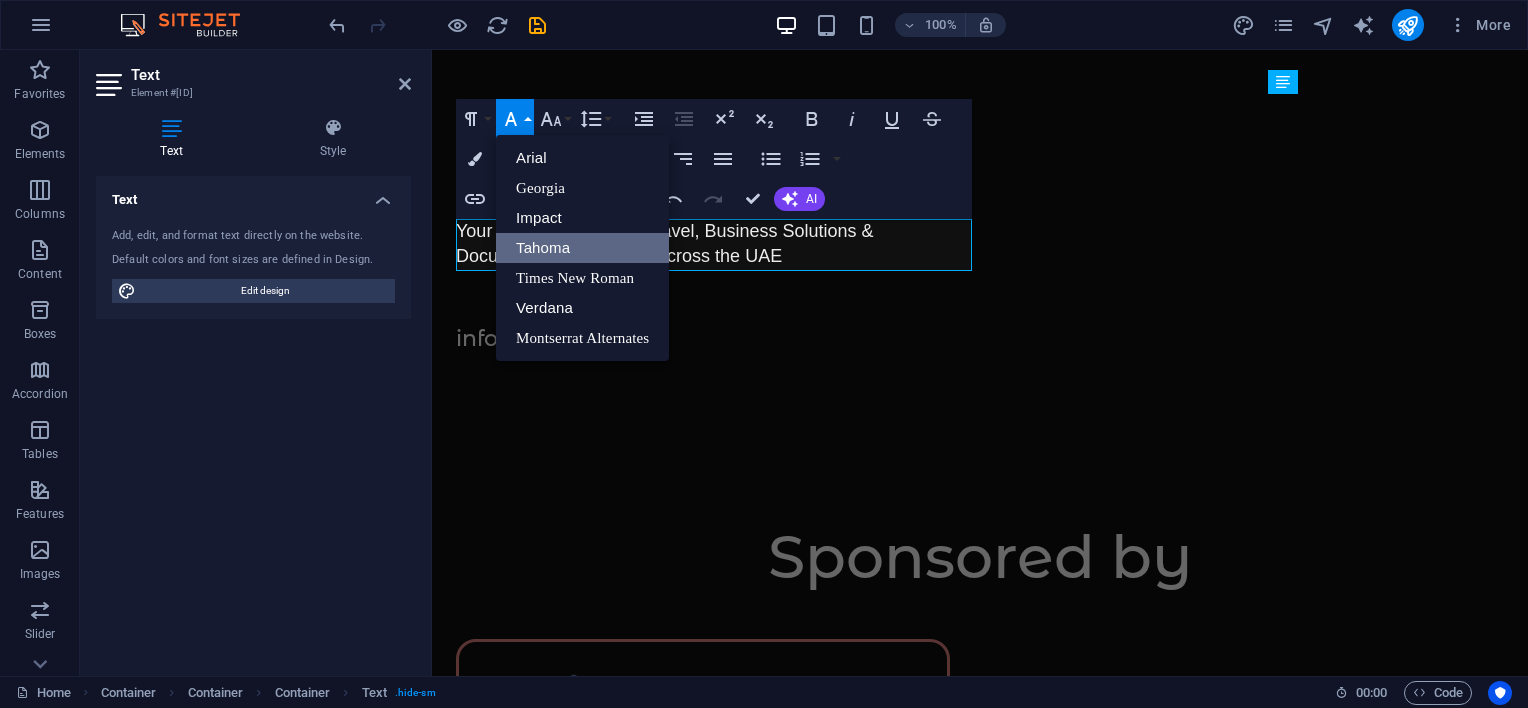 scroll, scrollTop: 0, scrollLeft: 0, axis: both 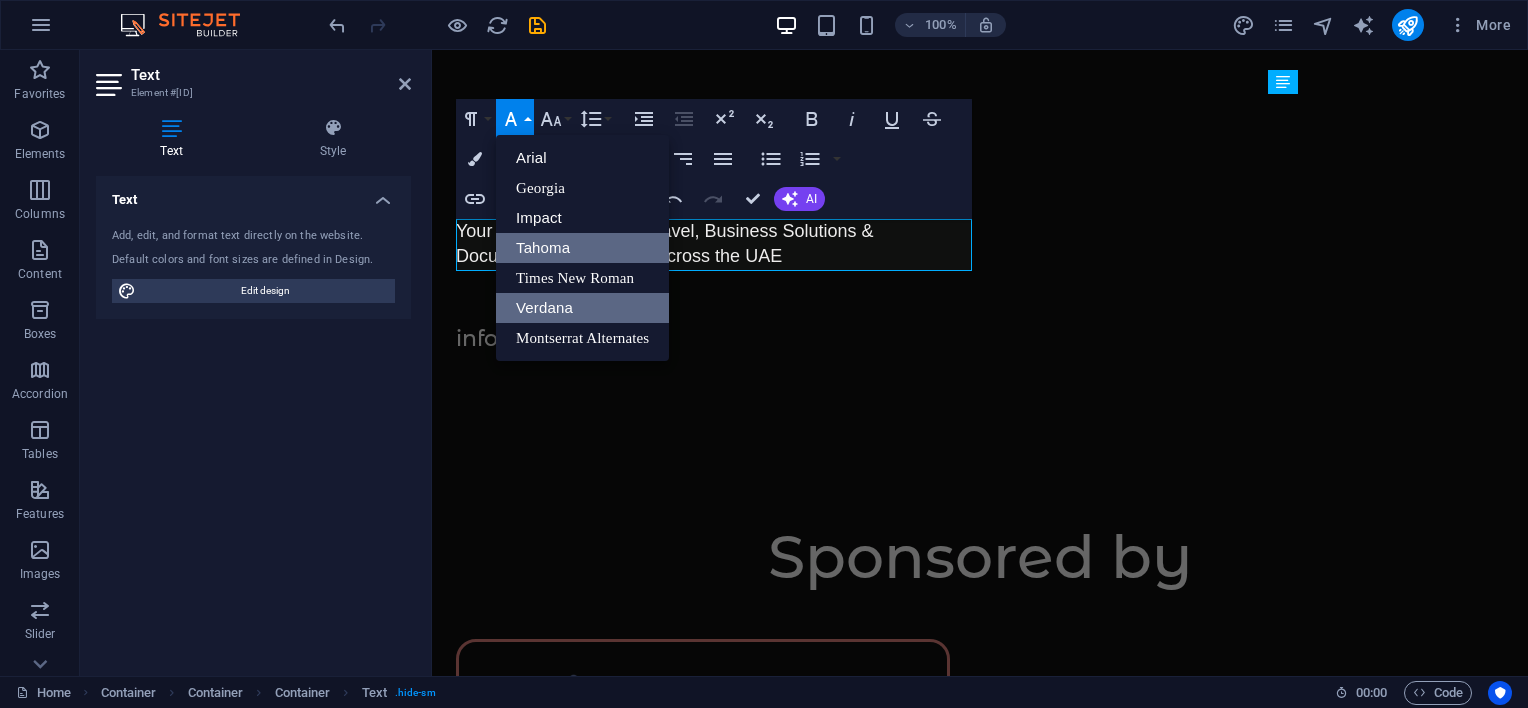 click on "Verdana" at bounding box center [582, 308] 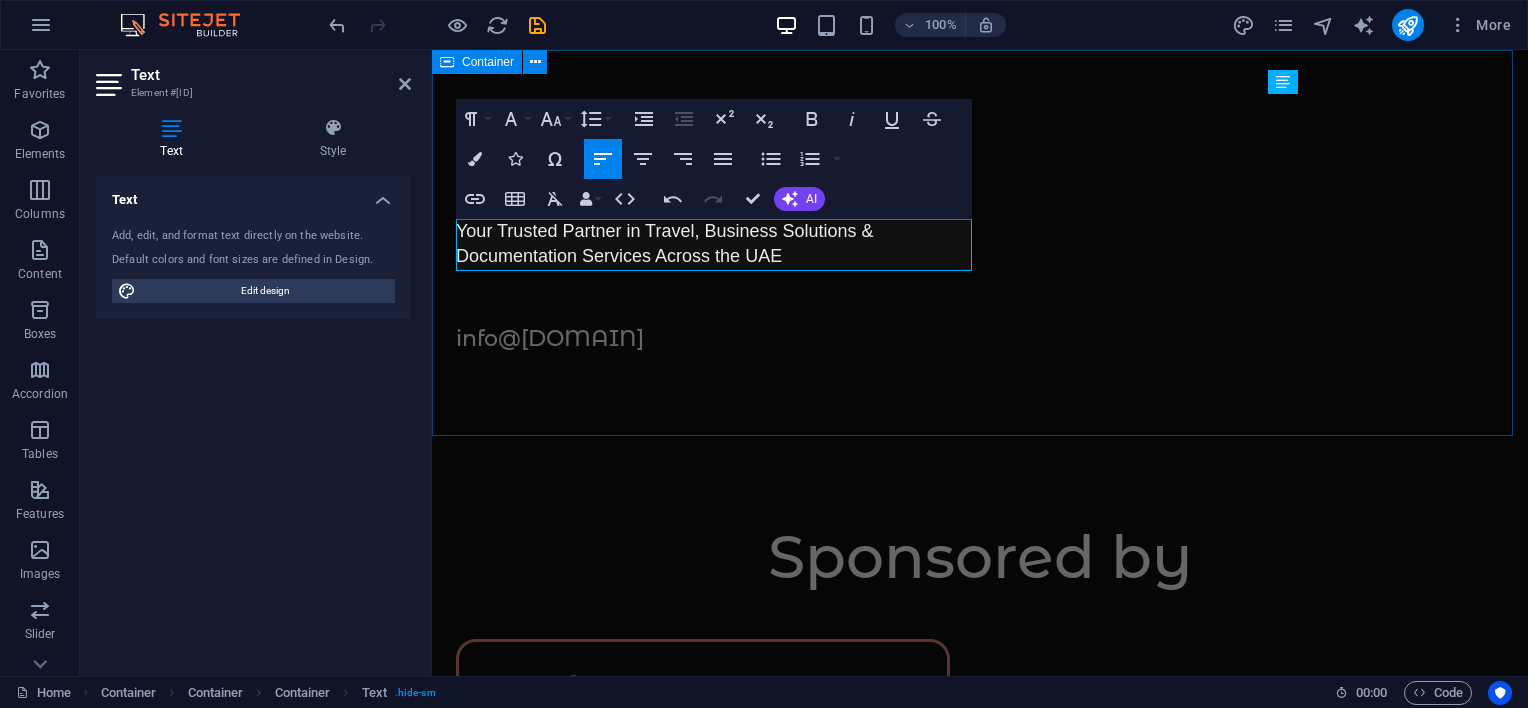 click on "PROXIMA Your Trusted Partner in Travel, Business Solutions & Documentation Services Across the UAE info@[DOMAIN]" at bounding box center (980, 242) 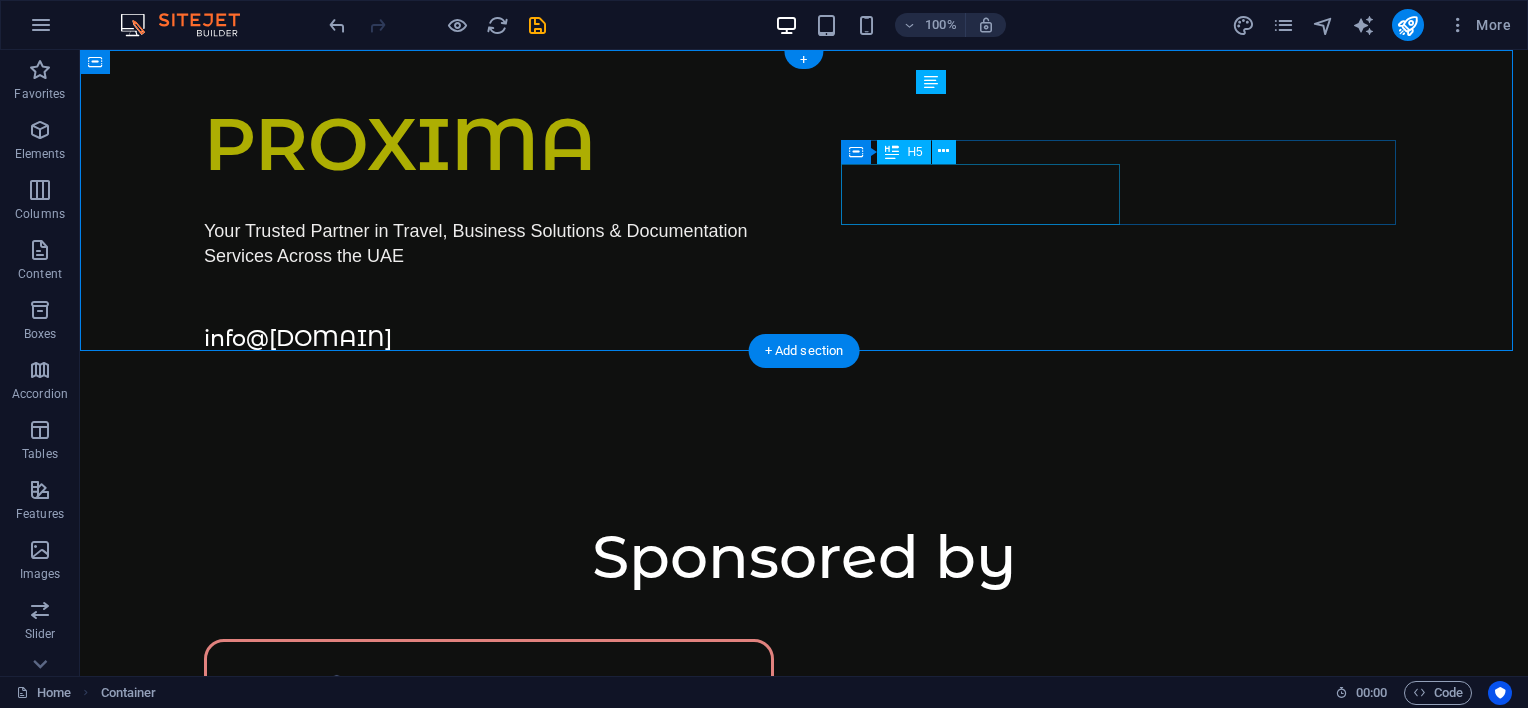 click on "info@[DOMAIN]" at bounding box center [804, 324] 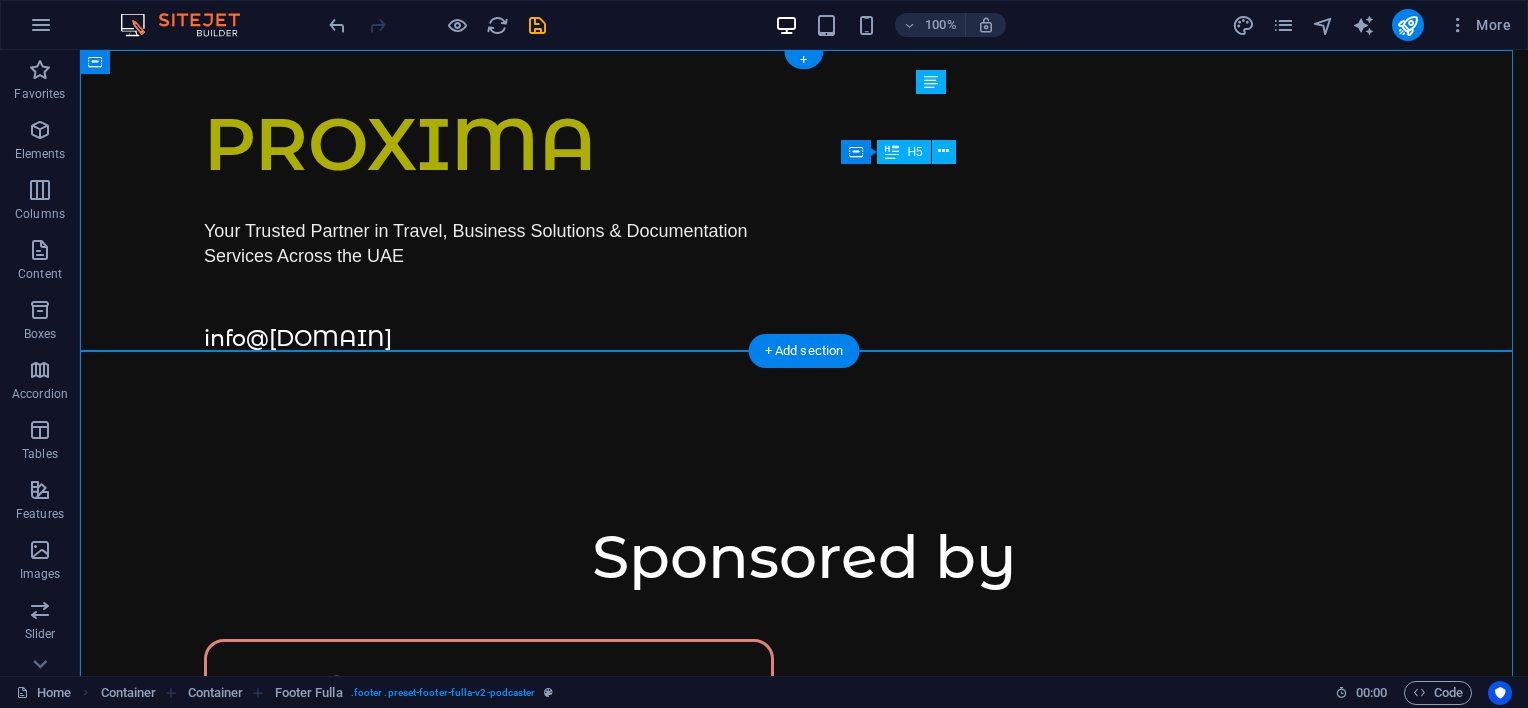 click on "info@[DOMAIN]" at bounding box center (804, 324) 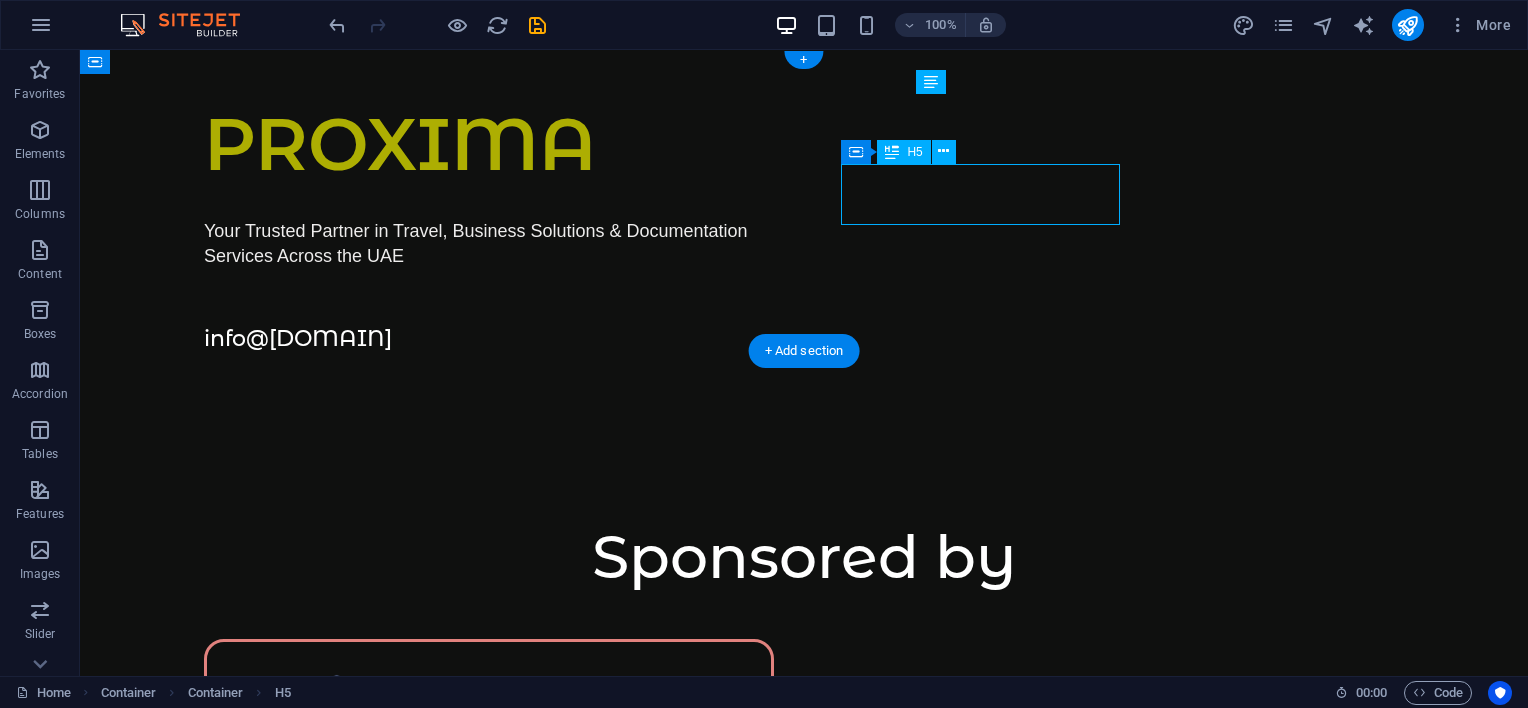 click on "info@[DOMAIN]" at bounding box center [804, 324] 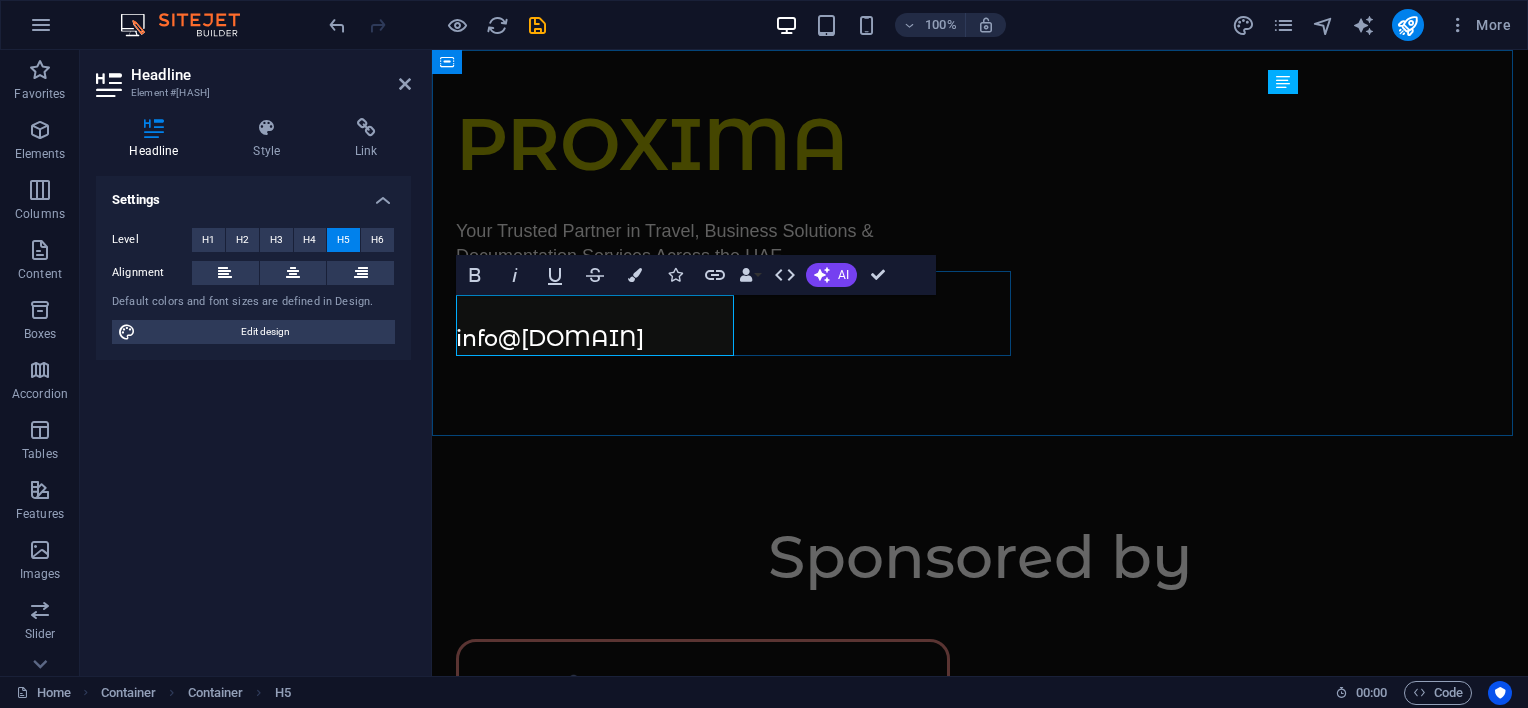 click on "info@[DOMAIN]" at bounding box center [980, 324] 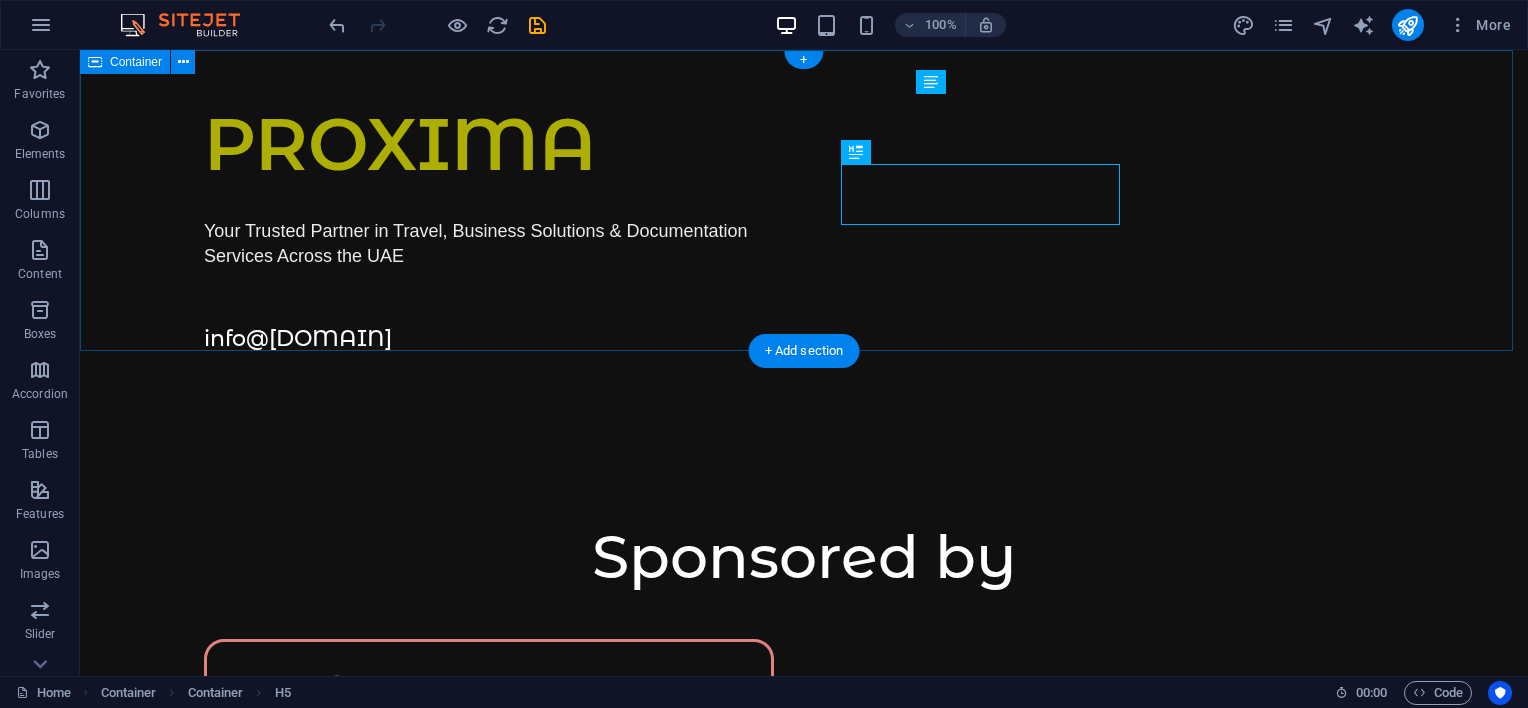 click on "PROXIMA Your Trusted Partner in Travel, Business Solutions & Documentation Services Across the UAE info@example.com" at bounding box center [804, 242] 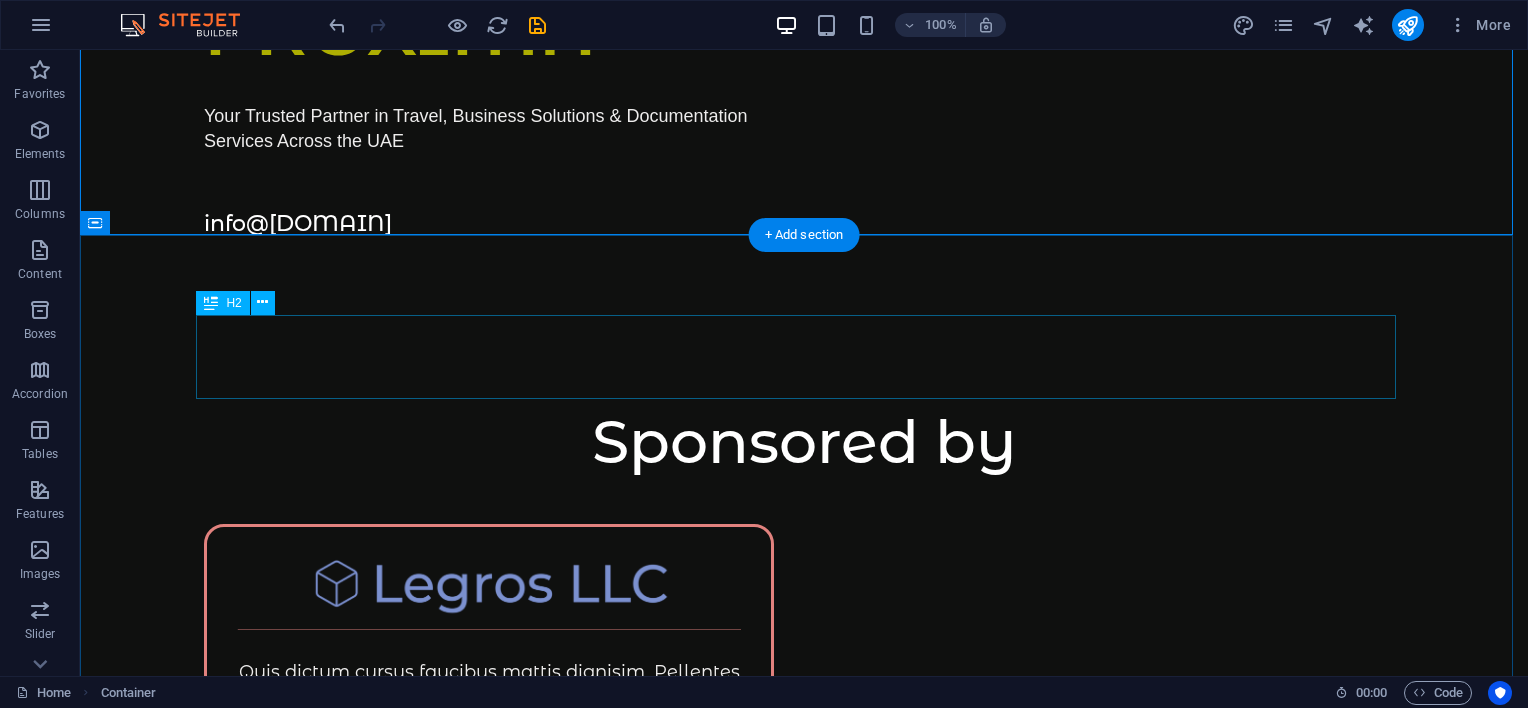 scroll, scrollTop: 116, scrollLeft: 0, axis: vertical 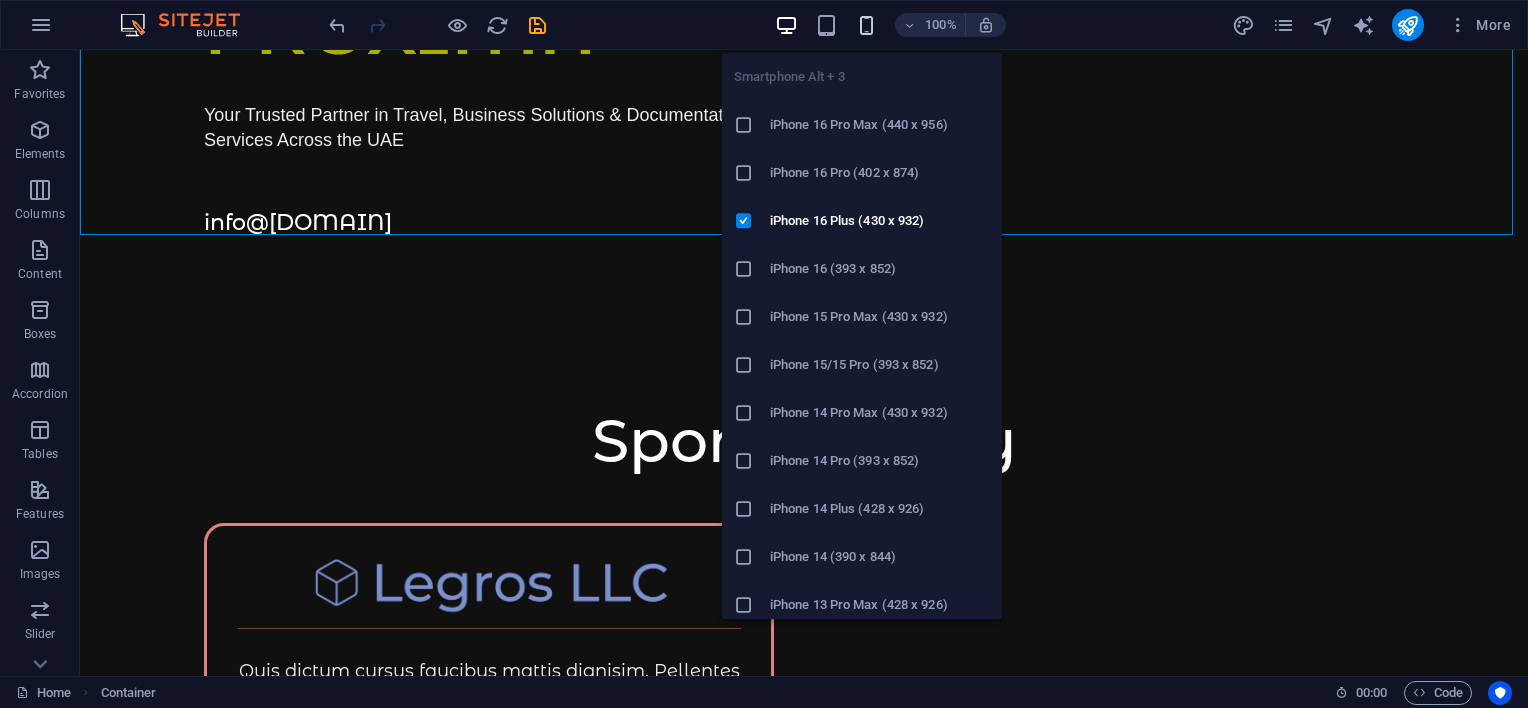 click at bounding box center (866, 25) 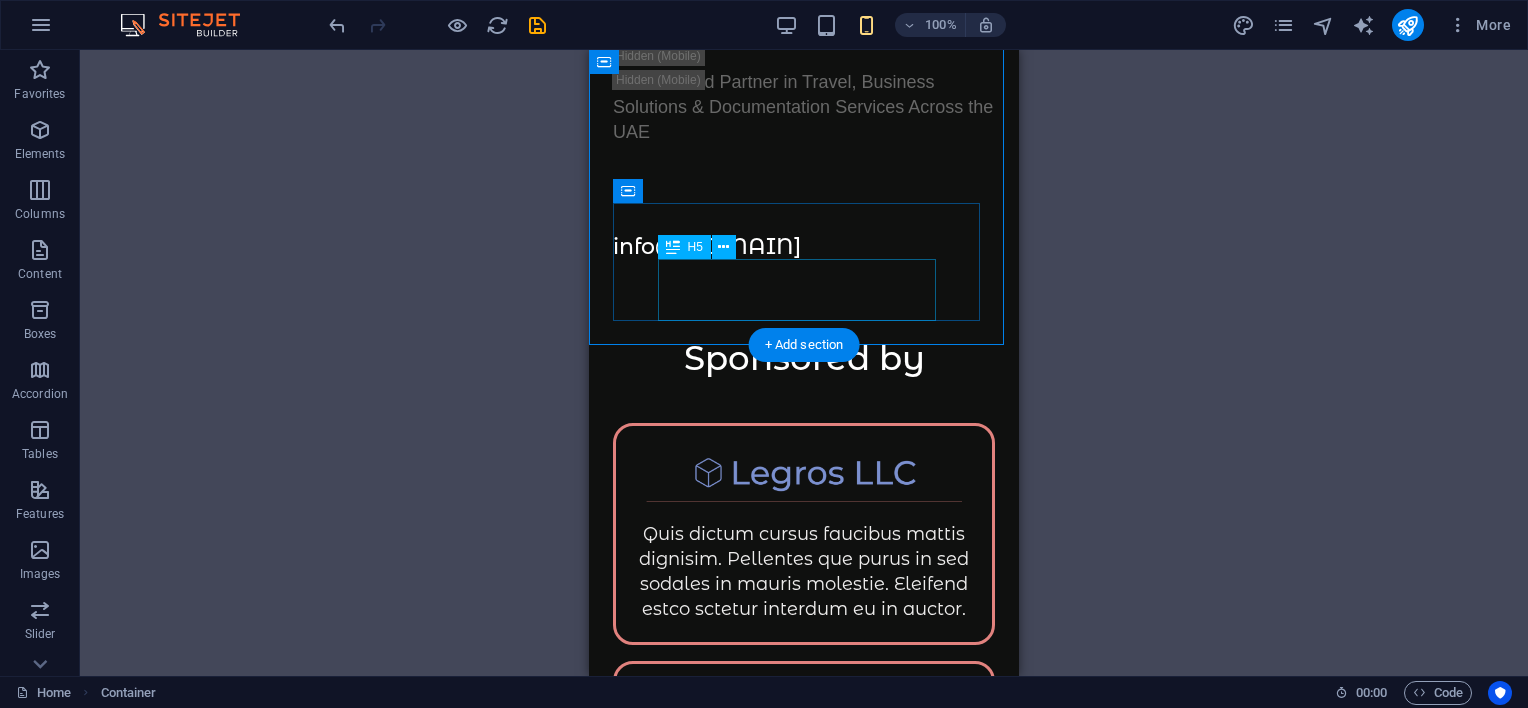 scroll, scrollTop: 0, scrollLeft: 0, axis: both 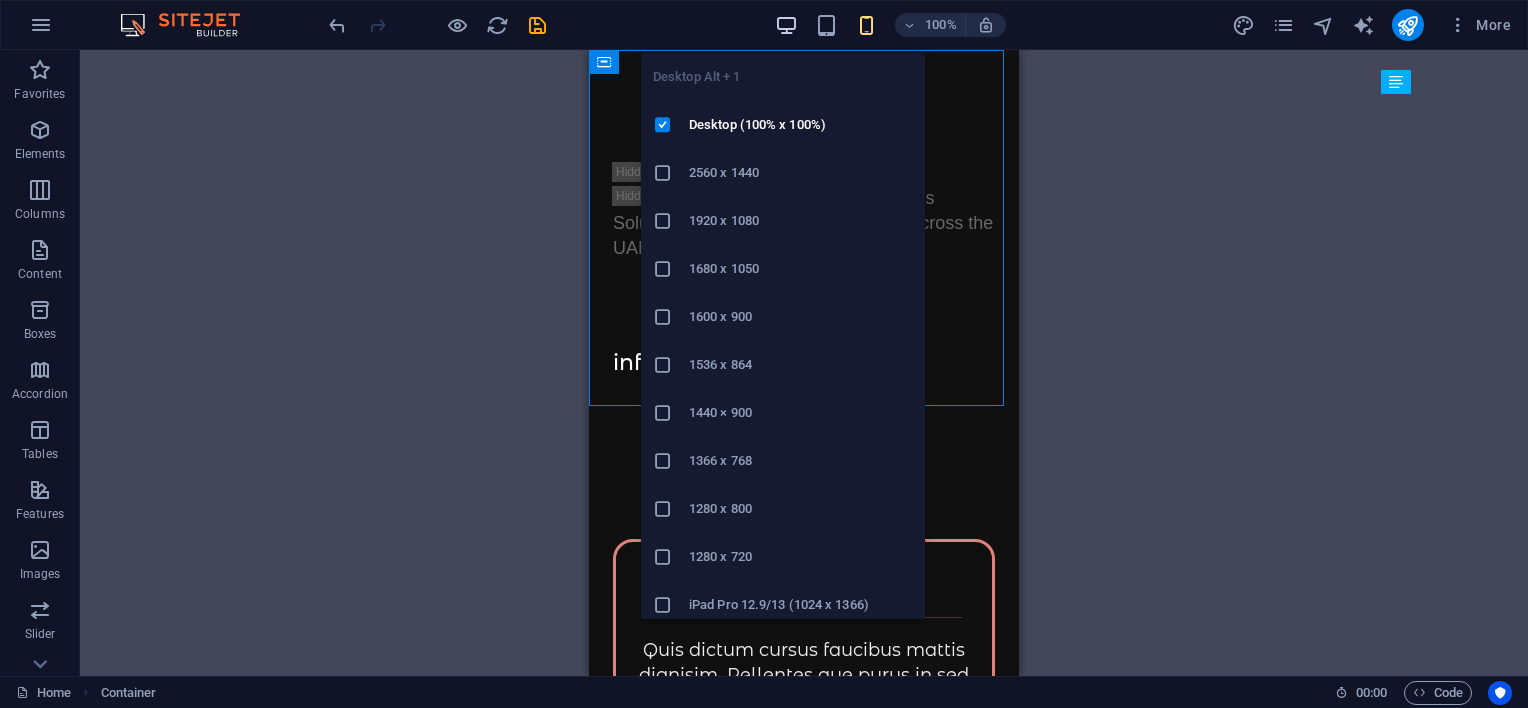 click at bounding box center (786, 25) 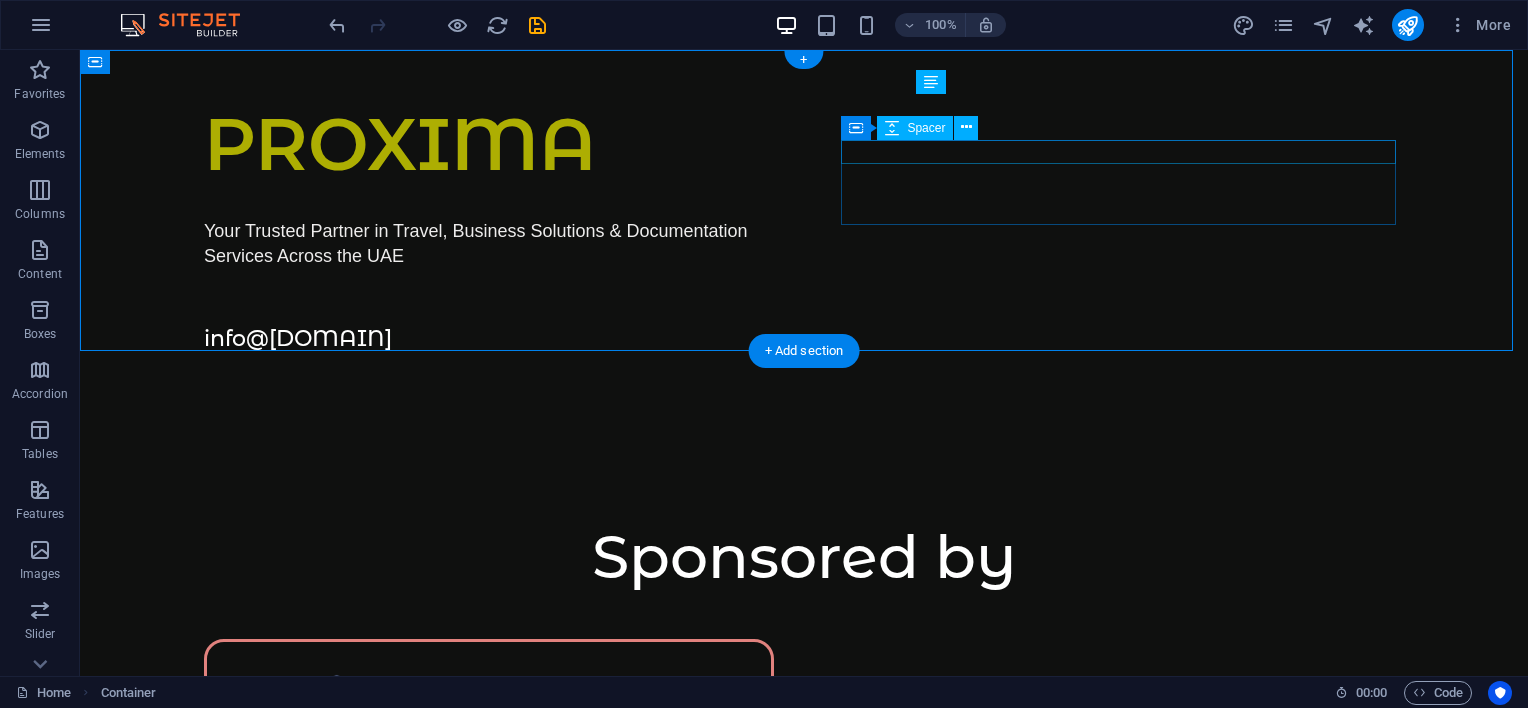 click at bounding box center (804, 281) 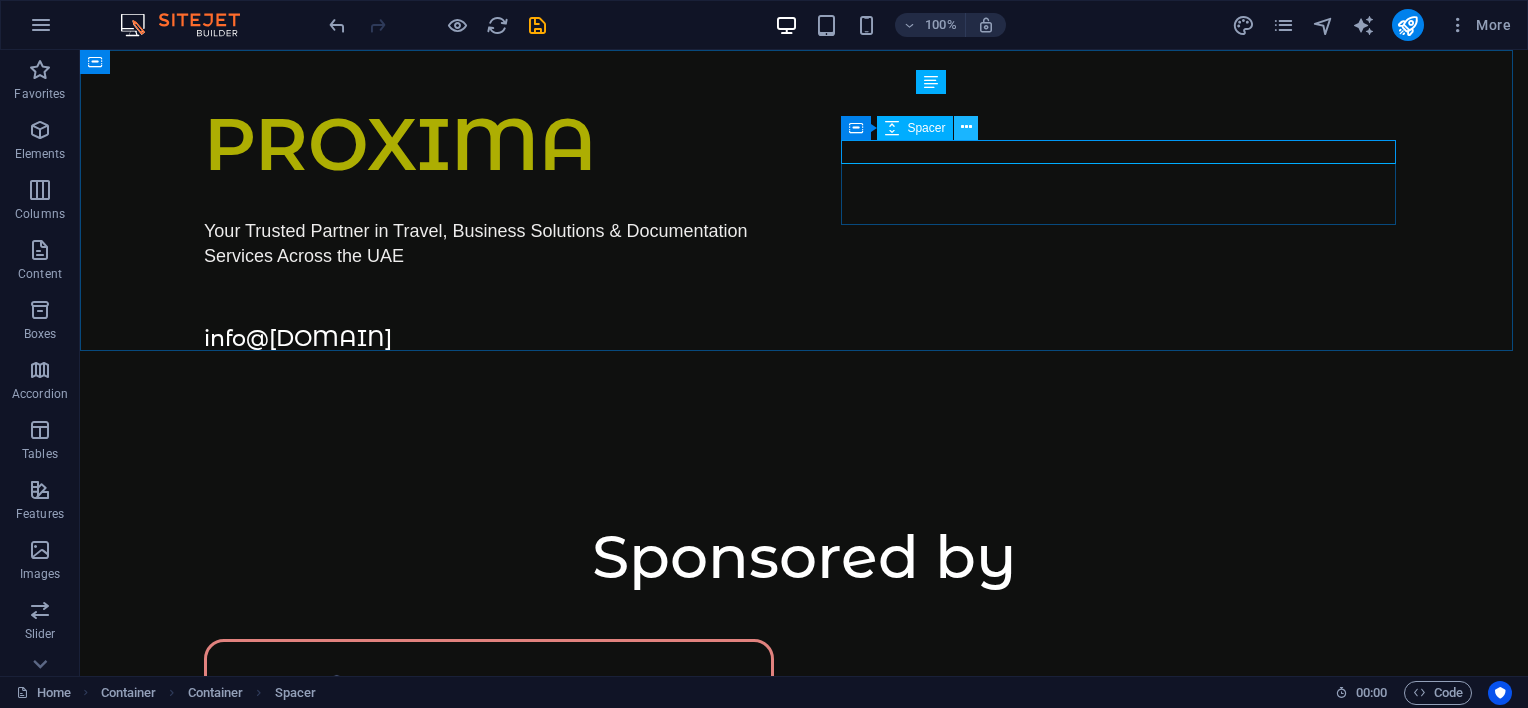 click at bounding box center [966, 128] 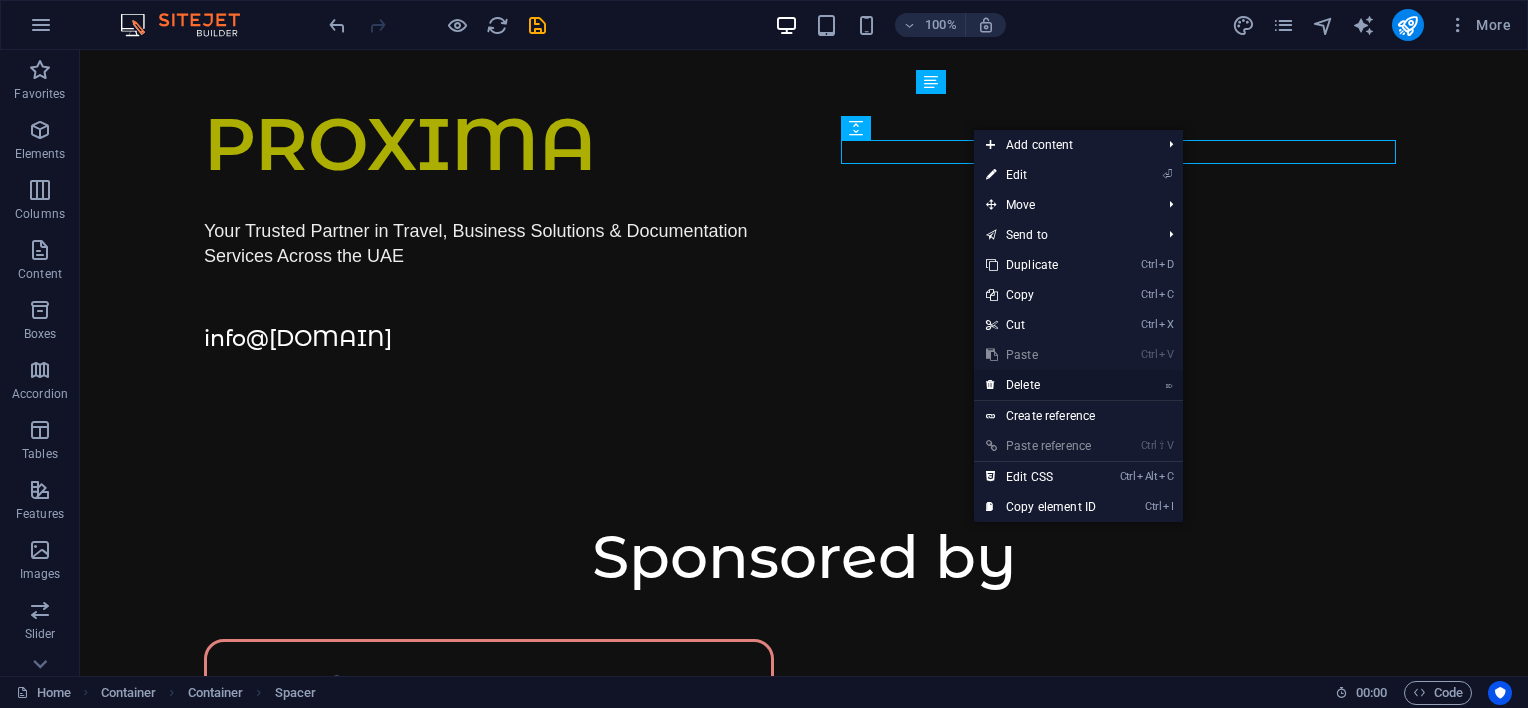 click on "⌦  Delete" at bounding box center (1041, 385) 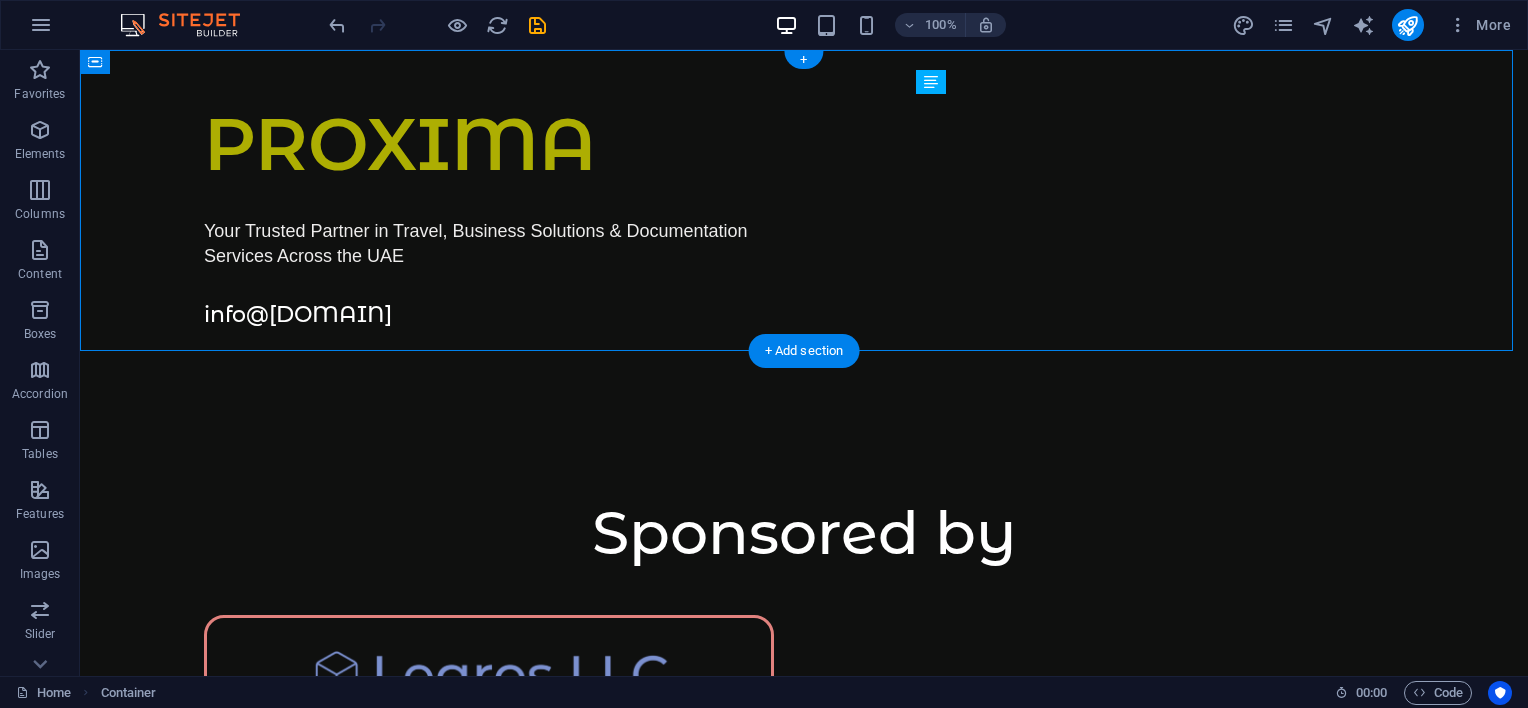 drag, startPoint x: 1017, startPoint y: 208, endPoint x: 459, endPoint y: 321, distance: 569.3268 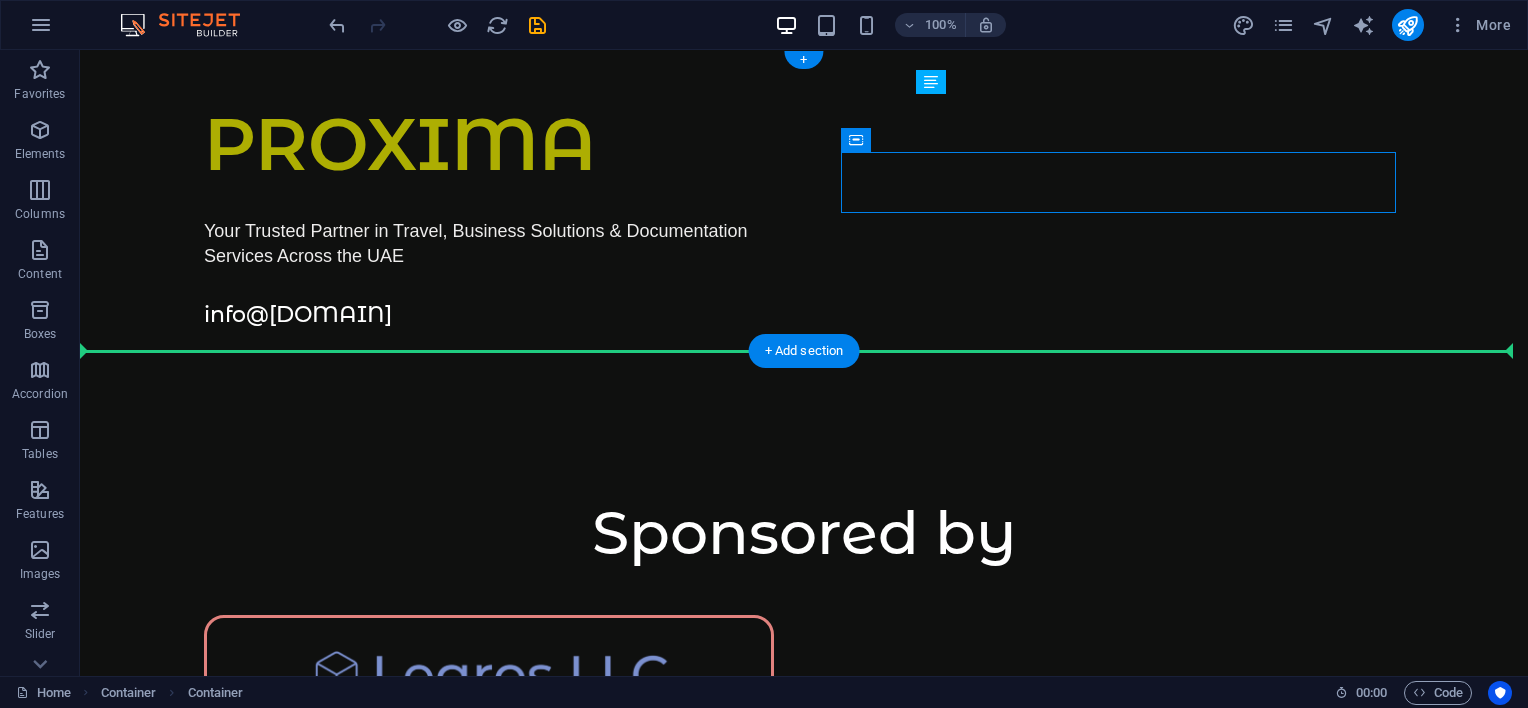 drag, startPoint x: 940, startPoint y: 184, endPoint x: 303, endPoint y: 303, distance: 648.0201 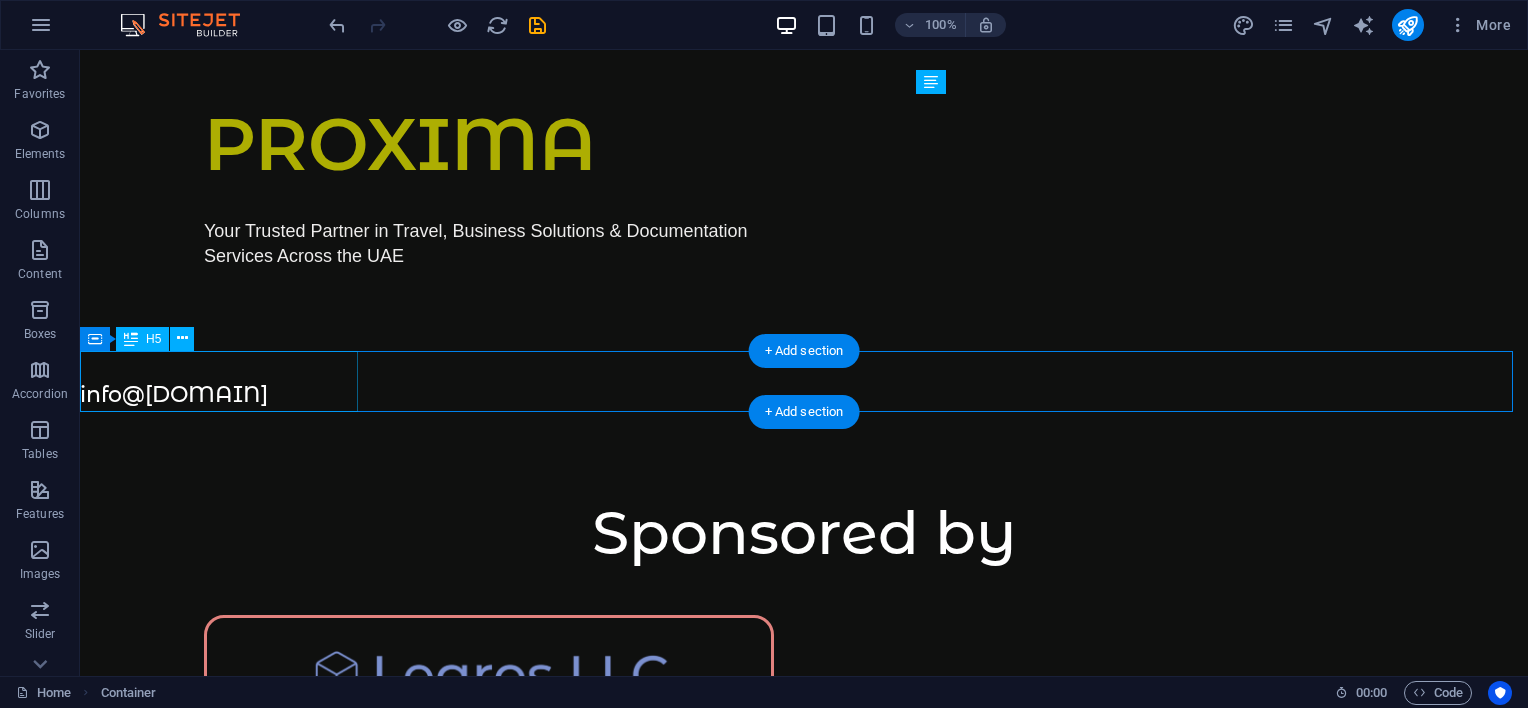 click on "info@[DOMAIN]" at bounding box center (804, 380) 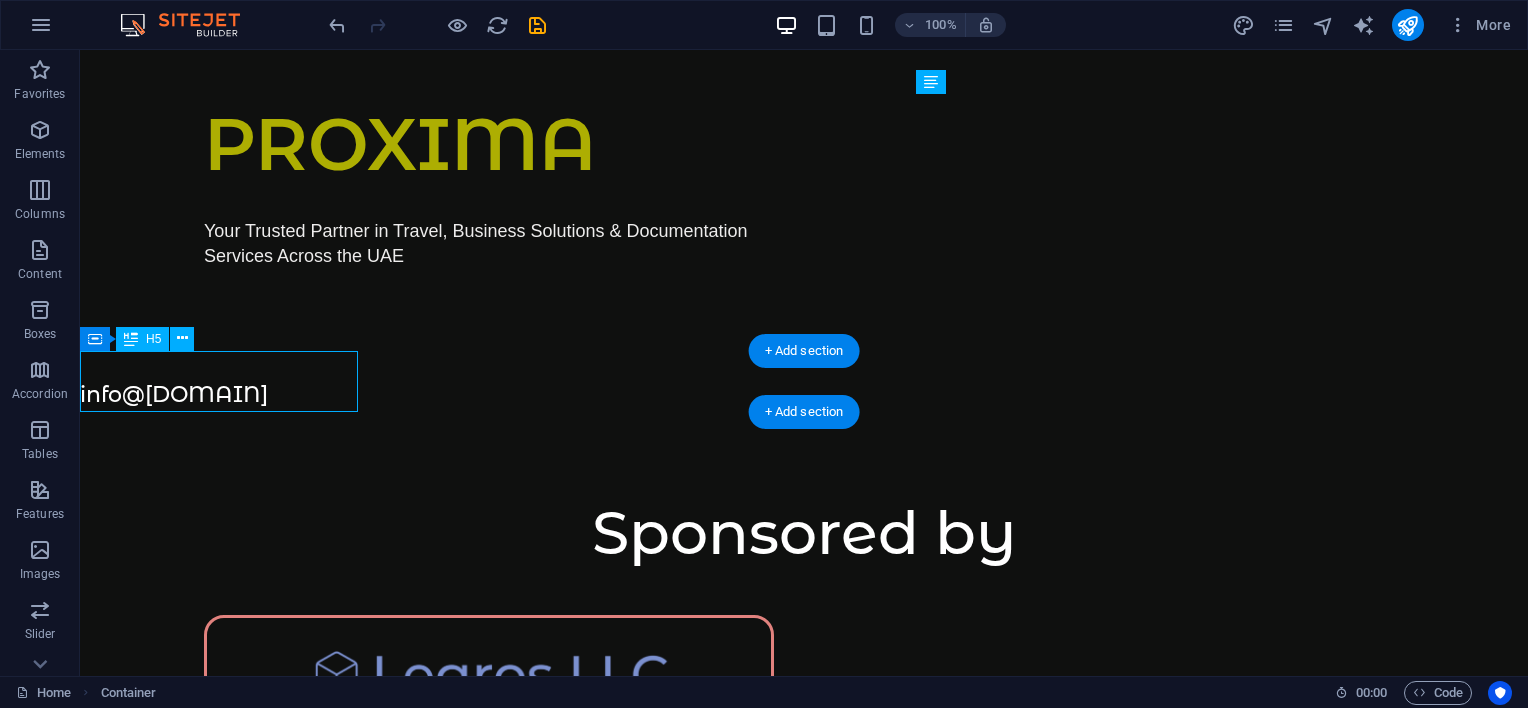 click on "info@[DOMAIN]" at bounding box center [804, 380] 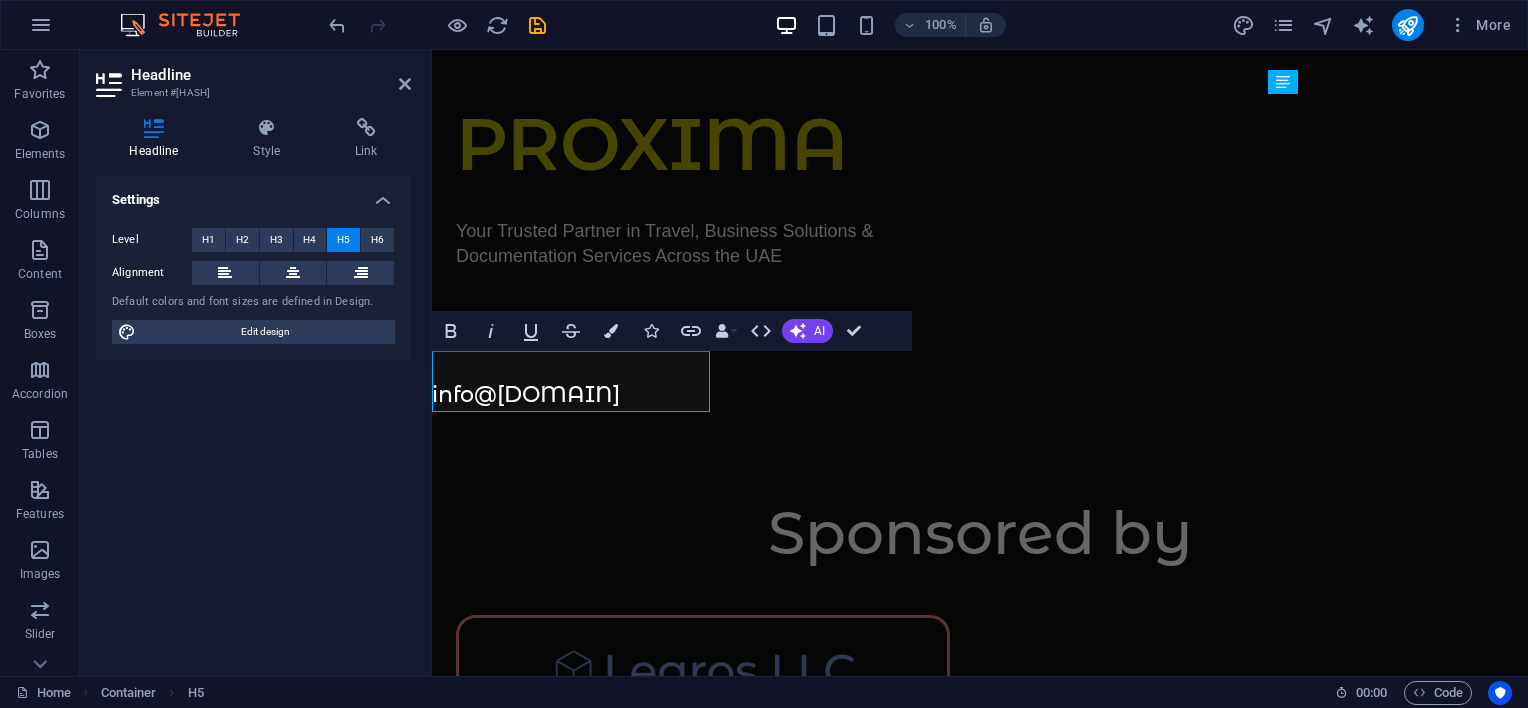 type 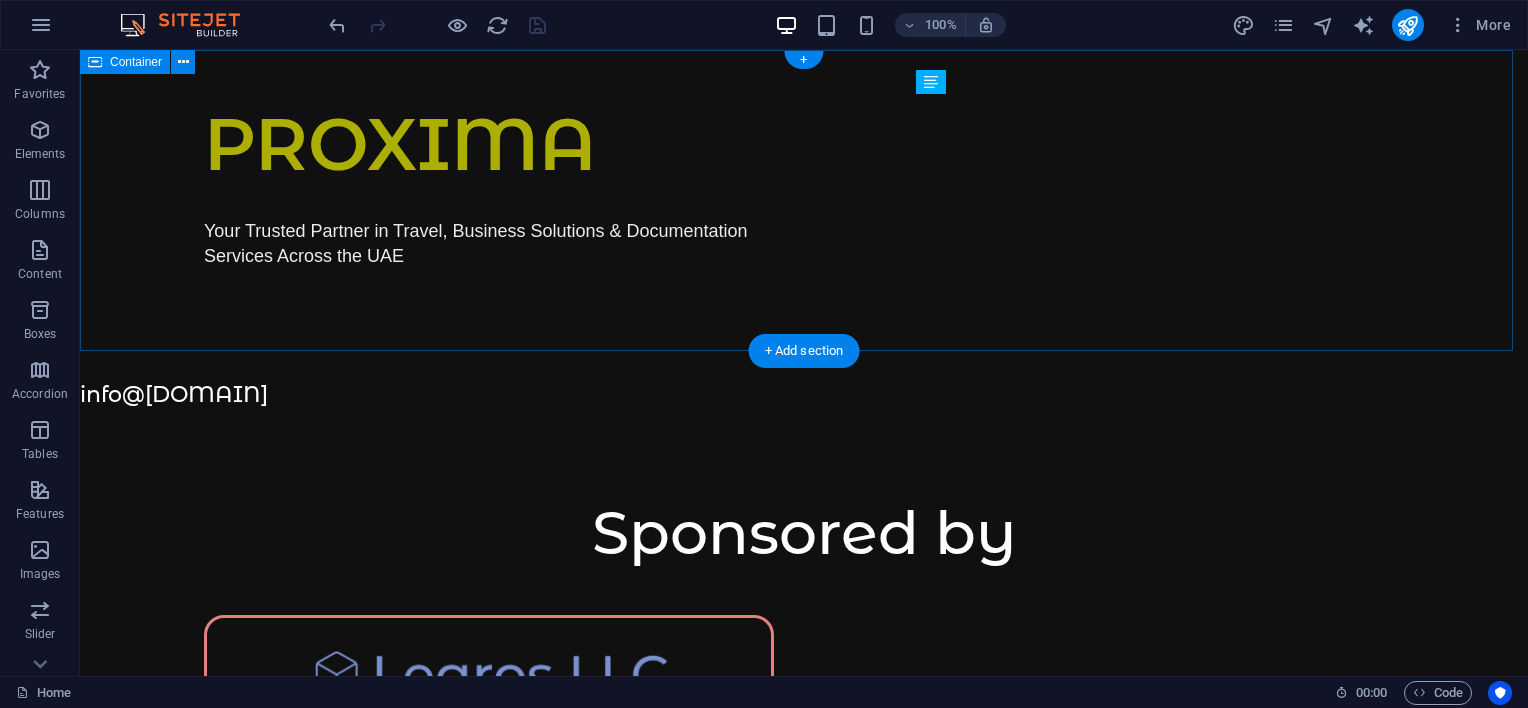 click on "PROXIMA Your Trusted Partner in Travel, Business Solutions & Documentation Services Across the UAE" at bounding box center [804, 199] 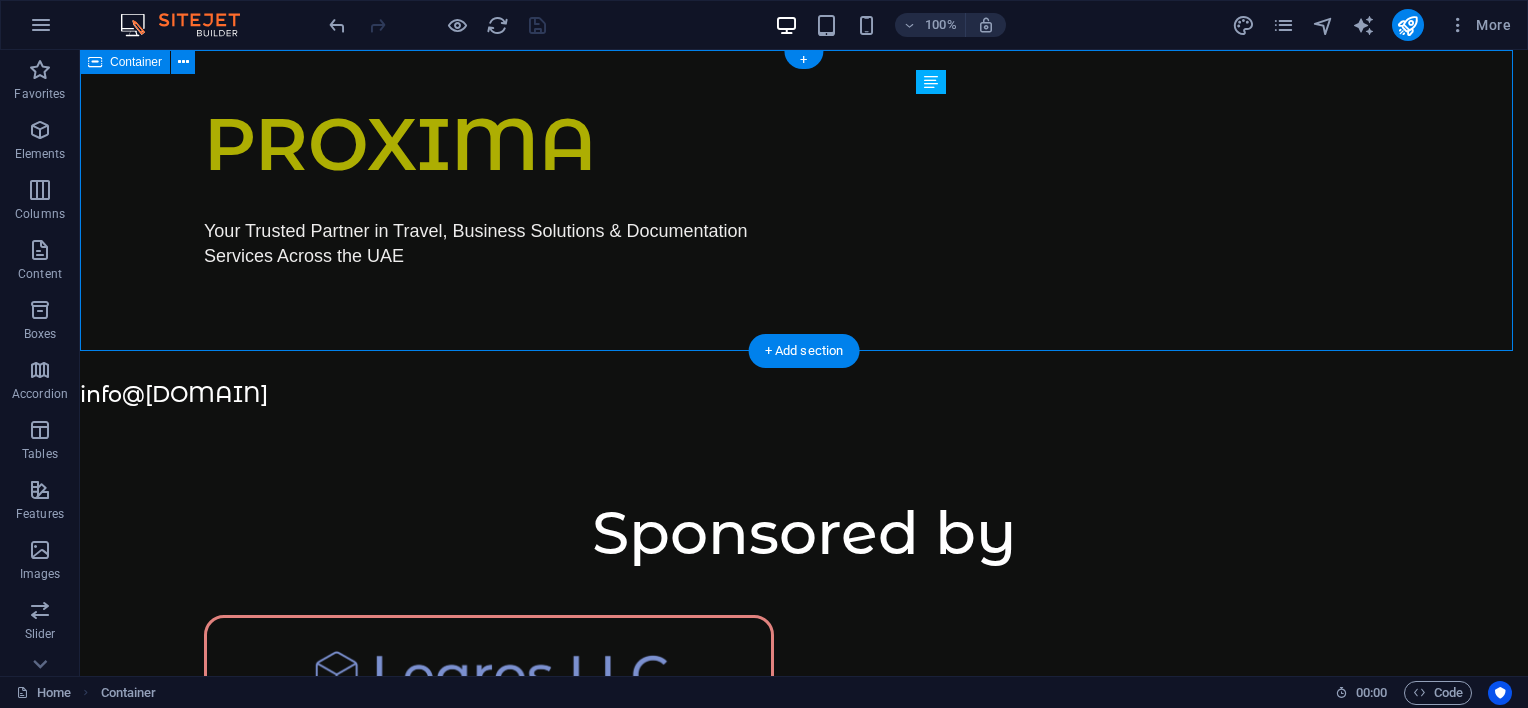 click on "PROXIMA Your Trusted Partner in Travel, Business Solutions & Documentation Services Across the UAE" at bounding box center [804, 199] 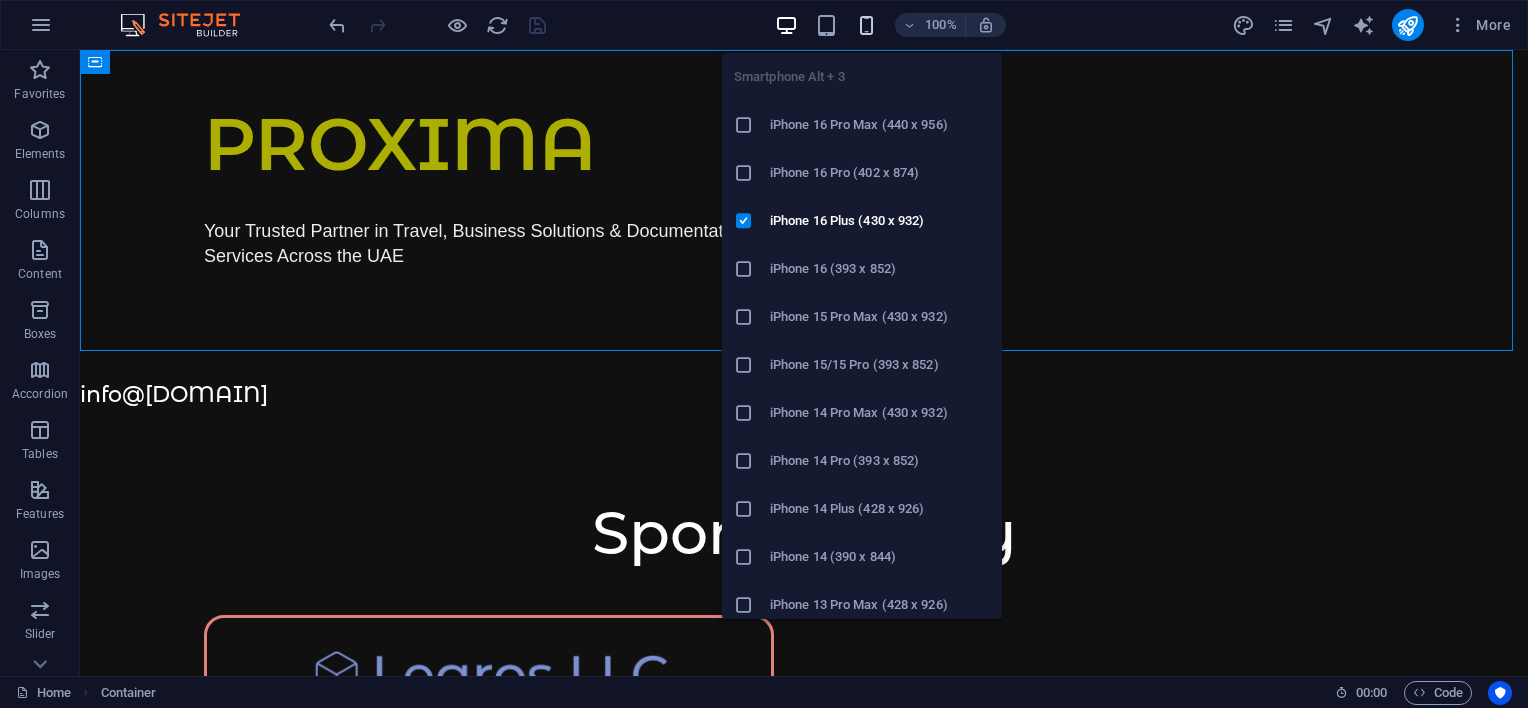click at bounding box center (866, 25) 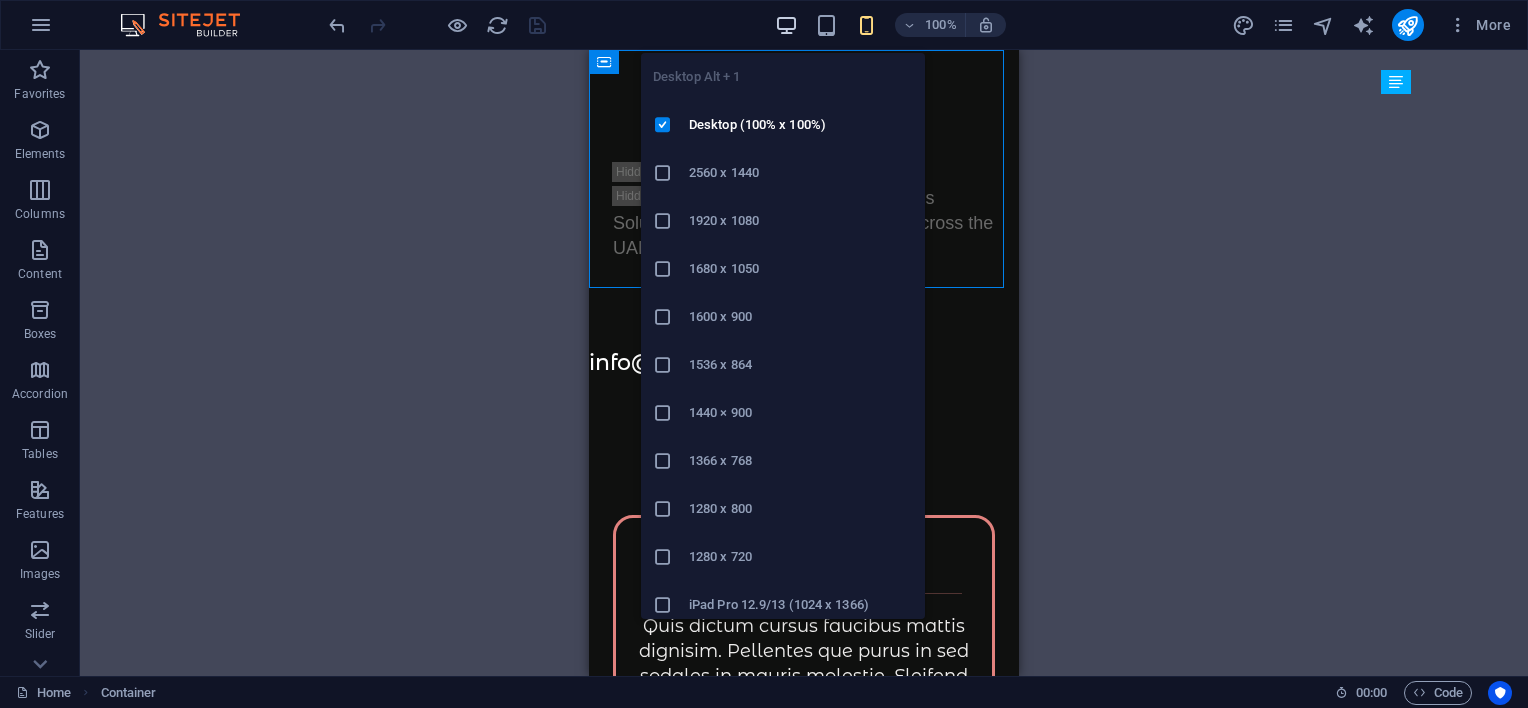 click at bounding box center [786, 25] 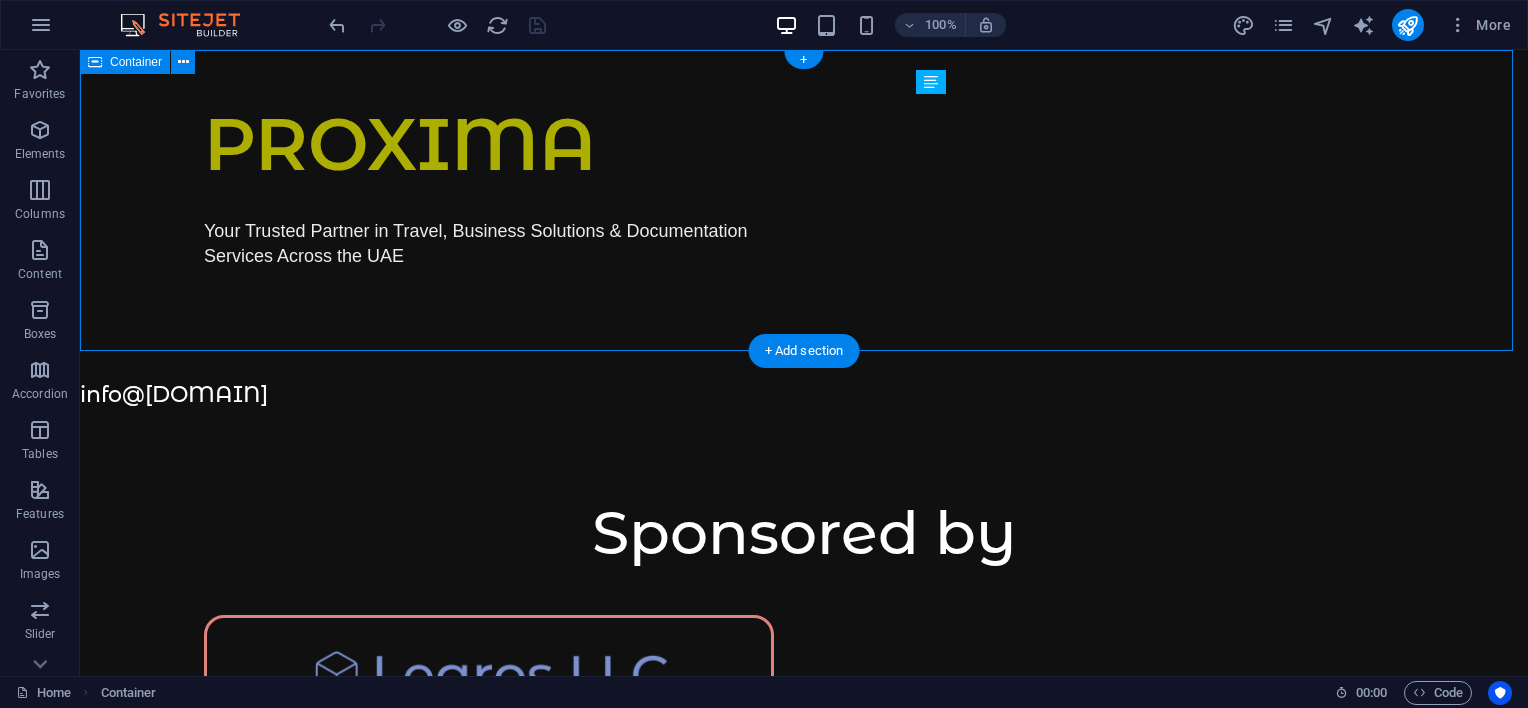 click on "PROXIMA Your Trusted Partner in Travel, Business Solutions & Documentation Services Across the UAE" at bounding box center [804, 199] 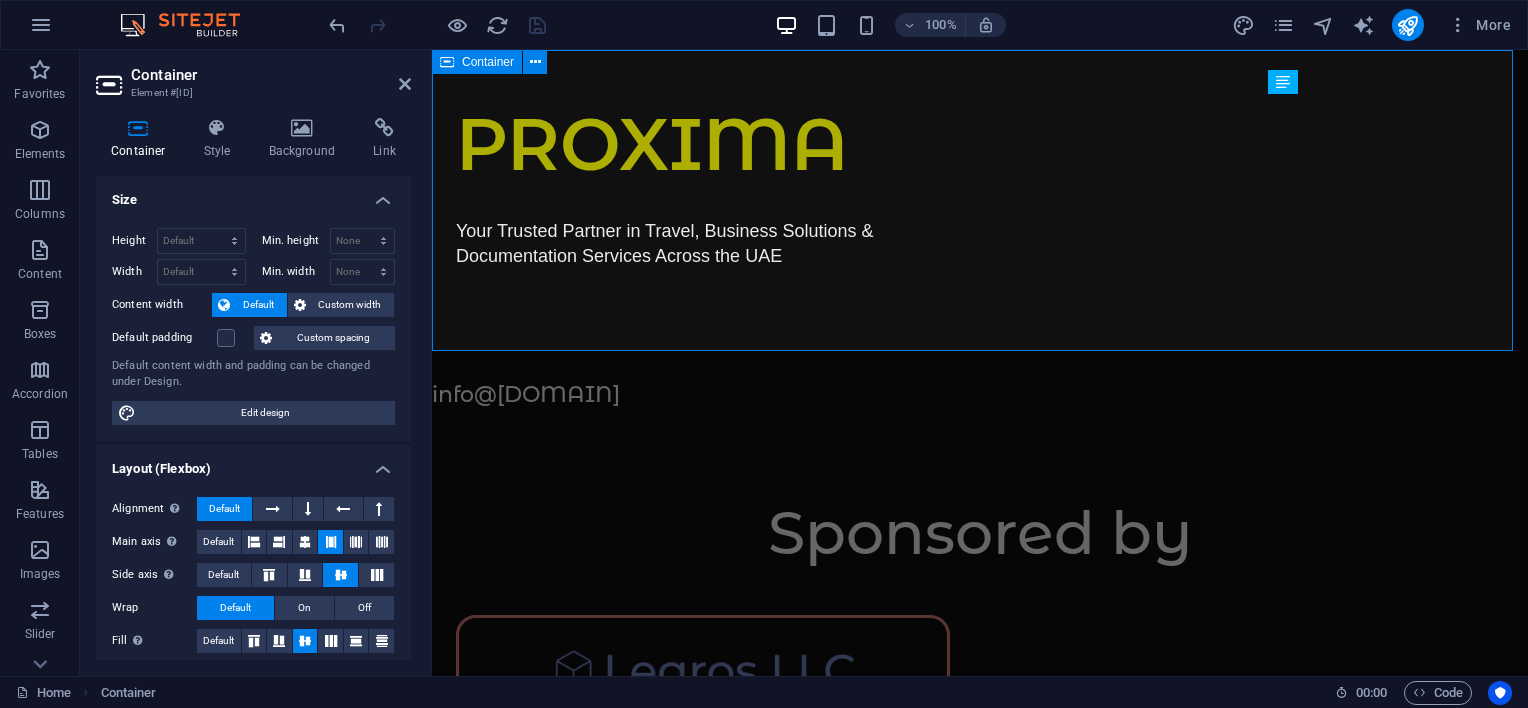 click on "PROXIMA Your Trusted Partner in Travel, Business Solutions & Documentation Services Across the UAE" at bounding box center [980, 199] 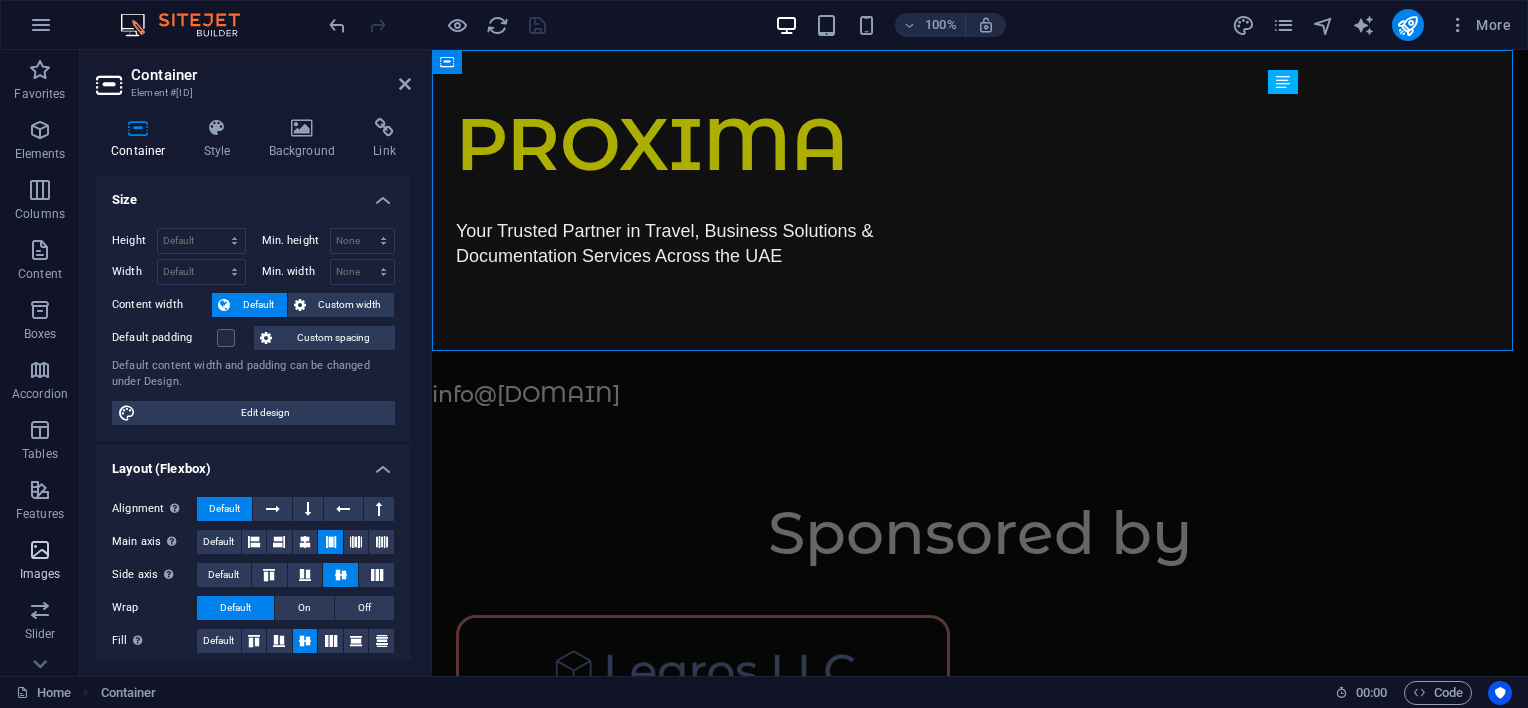 click on "Images" at bounding box center (40, 574) 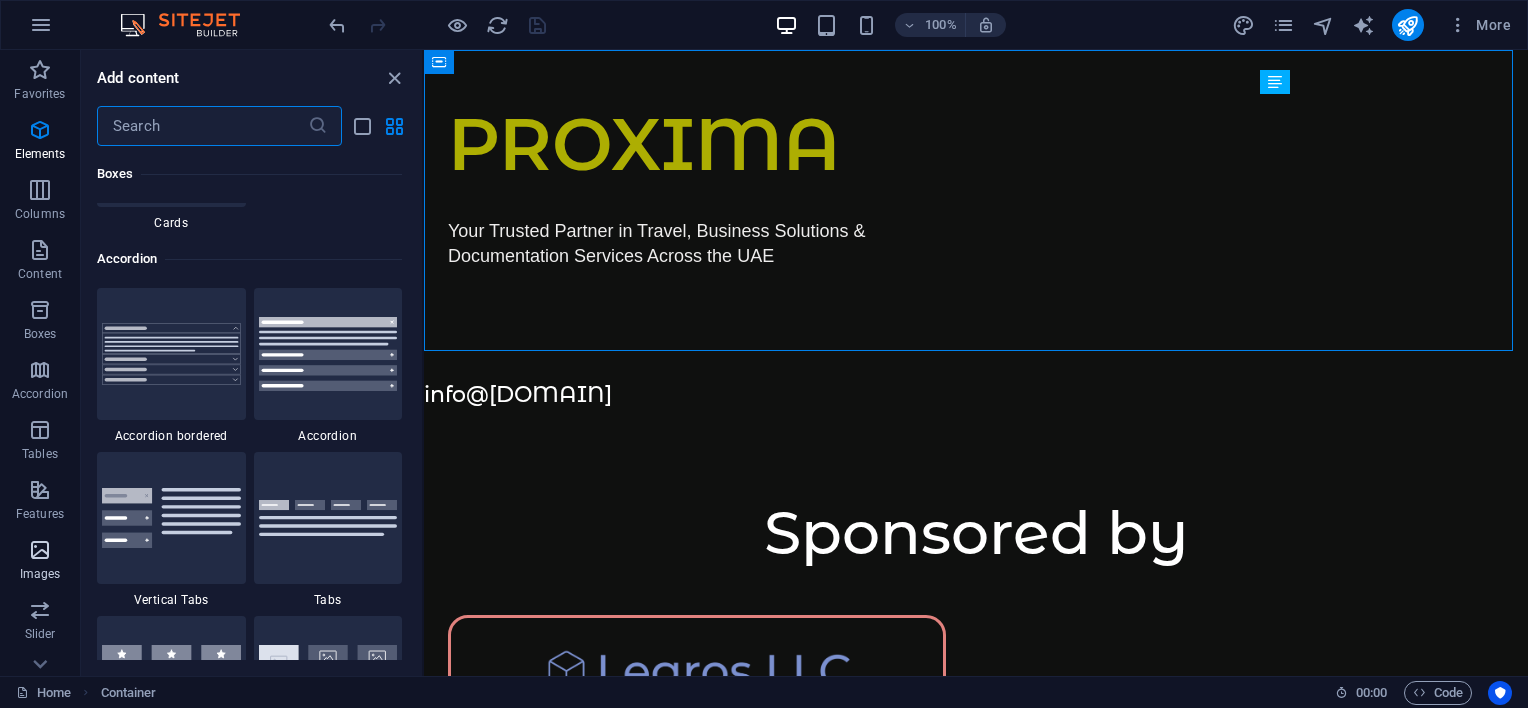 scroll, scrollTop: 10140, scrollLeft: 0, axis: vertical 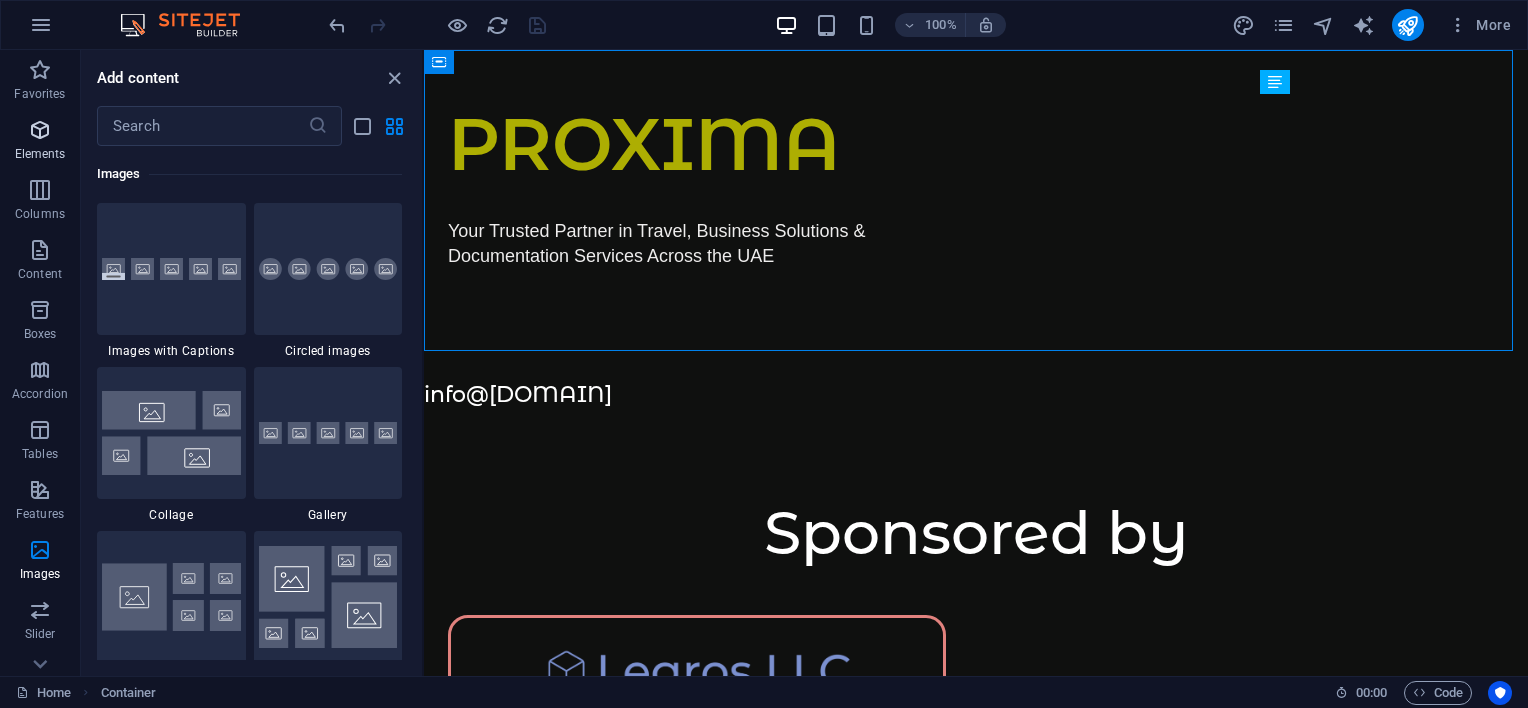 click on "Elements" at bounding box center (40, 142) 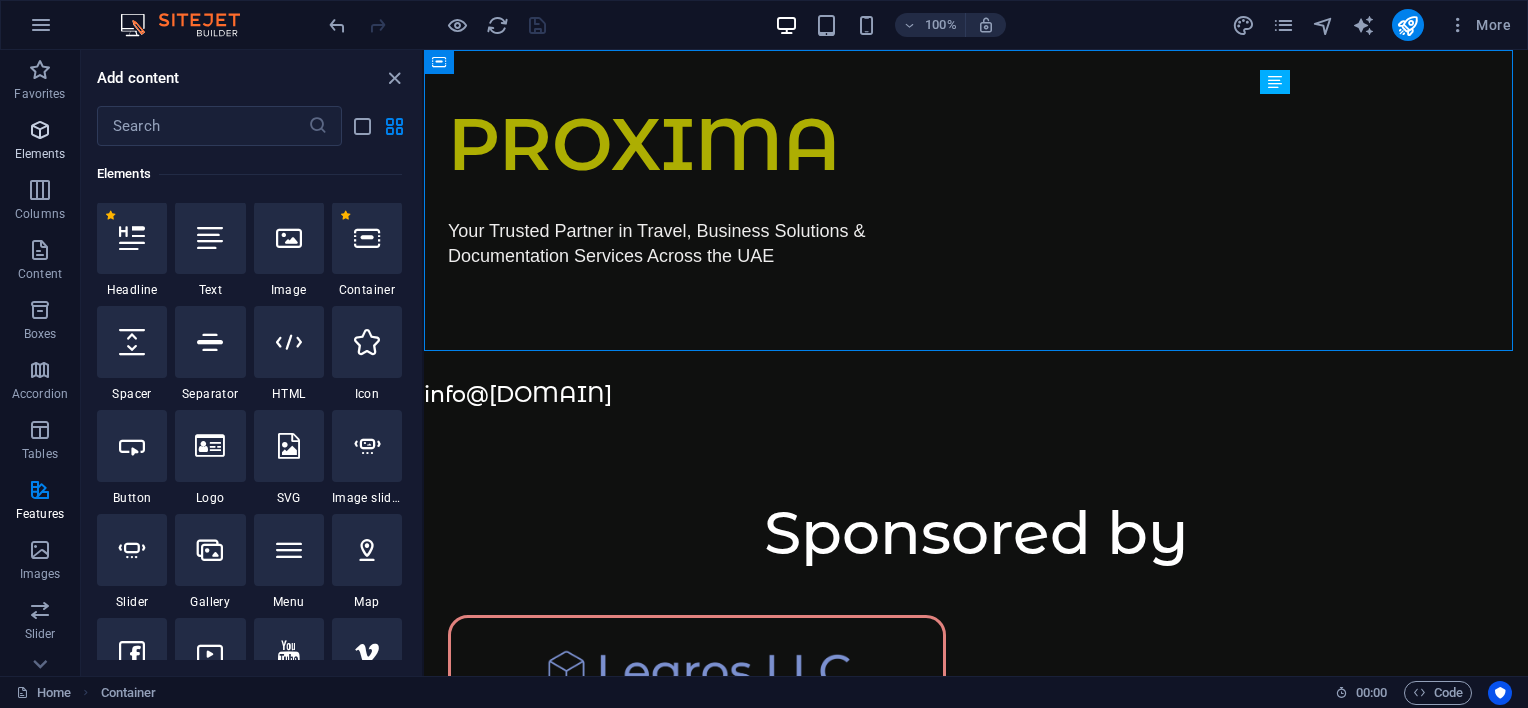 scroll, scrollTop: 212, scrollLeft: 0, axis: vertical 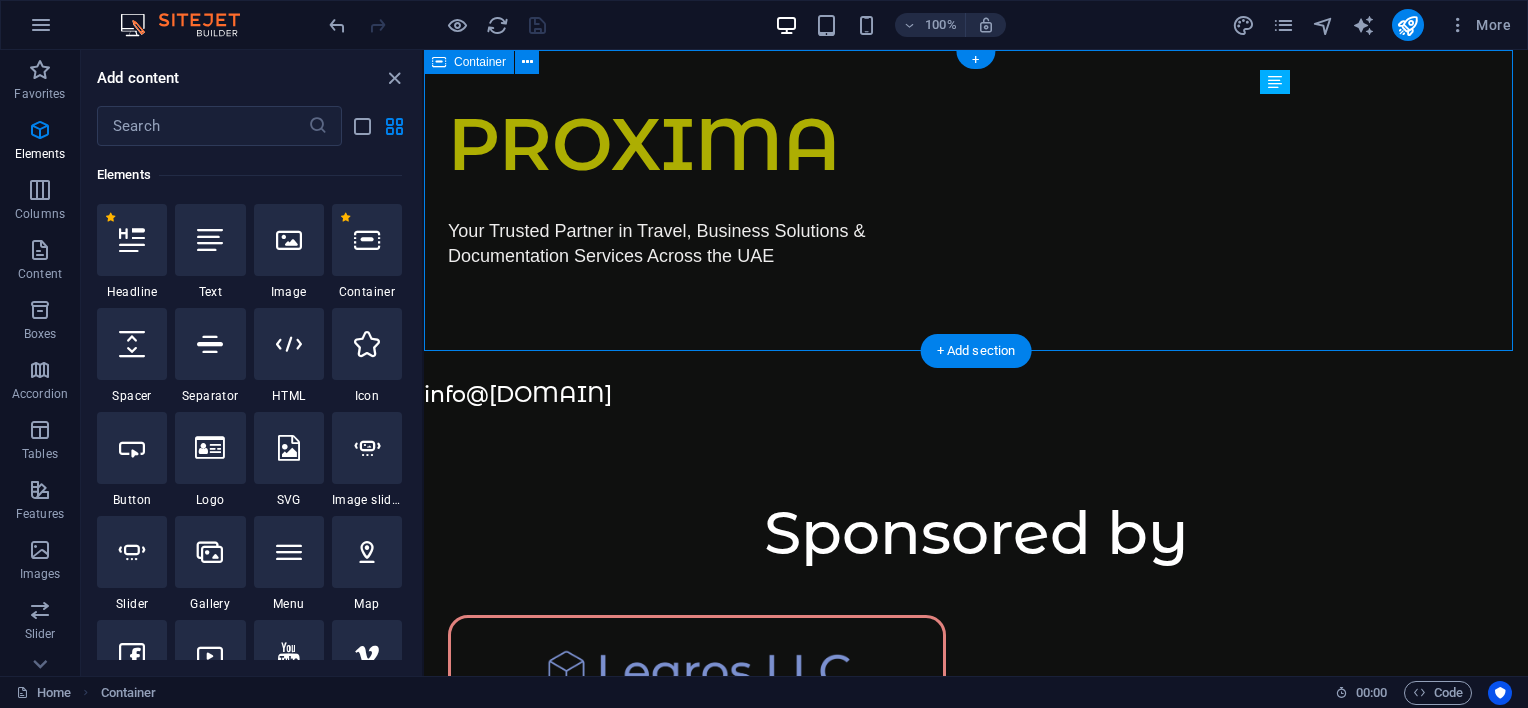click on "PROXIMA Your Trusted Partner in Travel, Business Solutions & Documentation Services Across the UAE" at bounding box center (976, 199) 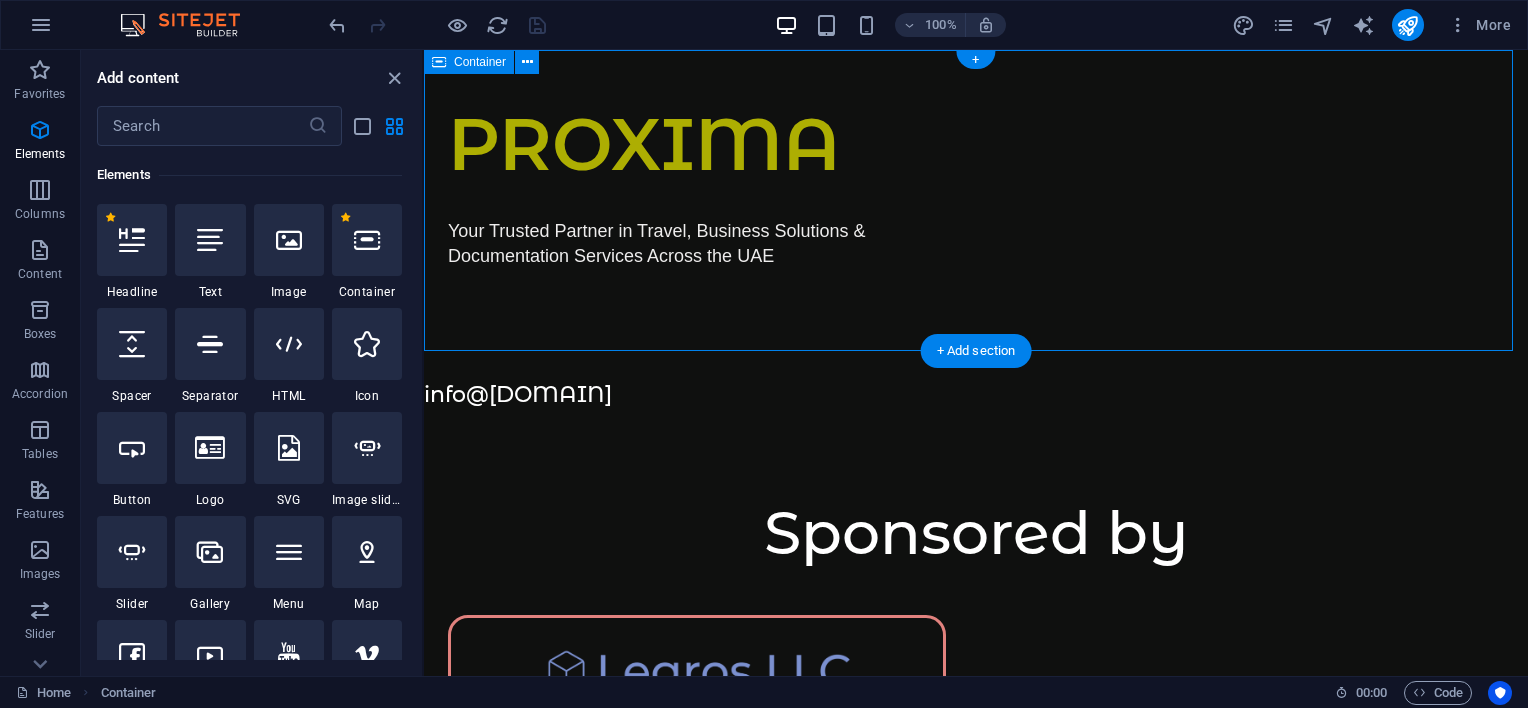 click on "PROXIMA Your Trusted Partner in Travel, Business Solutions & Documentation Services Across the UAE" at bounding box center [976, 199] 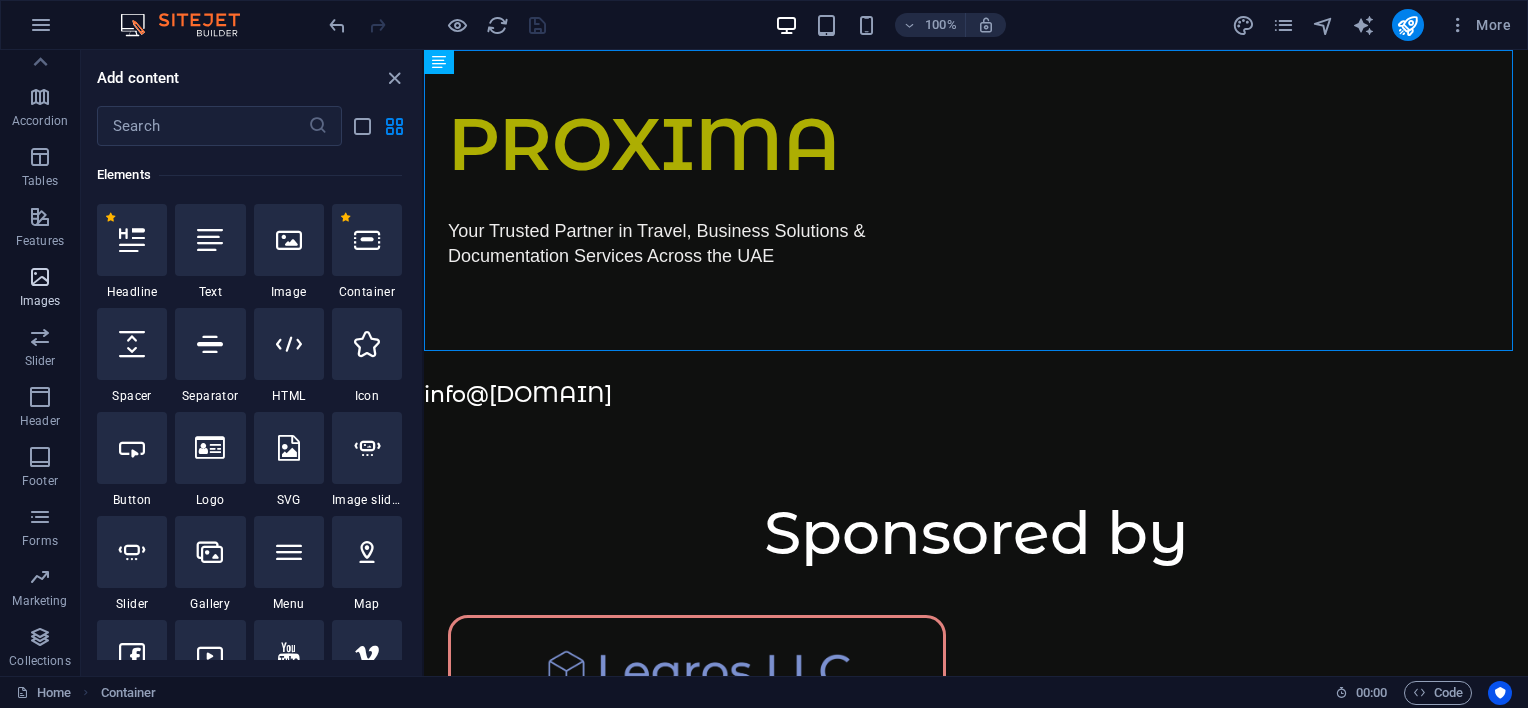 scroll, scrollTop: 0, scrollLeft: 0, axis: both 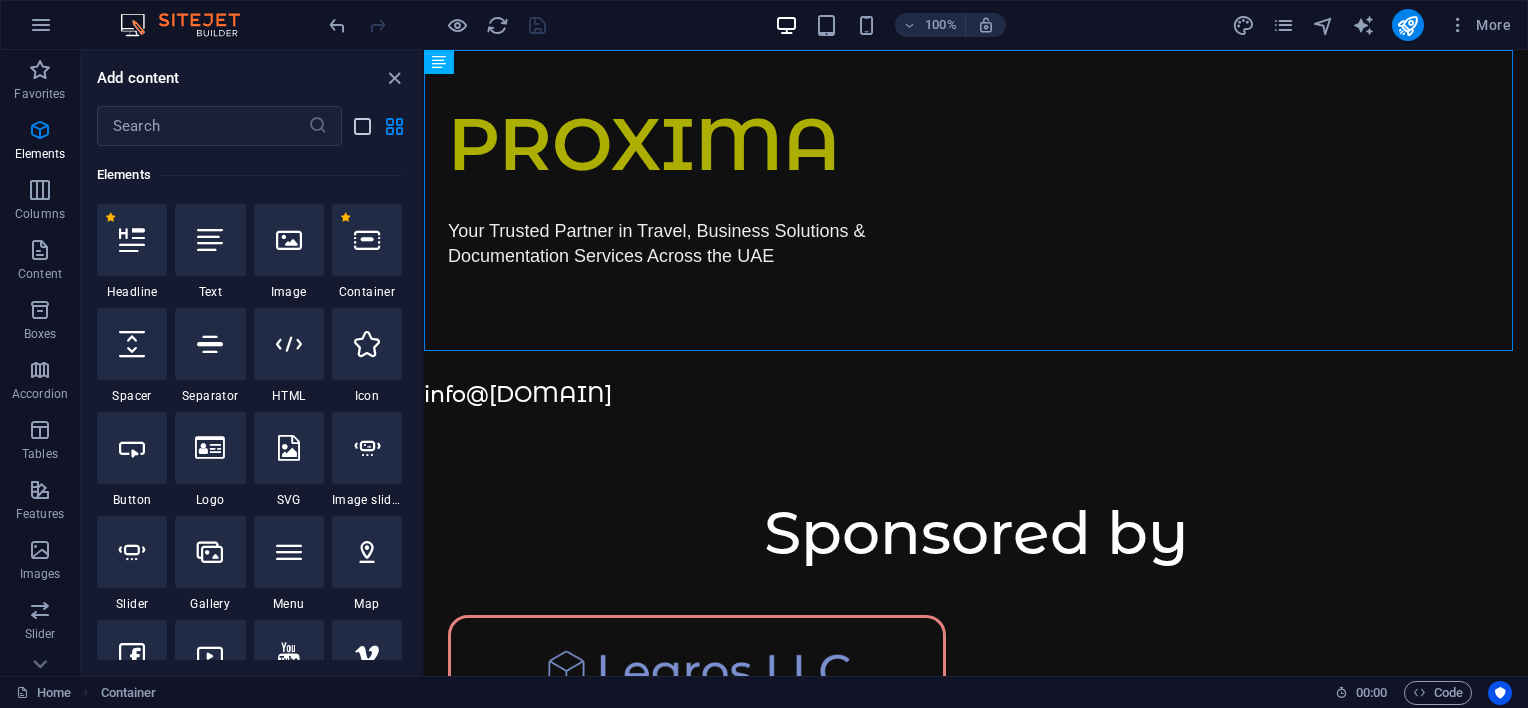 click at bounding box center (362, 126) 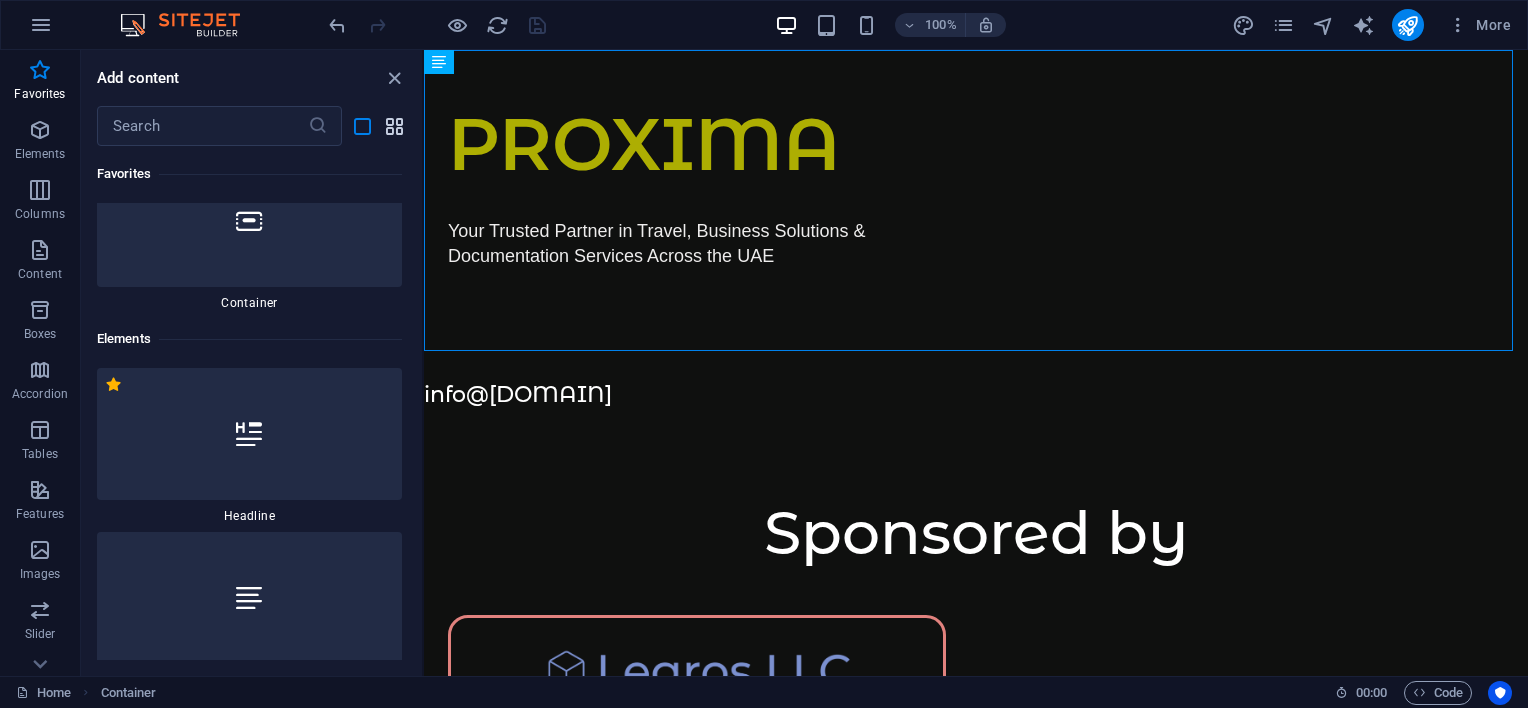 click at bounding box center [394, 126] 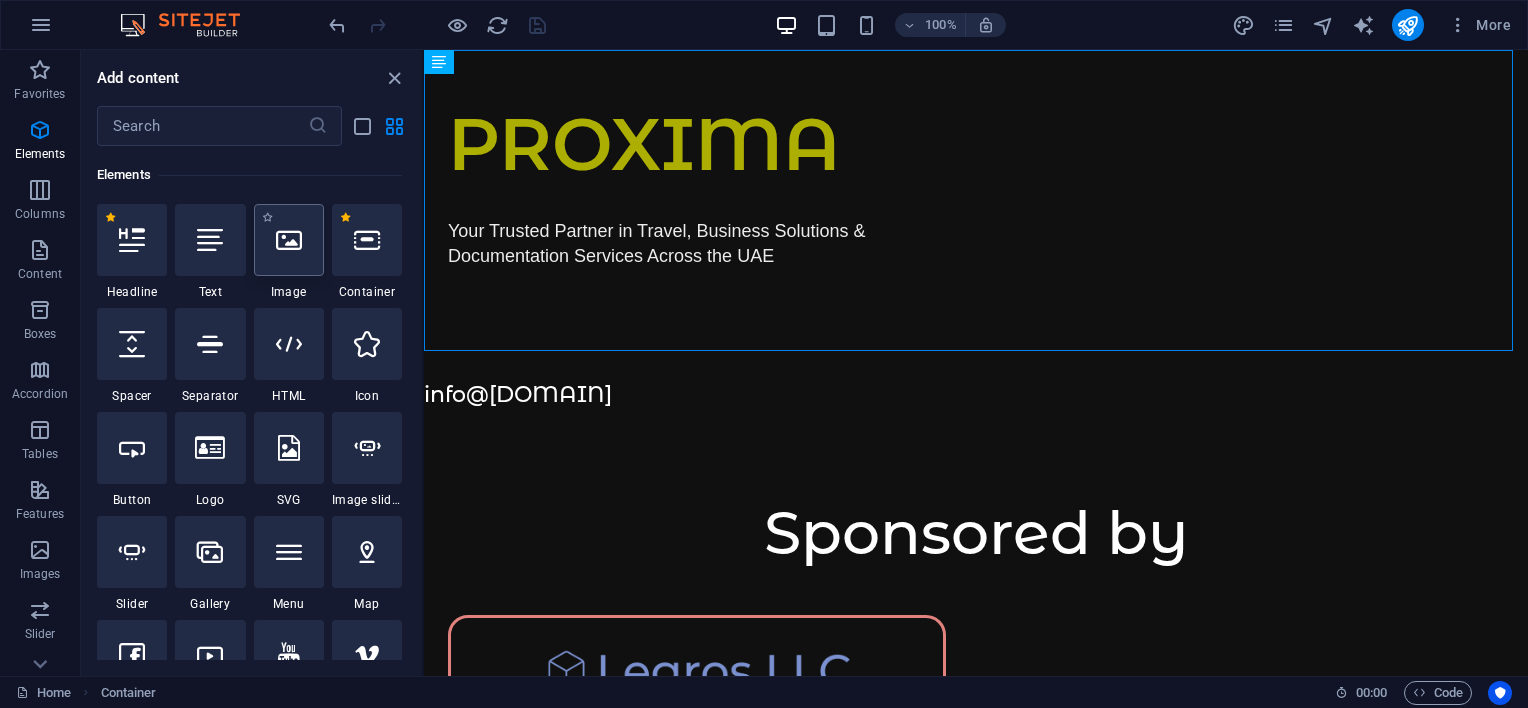 click at bounding box center [289, 240] 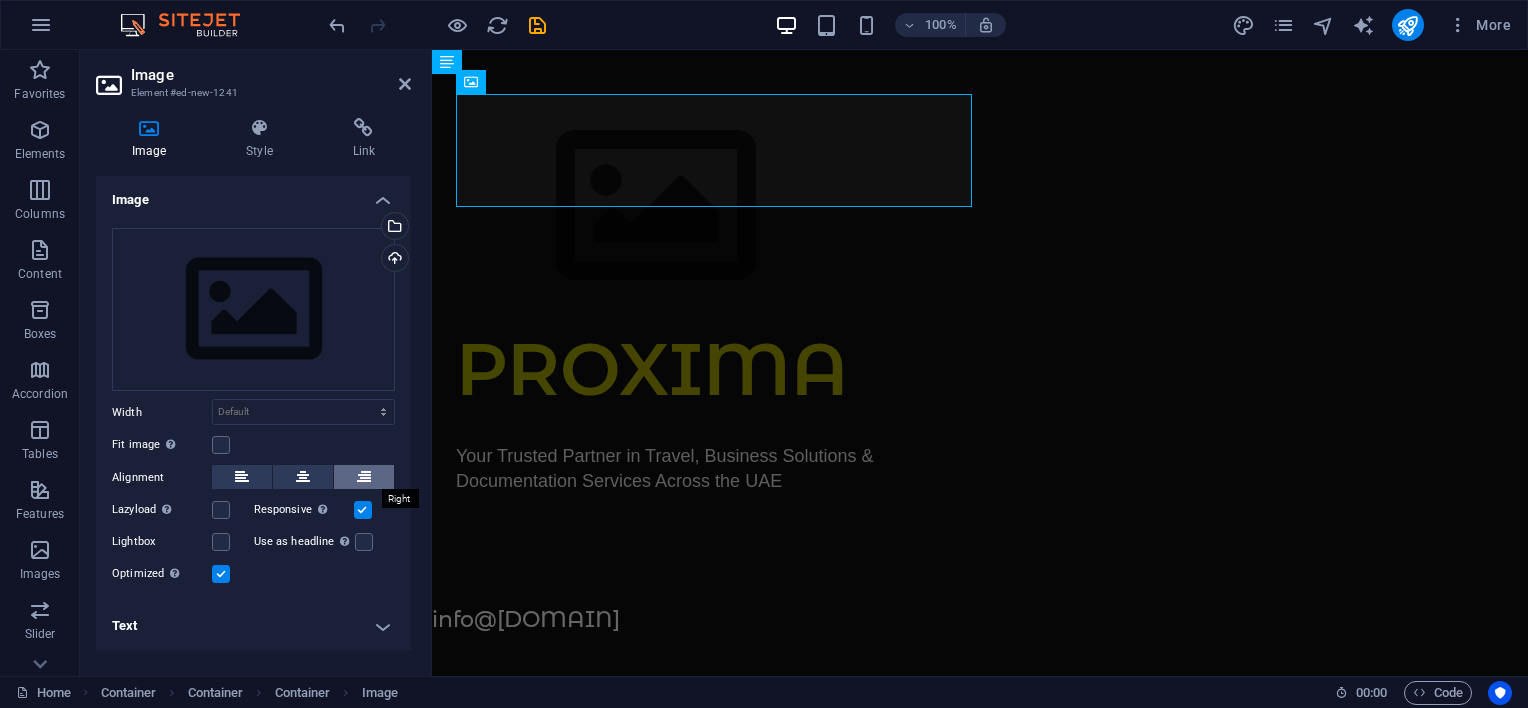 click at bounding box center (364, 477) 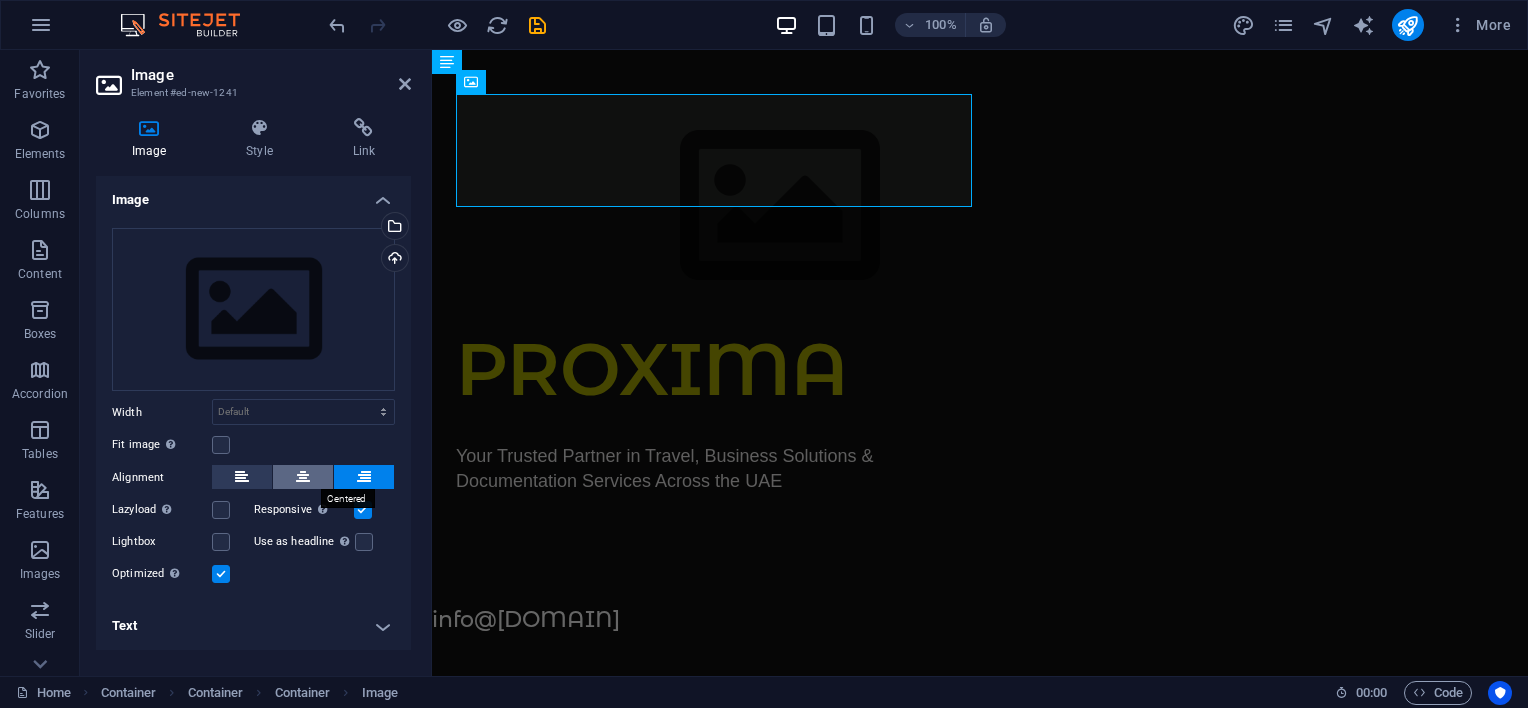 click at bounding box center [303, 477] 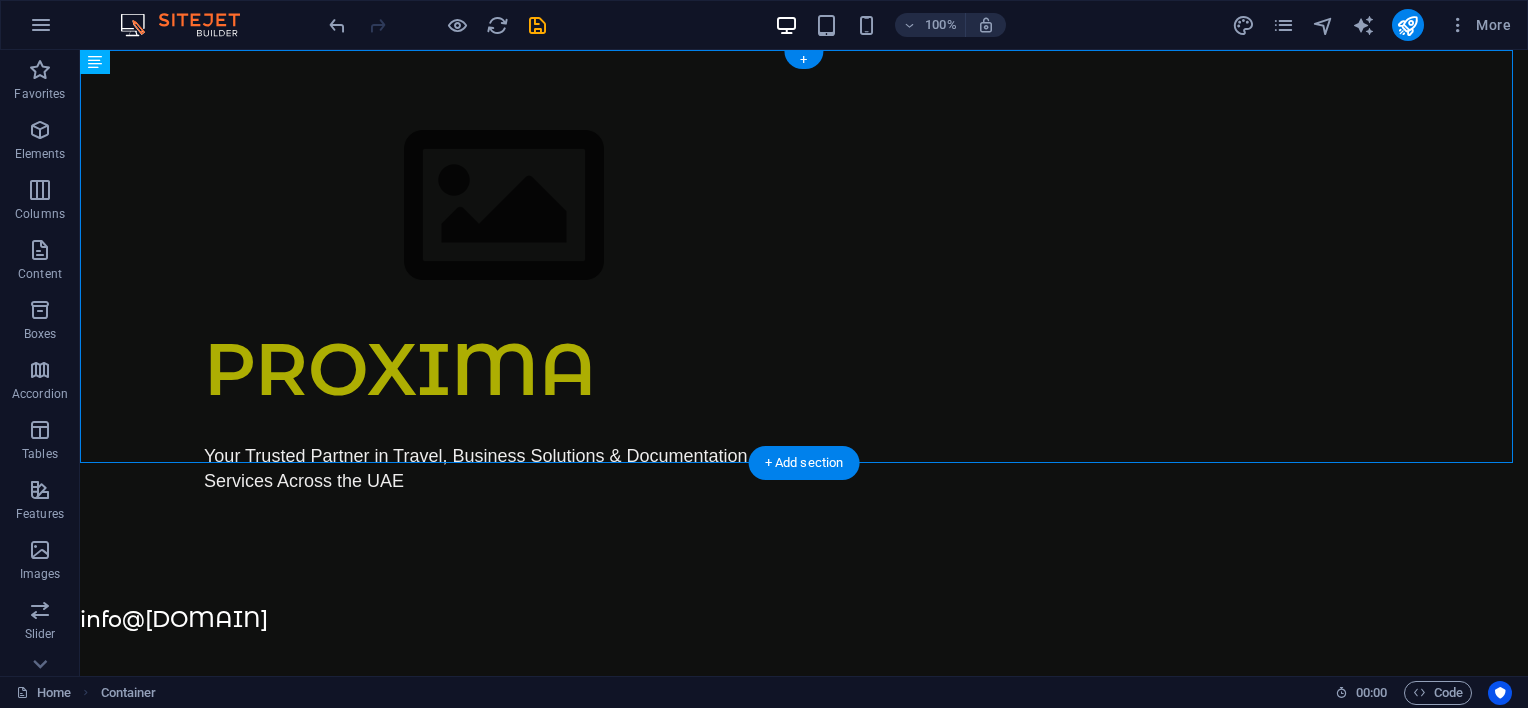 drag, startPoint x: 549, startPoint y: 119, endPoint x: 1135, endPoint y: 160, distance: 587.43256 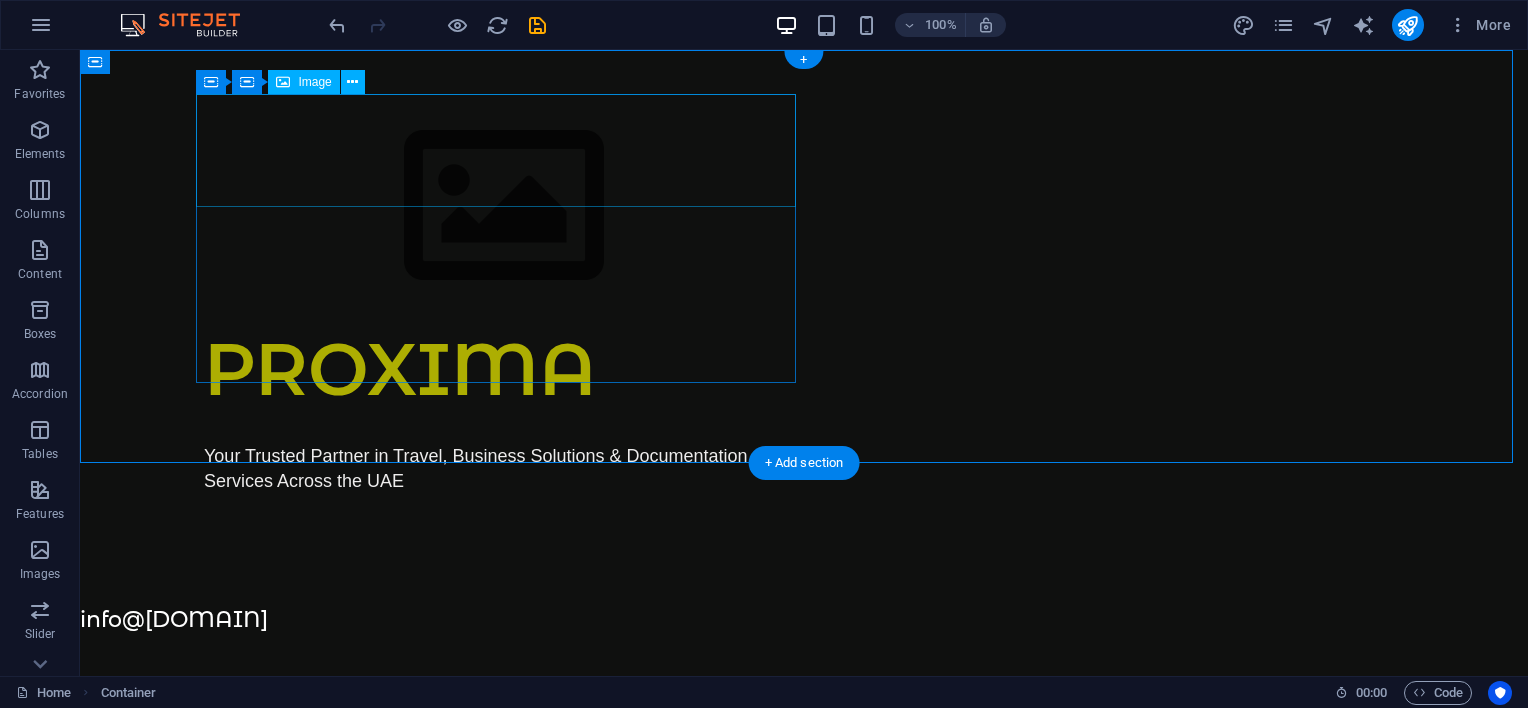 click at bounding box center (504, 206) 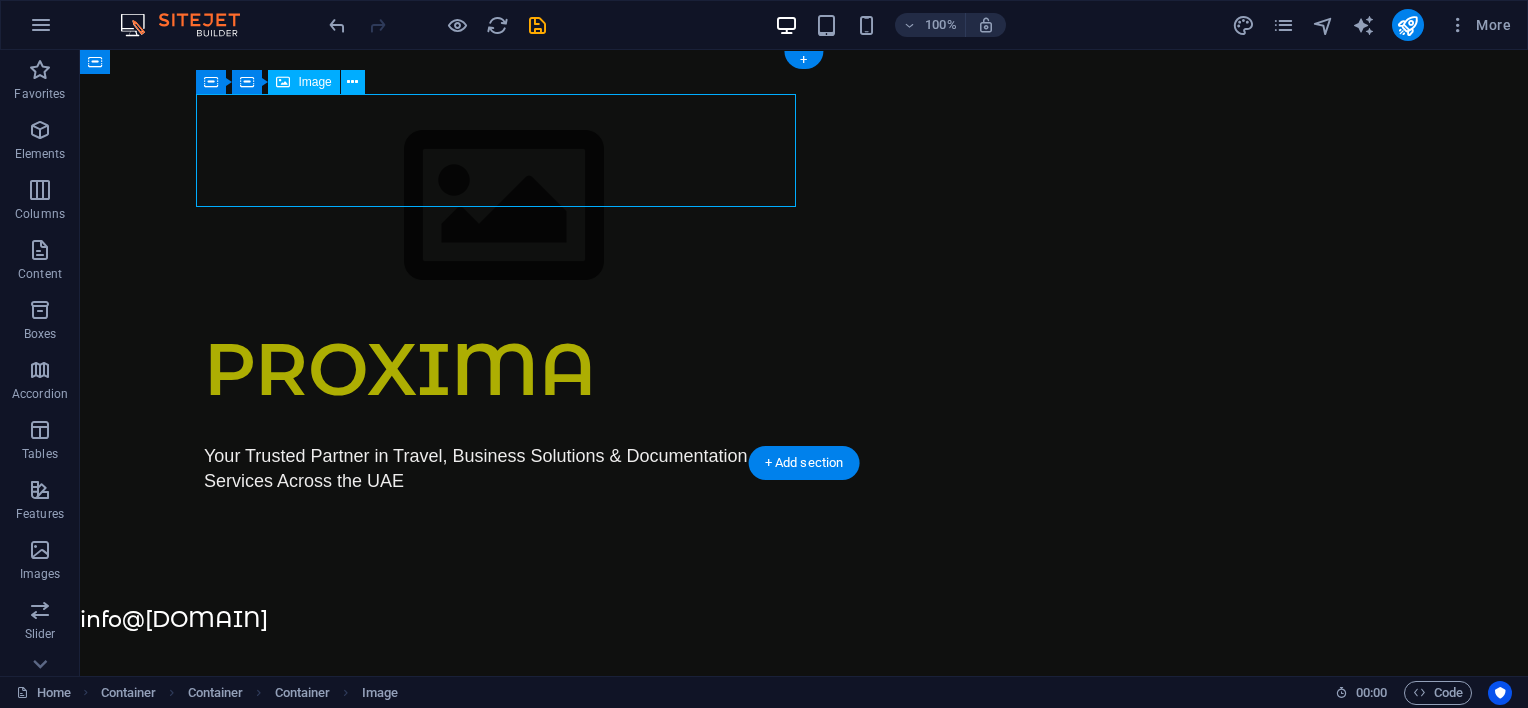 click at bounding box center [504, 206] 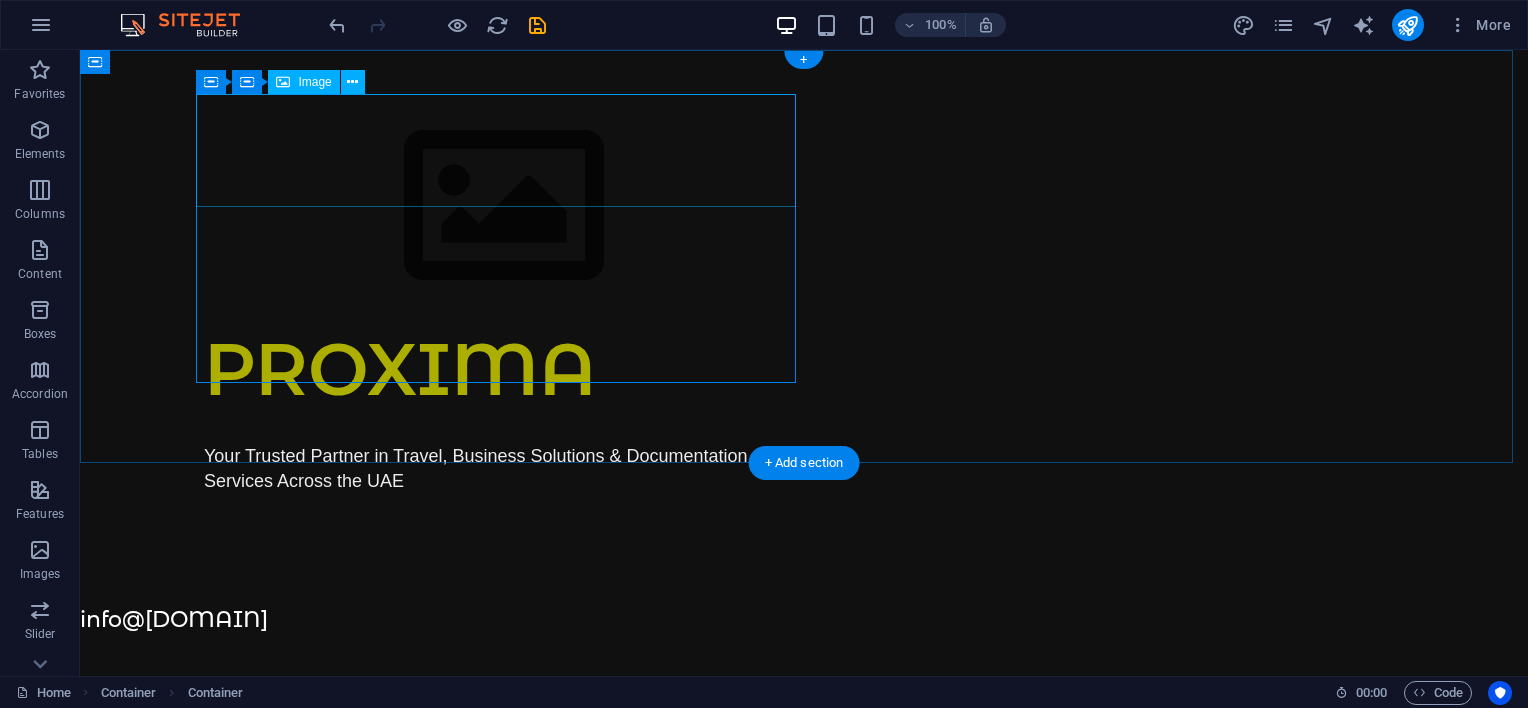 click at bounding box center (504, 206) 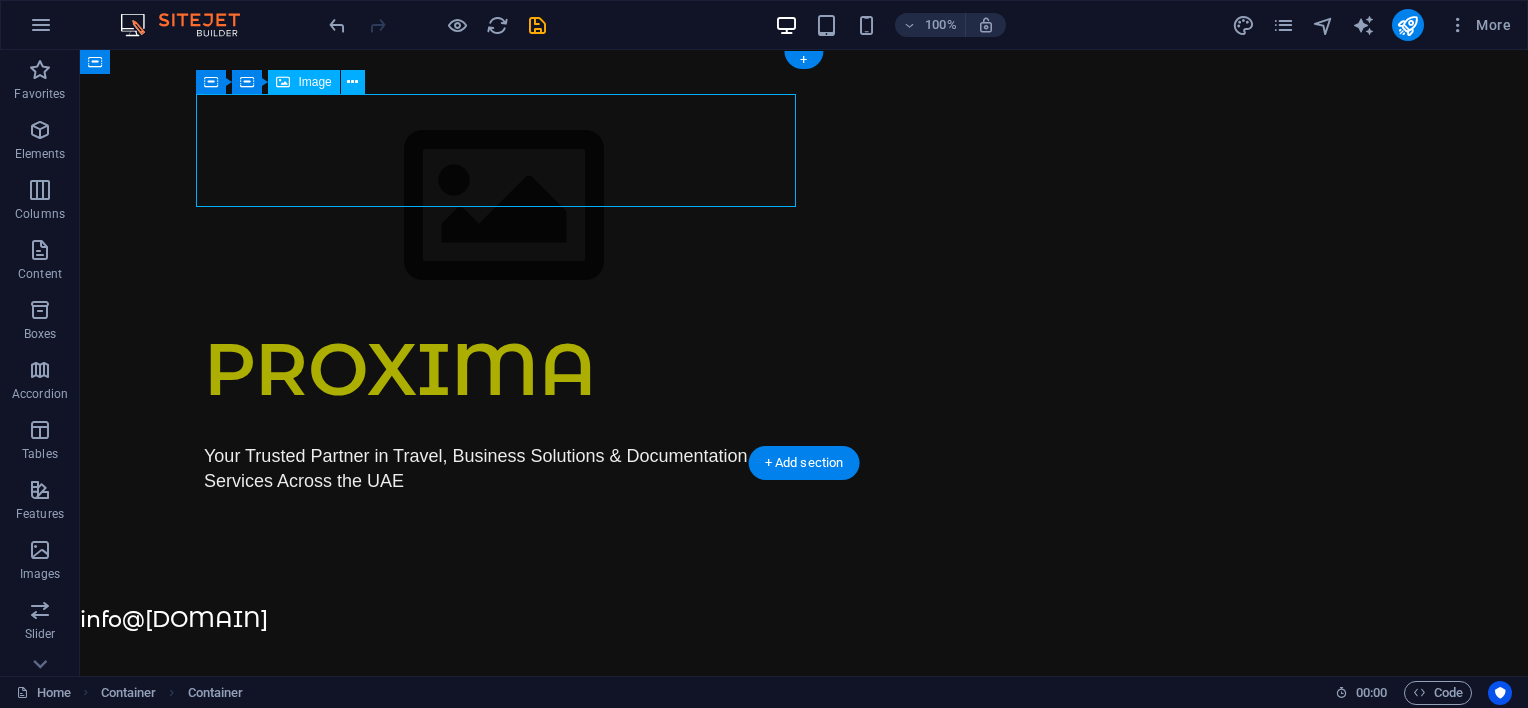 click at bounding box center (504, 206) 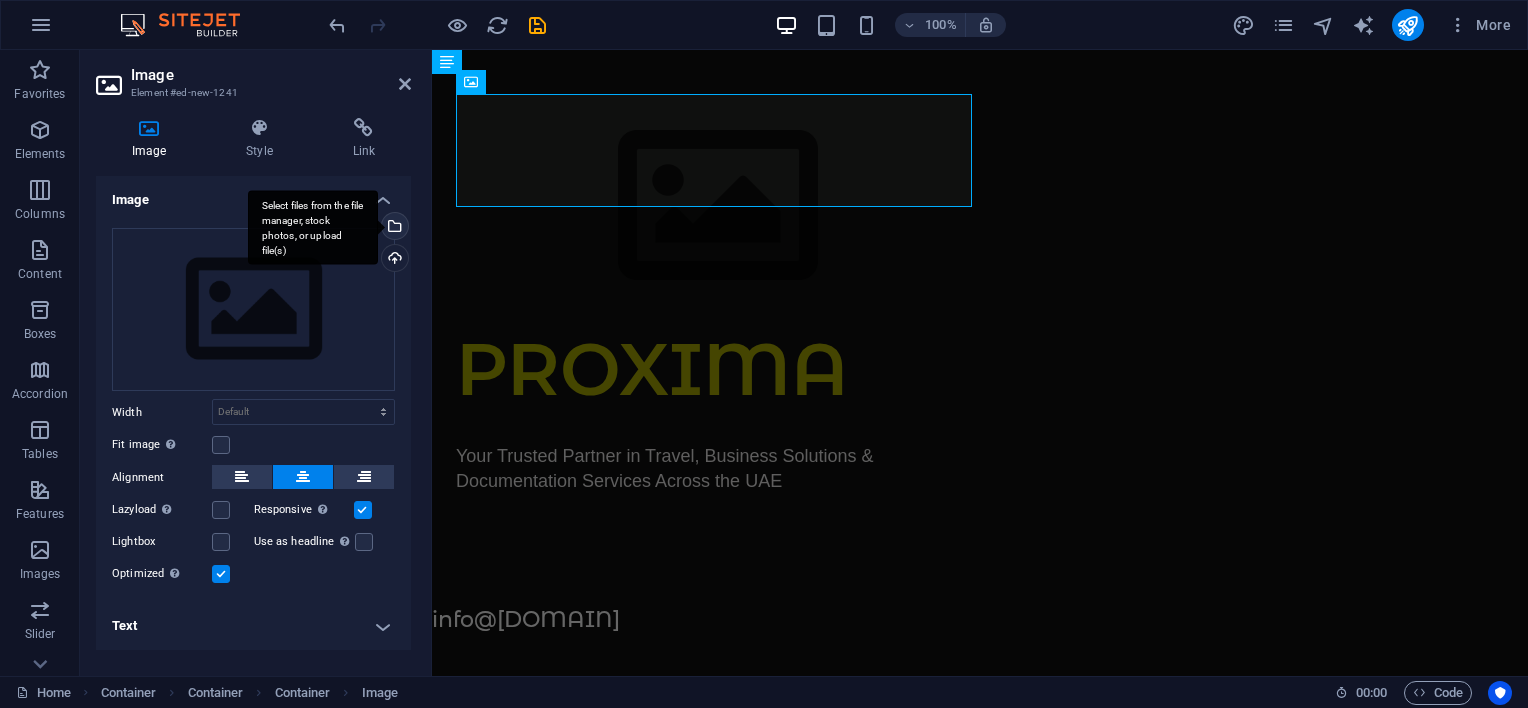 click on "Select files from the file manager, stock photos, or upload file(s)" at bounding box center (393, 228) 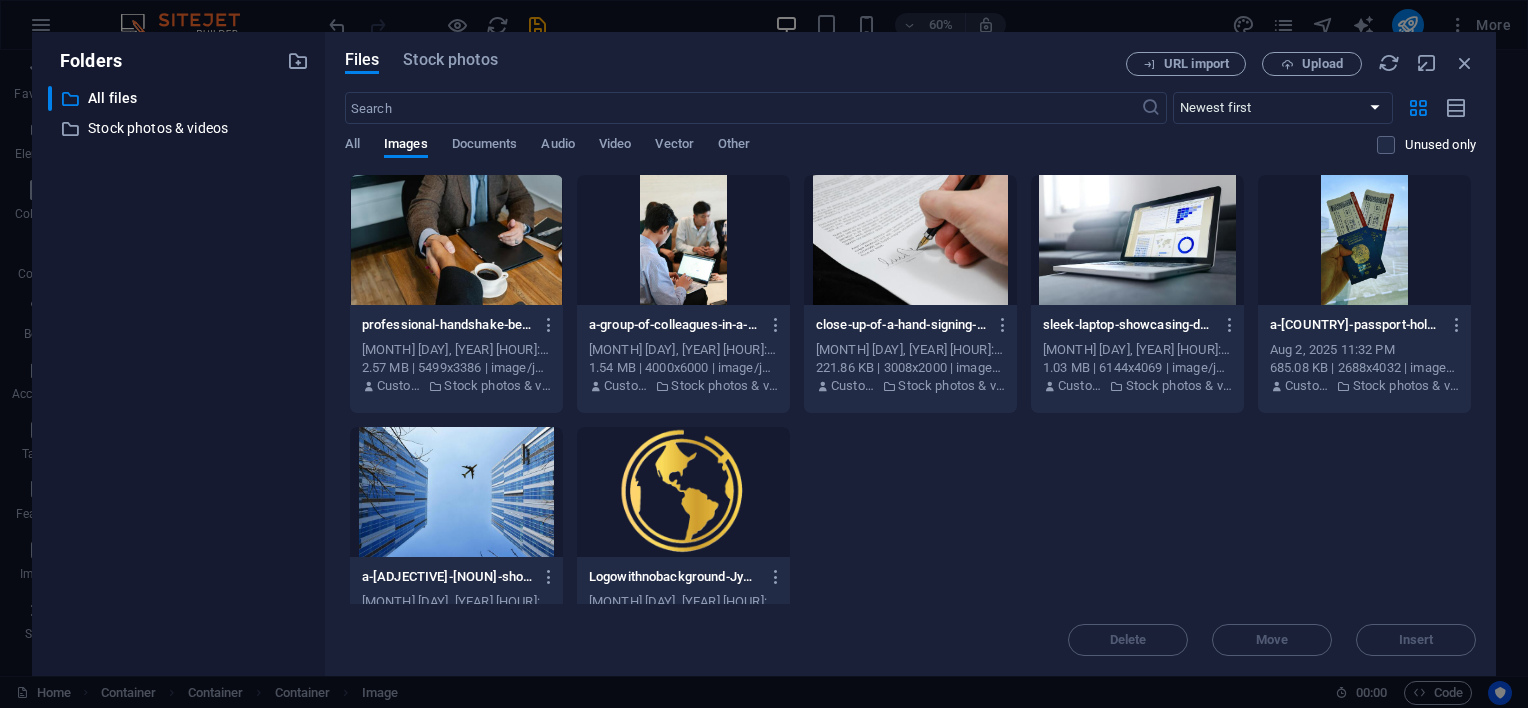 click at bounding box center [683, 492] 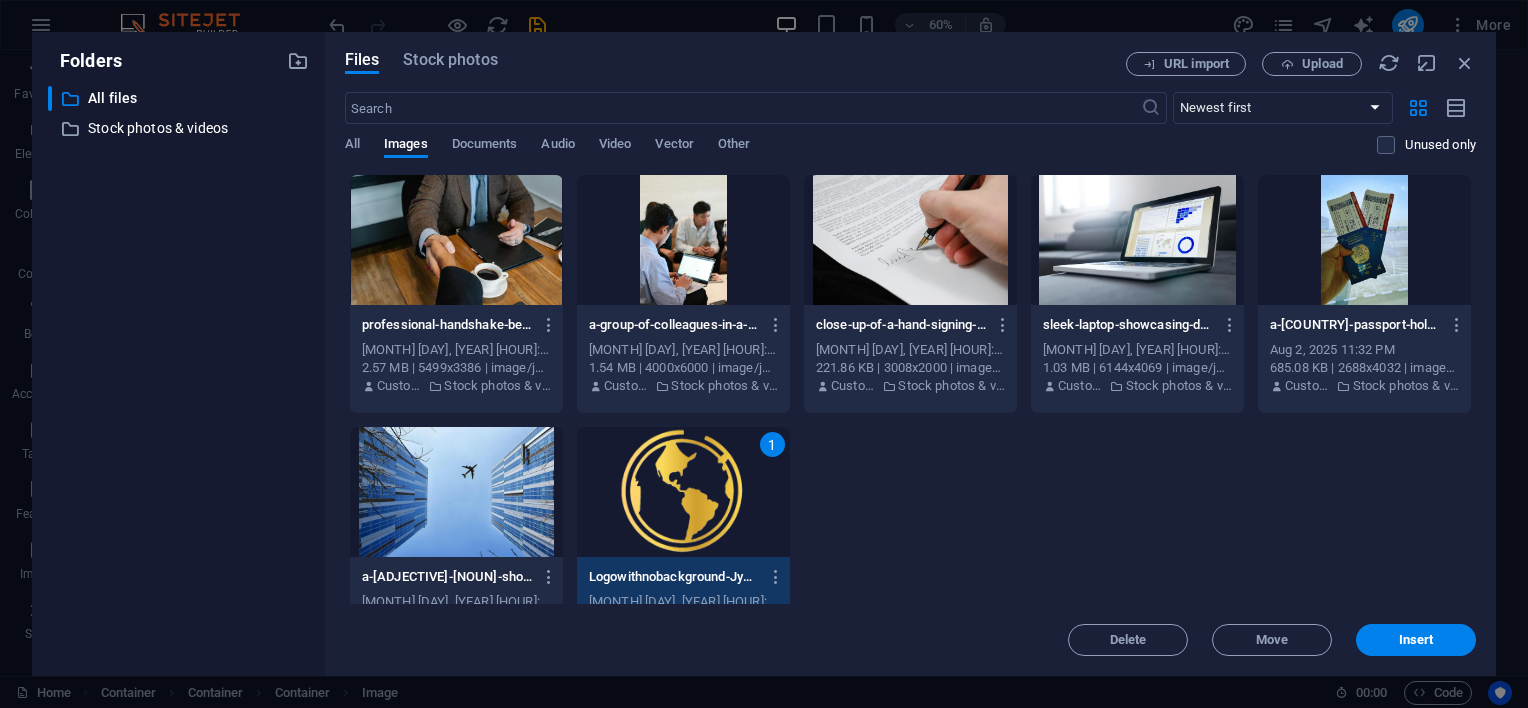click on "1" at bounding box center [683, 492] 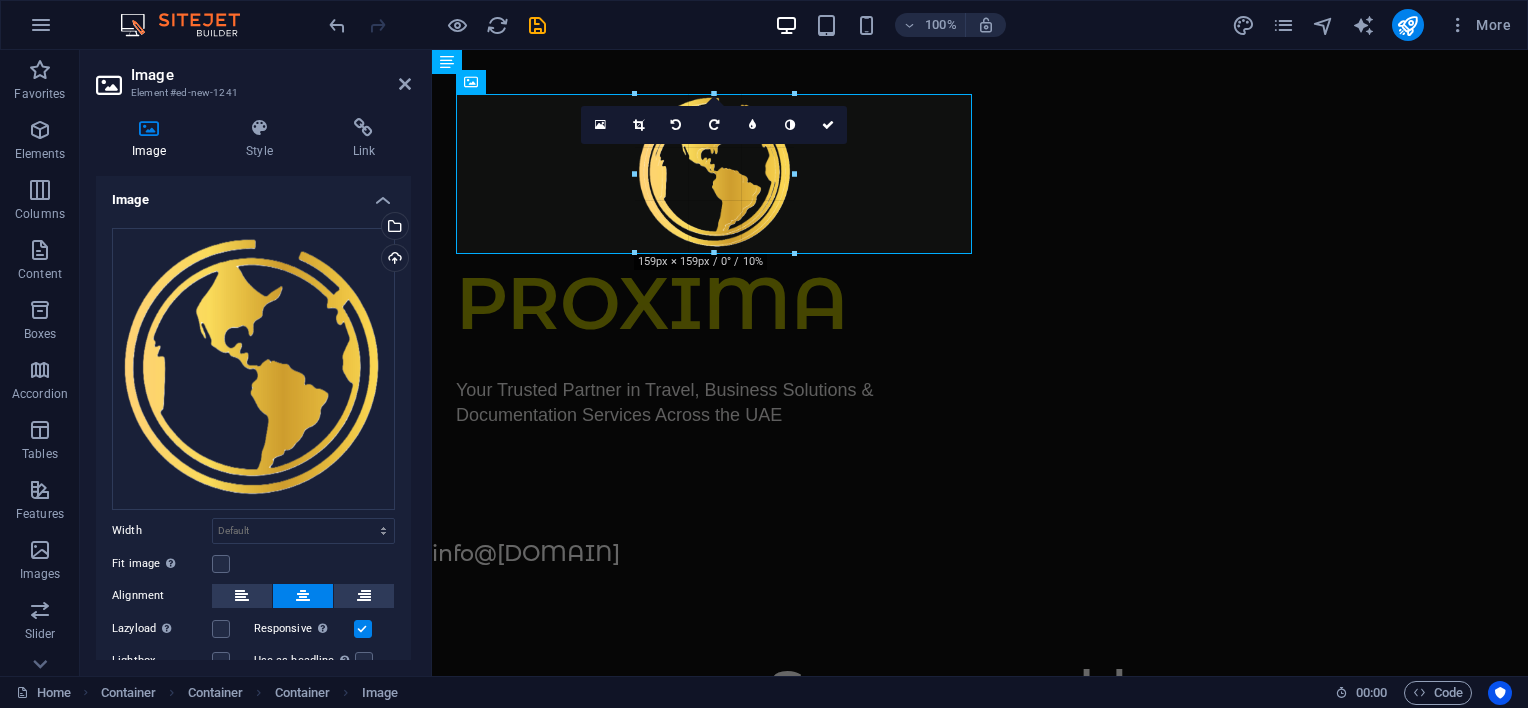 drag, startPoint x: 970, startPoint y: 612, endPoint x: 740, endPoint y: 258, distance: 422.15637 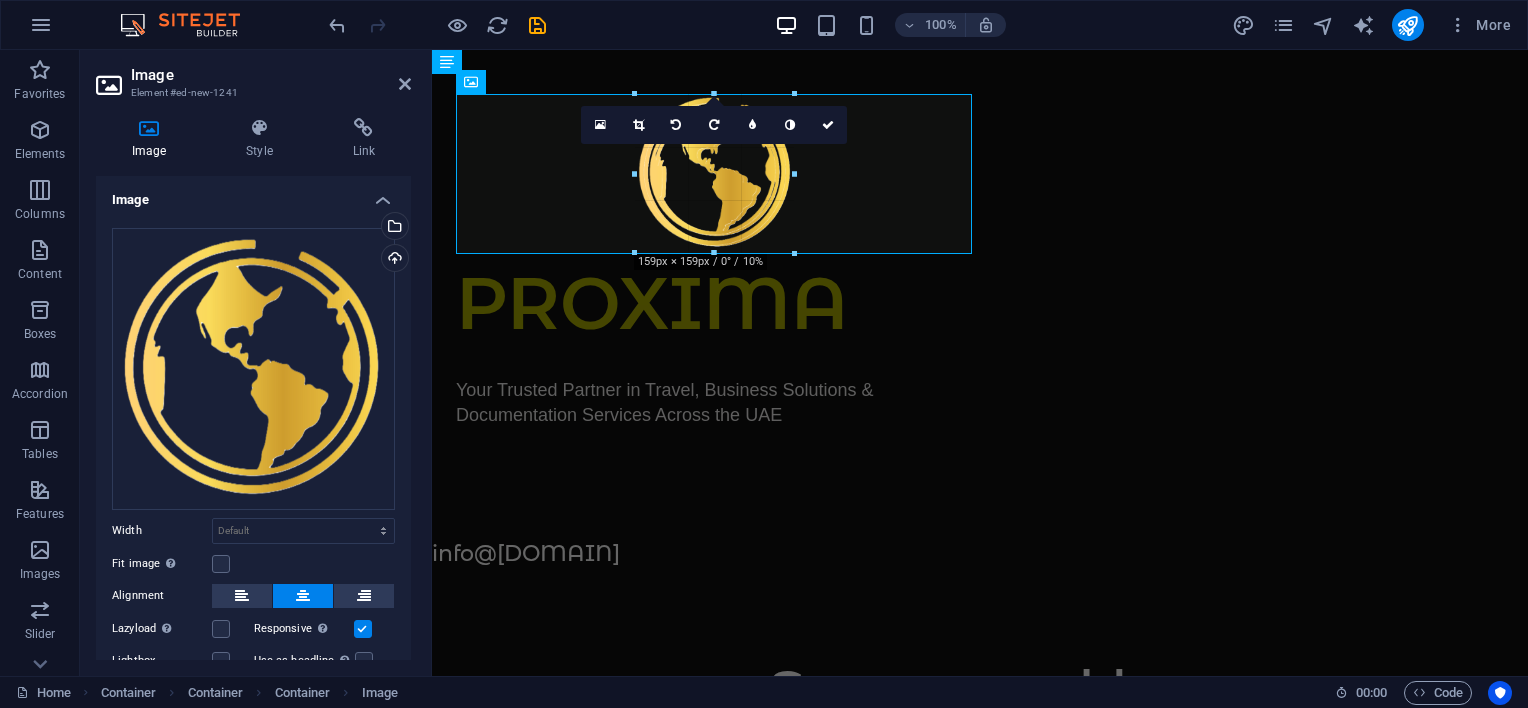 type on "157" 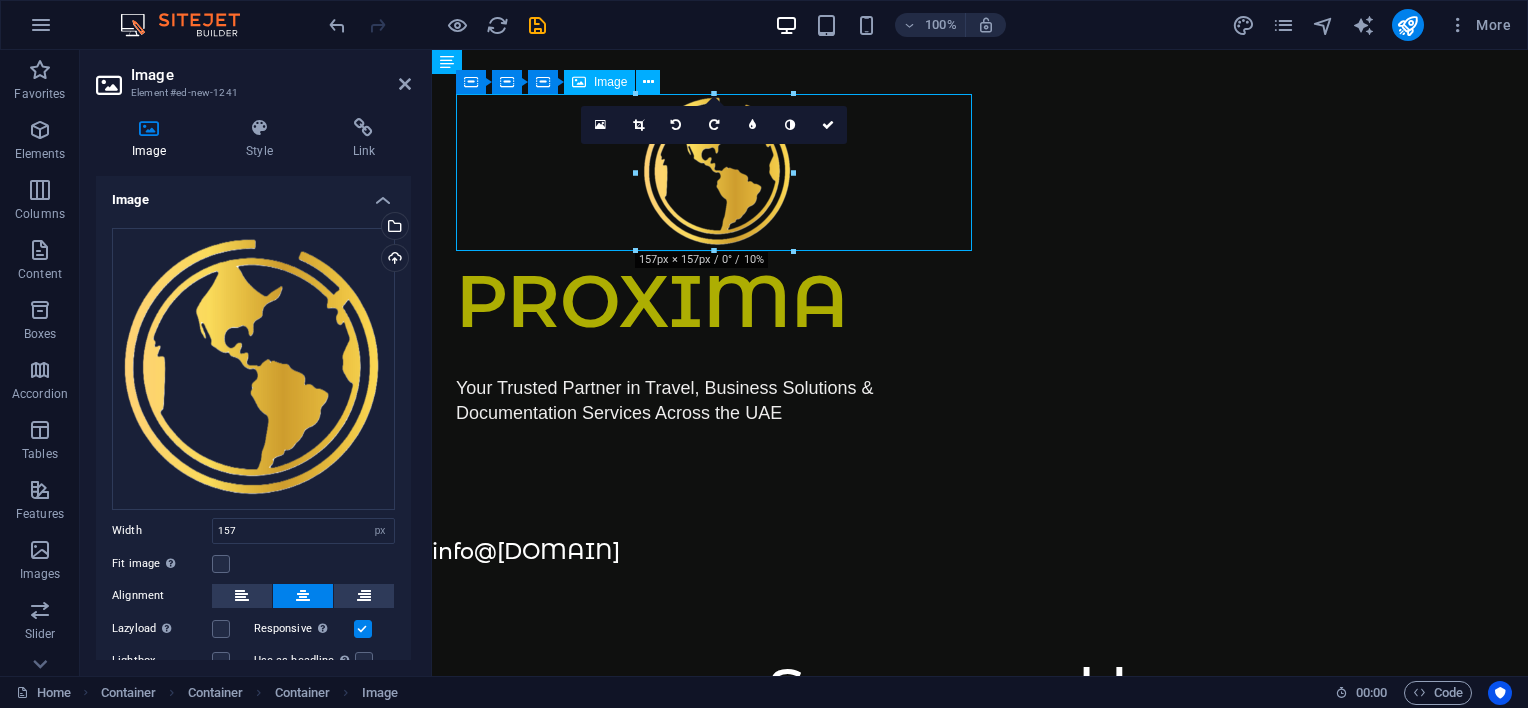drag, startPoint x: 736, startPoint y: 211, endPoint x: 693, endPoint y: 212, distance: 43.011627 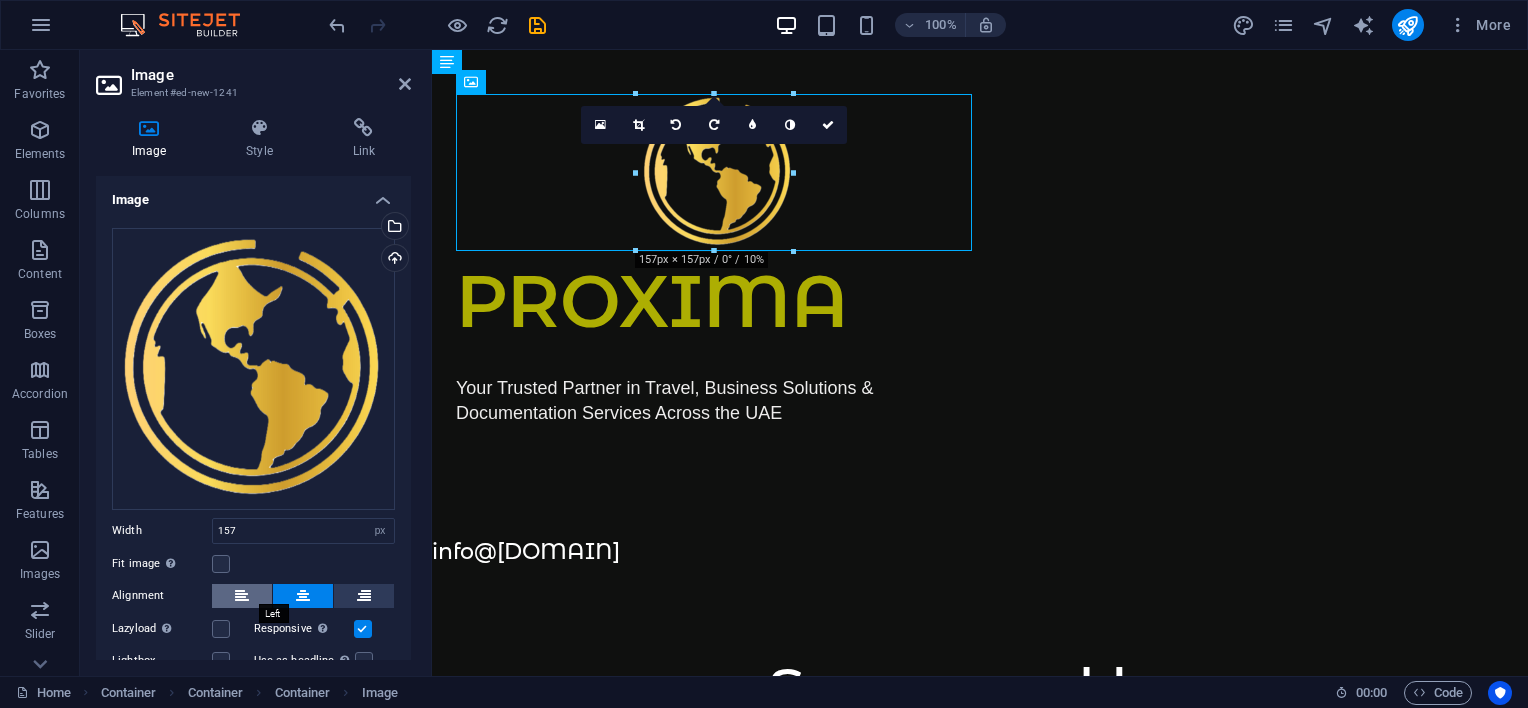 click at bounding box center [242, 596] 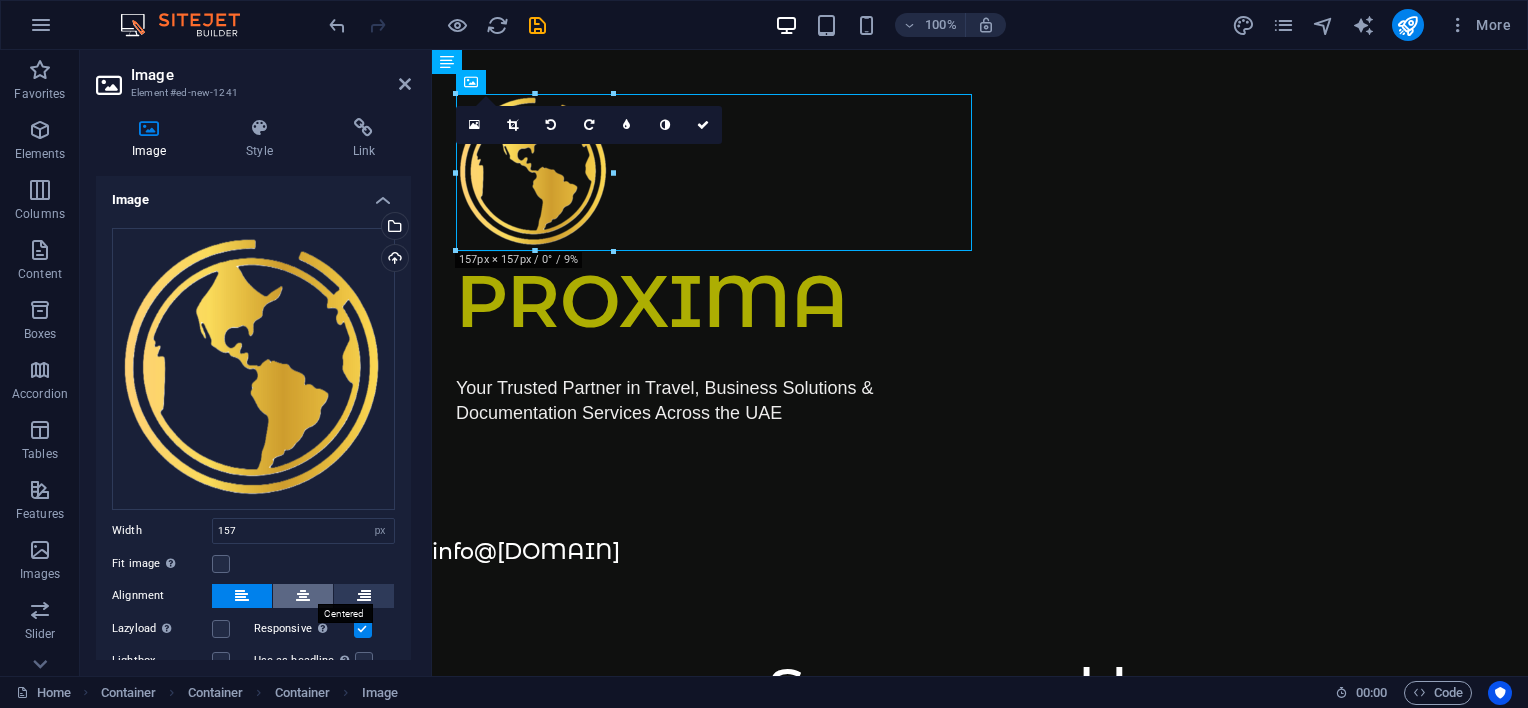 click at bounding box center [303, 596] 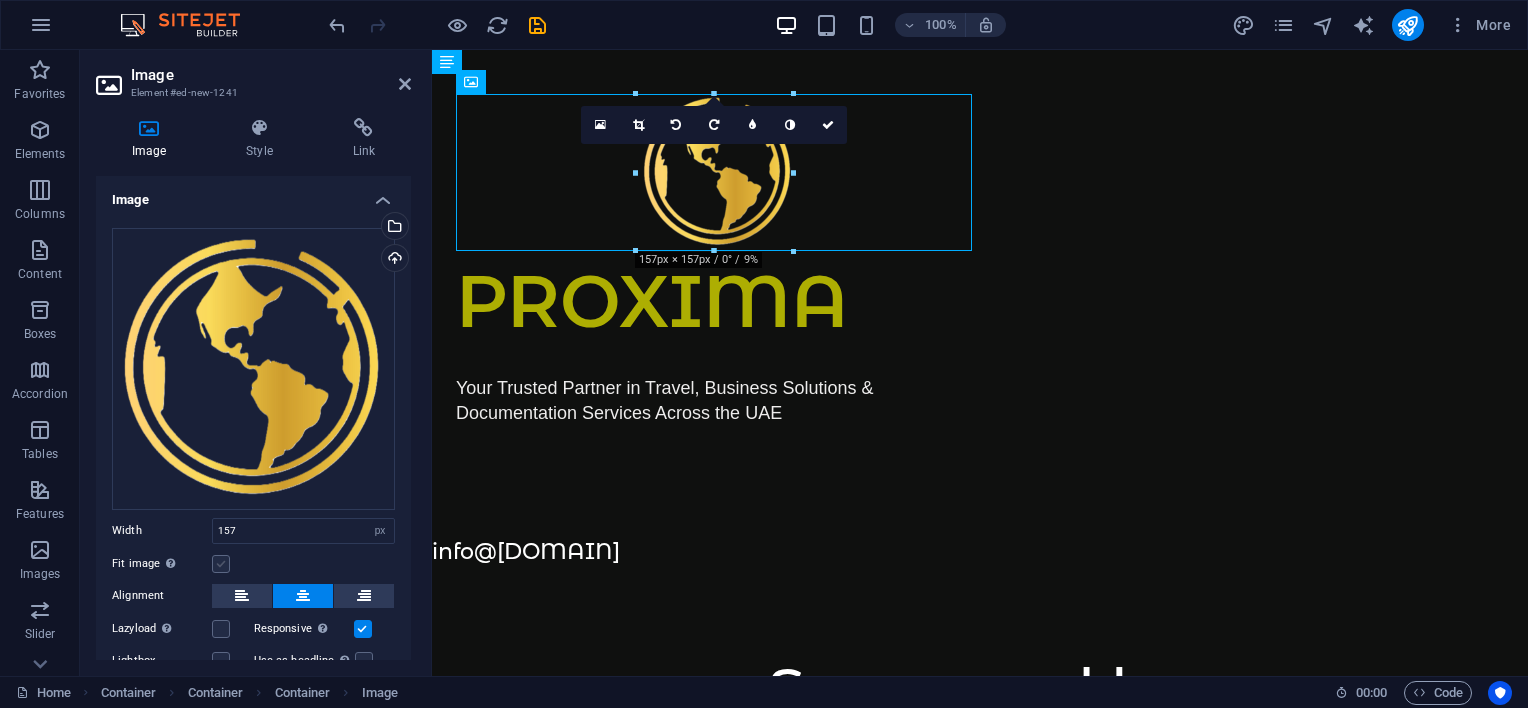 click at bounding box center (221, 564) 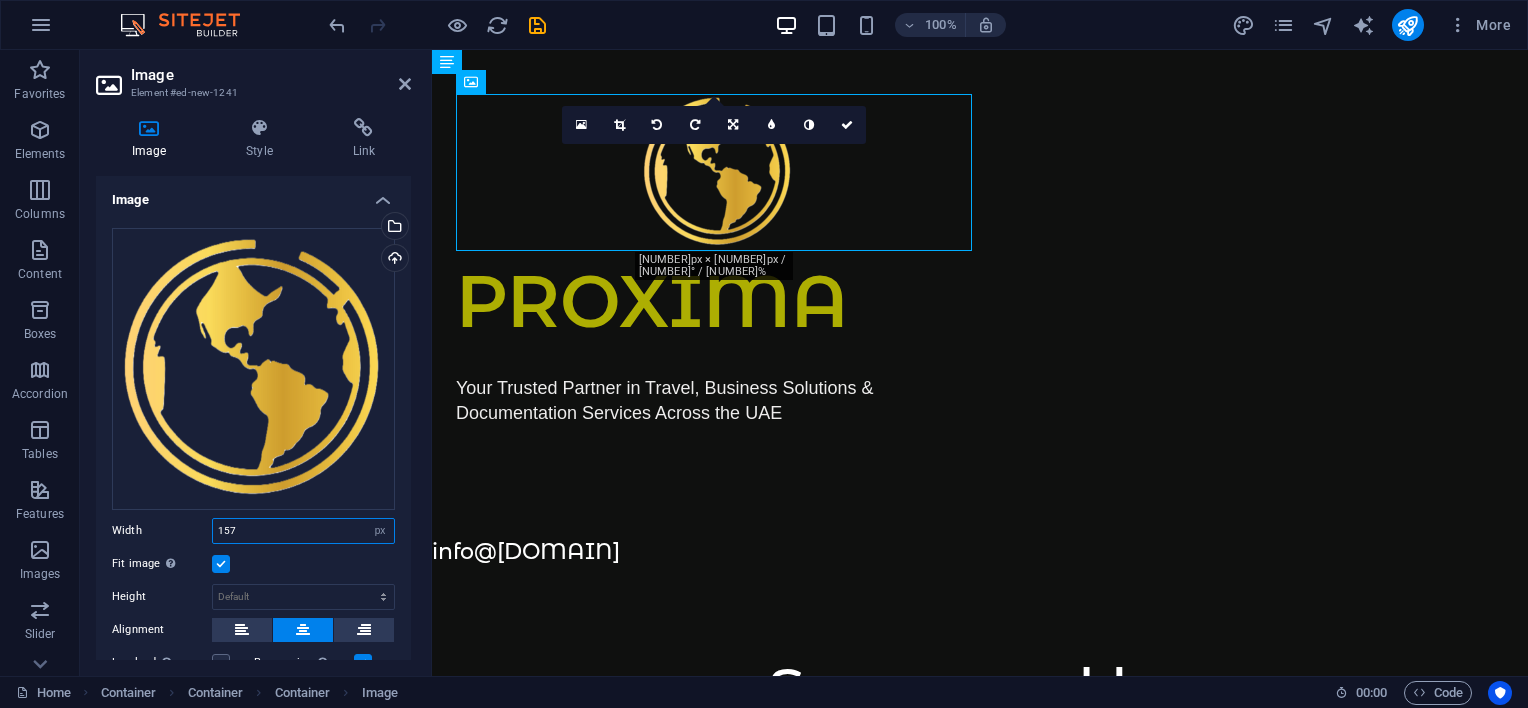 click on "157" at bounding box center [303, 531] 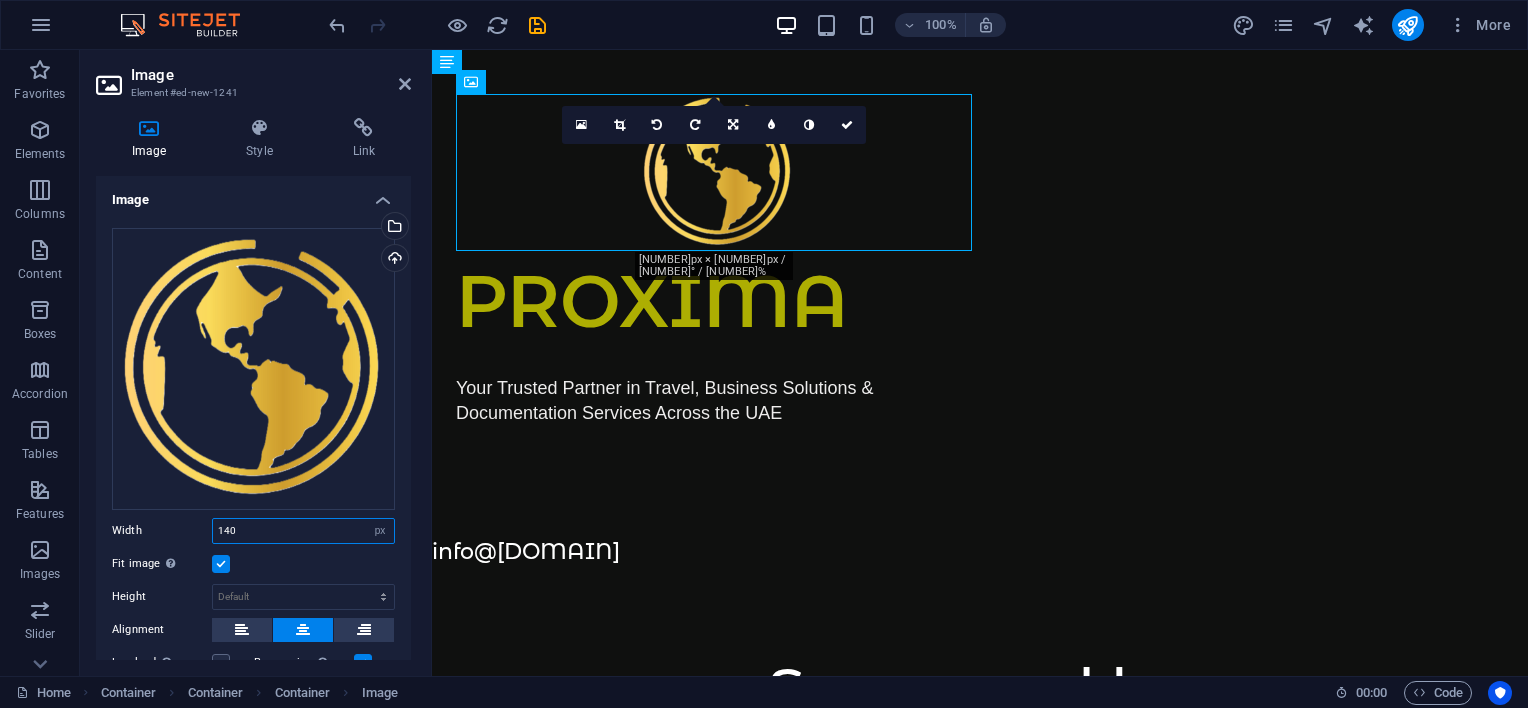 type on "140" 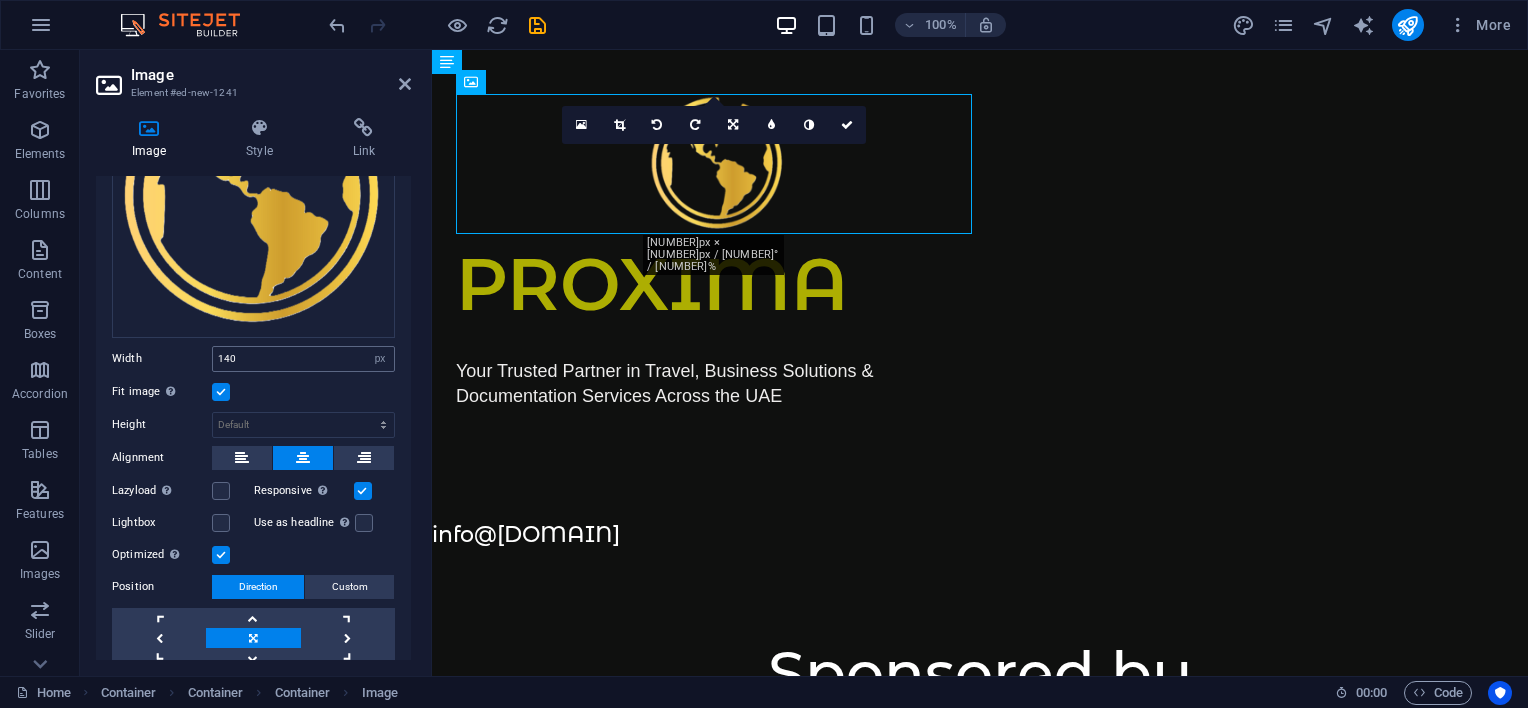 scroll, scrollTop: 172, scrollLeft: 0, axis: vertical 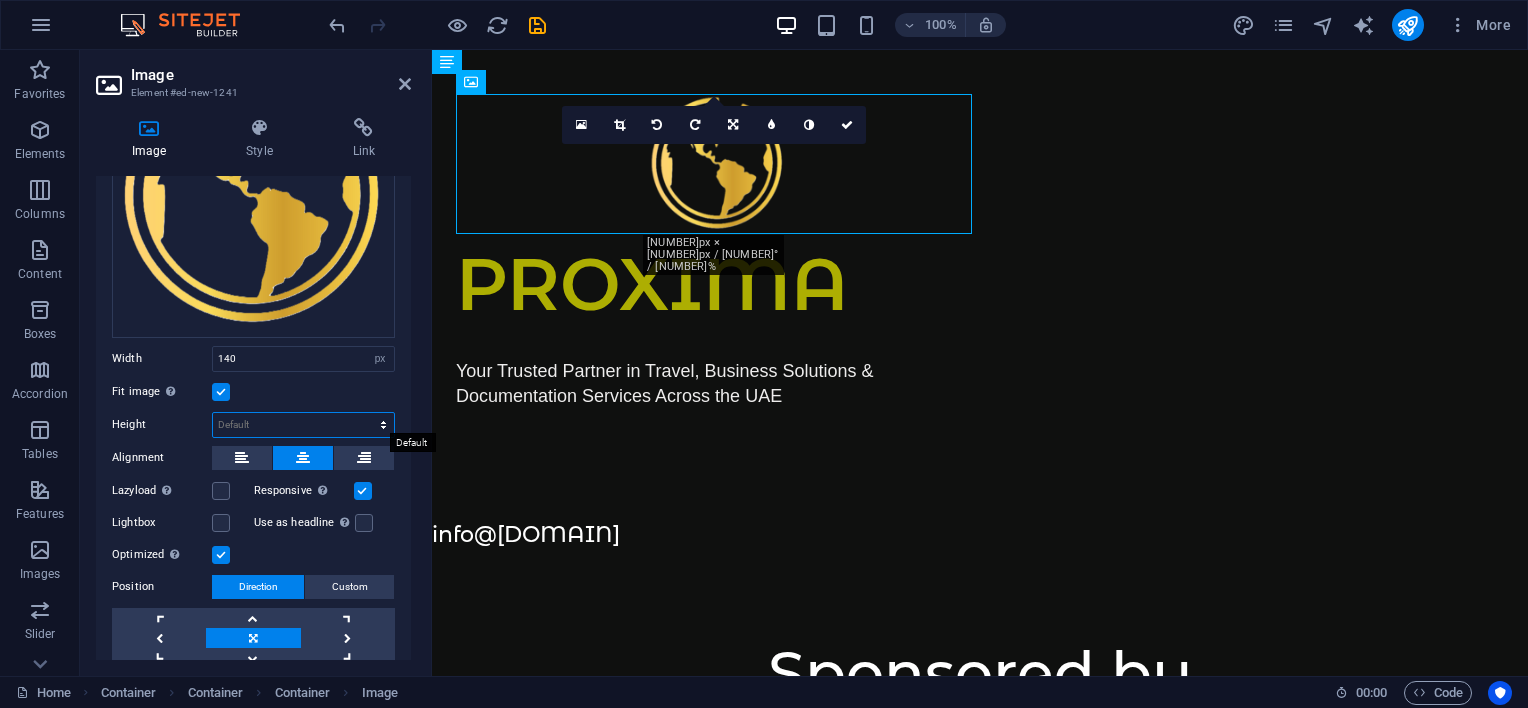 click on "Default auto px" at bounding box center (303, 425) 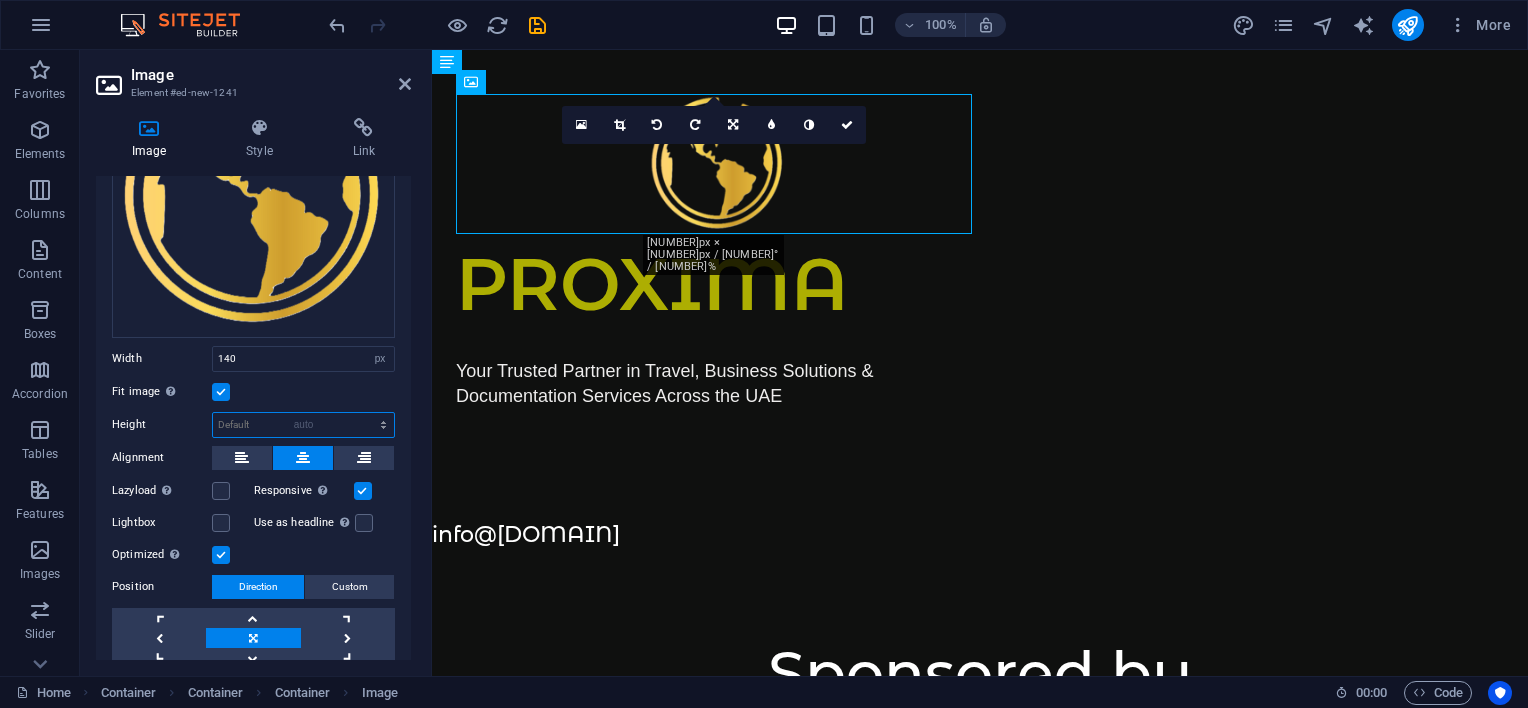 click on "Default auto px" at bounding box center (303, 425) 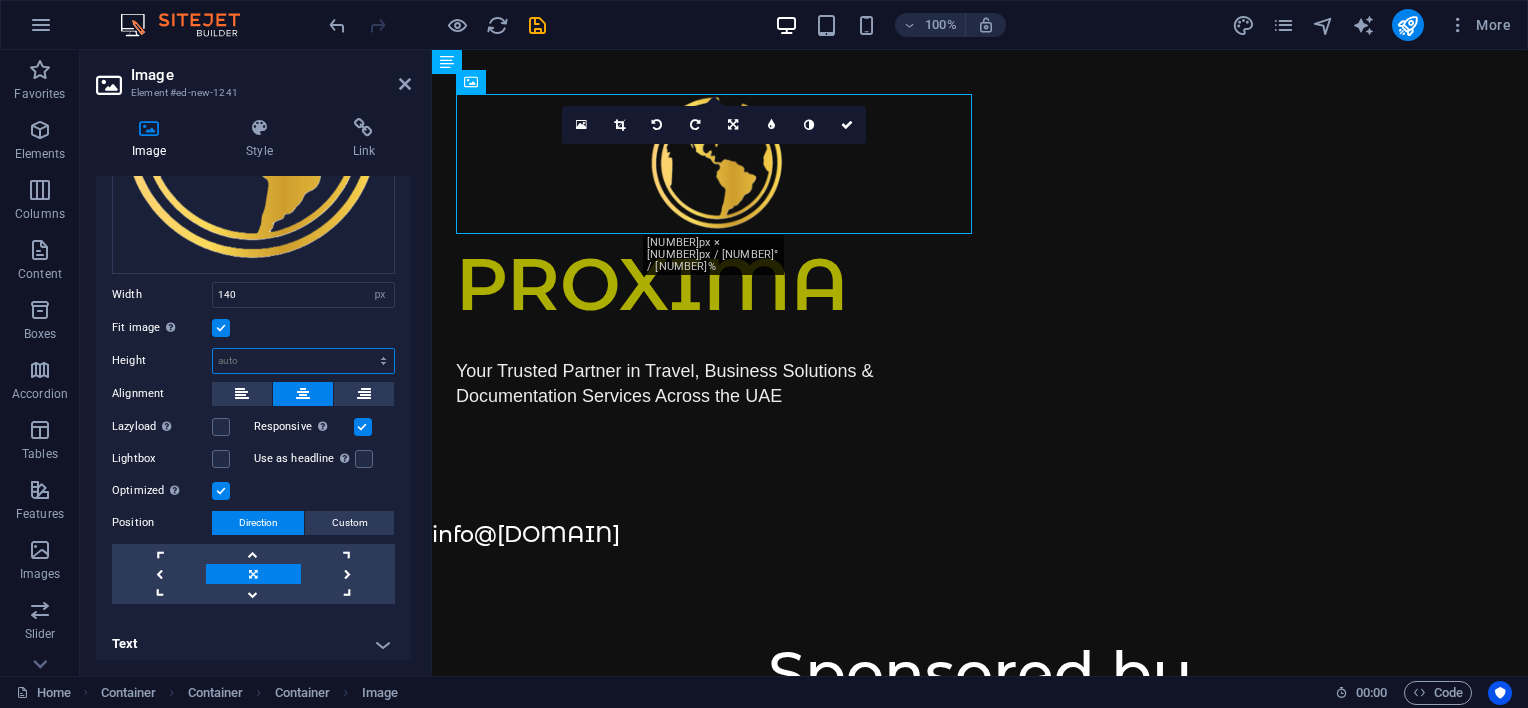 scroll, scrollTop: 236, scrollLeft: 0, axis: vertical 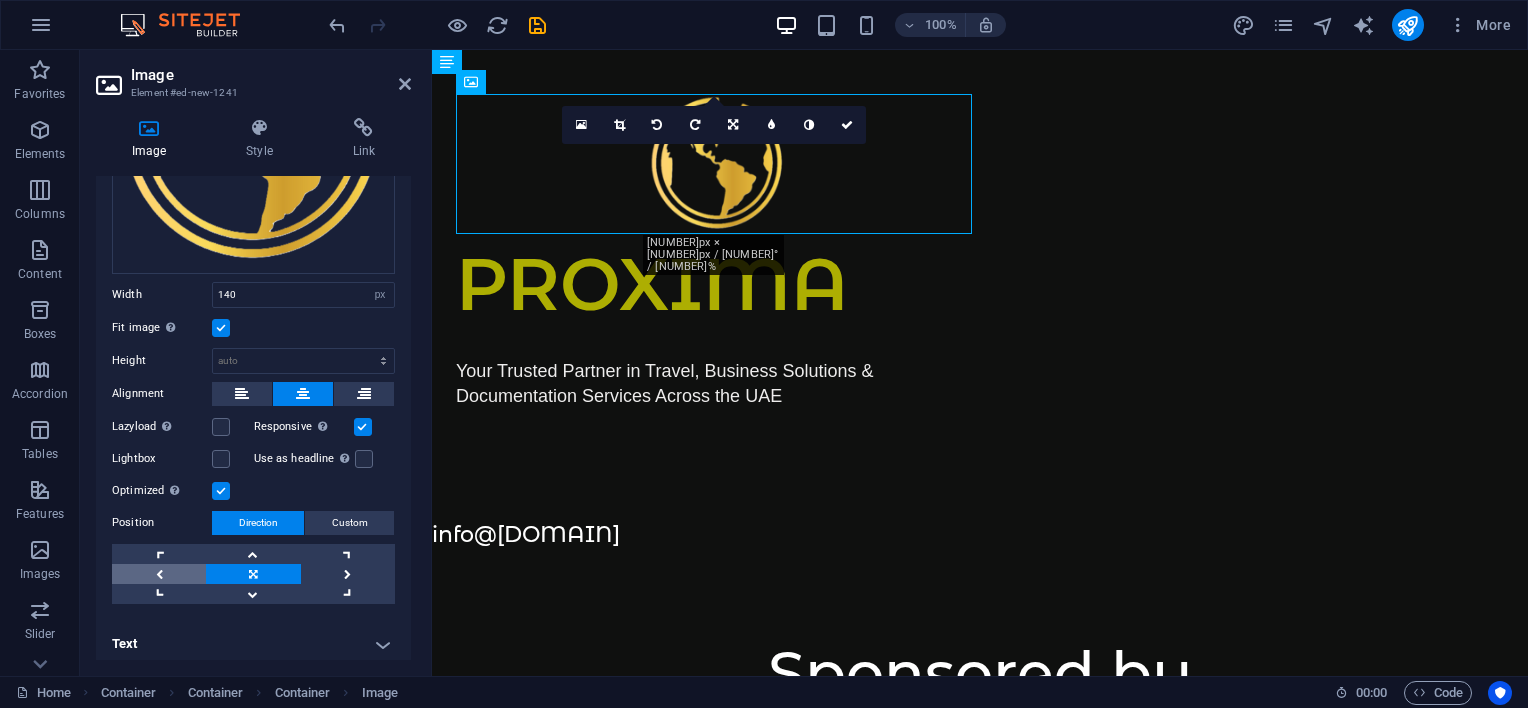 click at bounding box center (159, 574) 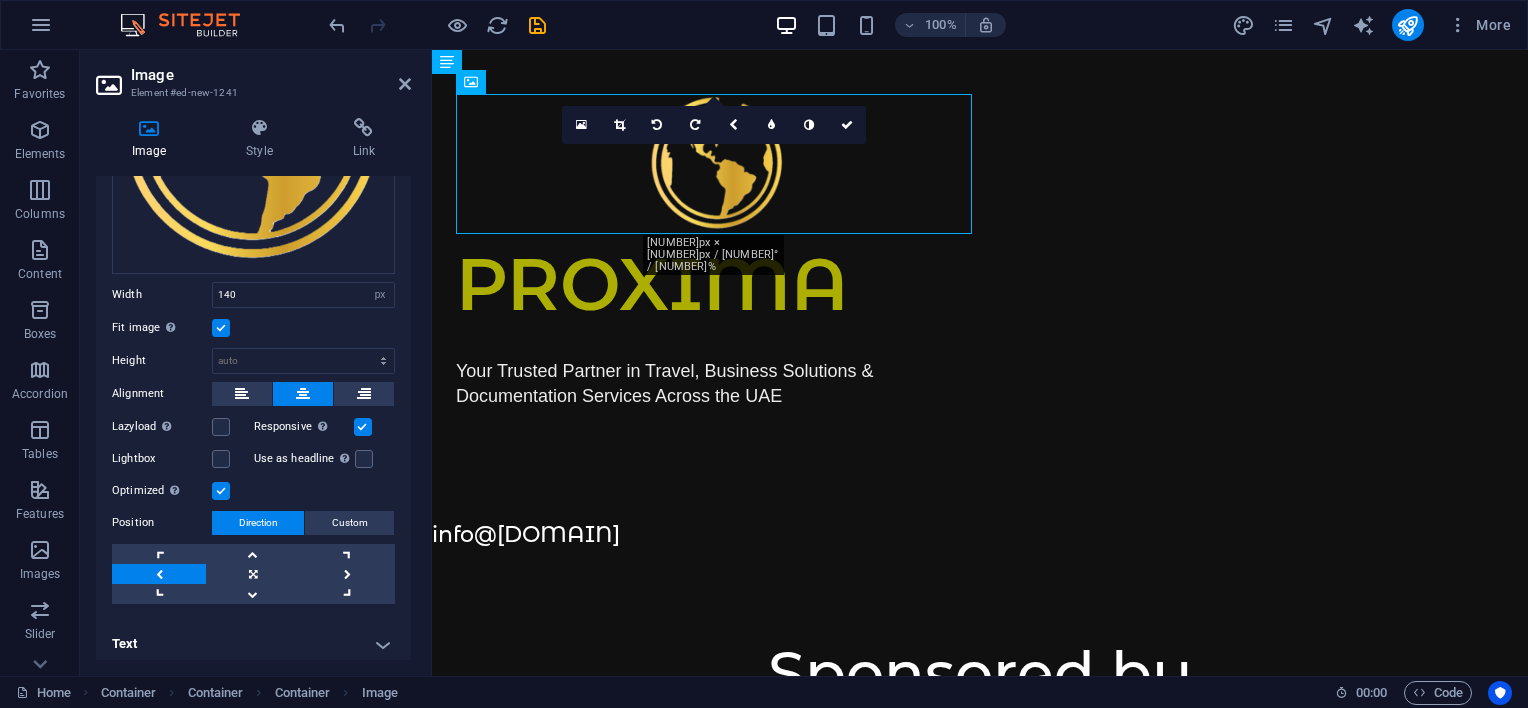 click at bounding box center [159, 574] 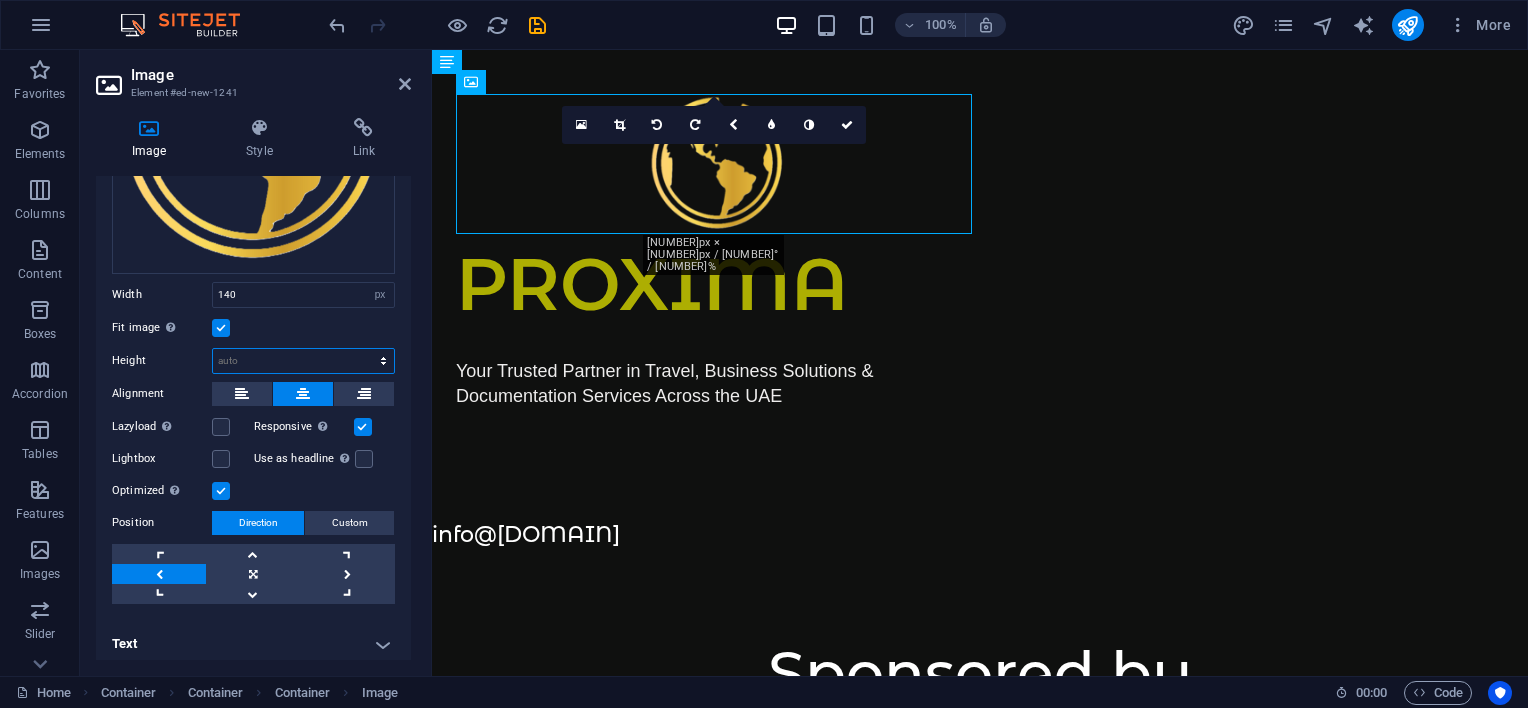 click on "Default auto px" at bounding box center [303, 361] 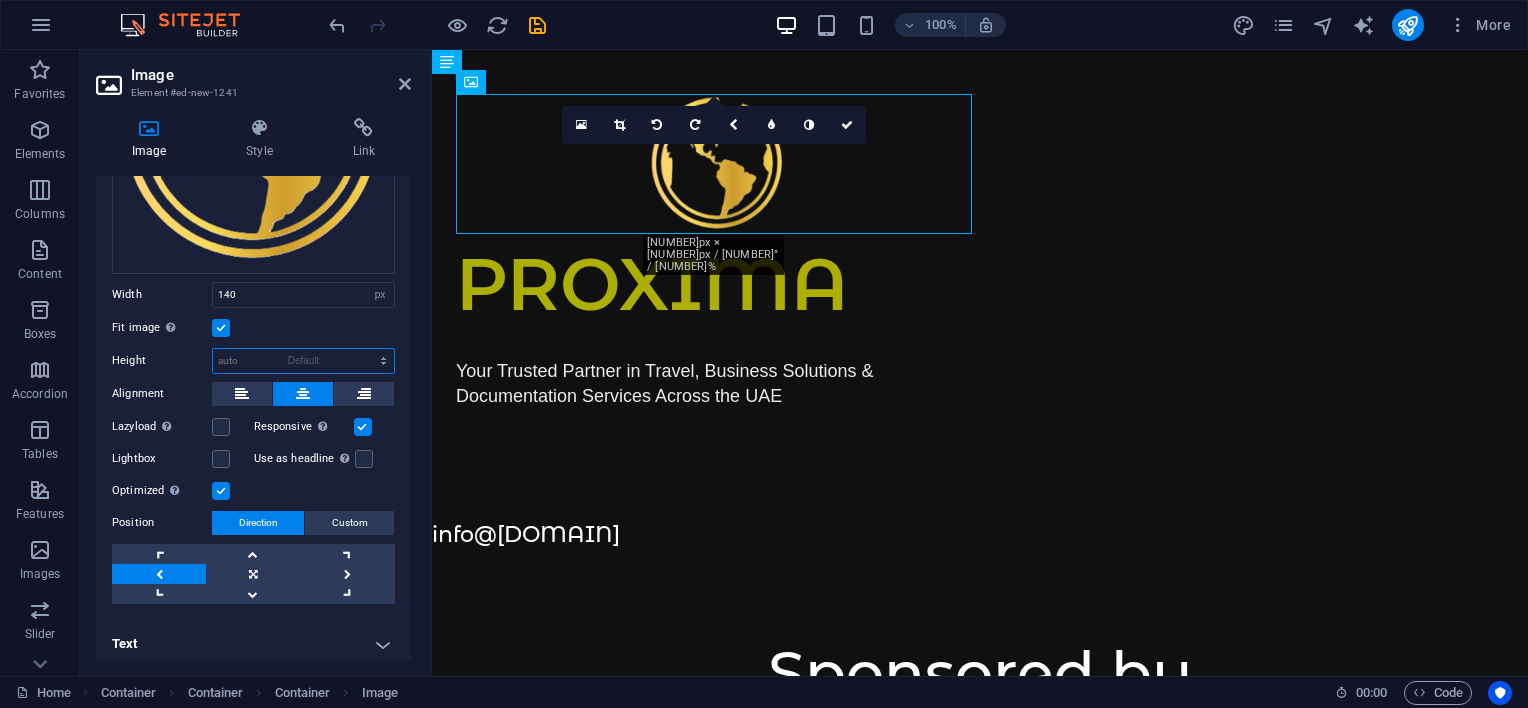 click on "Default auto px" at bounding box center (303, 361) 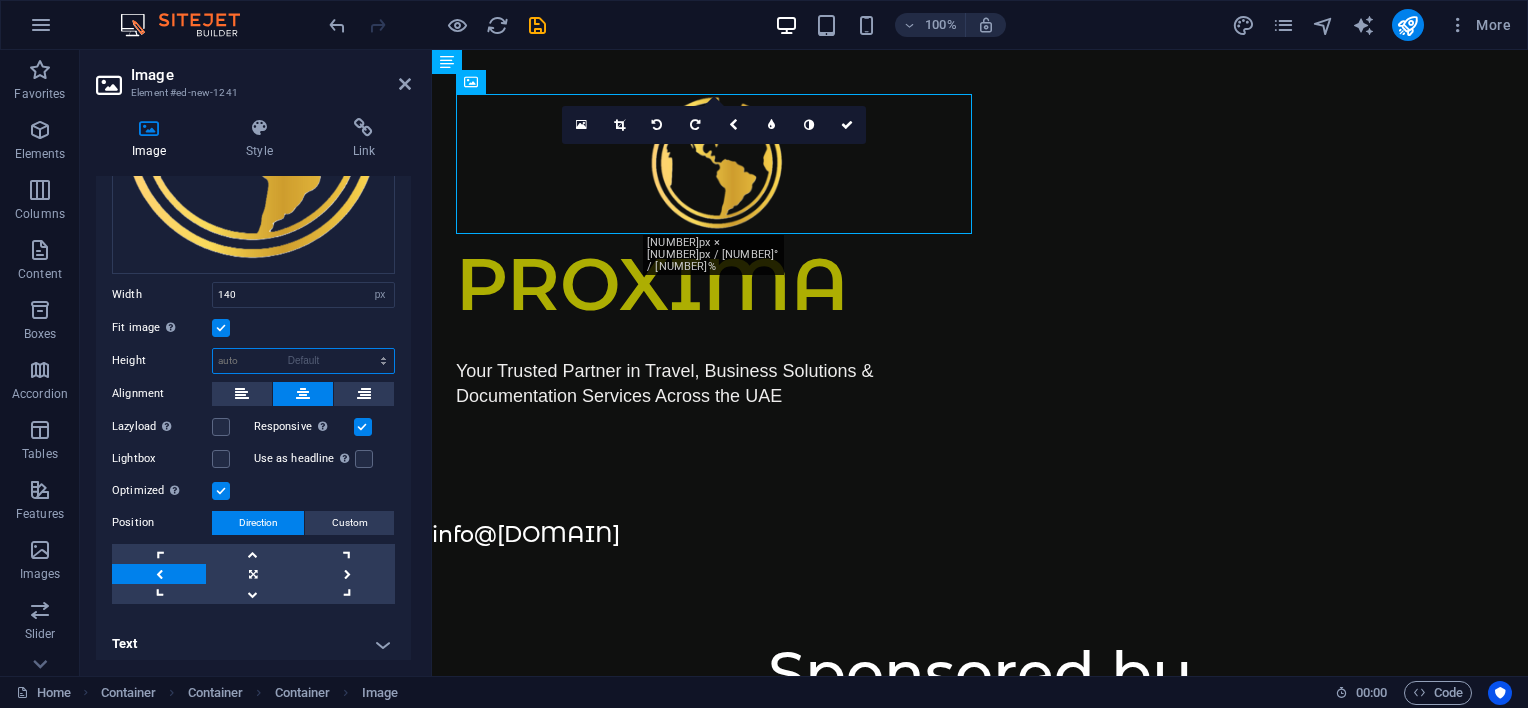 select on "DISABLED_OPTION_VALUE" 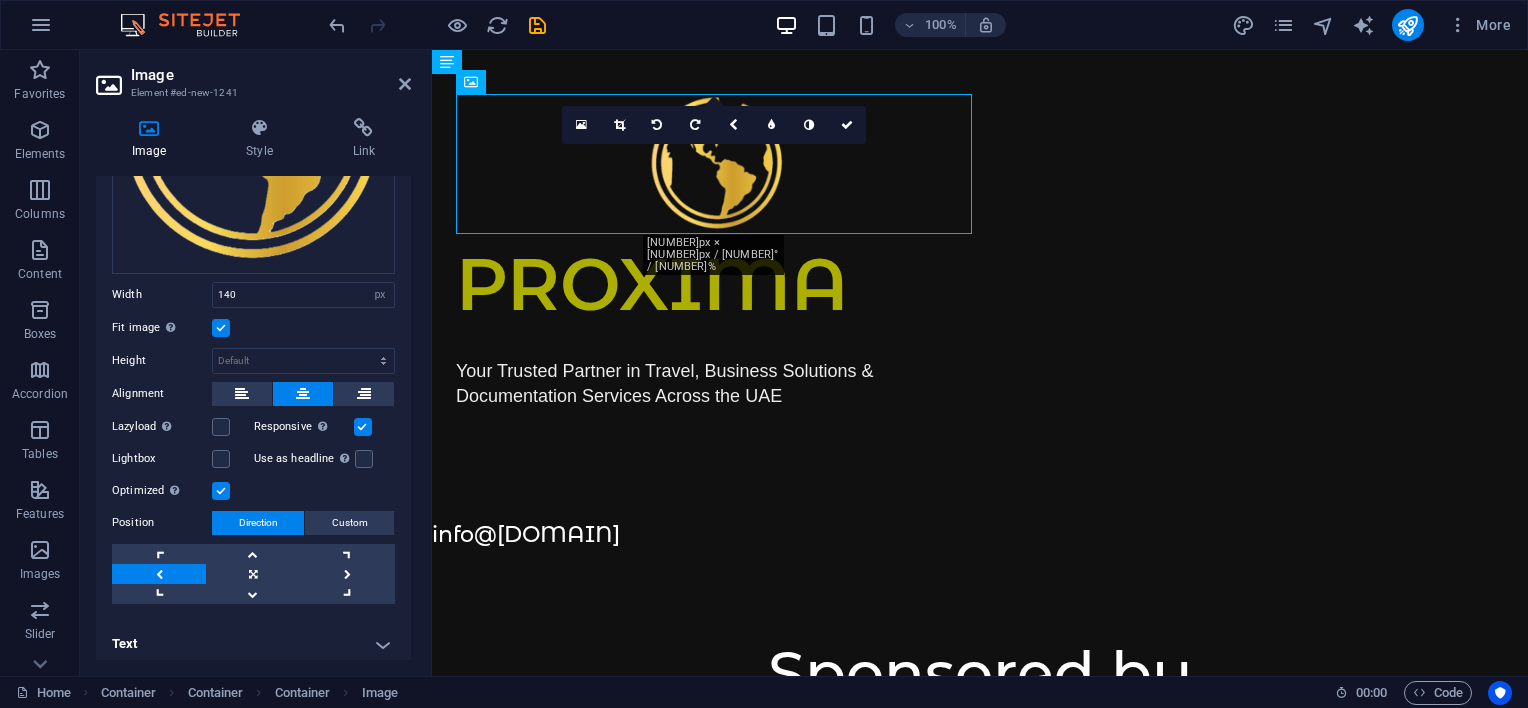 click at bounding box center (159, 574) 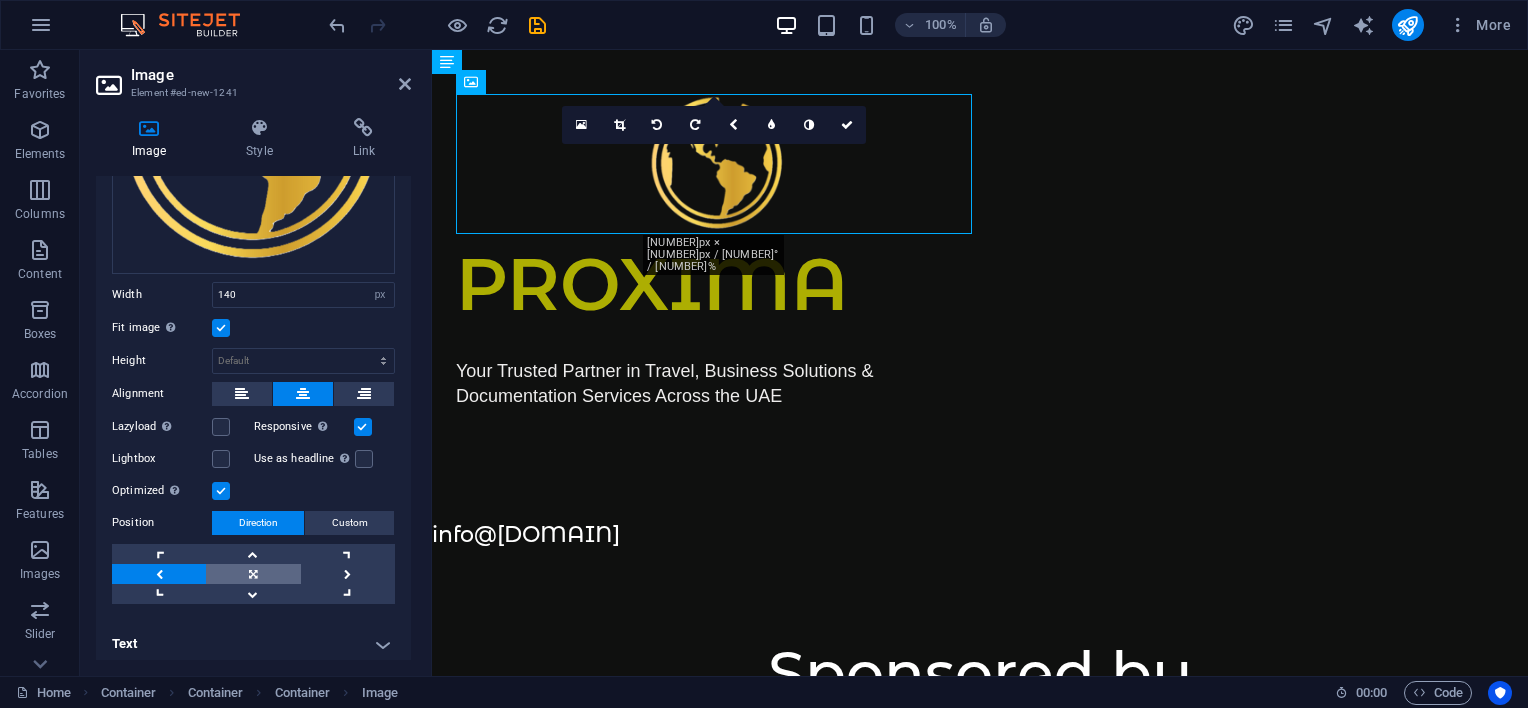 drag, startPoint x: 159, startPoint y: 569, endPoint x: 252, endPoint y: 572, distance: 93.04838 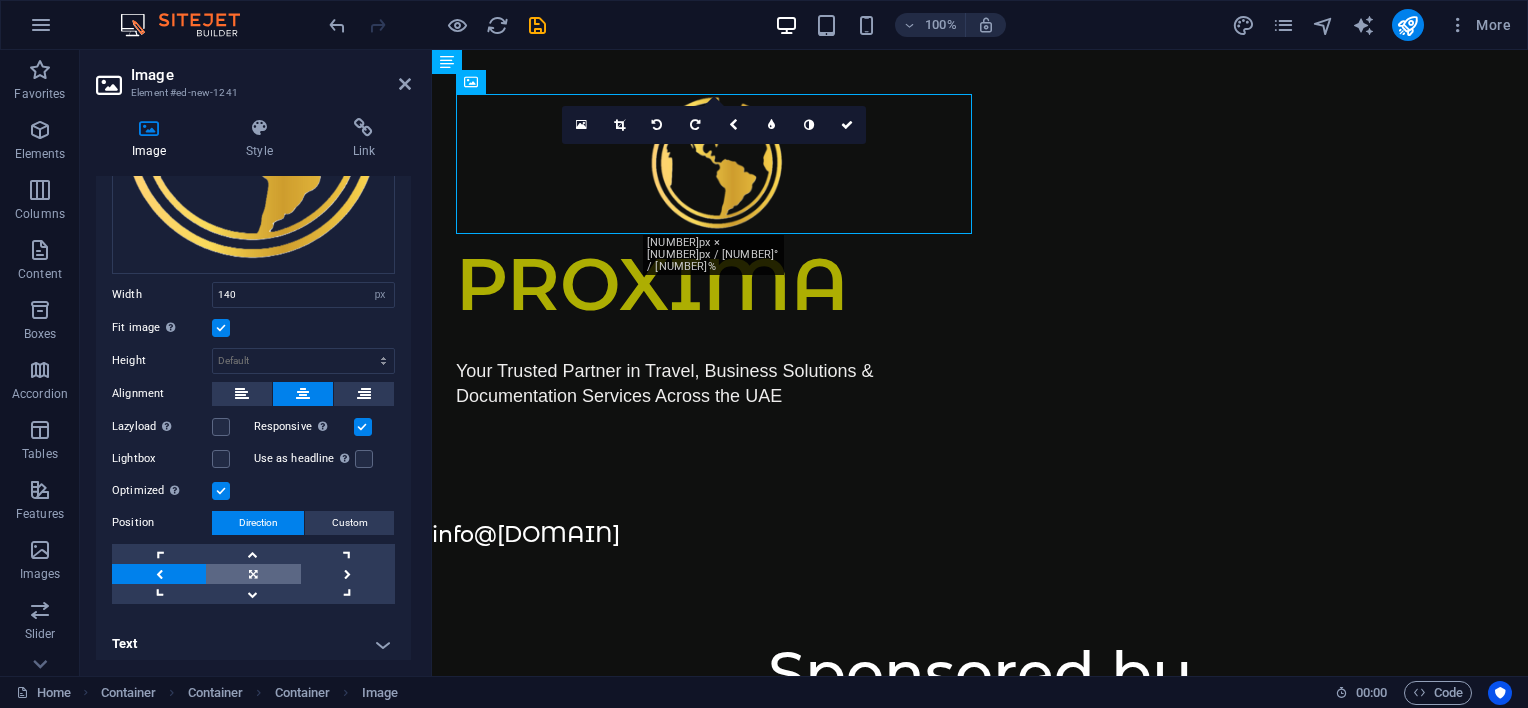 click at bounding box center (253, 574) 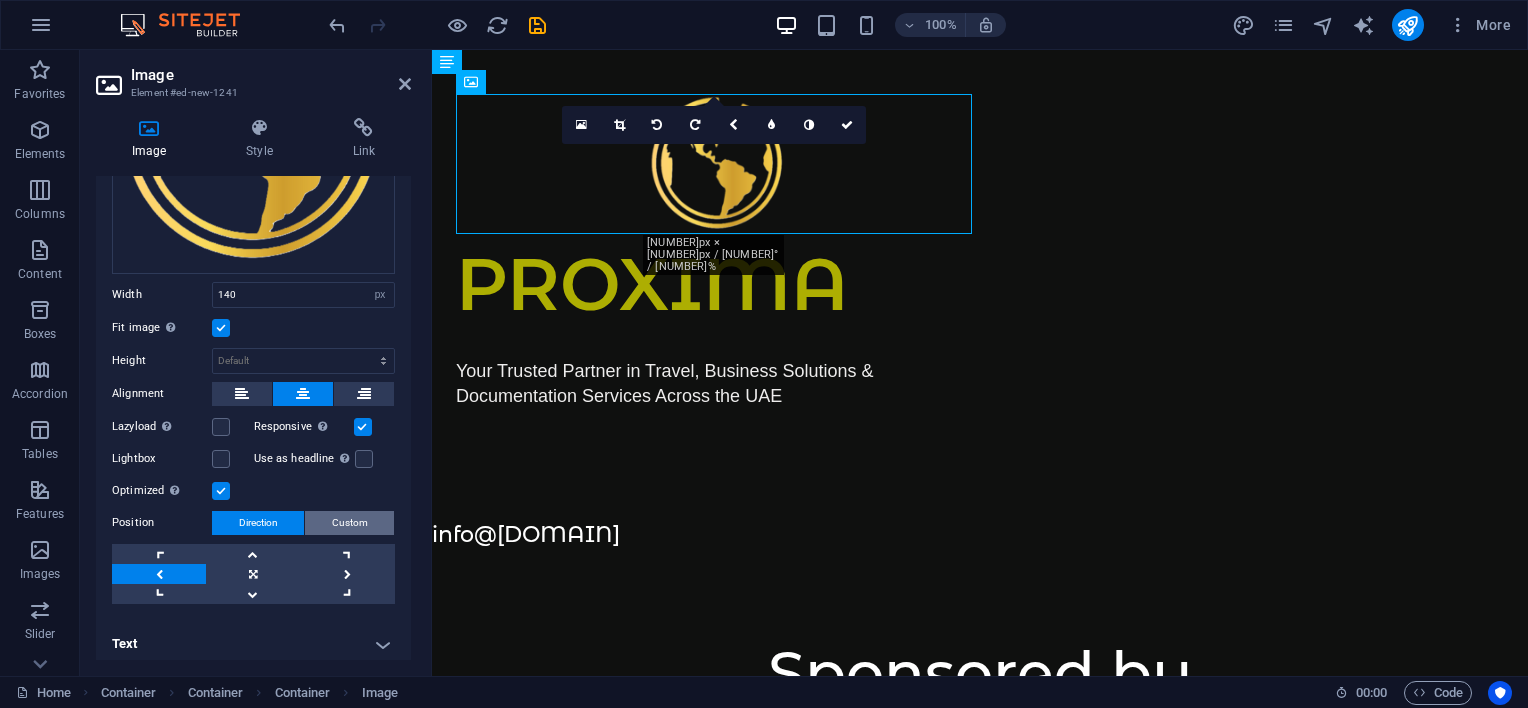 click on "Custom" at bounding box center [350, 523] 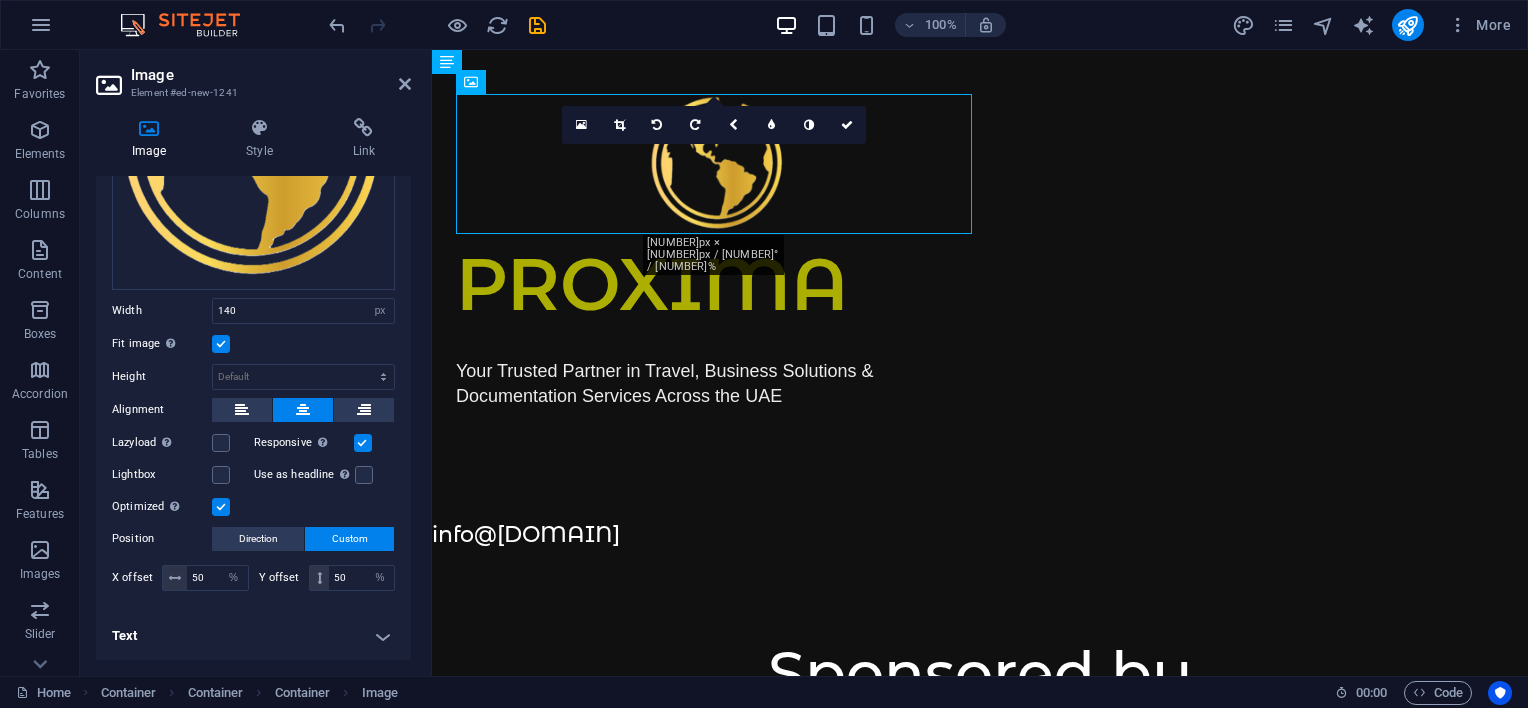 scroll, scrollTop: 214, scrollLeft: 0, axis: vertical 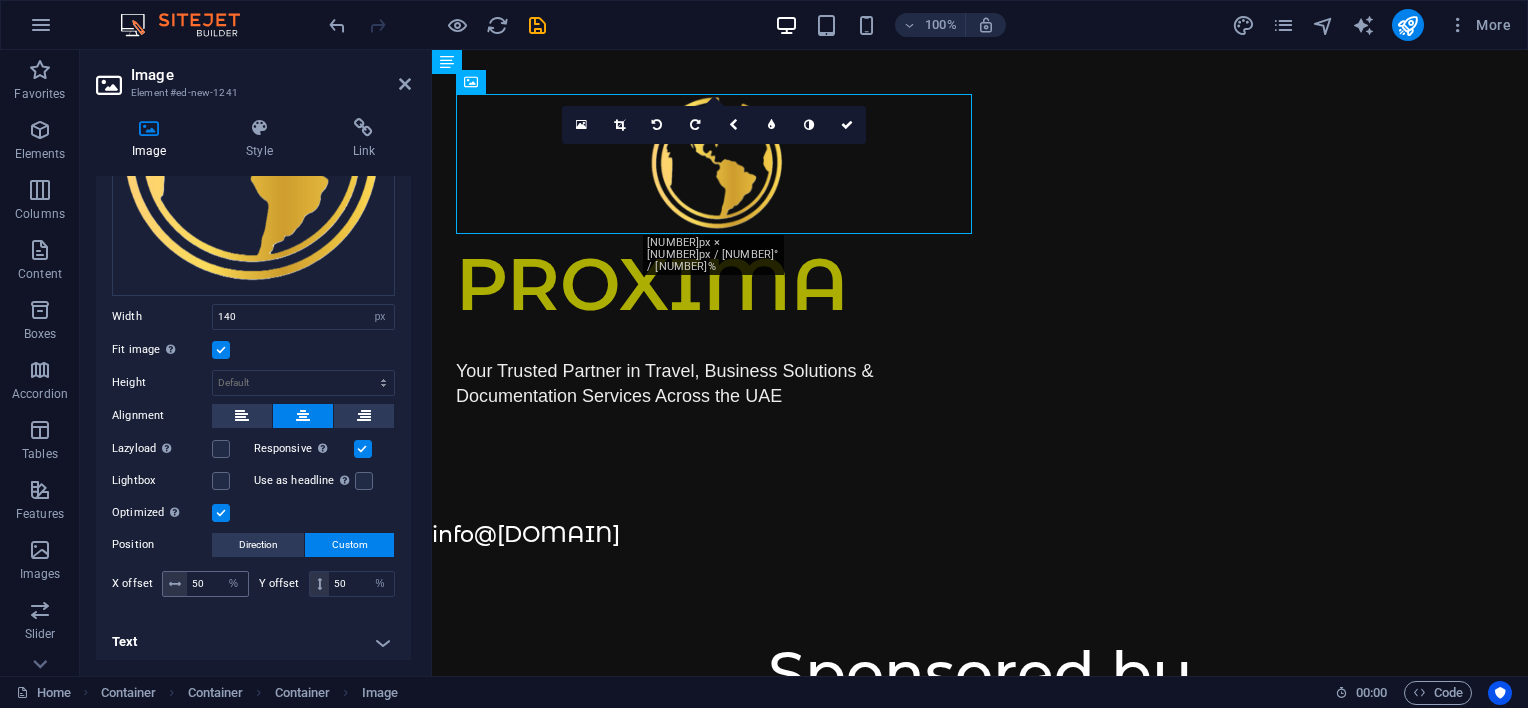 click at bounding box center (175, 584) 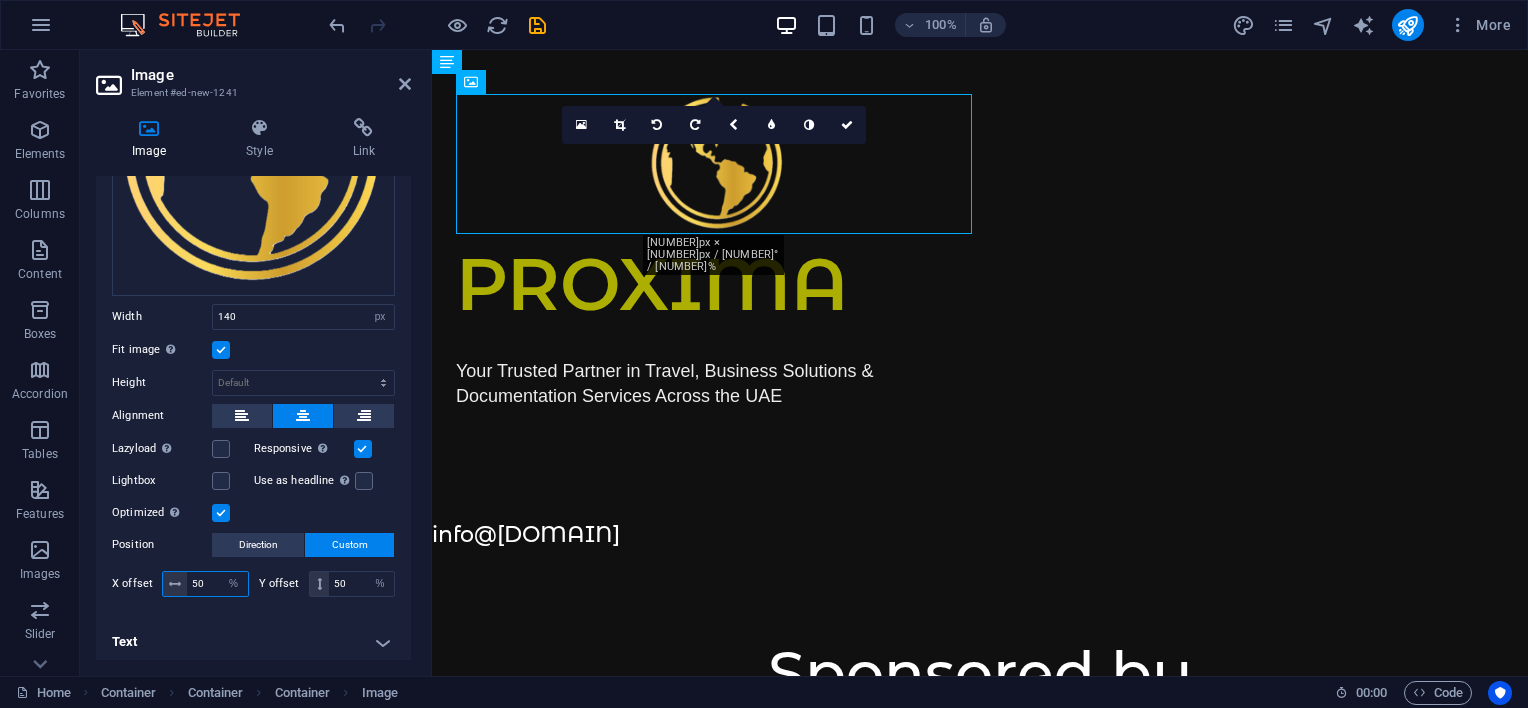 click on "50" at bounding box center (217, 584) 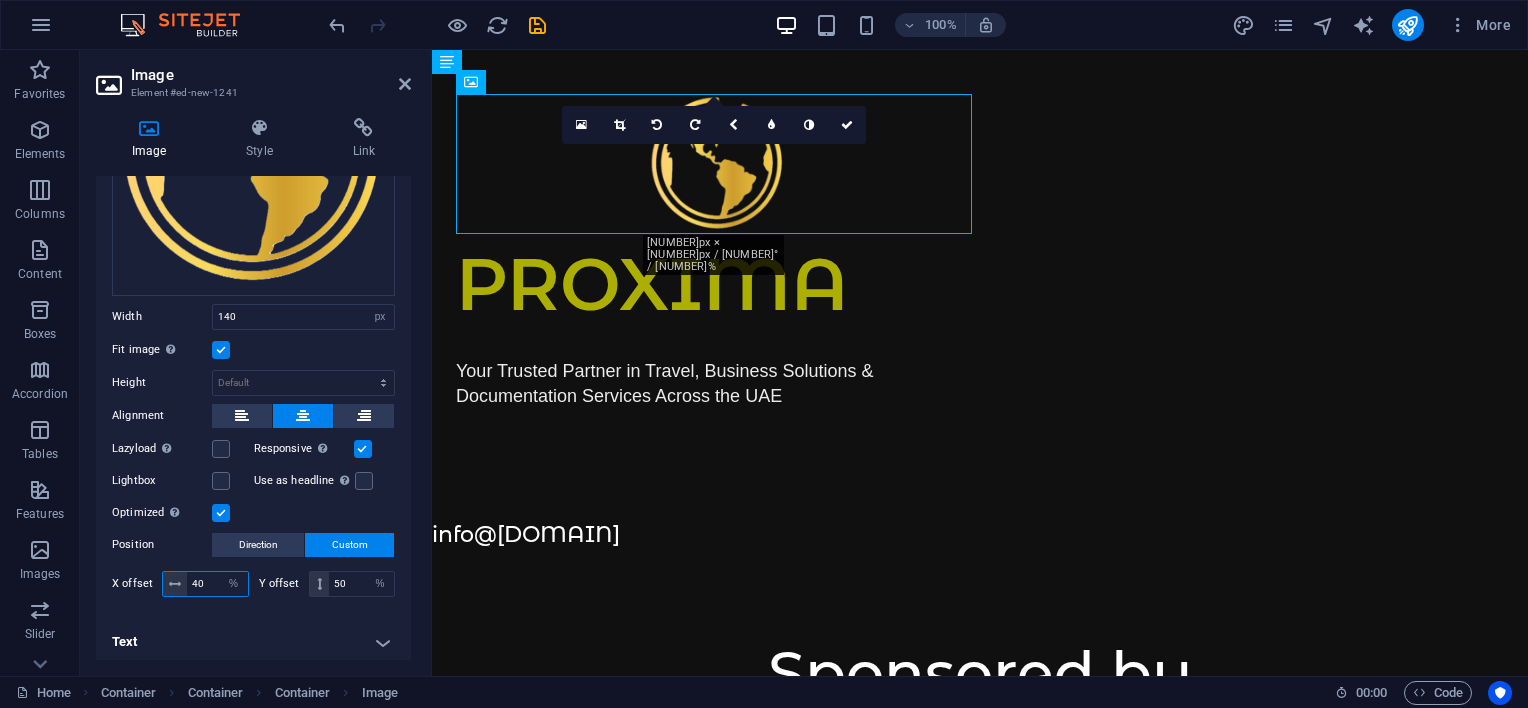 type on "40" 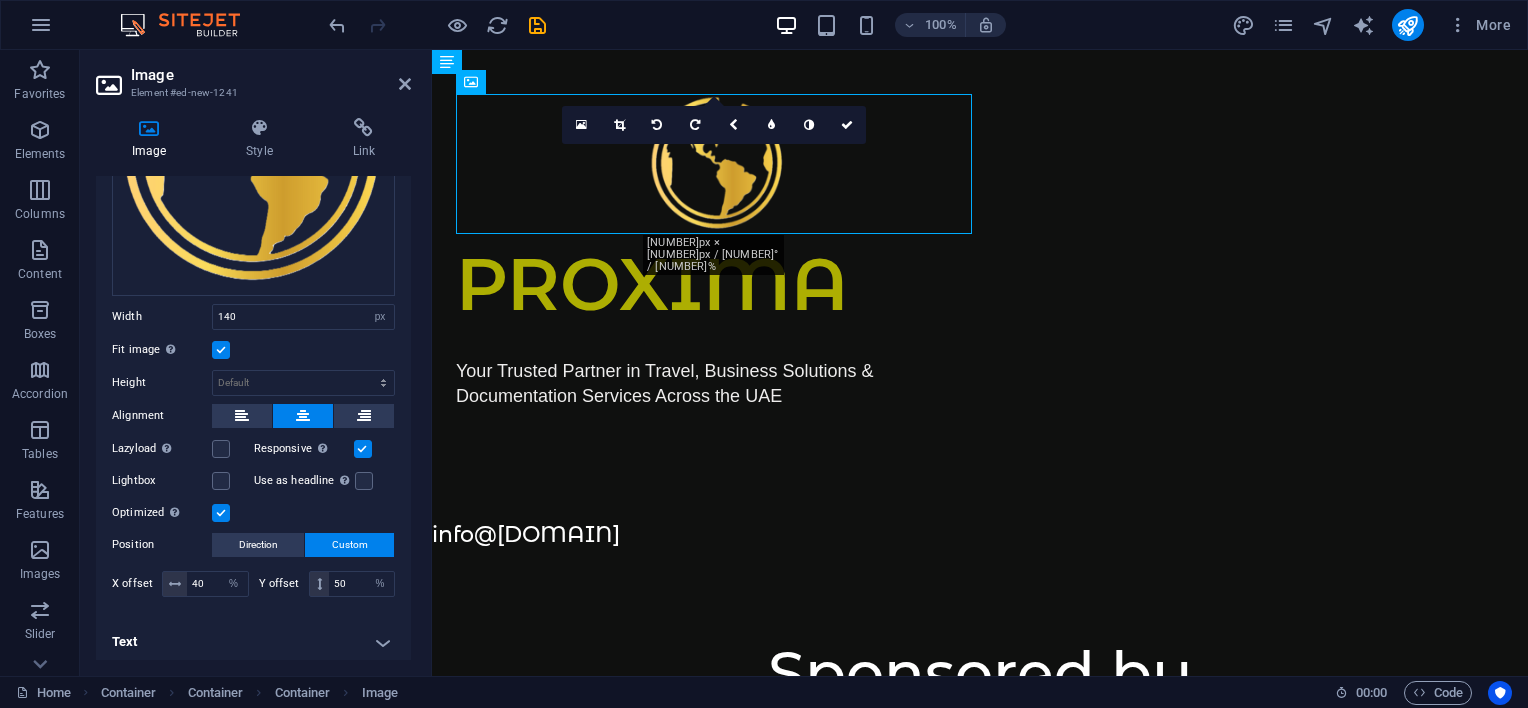 click on "Text" at bounding box center [253, 642] 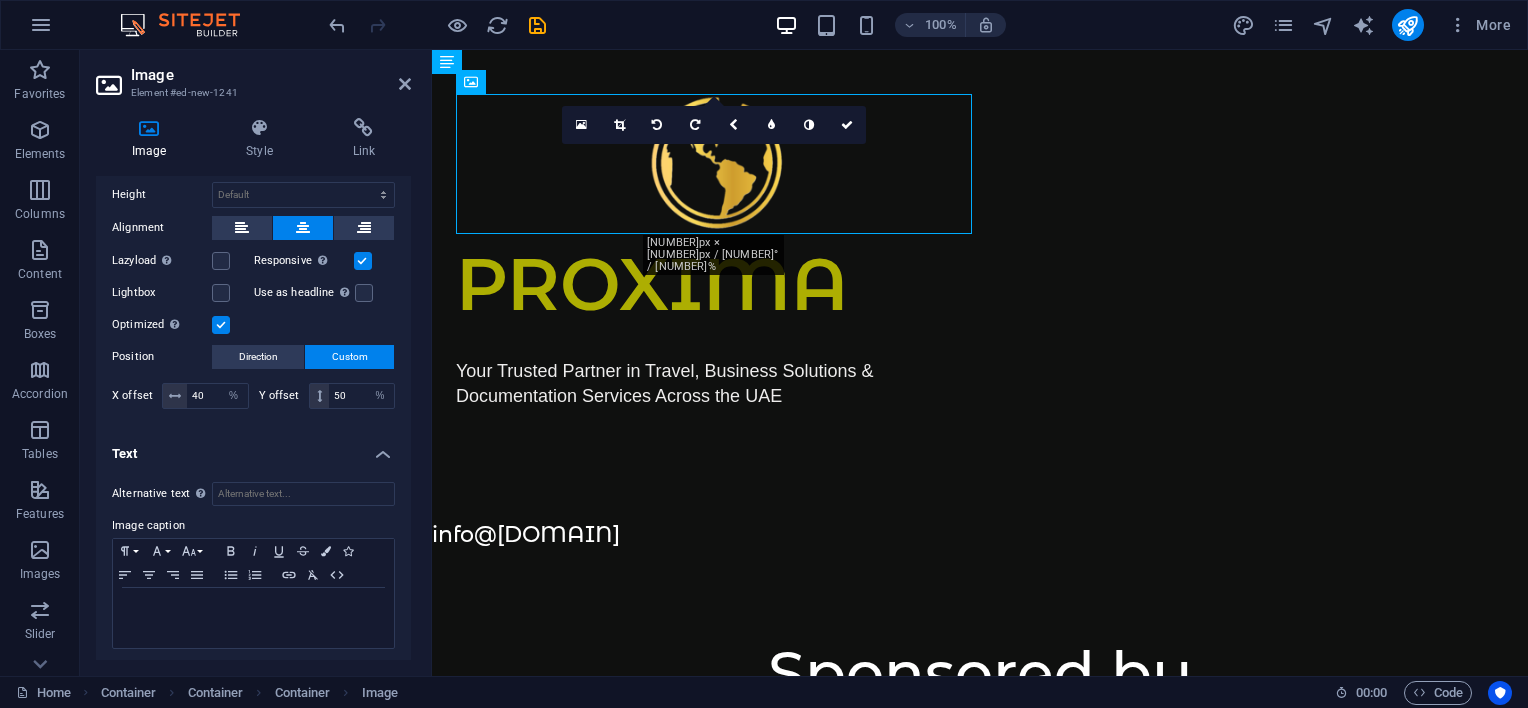 scroll, scrollTop: 0, scrollLeft: 0, axis: both 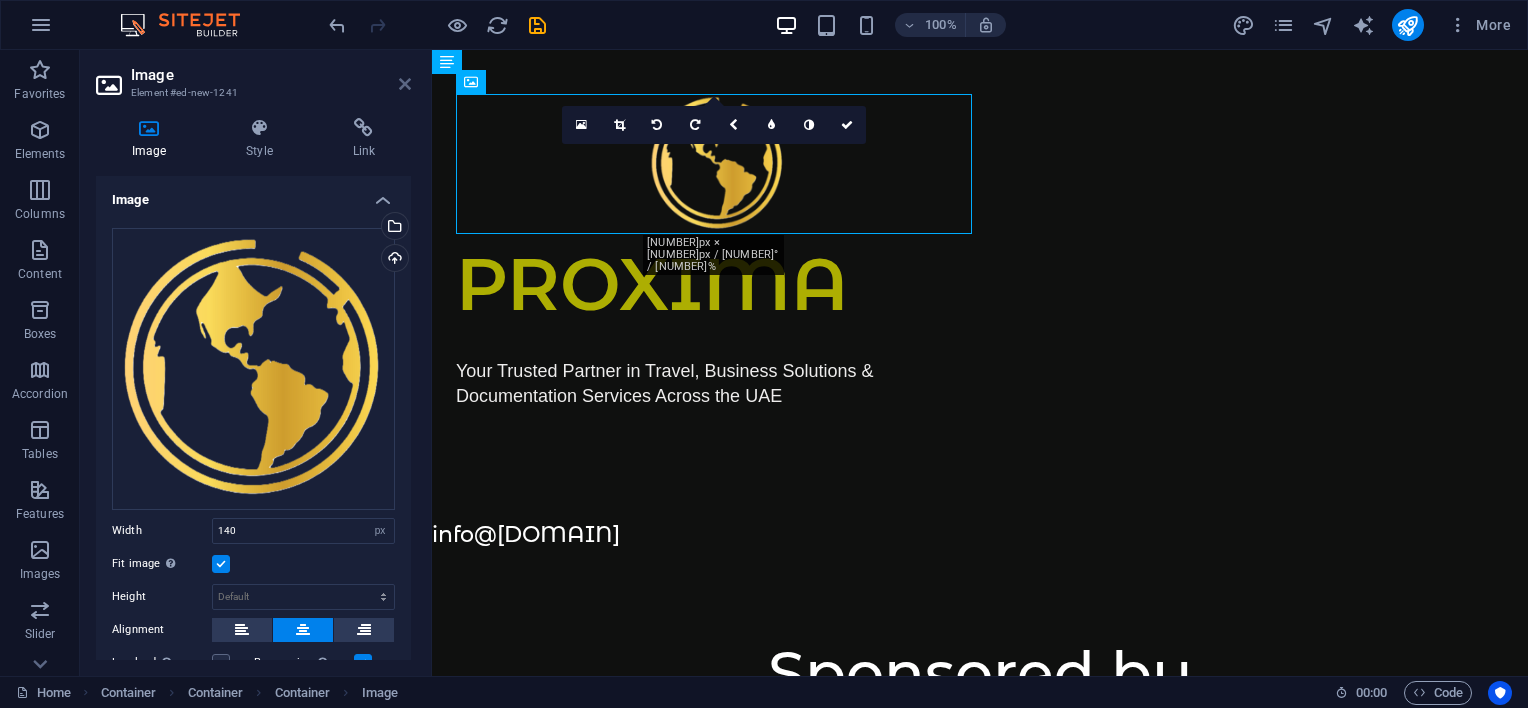 click at bounding box center [405, 84] 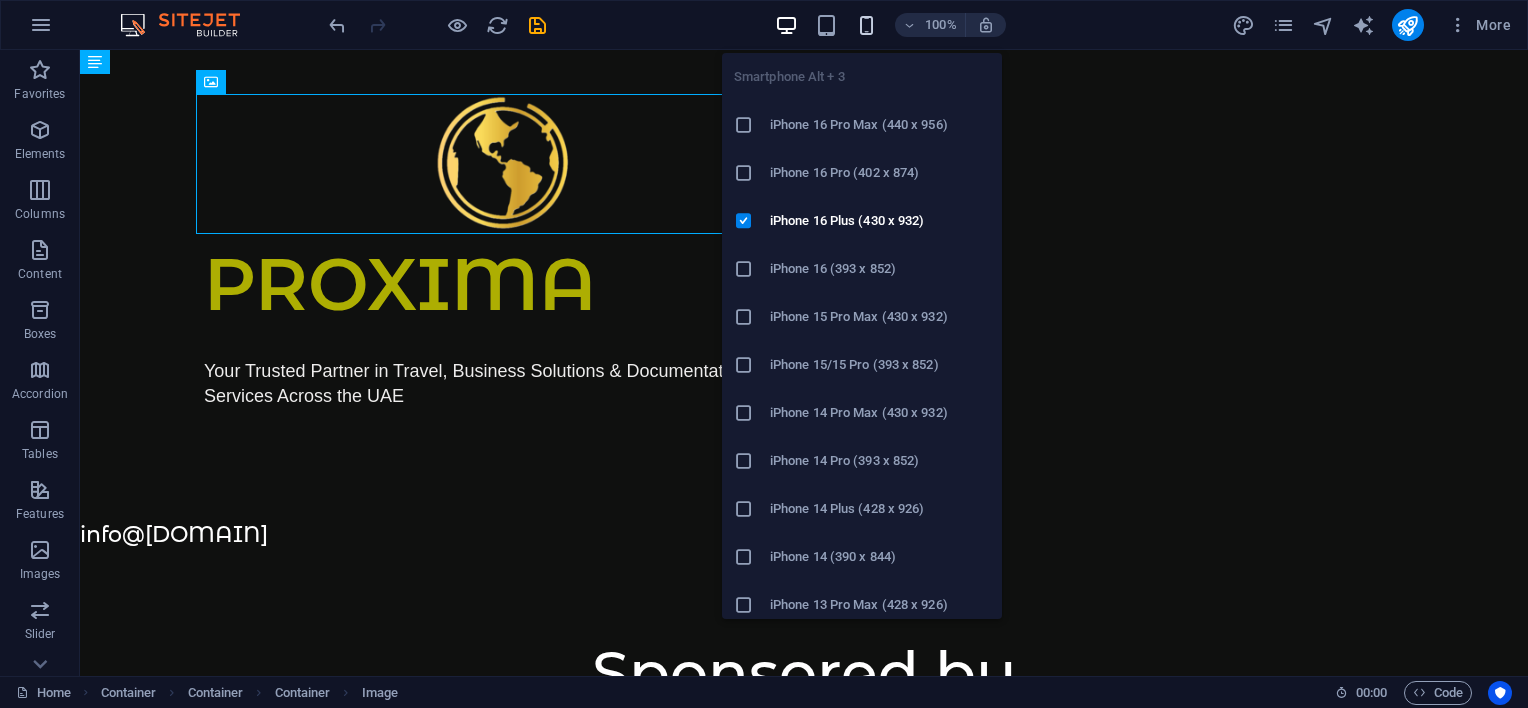 click at bounding box center [866, 25] 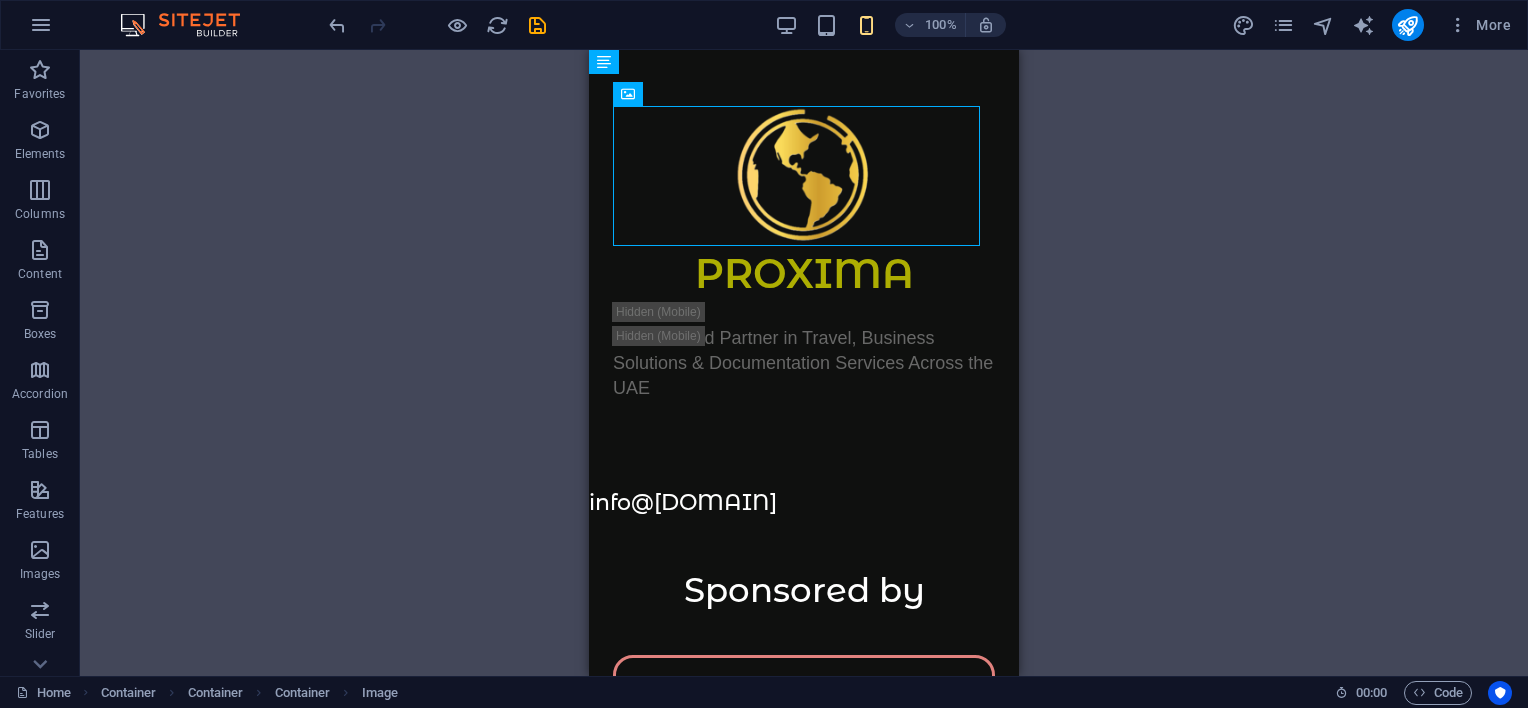 click on "H1   Container   Container   Container   Container   Container   Container   Image   4 columns   Container   4 columns   Container   Image   4 columns   Container   Menu Bar   Logo   Spacer   Spacer   Container   Text   Image   Container   Container   Spacer   Container   Image   Image   Container   H5   Container   H2   H2   Container   Spacer   Unequal Columns   H2   Container   Container   Image   Cards   Container   Text   Container   Image   Container   Container   Spacer   Horizontal Form   Form   Horizontal Form   Checkbox   Captcha   Form button   H2   Text   Spacer   Spacer   Text   Footer Fulla   4 columns   Container   Image   Container   Cards   Container   Image   Container   Text   Container   Image   Container   Text   Placeholder   Container   Placeholder   Text   Container   4 columns   Container   Placeholder   Container   4 columns   Container   Text   Placeholder   Image   Container   Container   Image" at bounding box center (804, 363) 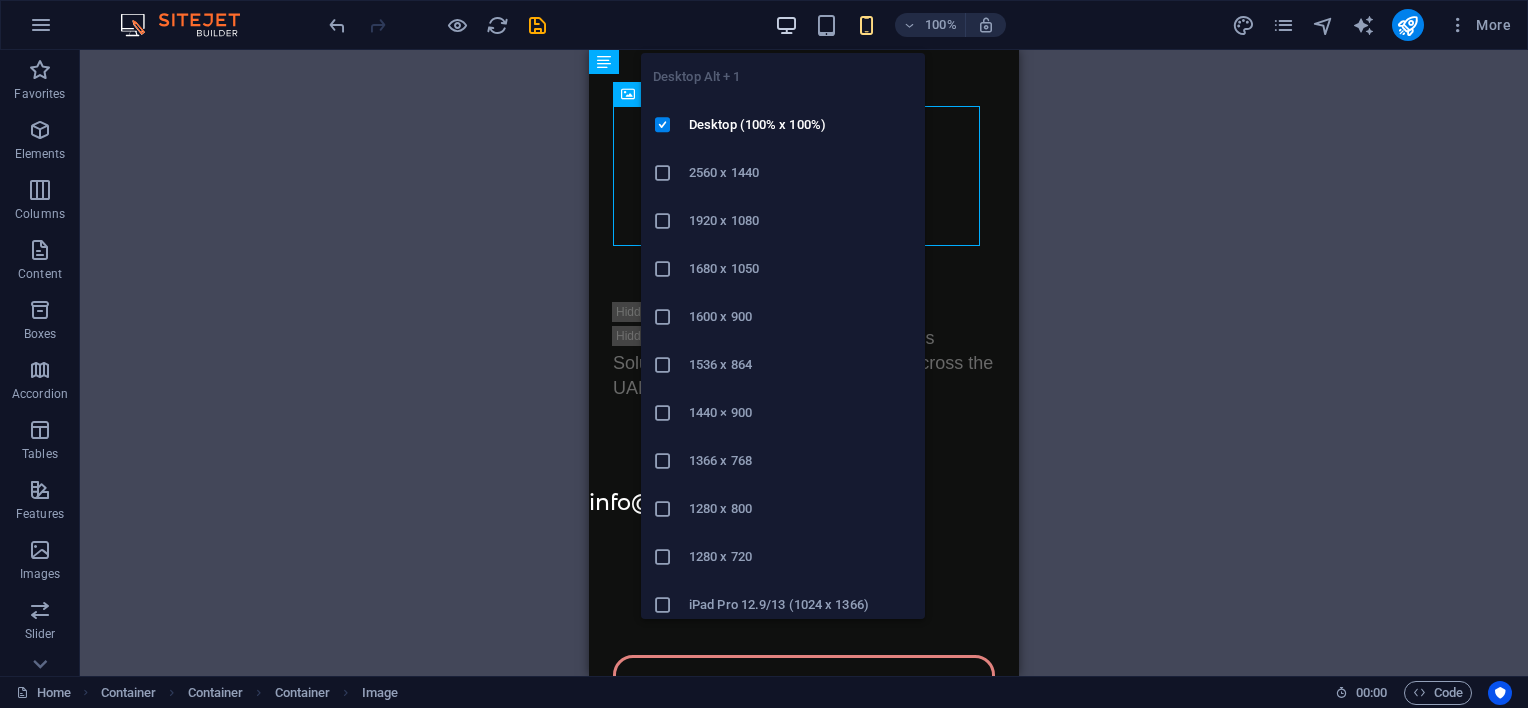 click at bounding box center (786, 25) 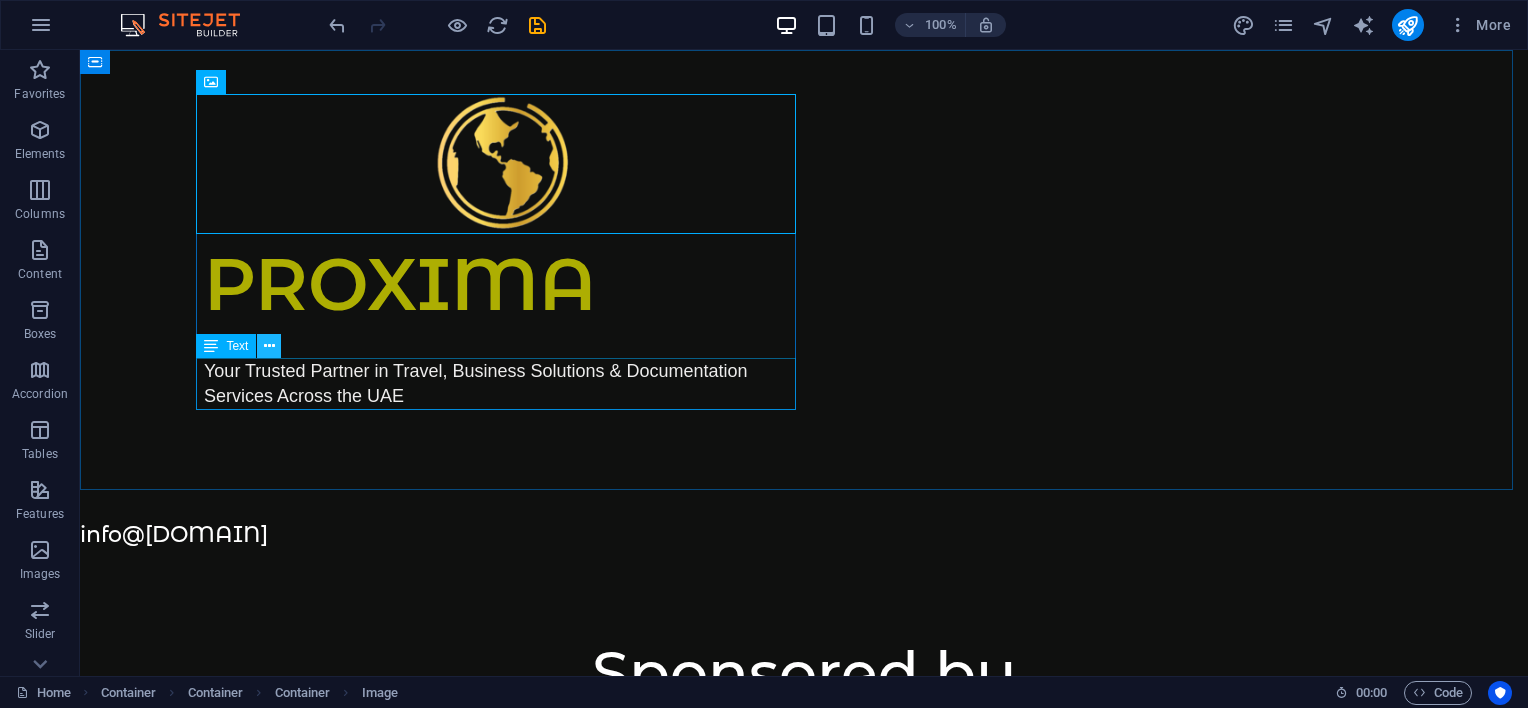click at bounding box center [269, 346] 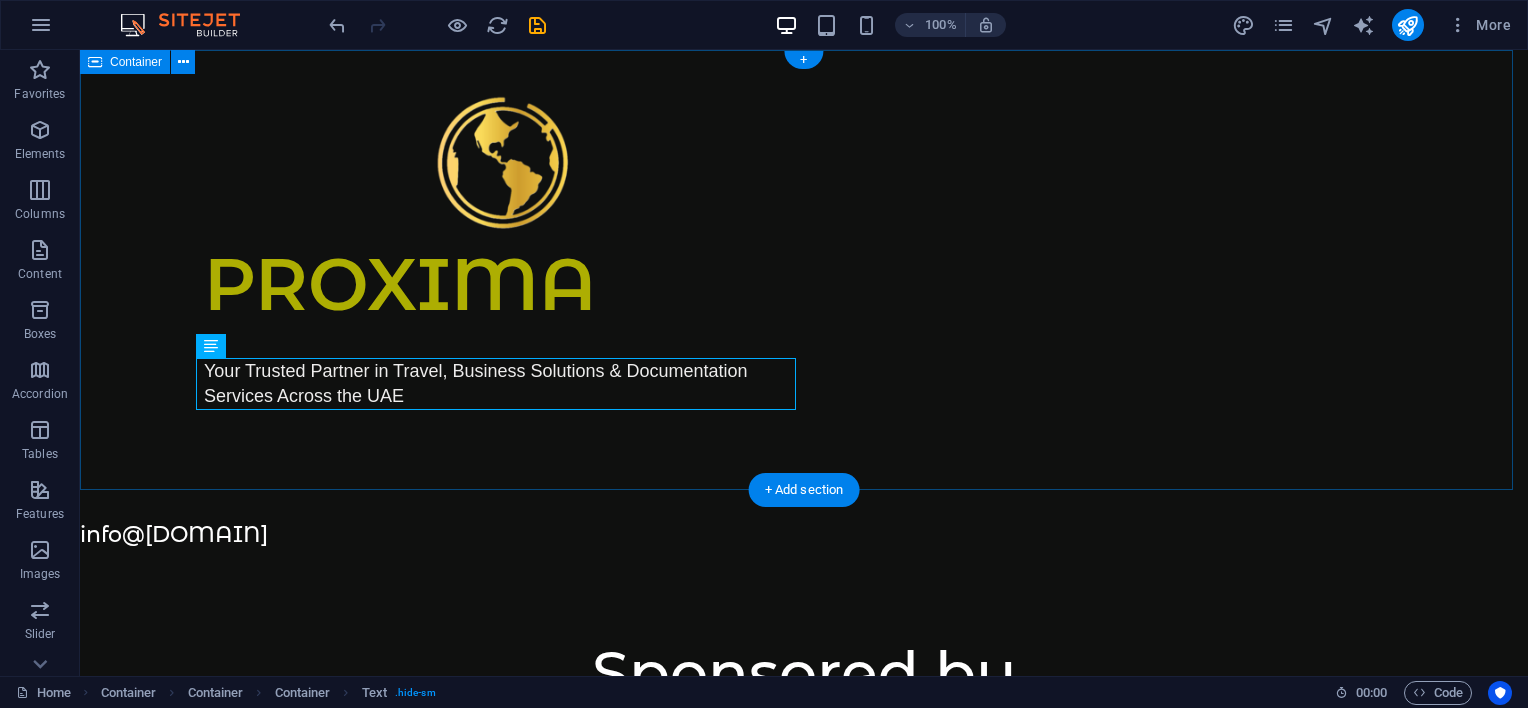 click on "PROXIMA Your Trusted Partner in Travel, Business Solutions & Documentation Services Across the UAE" at bounding box center (804, 269) 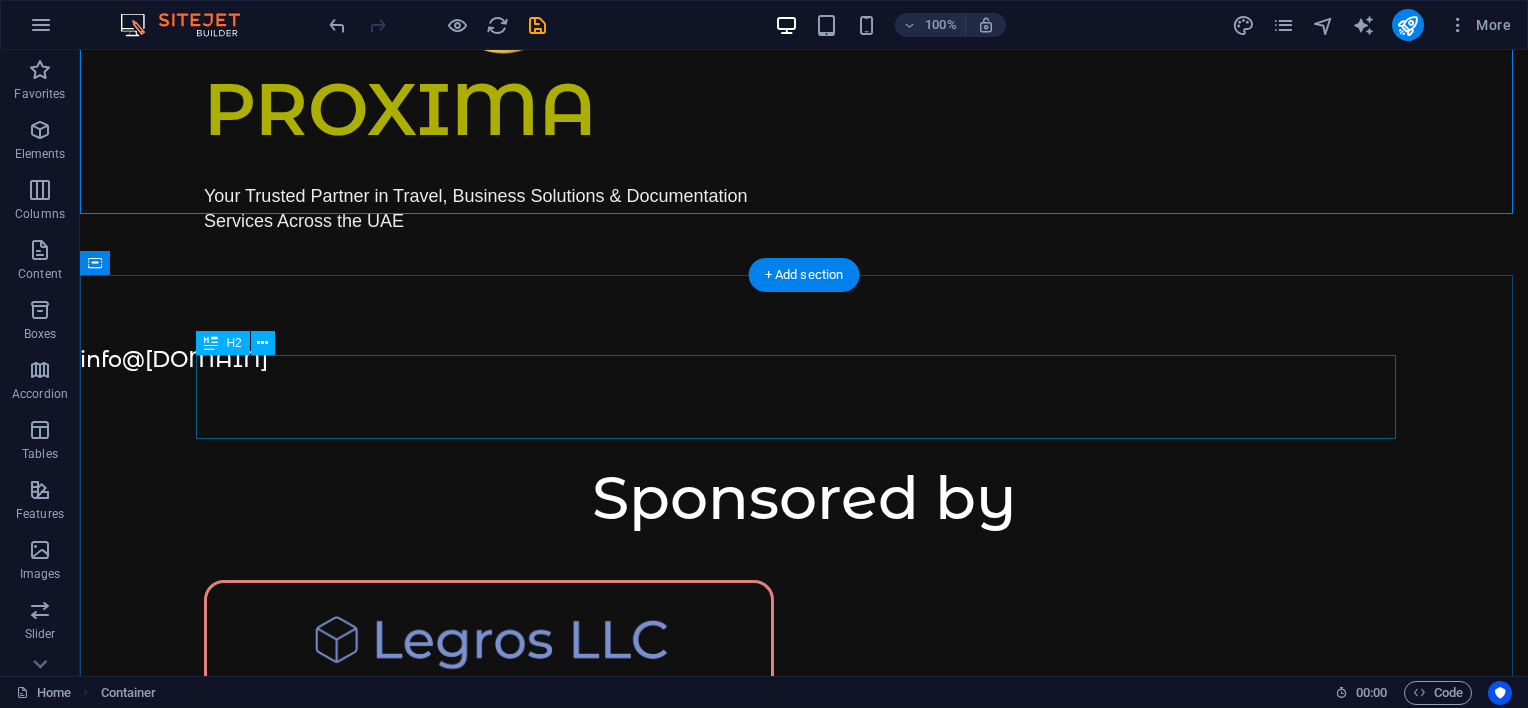 scroll, scrollTop: 310, scrollLeft: 0, axis: vertical 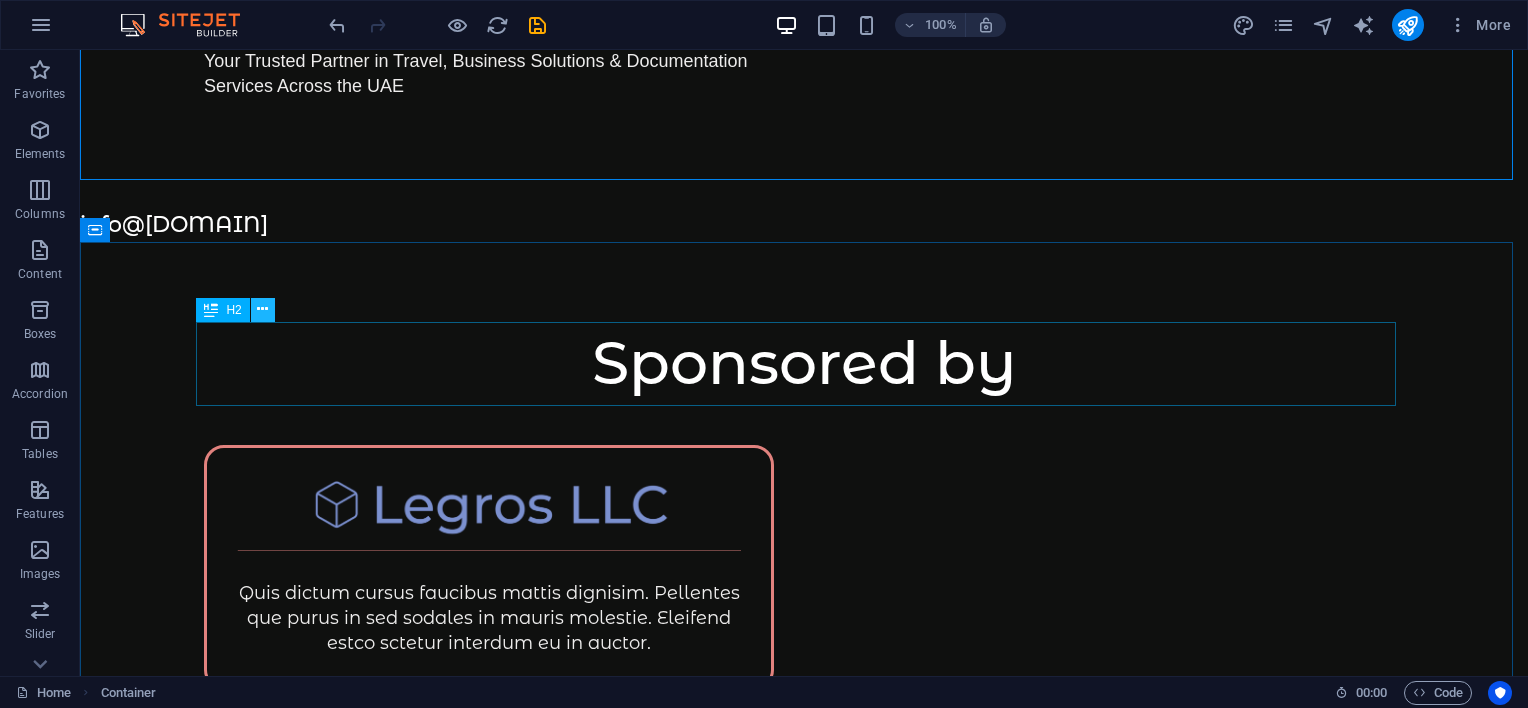 click at bounding box center [263, 310] 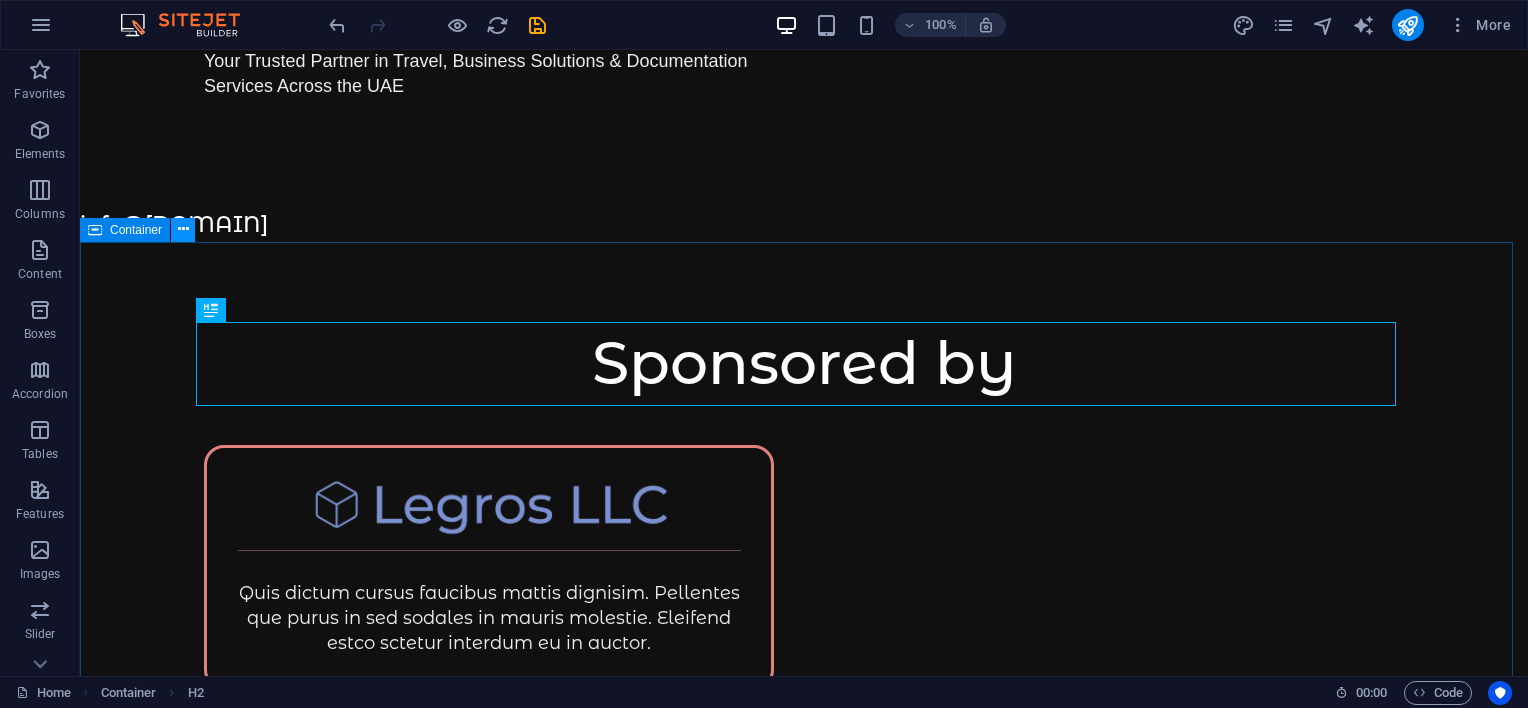 click at bounding box center [183, 229] 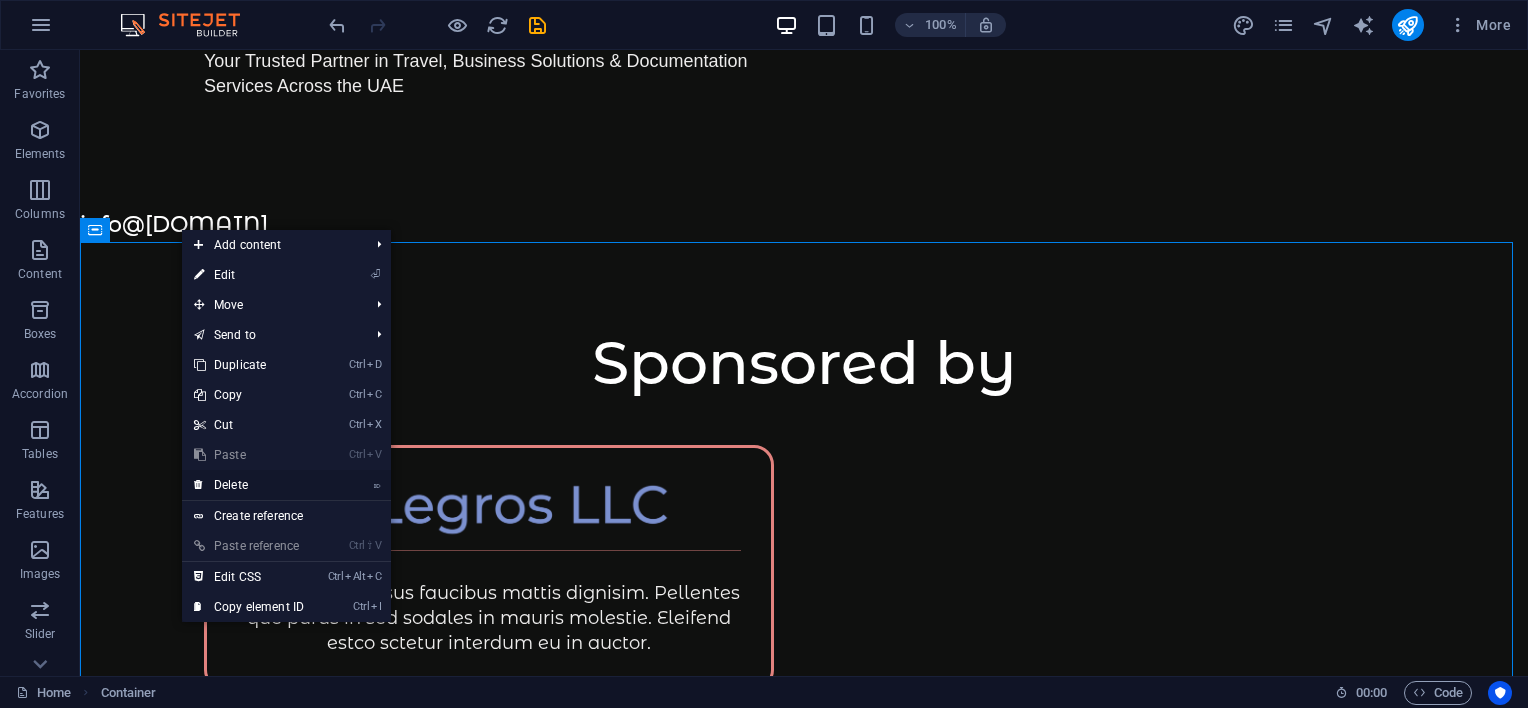 click on "⌦  Delete" at bounding box center (249, 485) 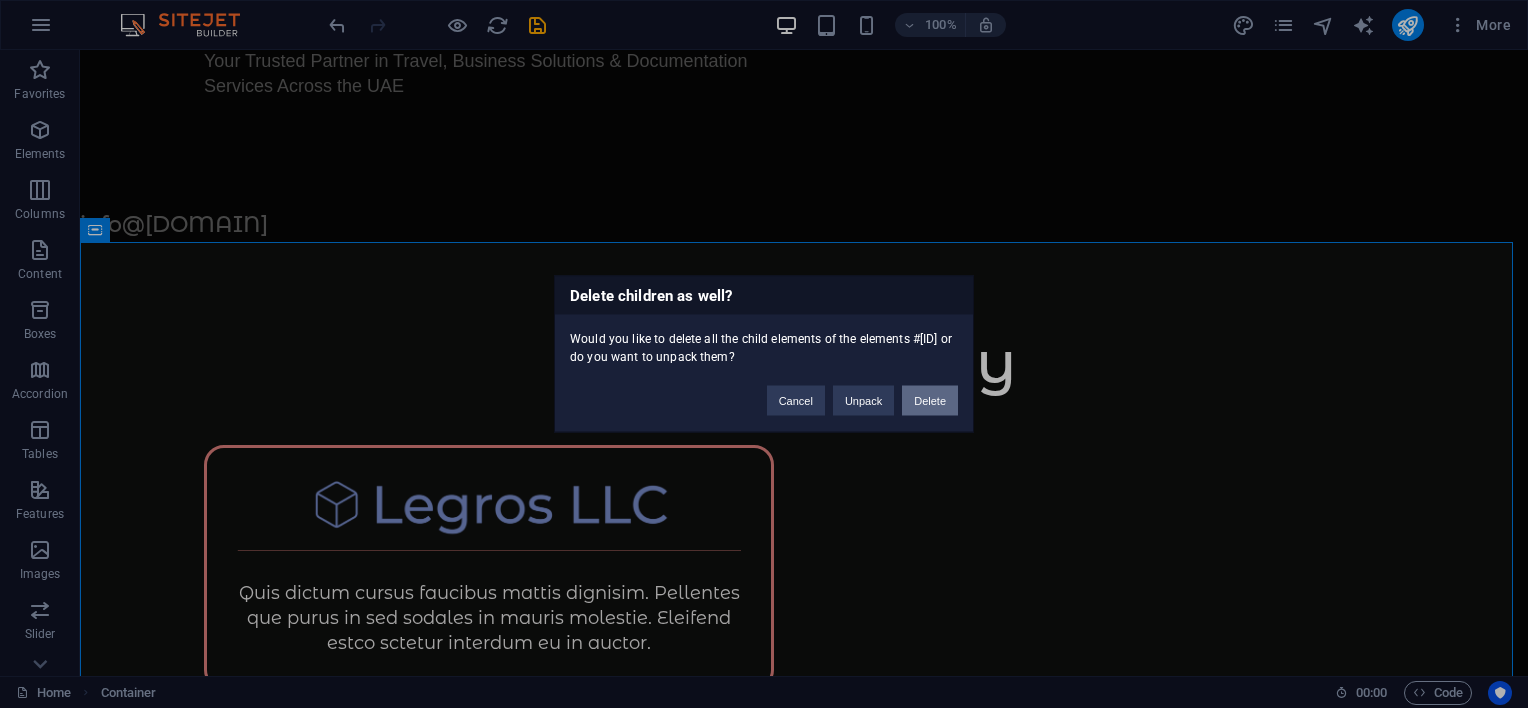 click on "Delete" at bounding box center [930, 401] 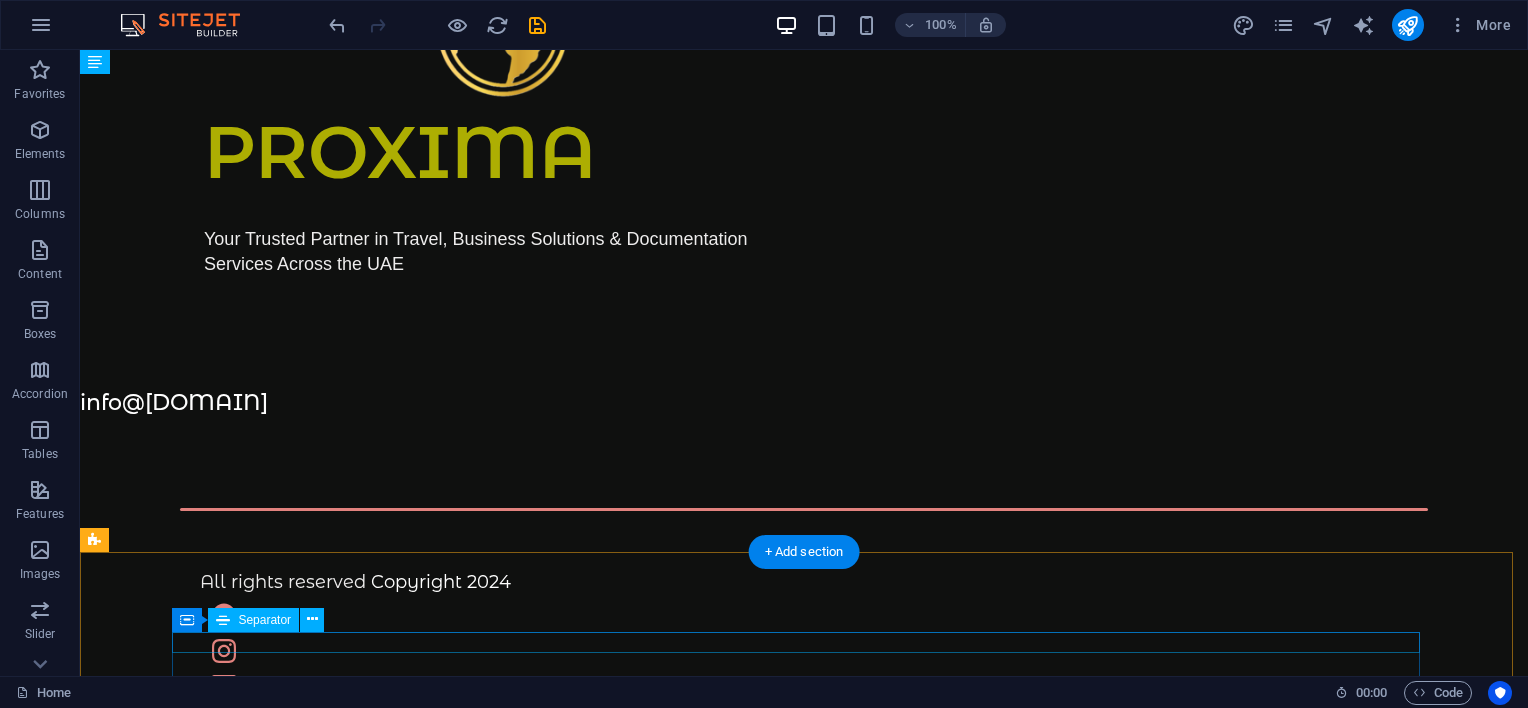 scroll, scrollTop: 0, scrollLeft: 0, axis: both 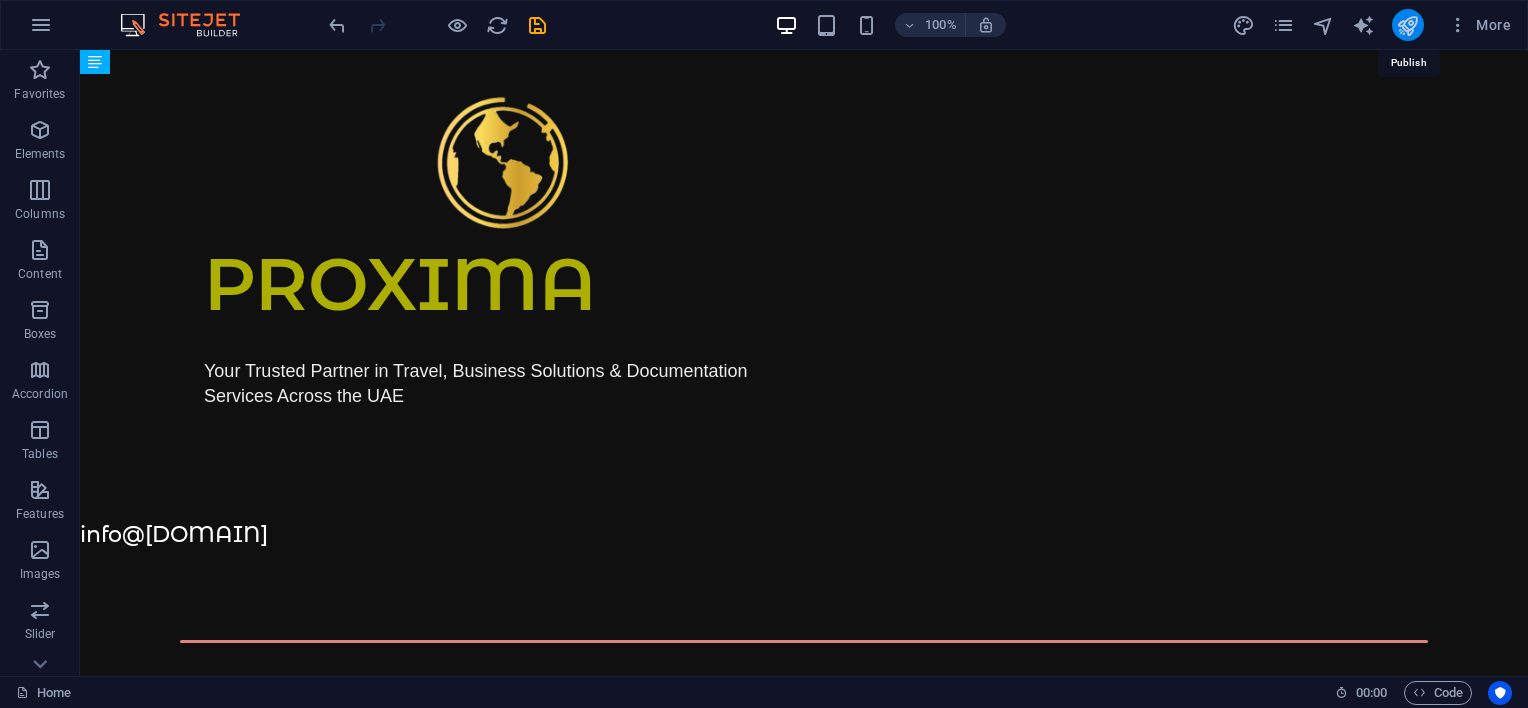 click at bounding box center (1407, 25) 